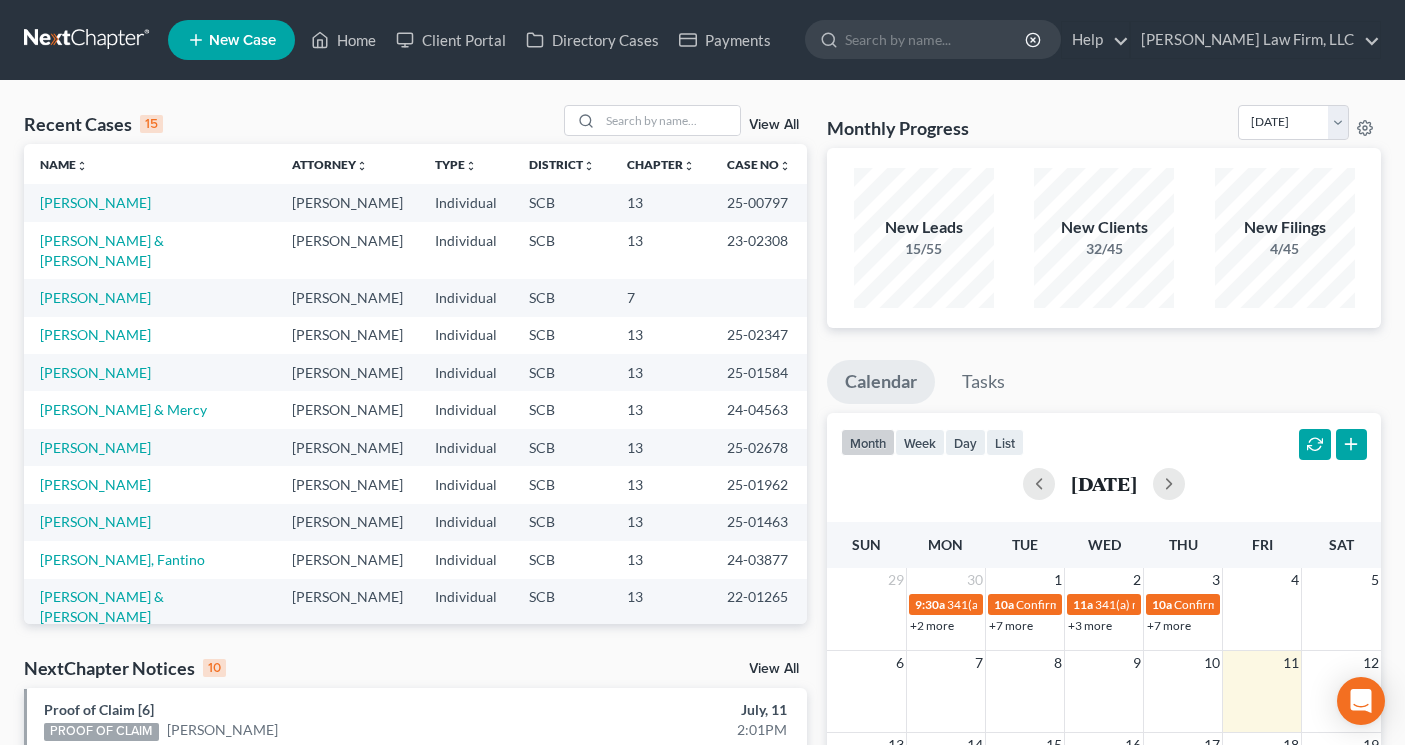 scroll, scrollTop: 0, scrollLeft: 0, axis: both 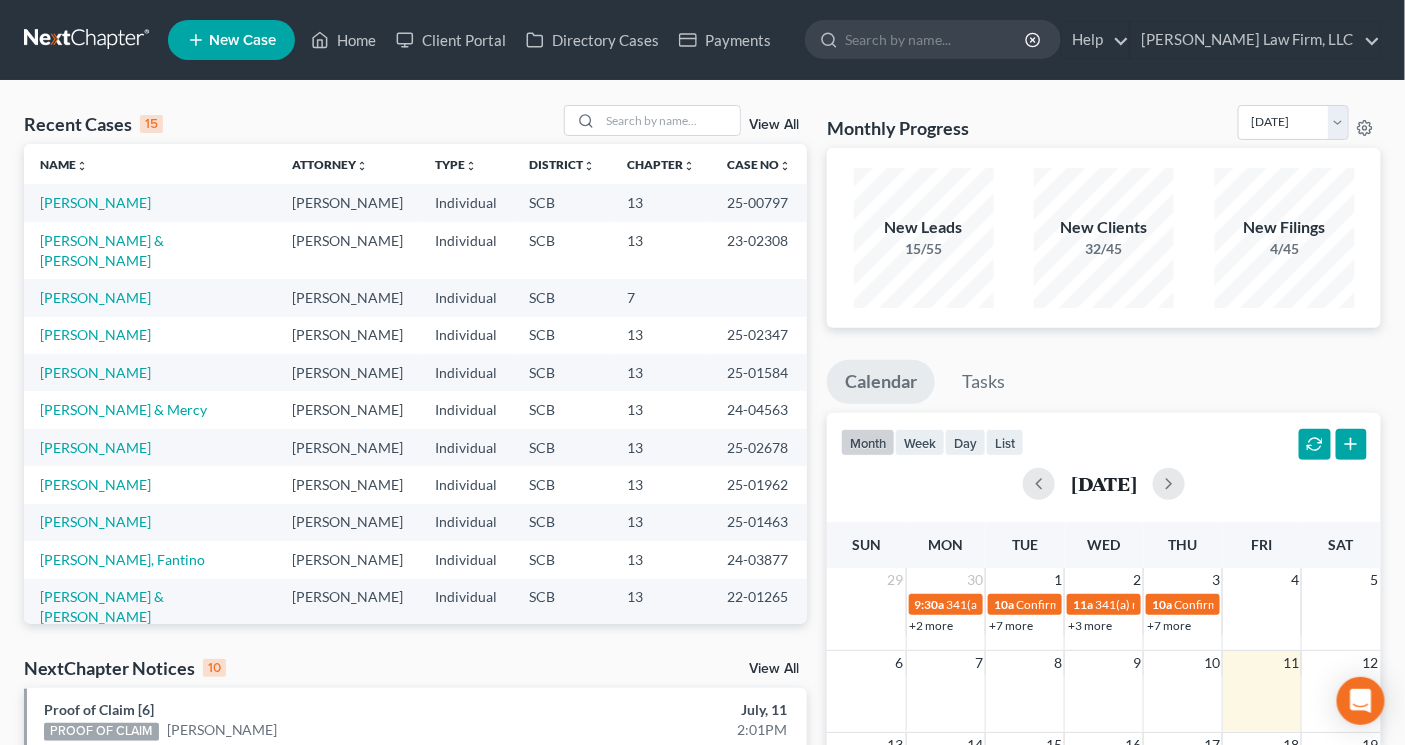 drag, startPoint x: 1304, startPoint y: 90, endPoint x: 868, endPoint y: 168, distance: 442.92212 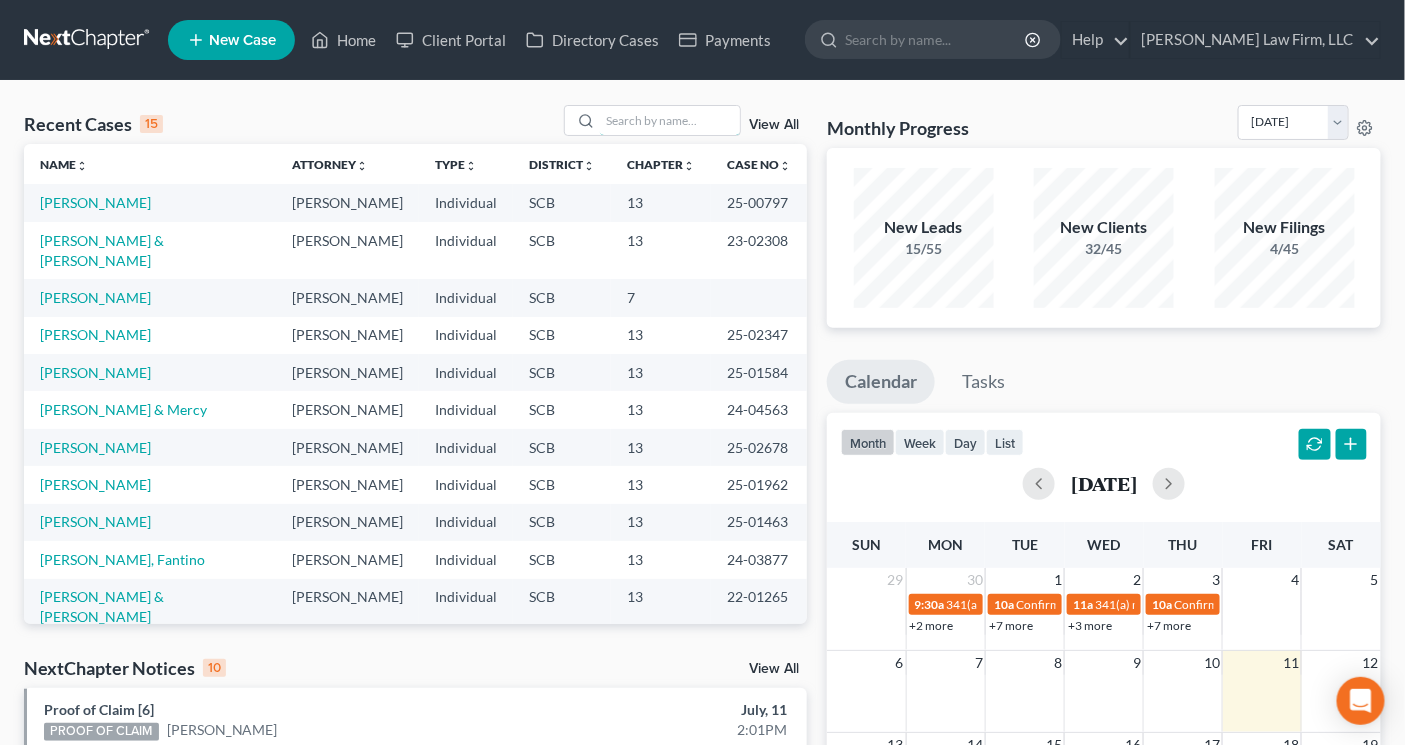 click at bounding box center (670, 120) 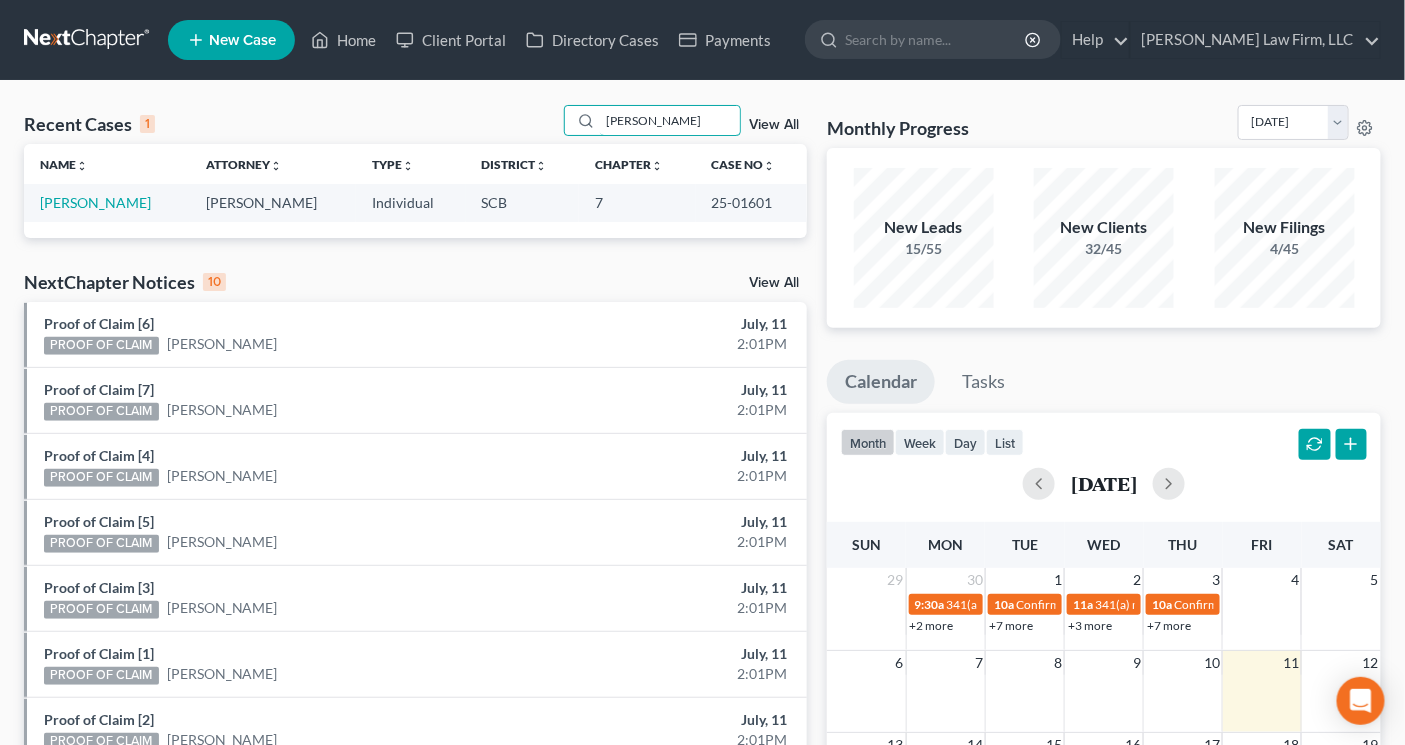 type on "nuss" 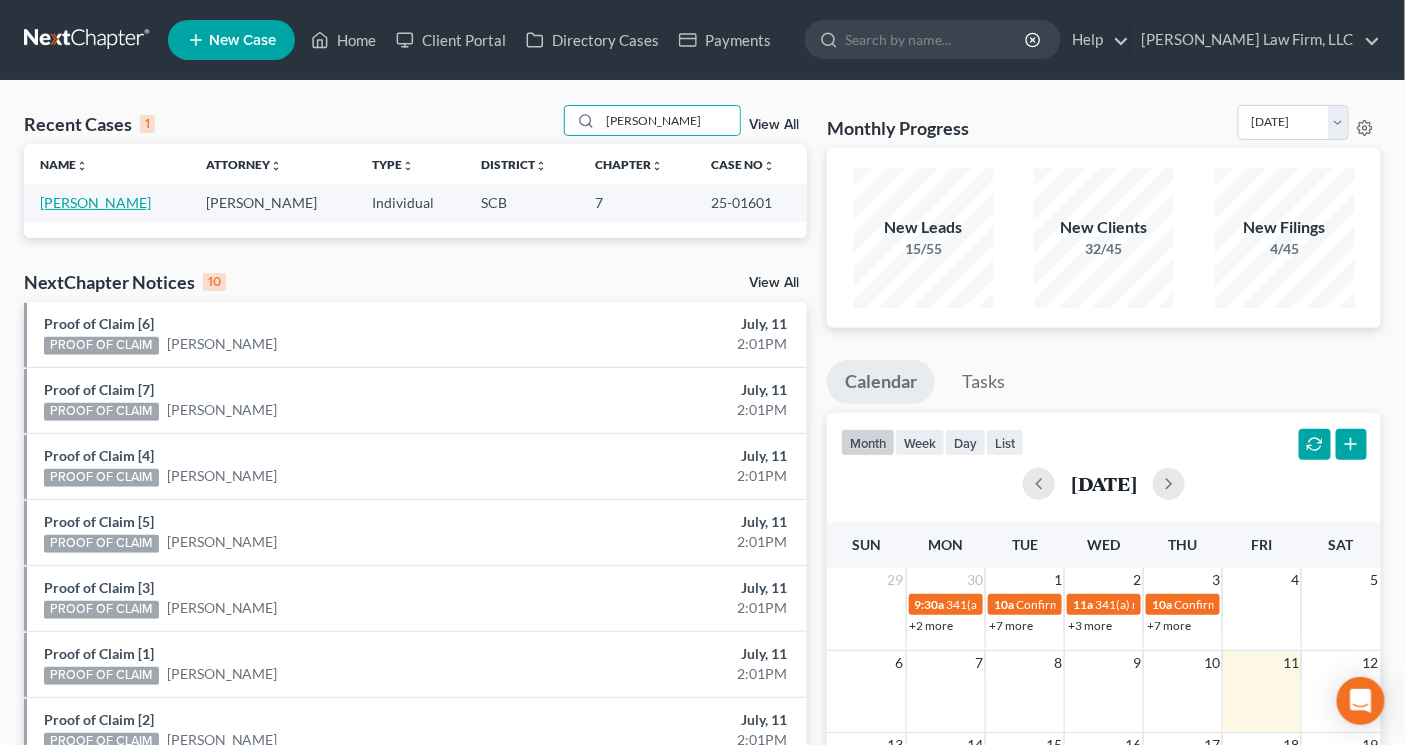 click on "[PERSON_NAME]" at bounding box center (95, 202) 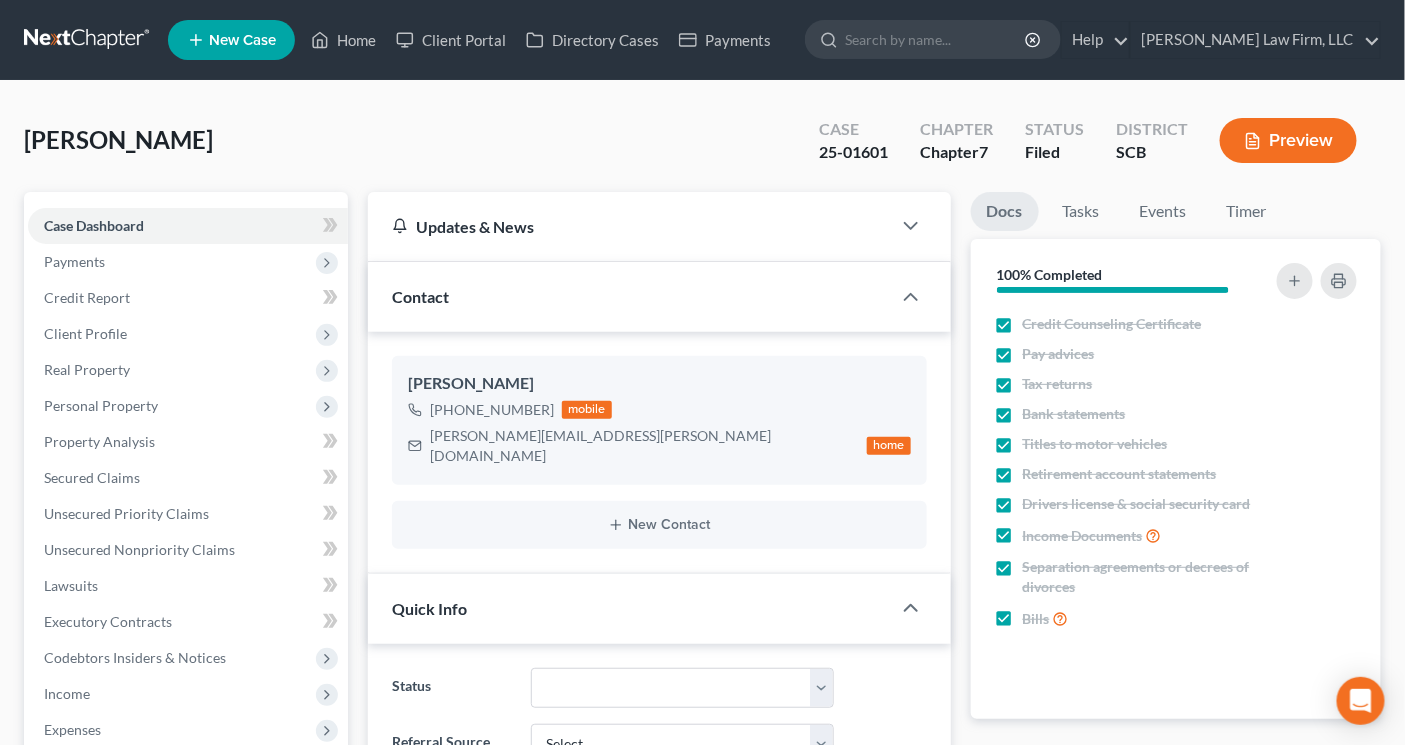 select on "1" 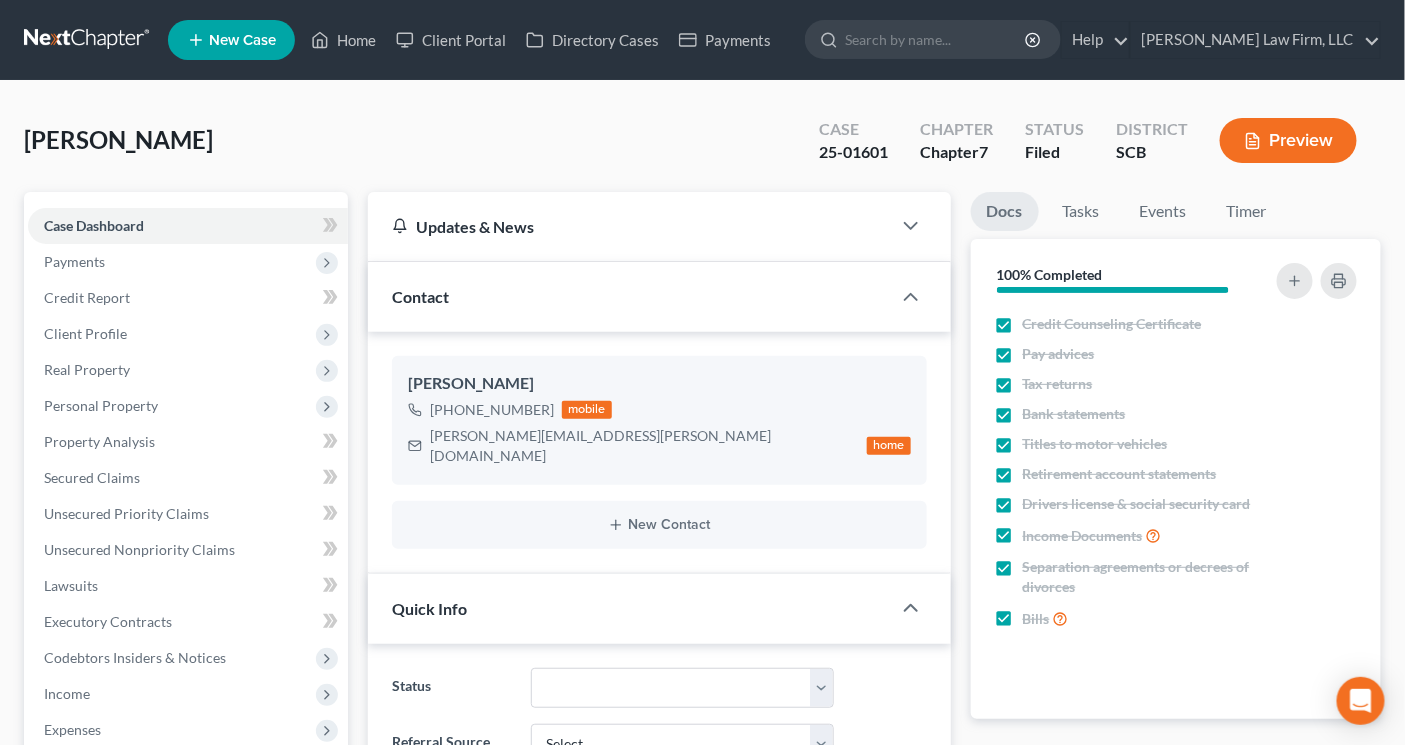 scroll, scrollTop: 858, scrollLeft: 0, axis: vertical 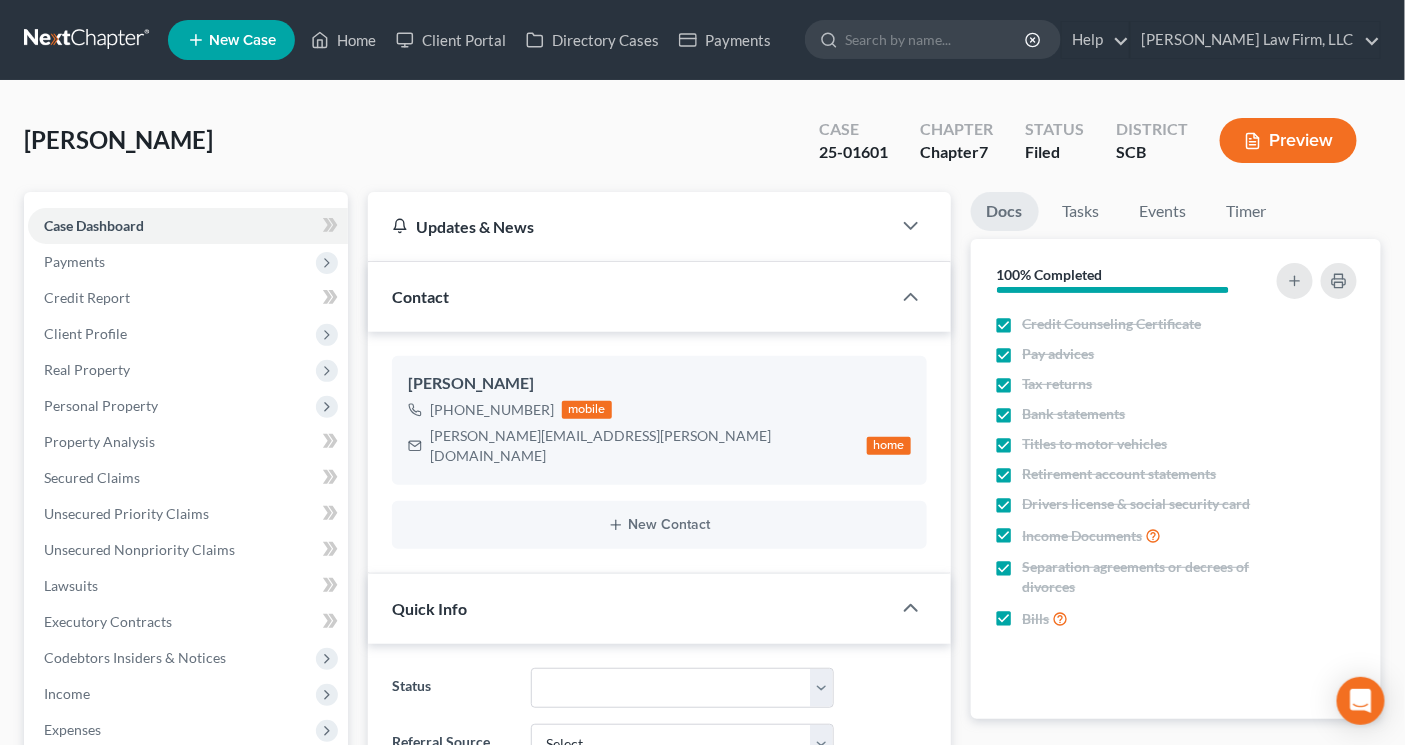 drag, startPoint x: 1242, startPoint y: 95, endPoint x: 986, endPoint y: 205, distance: 278.6324 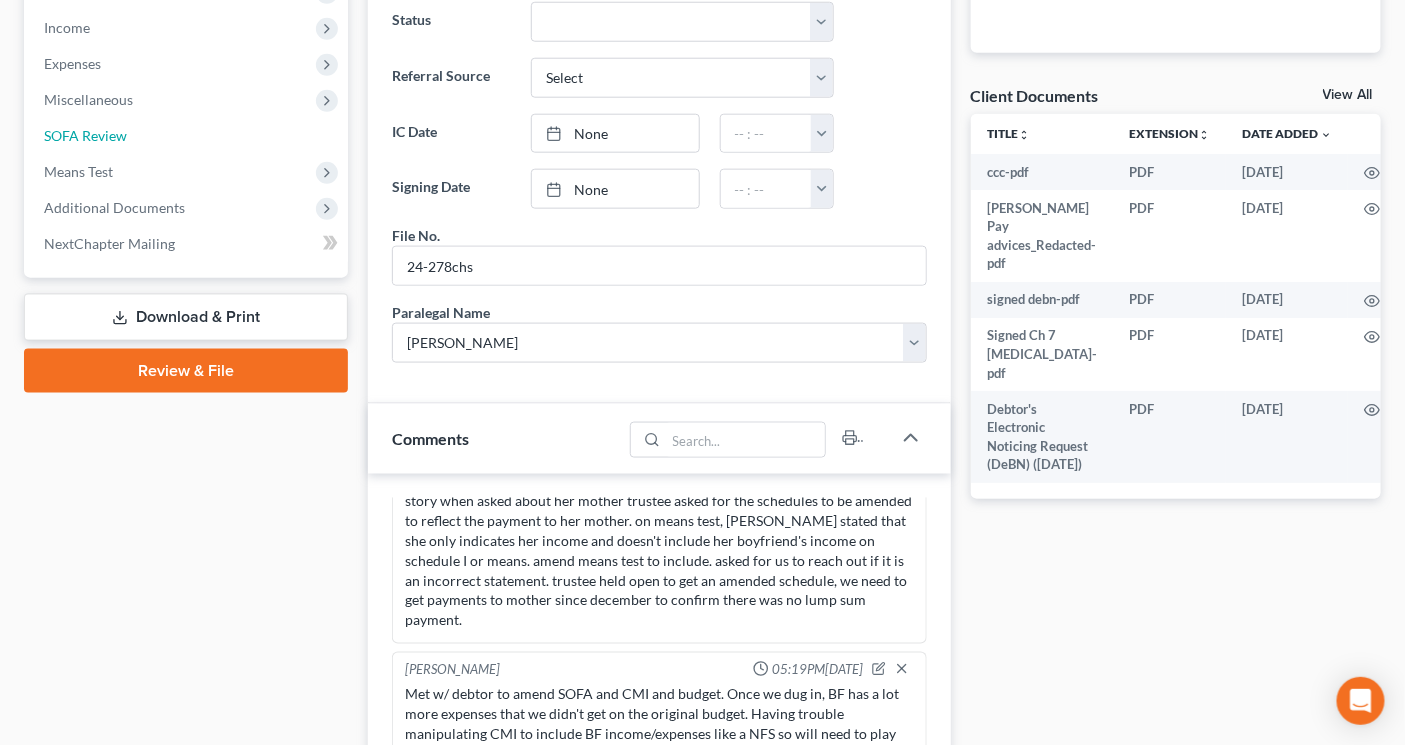 click on "SOFA Review" at bounding box center [85, 135] 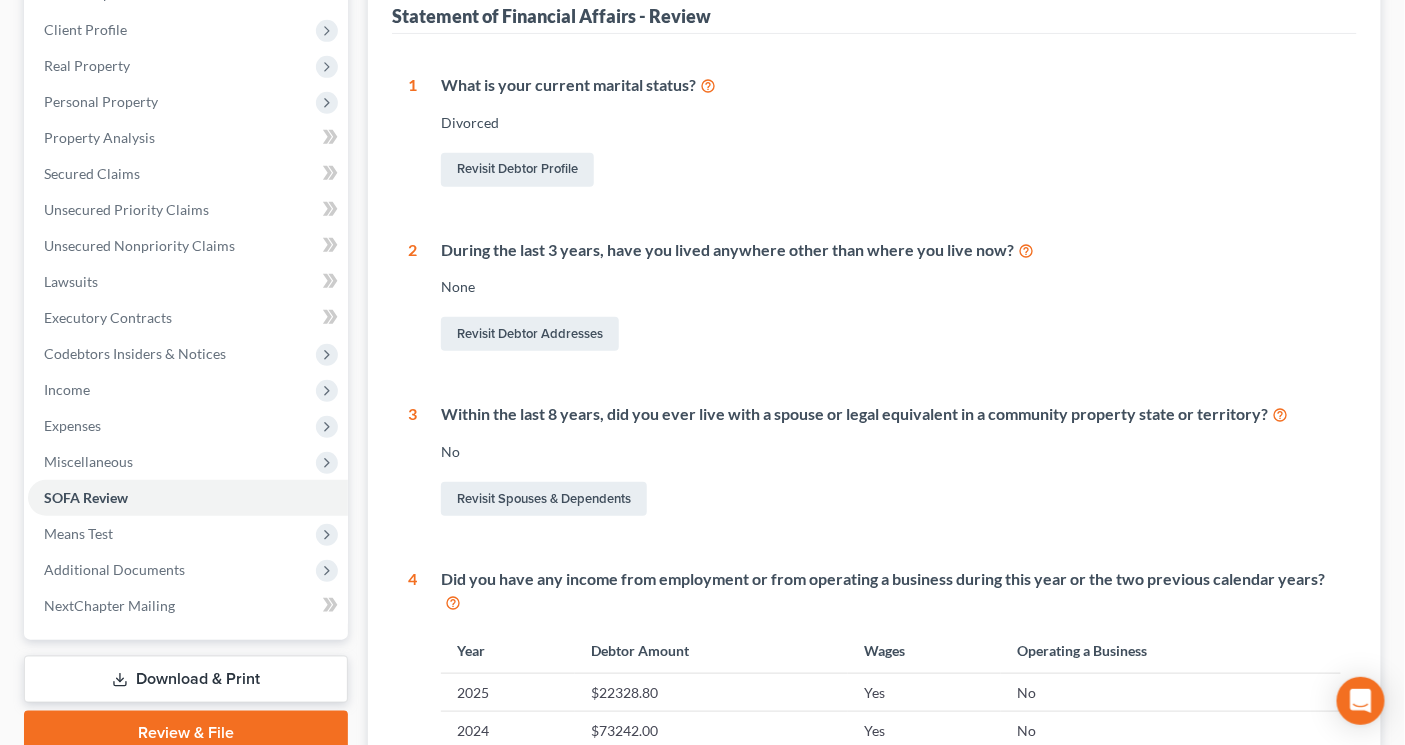 scroll, scrollTop: 0, scrollLeft: 0, axis: both 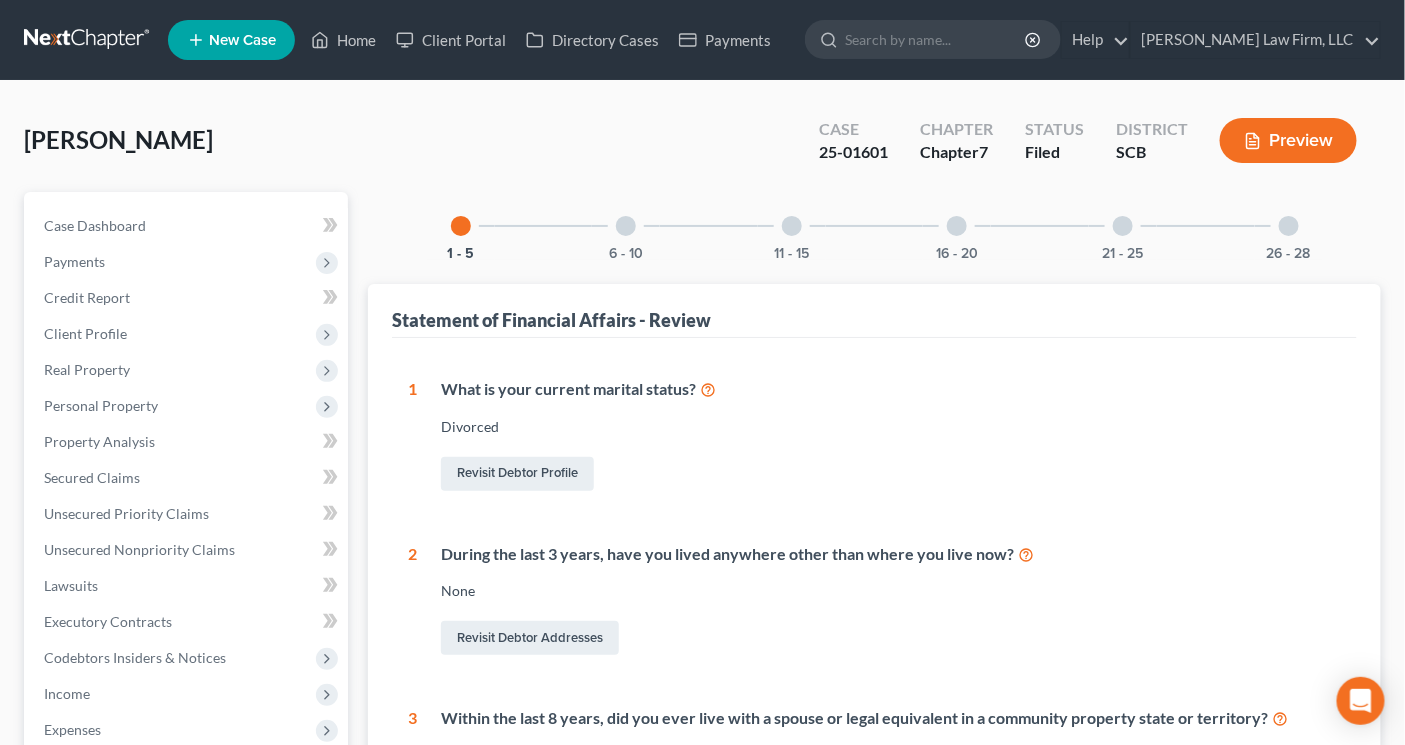 click at bounding box center [1289, 226] 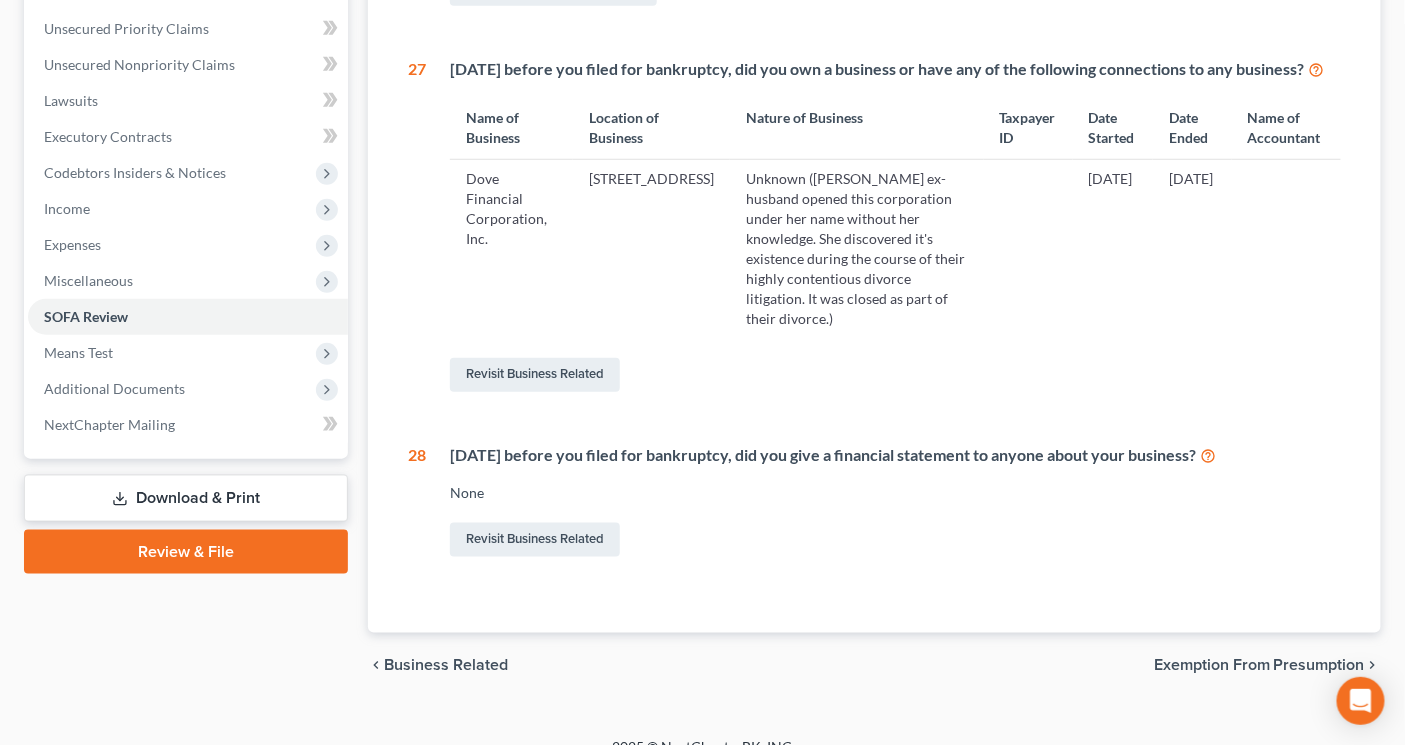 scroll, scrollTop: 554, scrollLeft: 0, axis: vertical 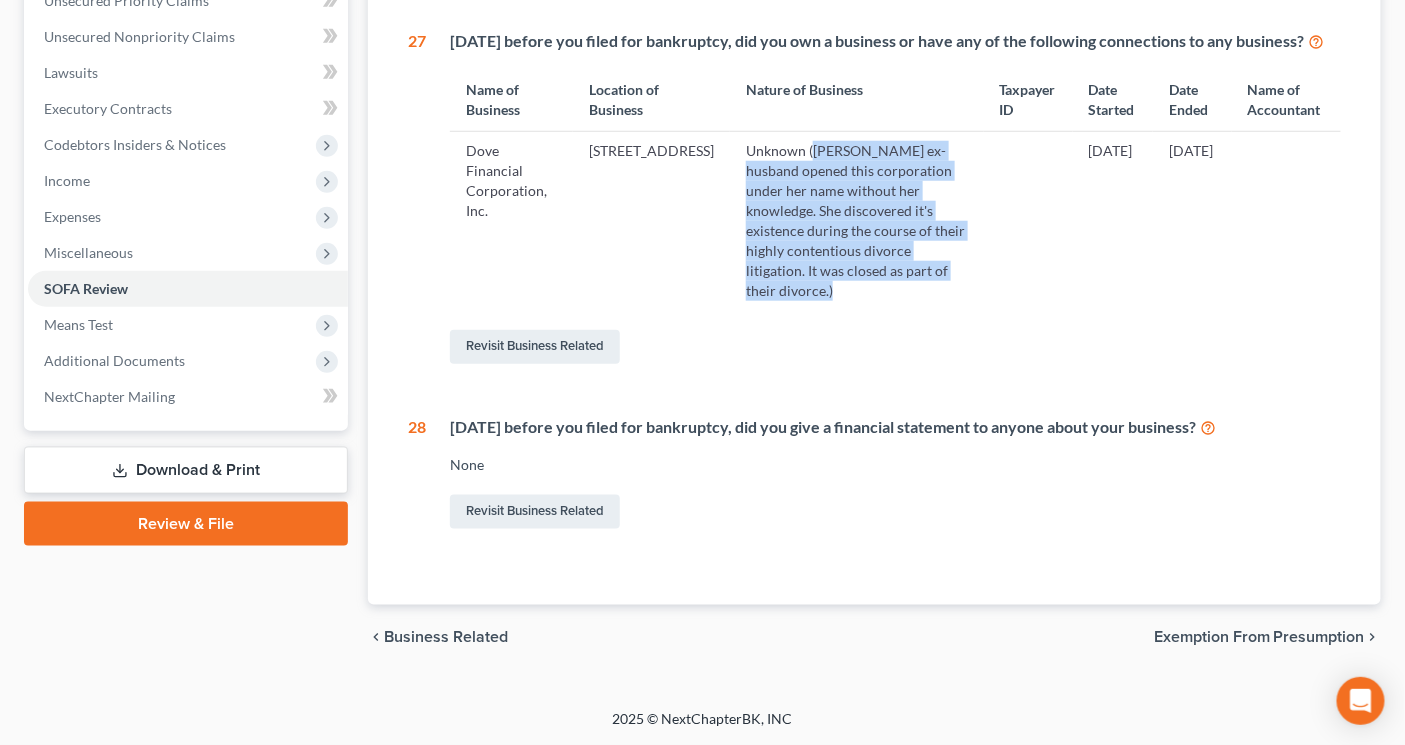 drag, startPoint x: 822, startPoint y: 293, endPoint x: 790, endPoint y: 133, distance: 163.16862 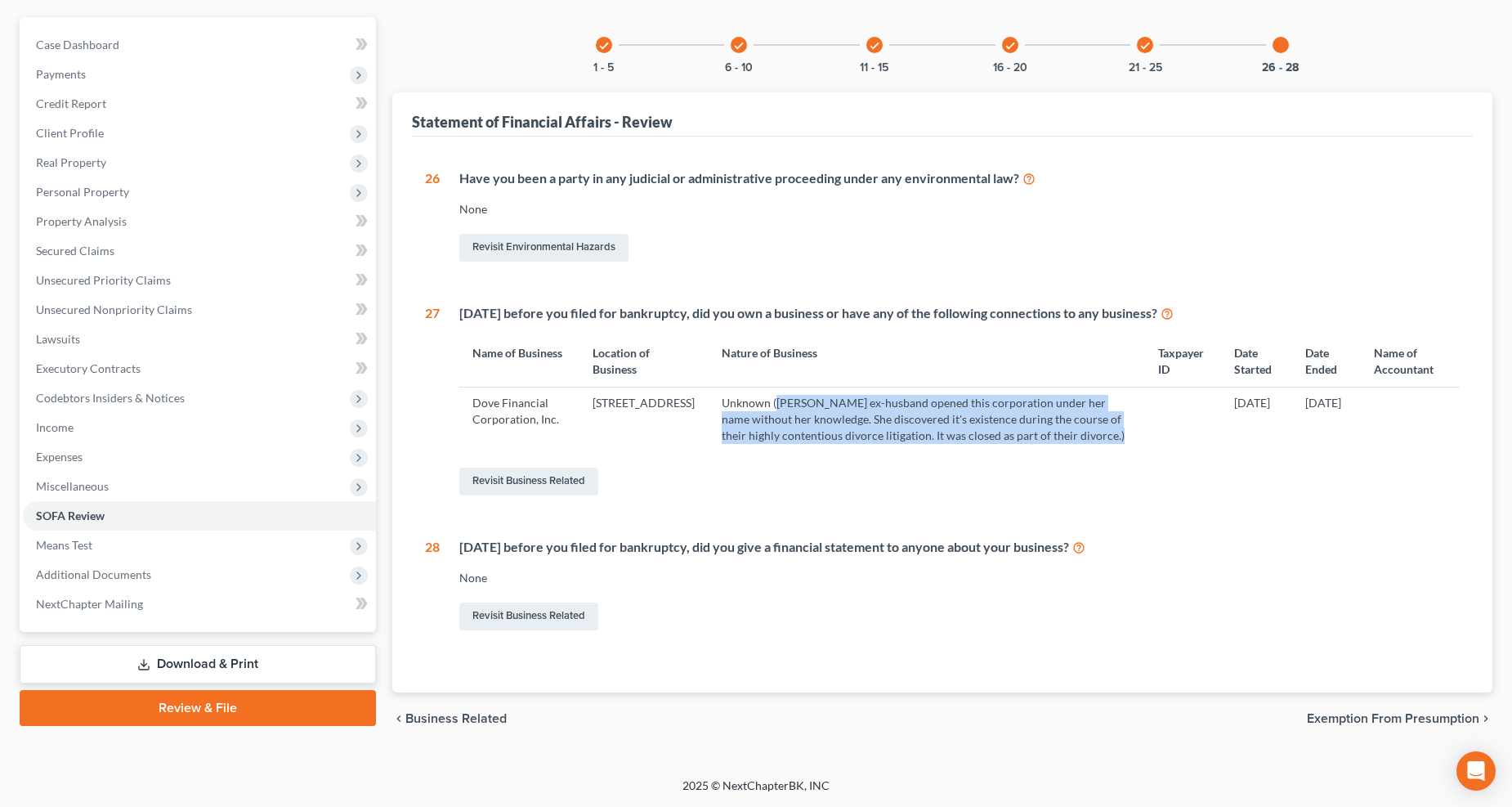 scroll, scrollTop: 0, scrollLeft: 0, axis: both 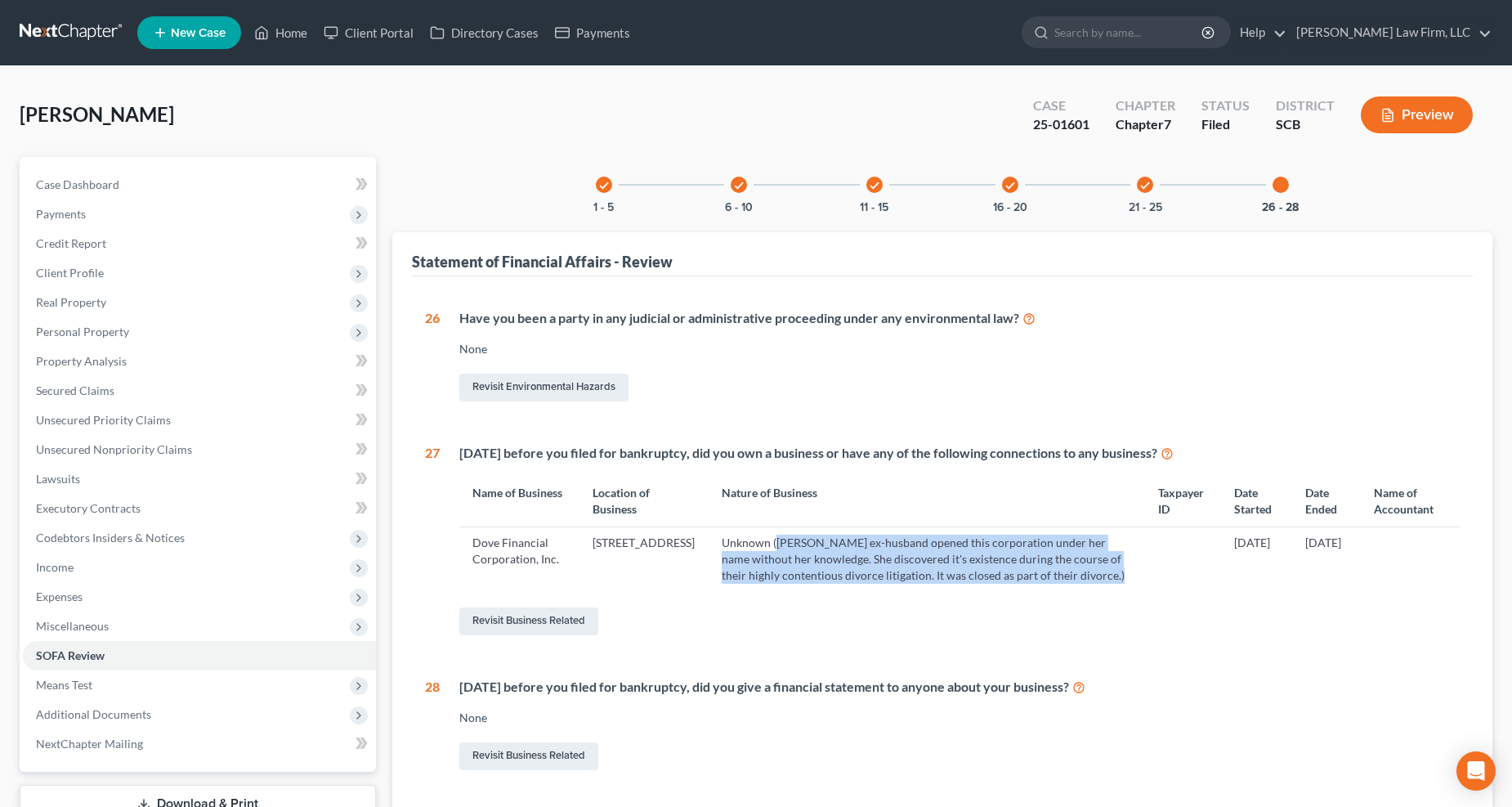 click at bounding box center [72, 33] 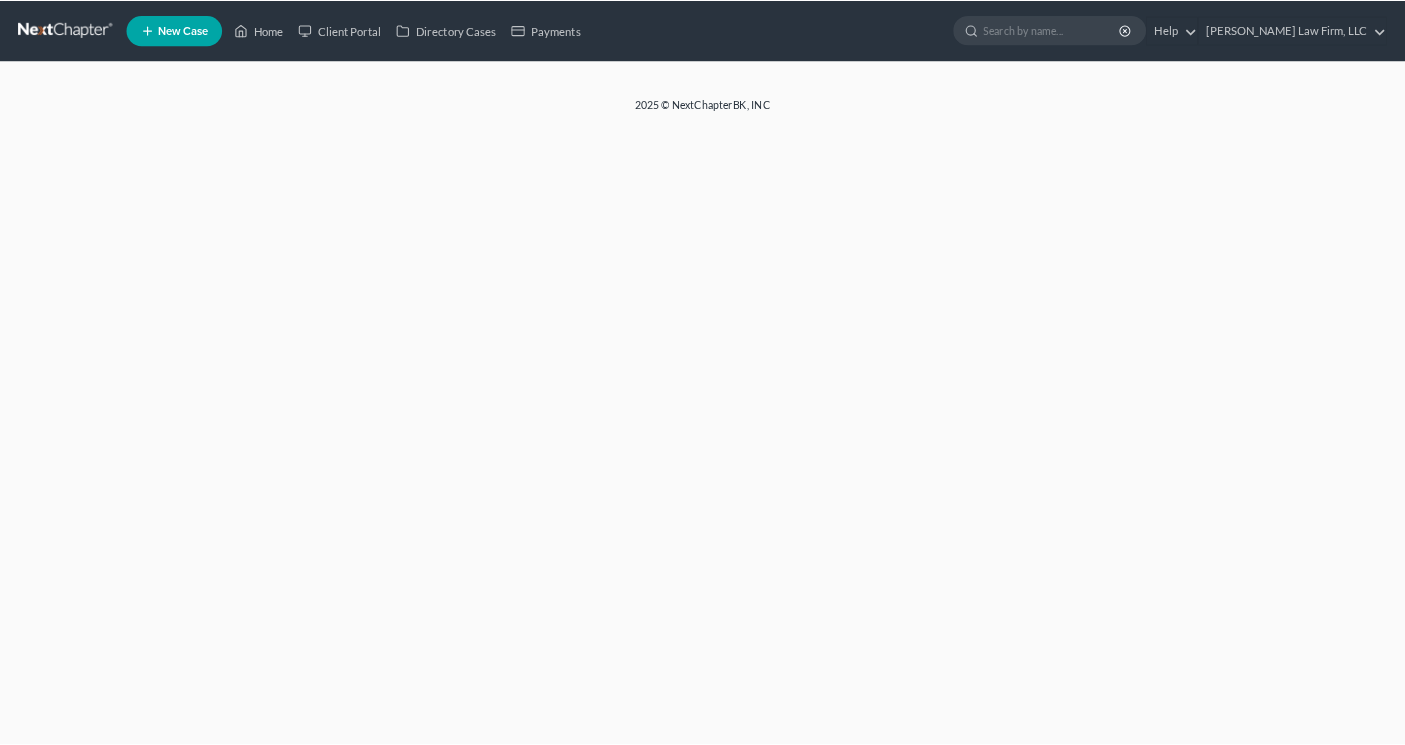 scroll, scrollTop: 0, scrollLeft: 0, axis: both 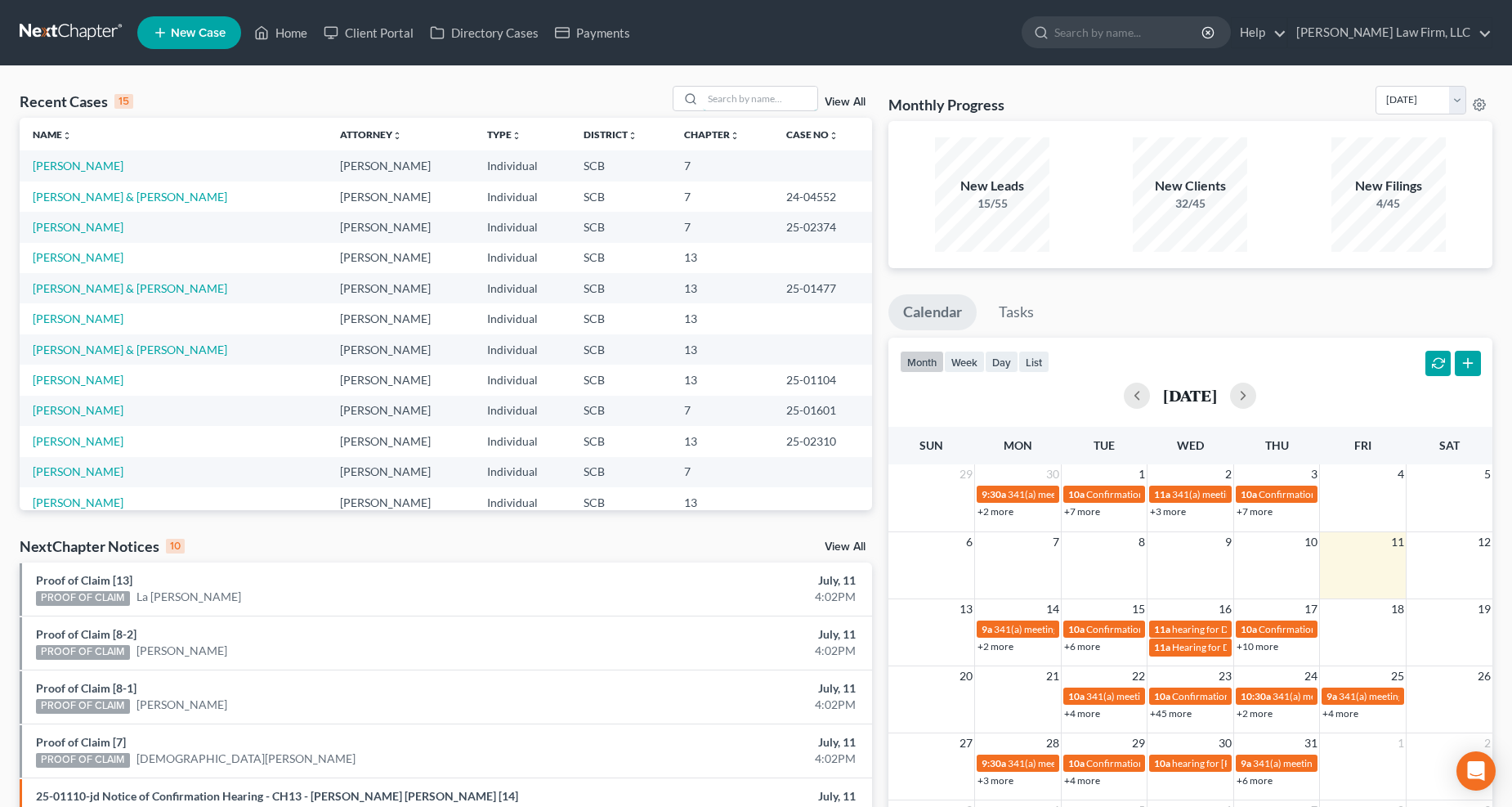 click at bounding box center [760, 98] 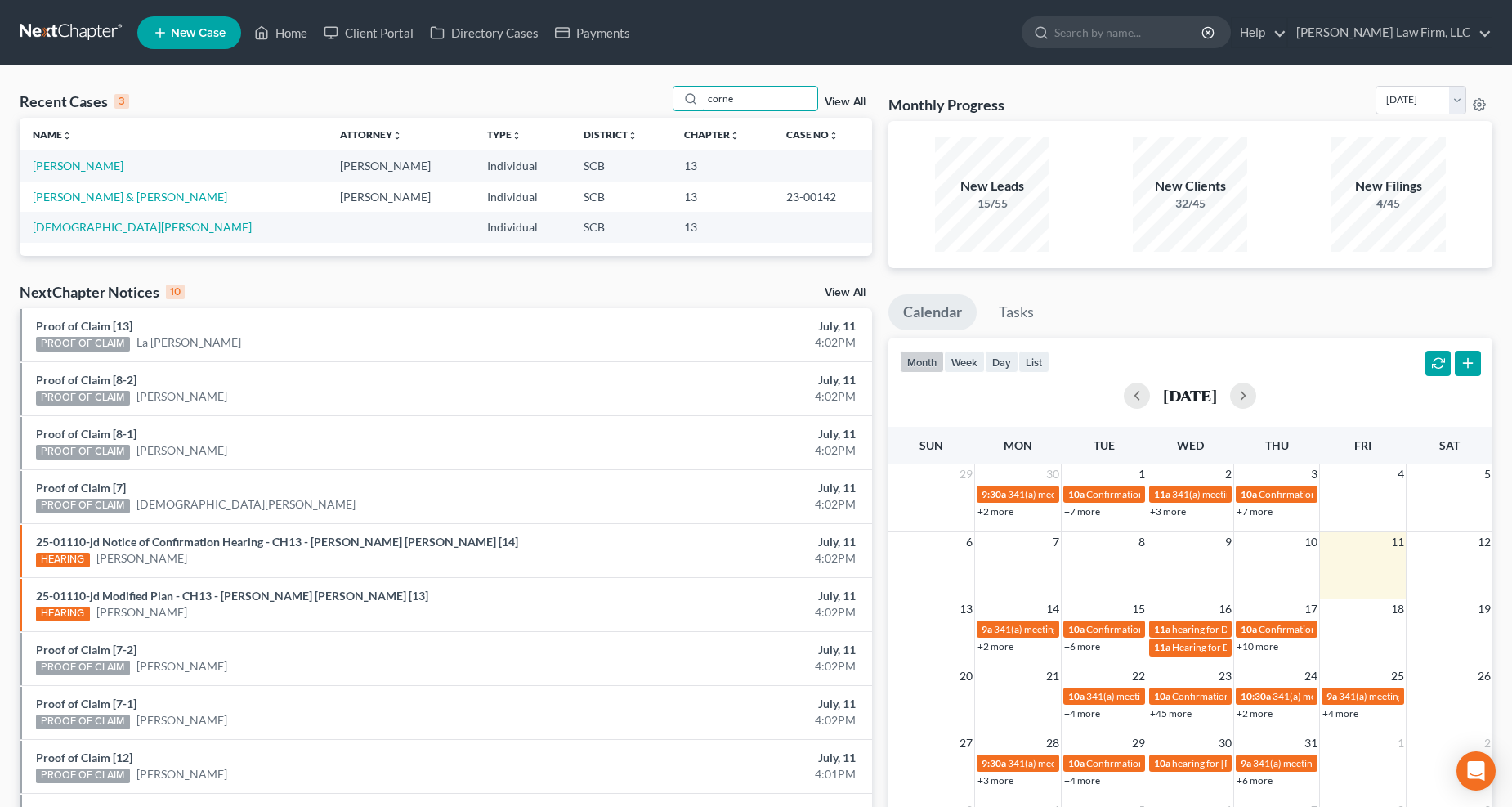 type on "corne" 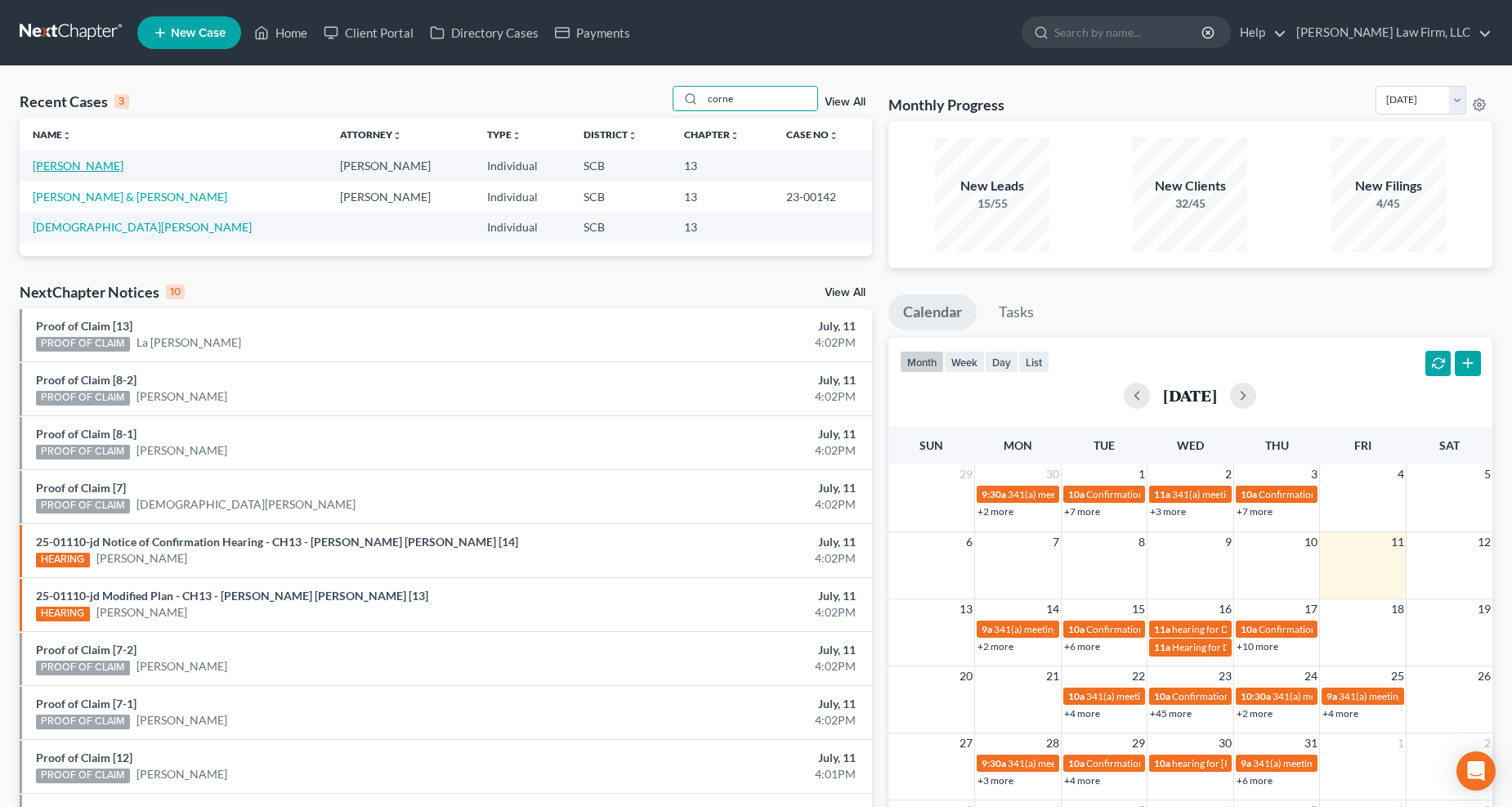 click on "[PERSON_NAME]" at bounding box center (78, 165) 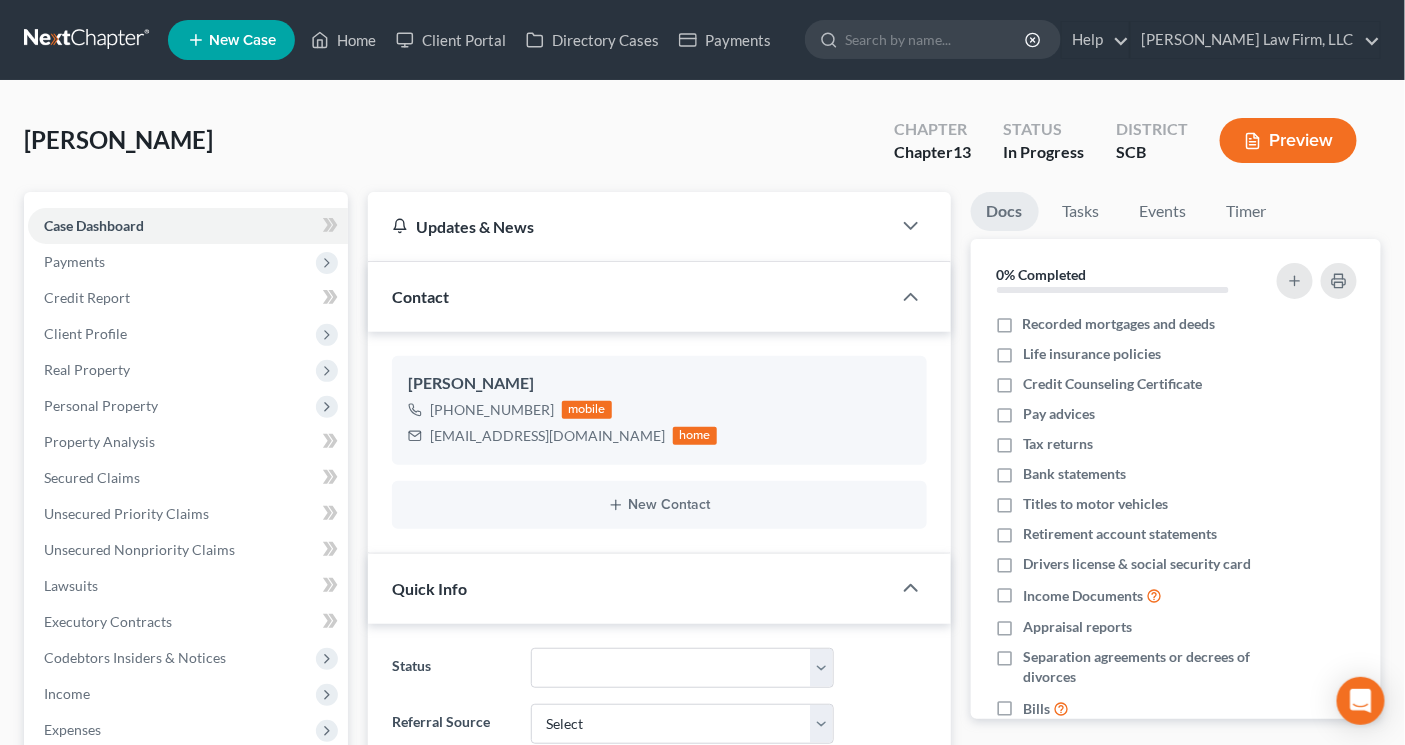 select on "0" 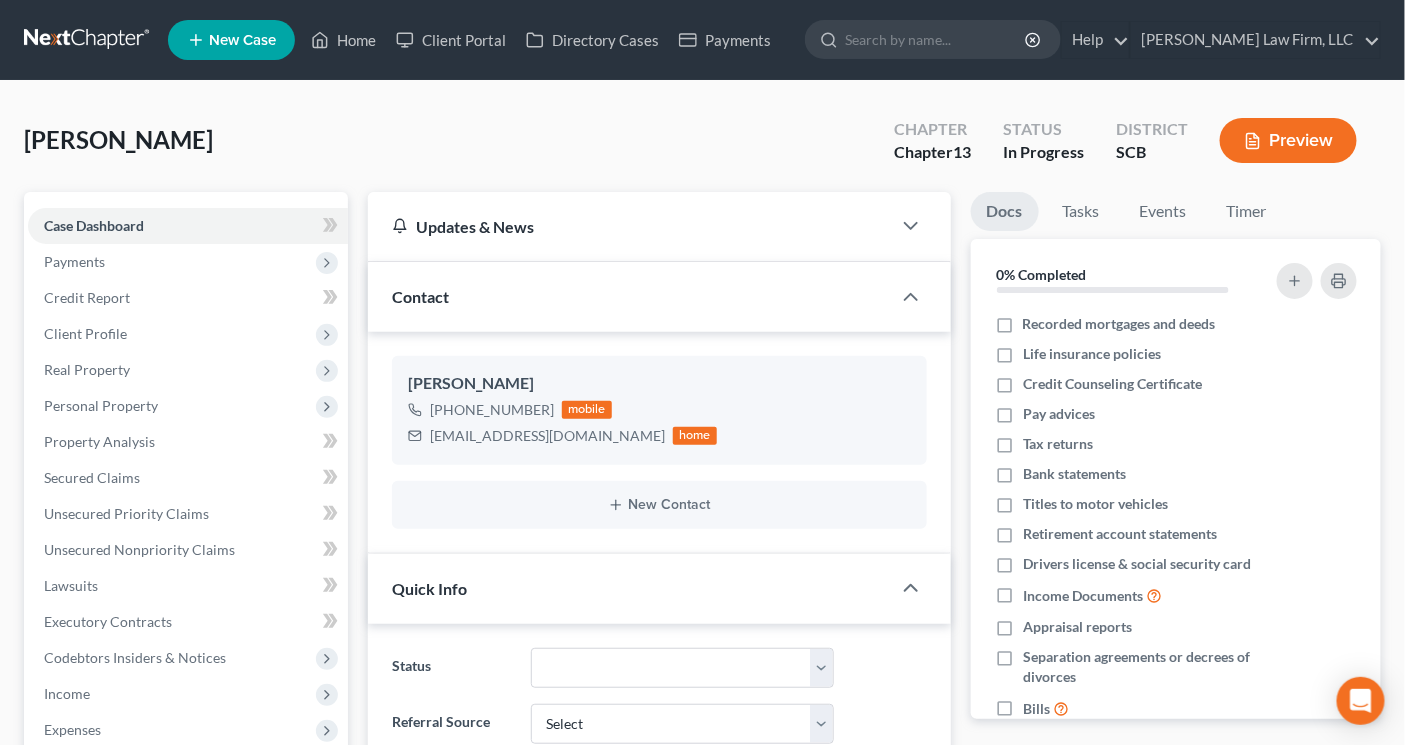 scroll, scrollTop: 128, scrollLeft: 0, axis: vertical 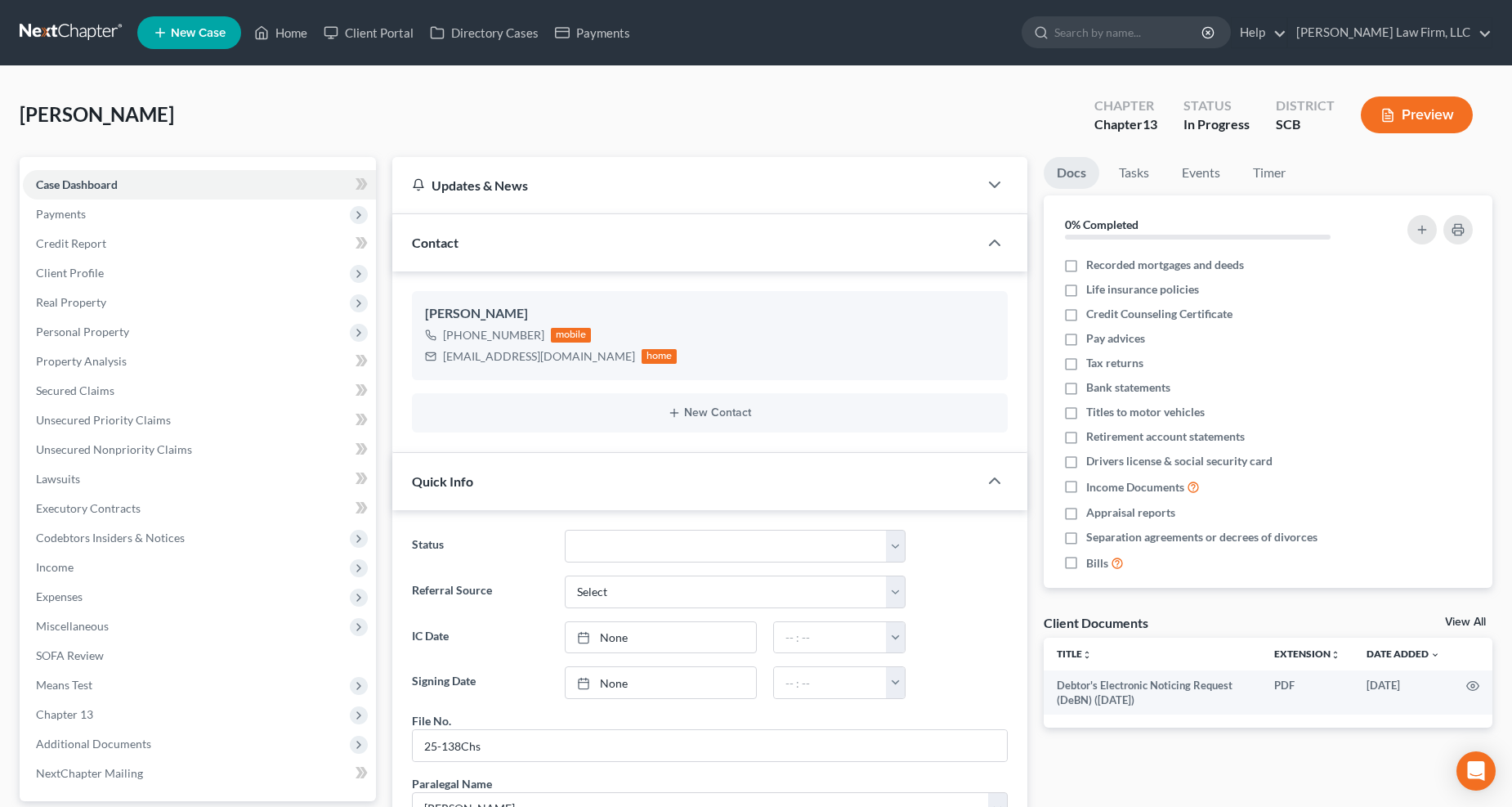 click on "Income" at bounding box center [55, 567] 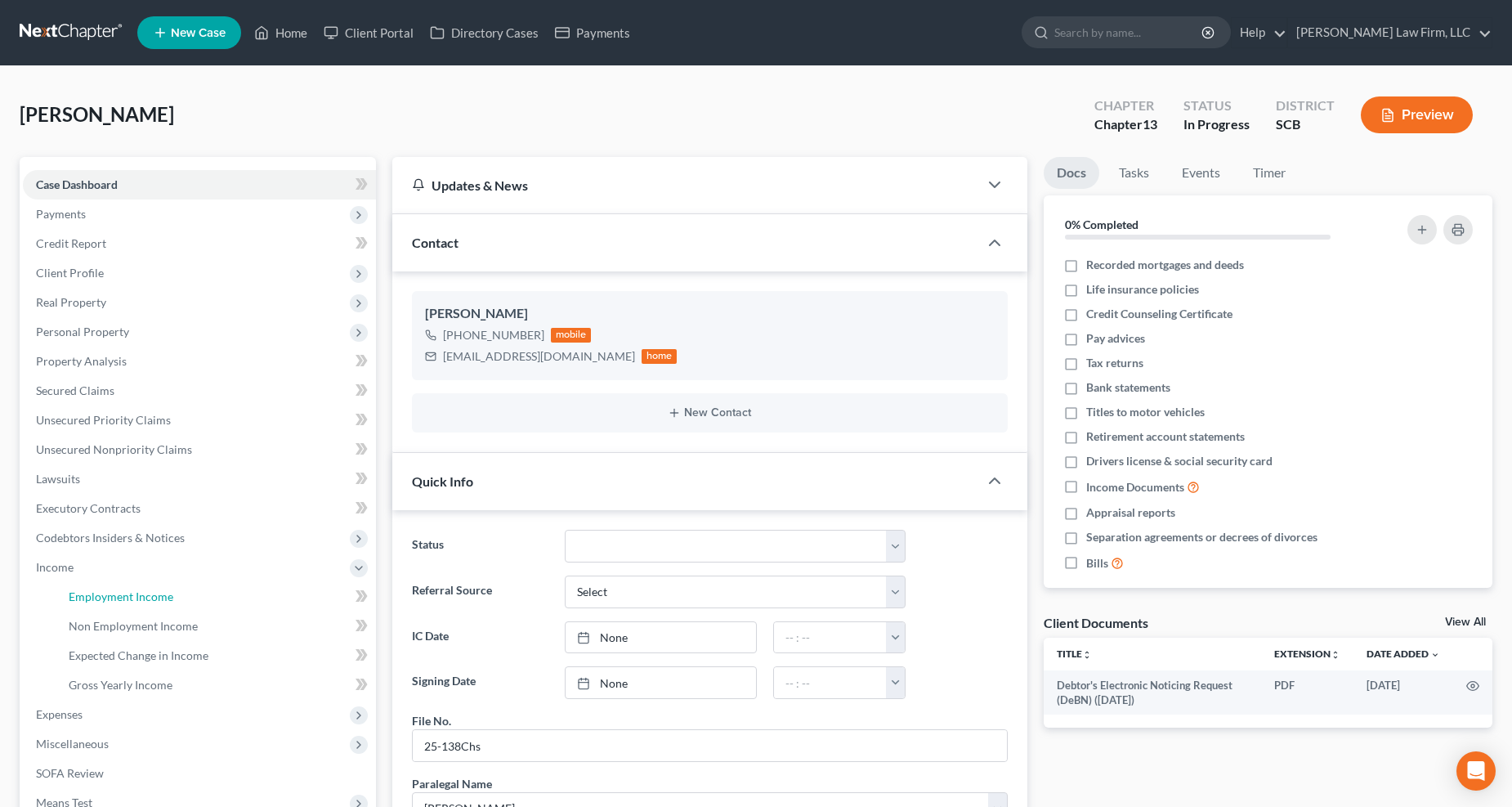 click on "Employment Income" at bounding box center [121, 596] 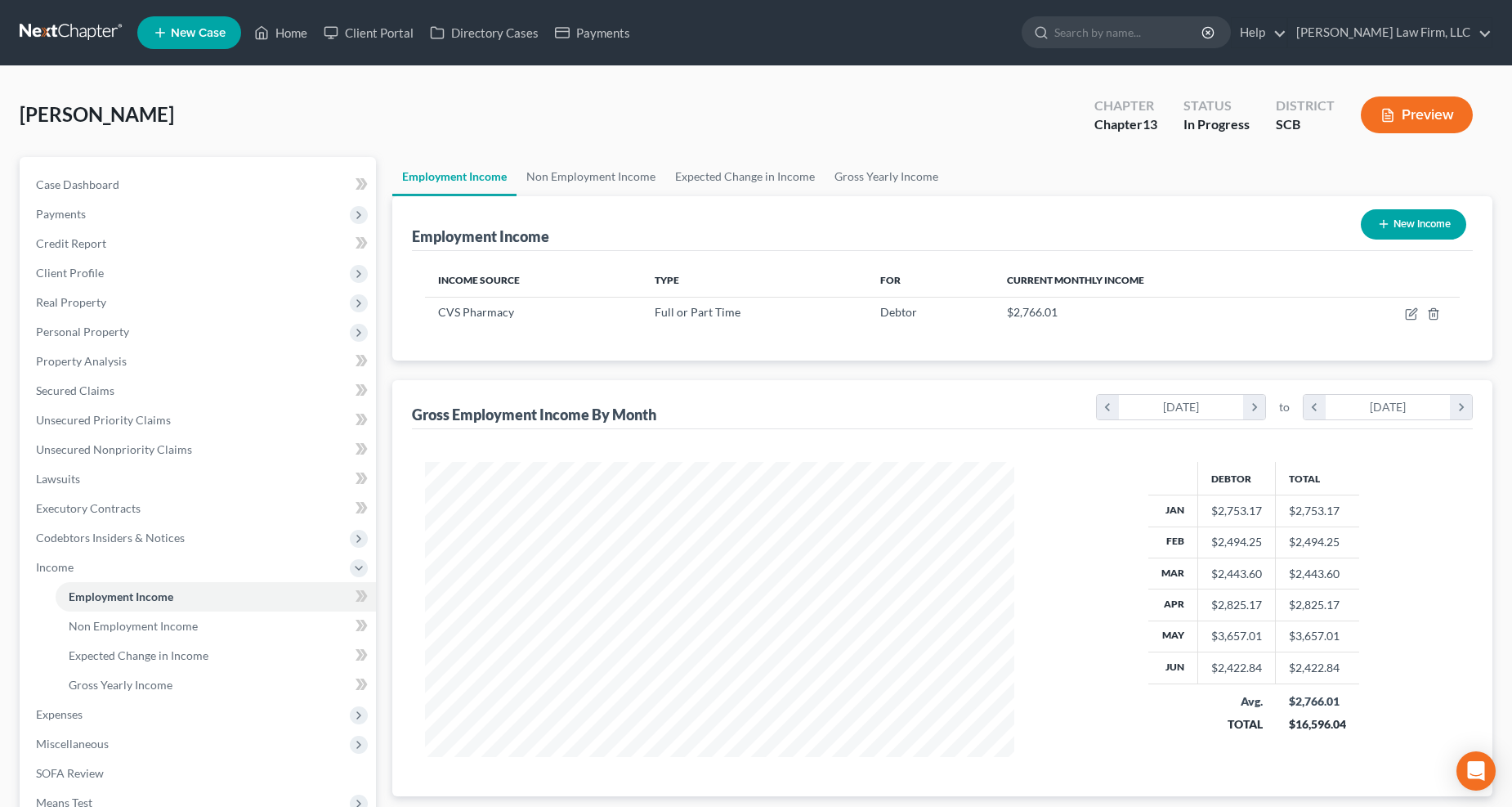 scroll, scrollTop: 817333, scrollLeft: 816674, axis: both 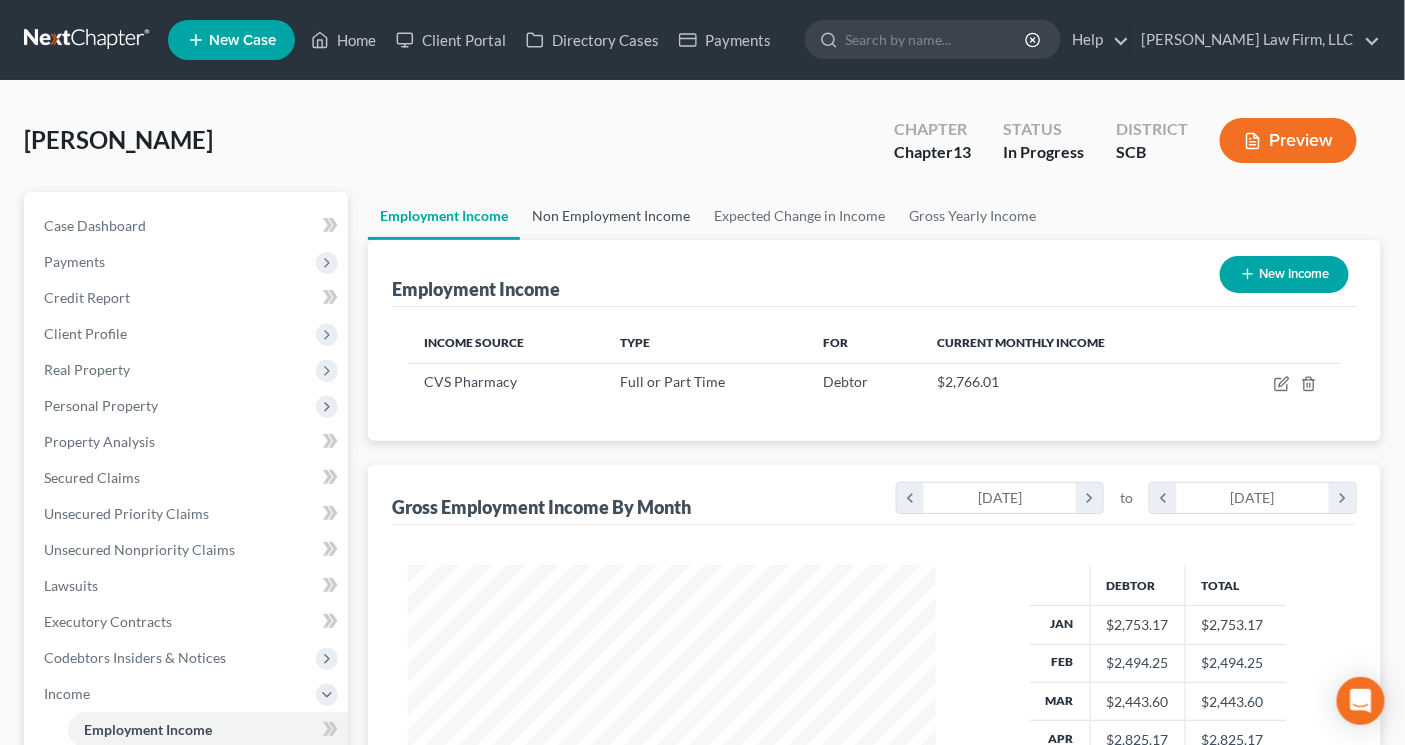 click on "Non Employment Income" at bounding box center [611, 216] 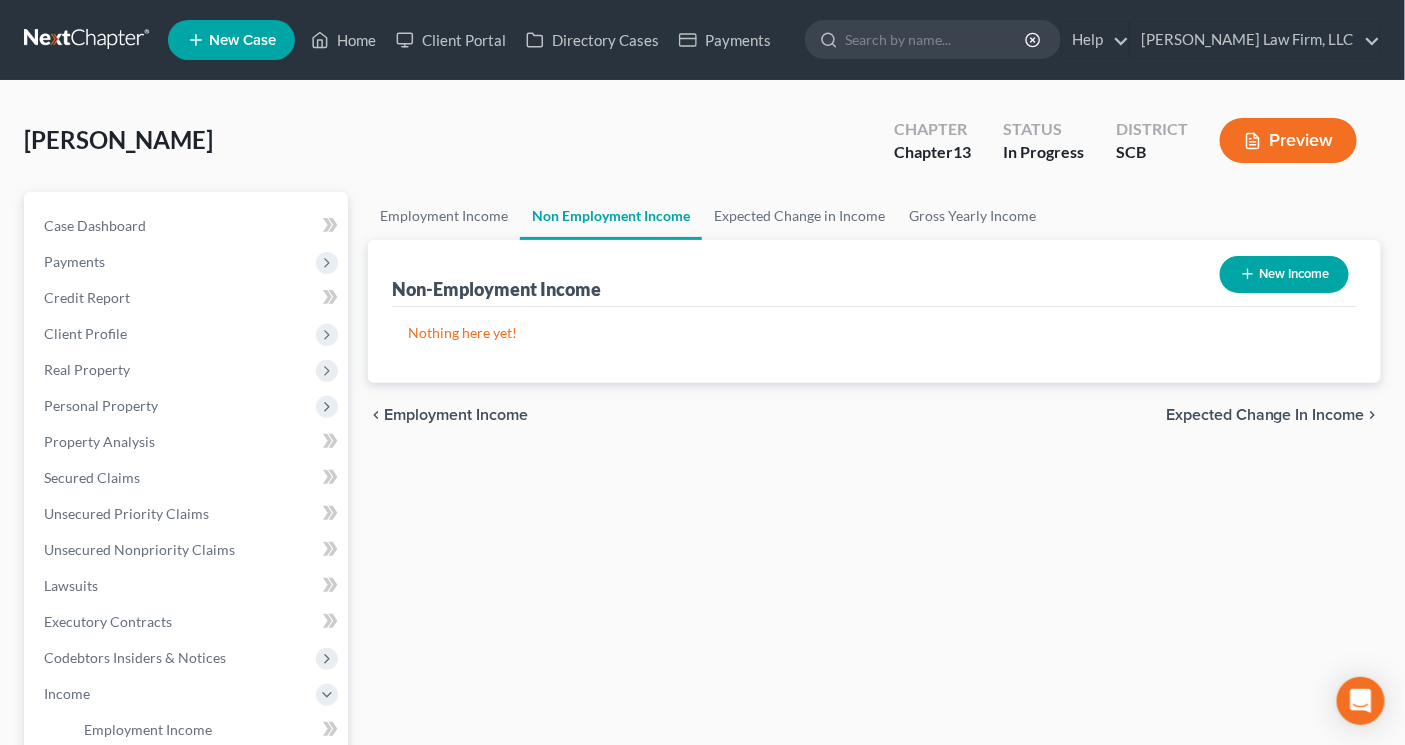 click on "New Income" at bounding box center [1284, 274] 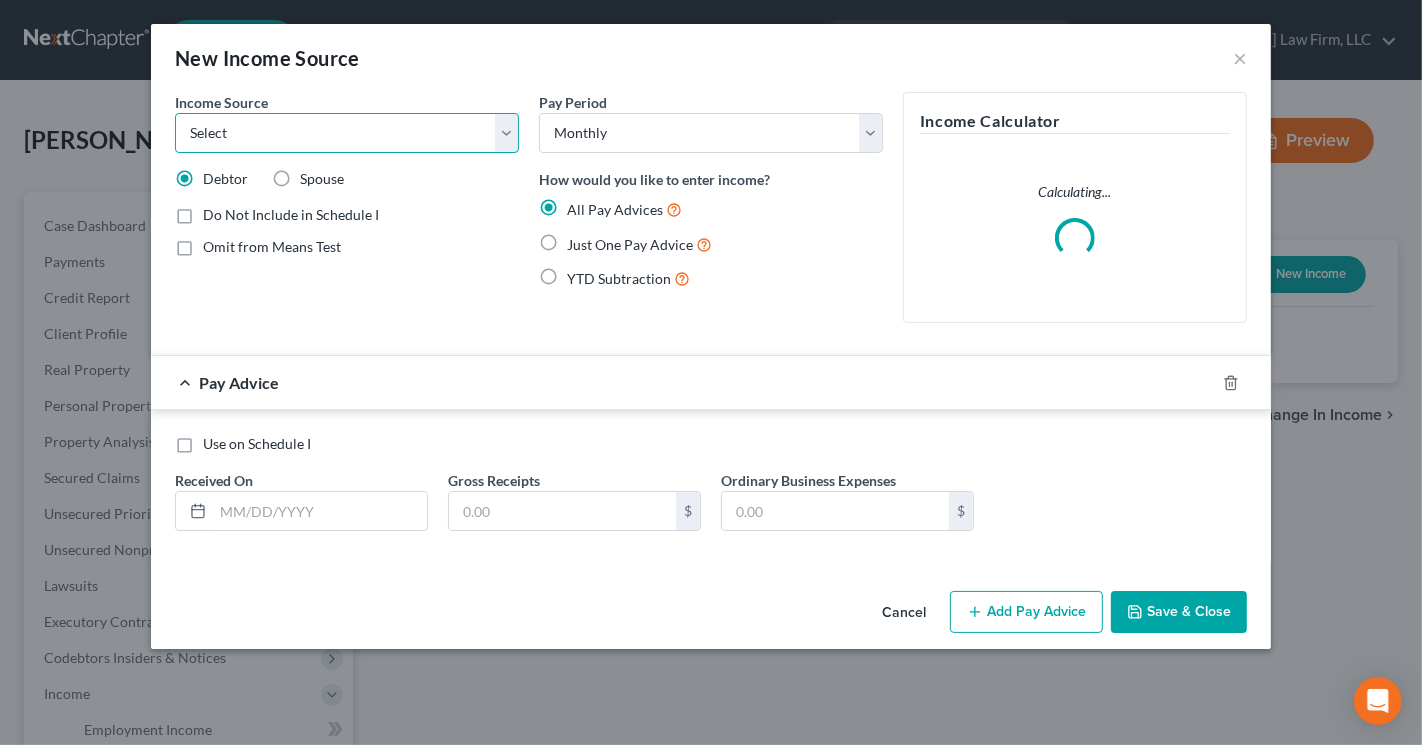 click on "Select Unemployment Disability (from employer) Pension Retirement Social Security / Social Security Disability Other Government Assistance Interests, Dividends or Royalties Child / Family Support Contributions to Household Property / Rental Business, Professional or Farm Alimony / Maintenance Payments Military Disability Benefits Other Monthly Income" at bounding box center [347, 133] 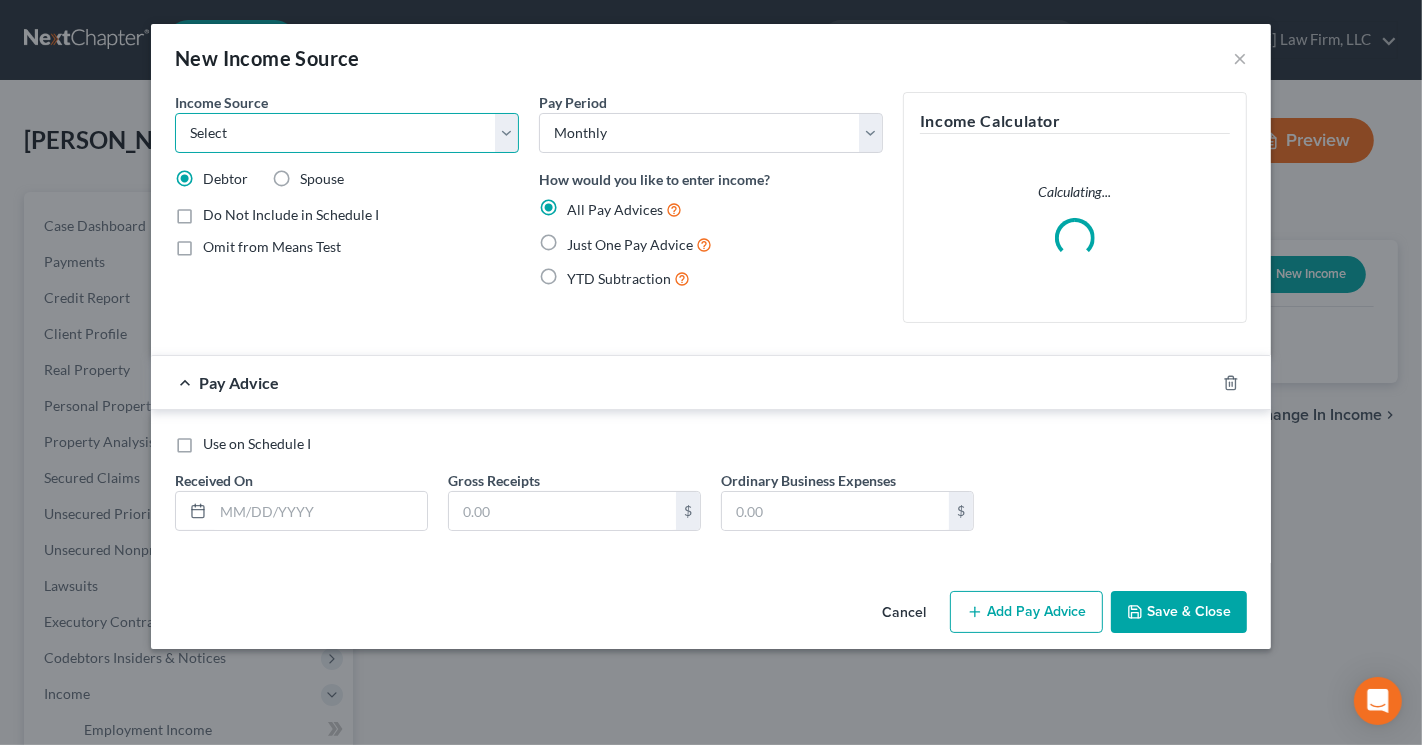 select on "13" 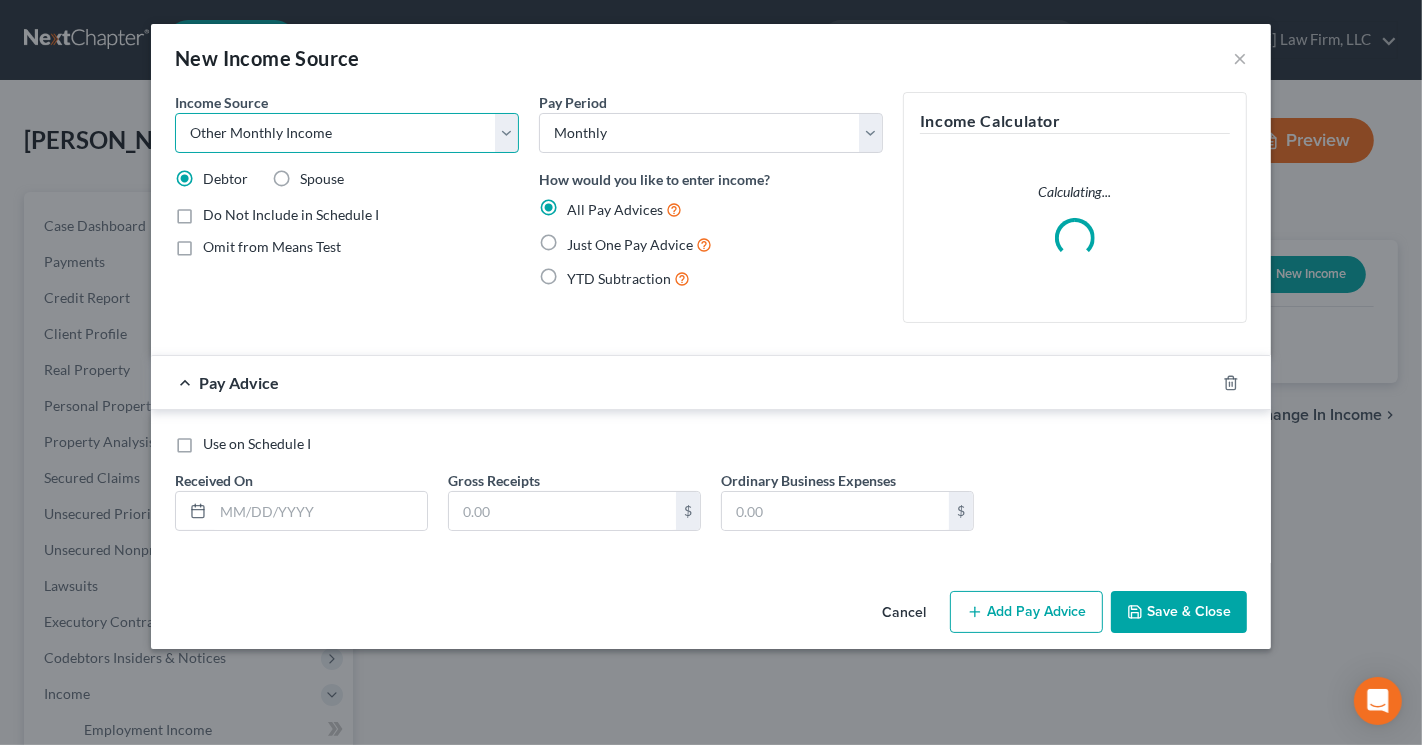 click on "Select Unemployment Disability (from employer) Pension Retirement Social Security / Social Security Disability Other Government Assistance Interests, Dividends or Royalties Child / Family Support Contributions to Household Property / Rental Business, Professional or Farm Alimony / Maintenance Payments Military Disability Benefits Other Monthly Income" at bounding box center [347, 133] 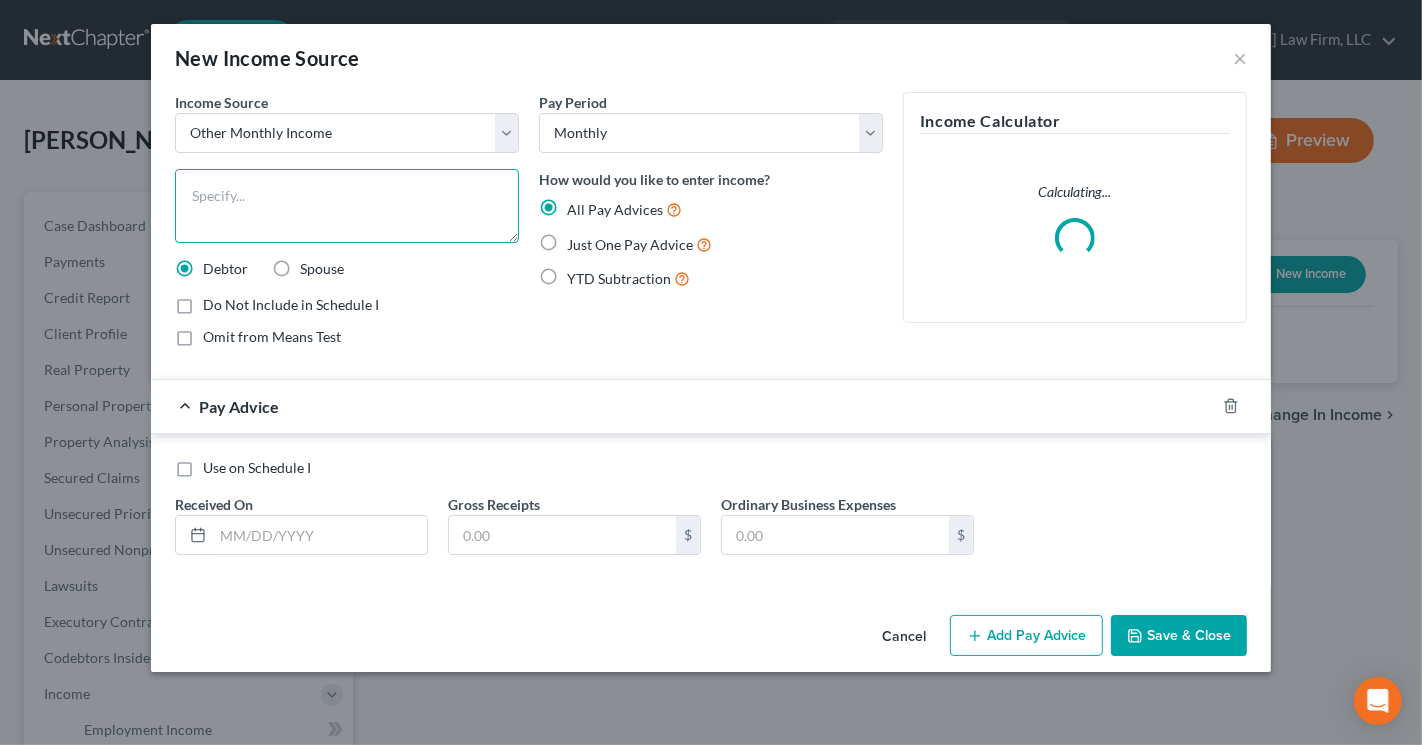 click at bounding box center [347, 206] 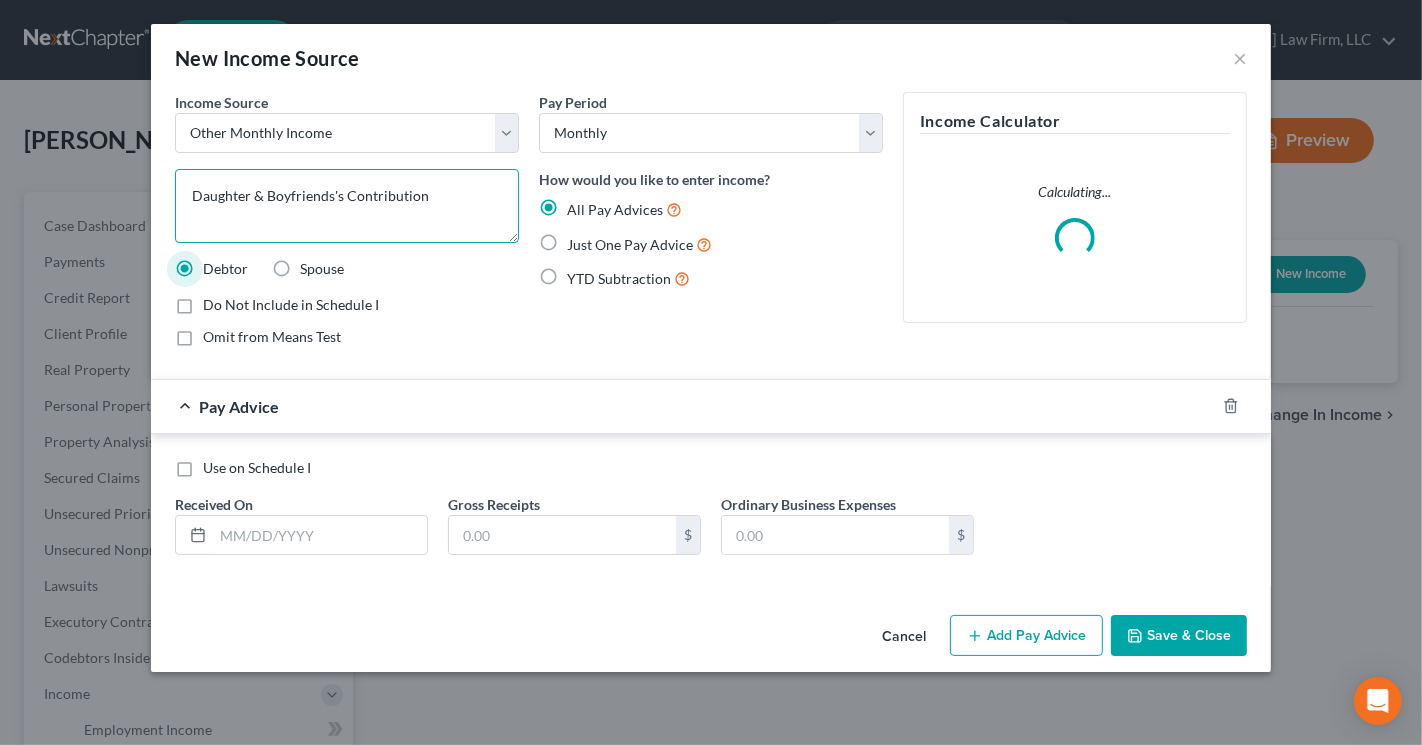 click on "Daughter & Boyfriends's Contribution" at bounding box center [347, 206] 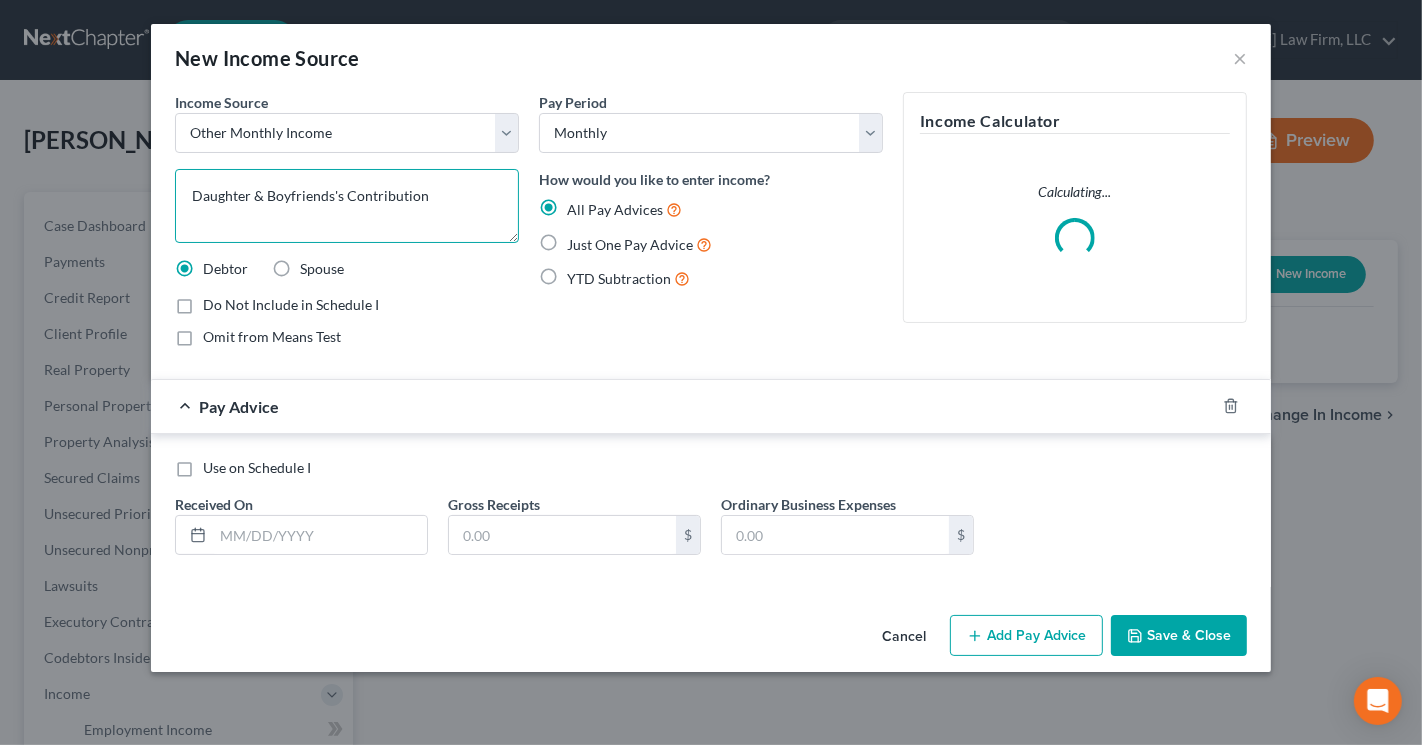 click on "Daughter & Boyfriends's Contribution" at bounding box center [347, 206] 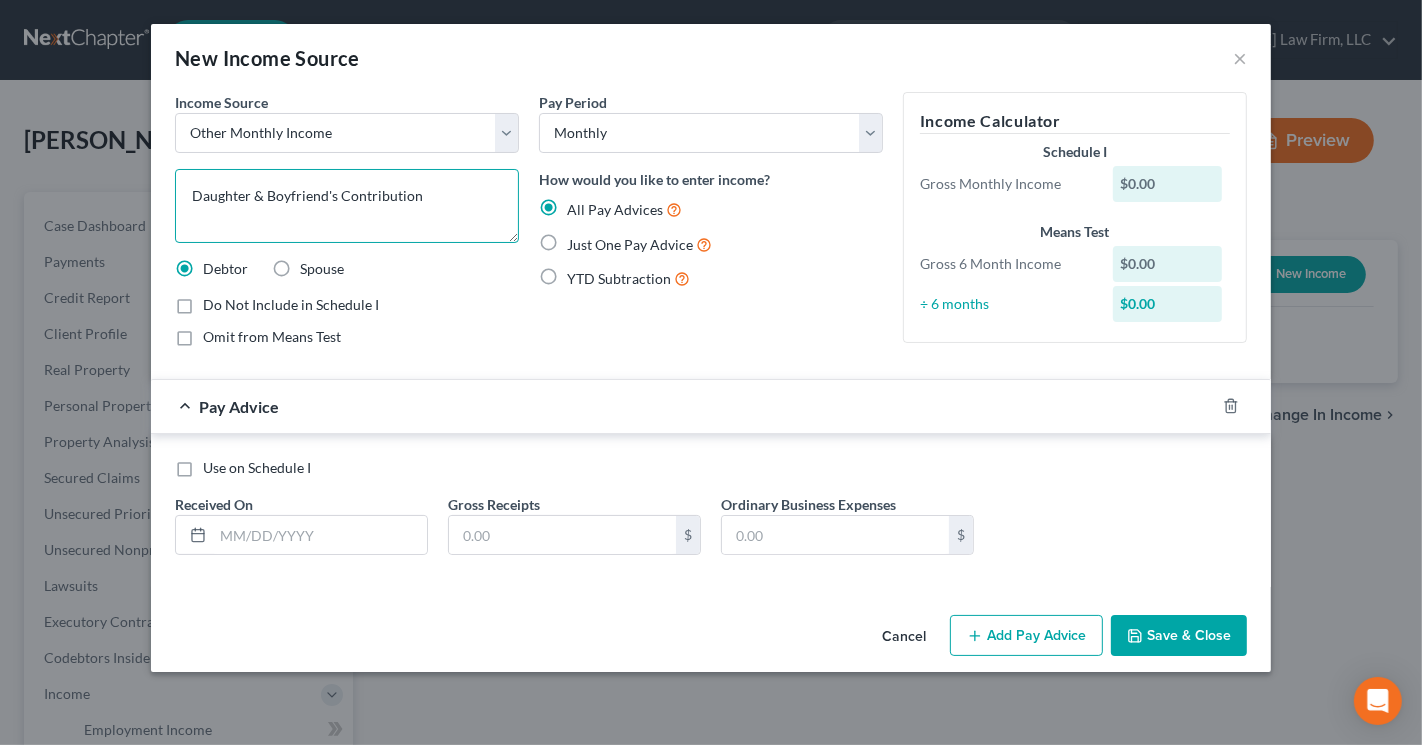 click on "Daughter & Boyfriend's Contribution" at bounding box center (347, 206) 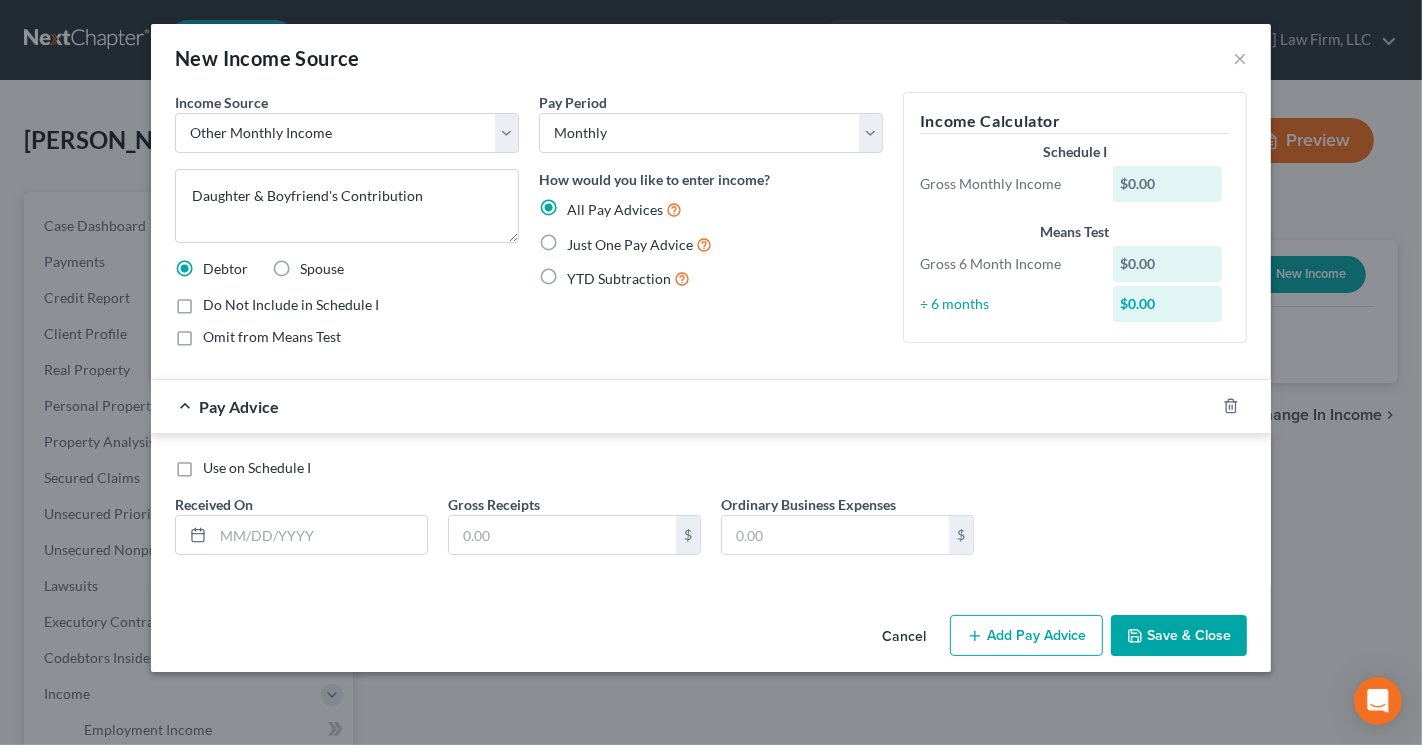 click on "Use on Schedule I" at bounding box center (257, 467) 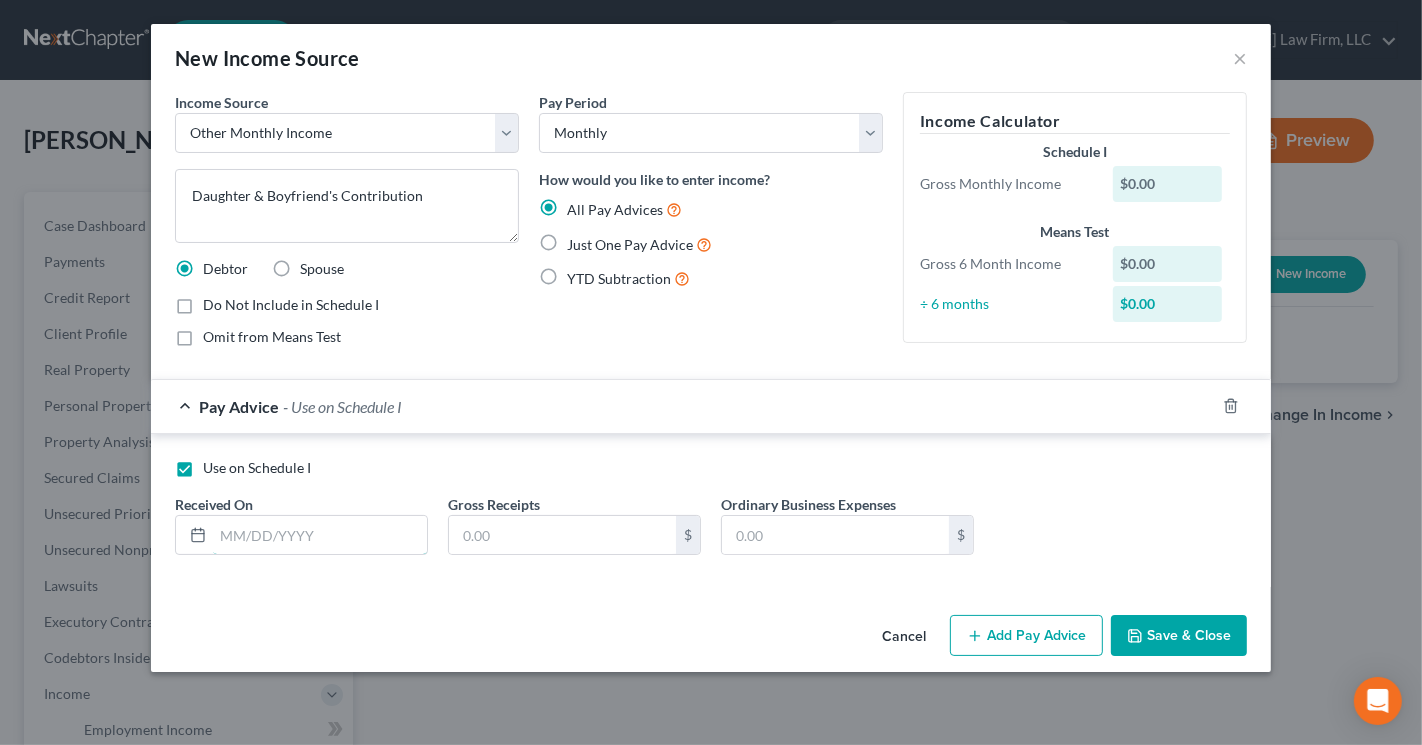 click at bounding box center [320, 535] 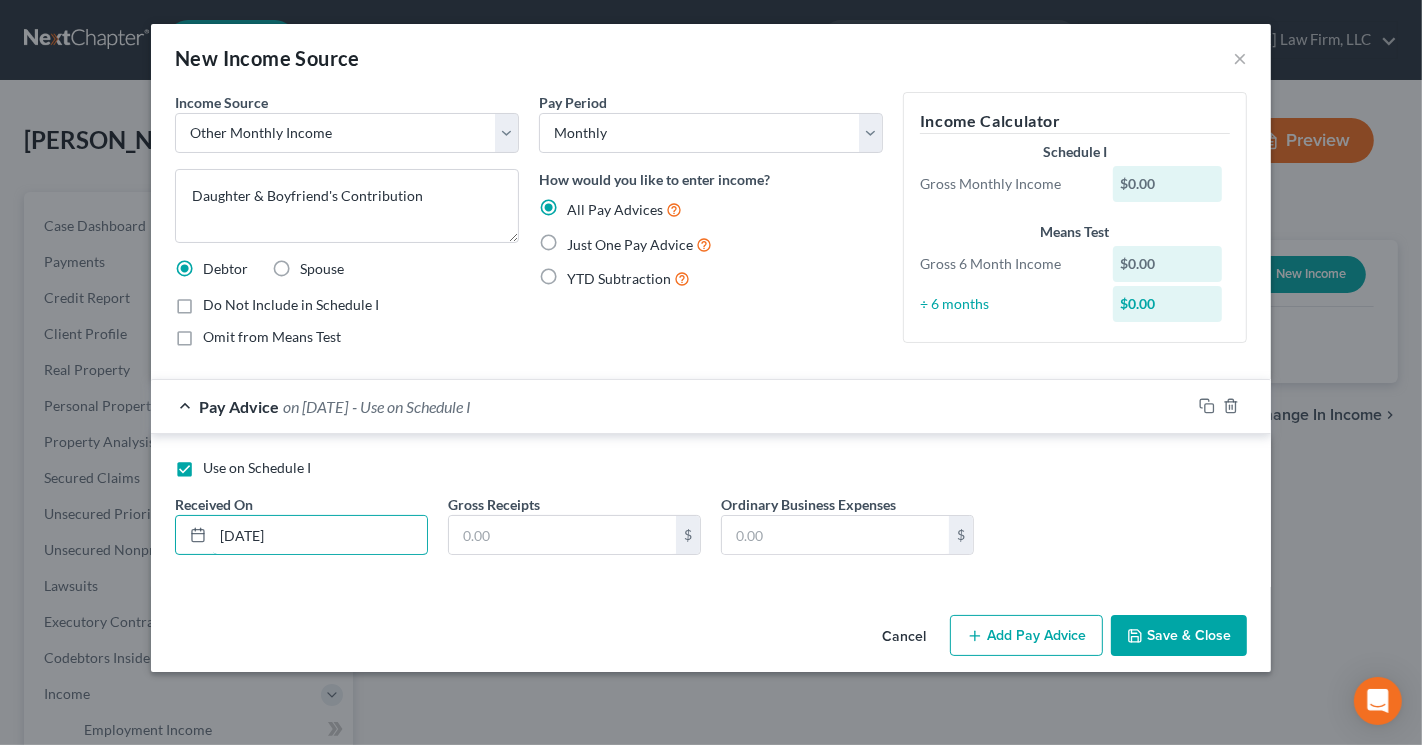 type on "[DATE]" 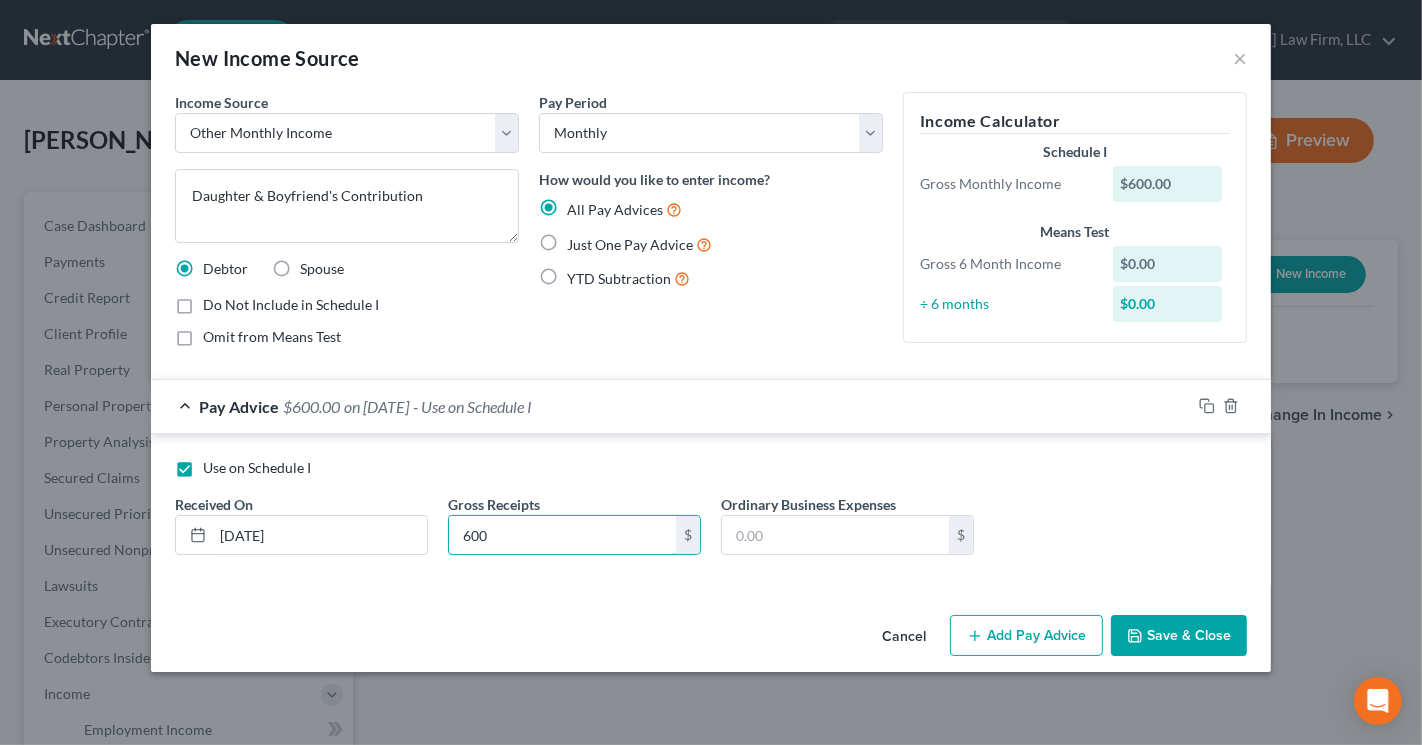 type on "600" 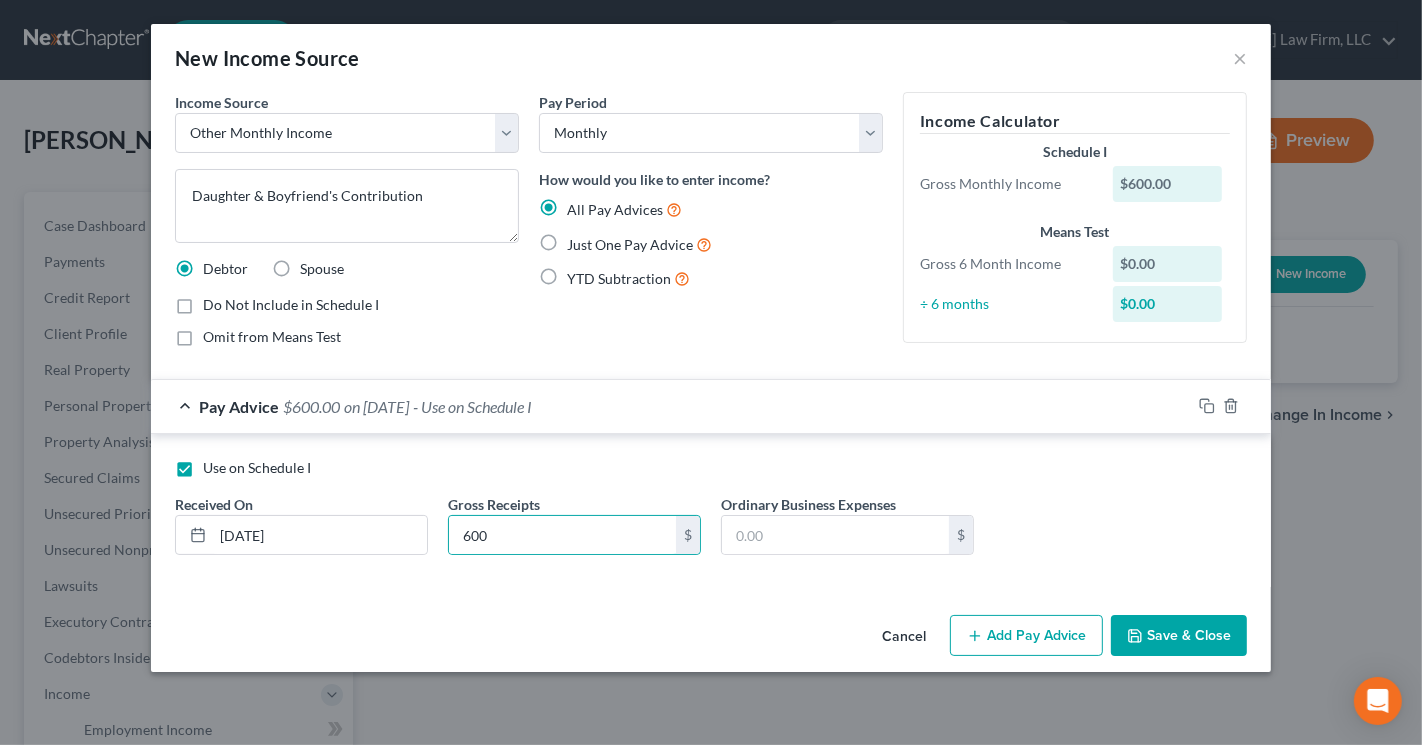 click on "Save & Close" at bounding box center [1179, 636] 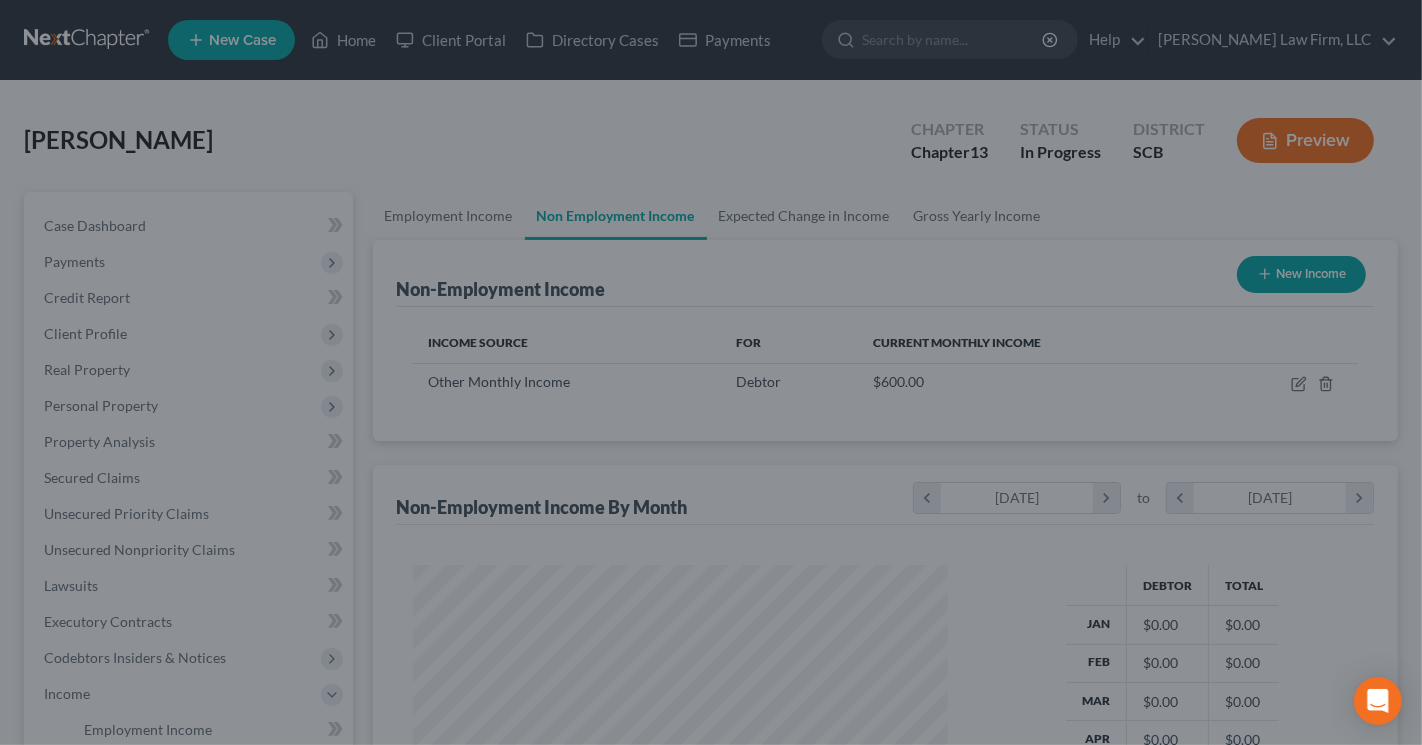scroll, scrollTop: 999641, scrollLeft: 999432, axis: both 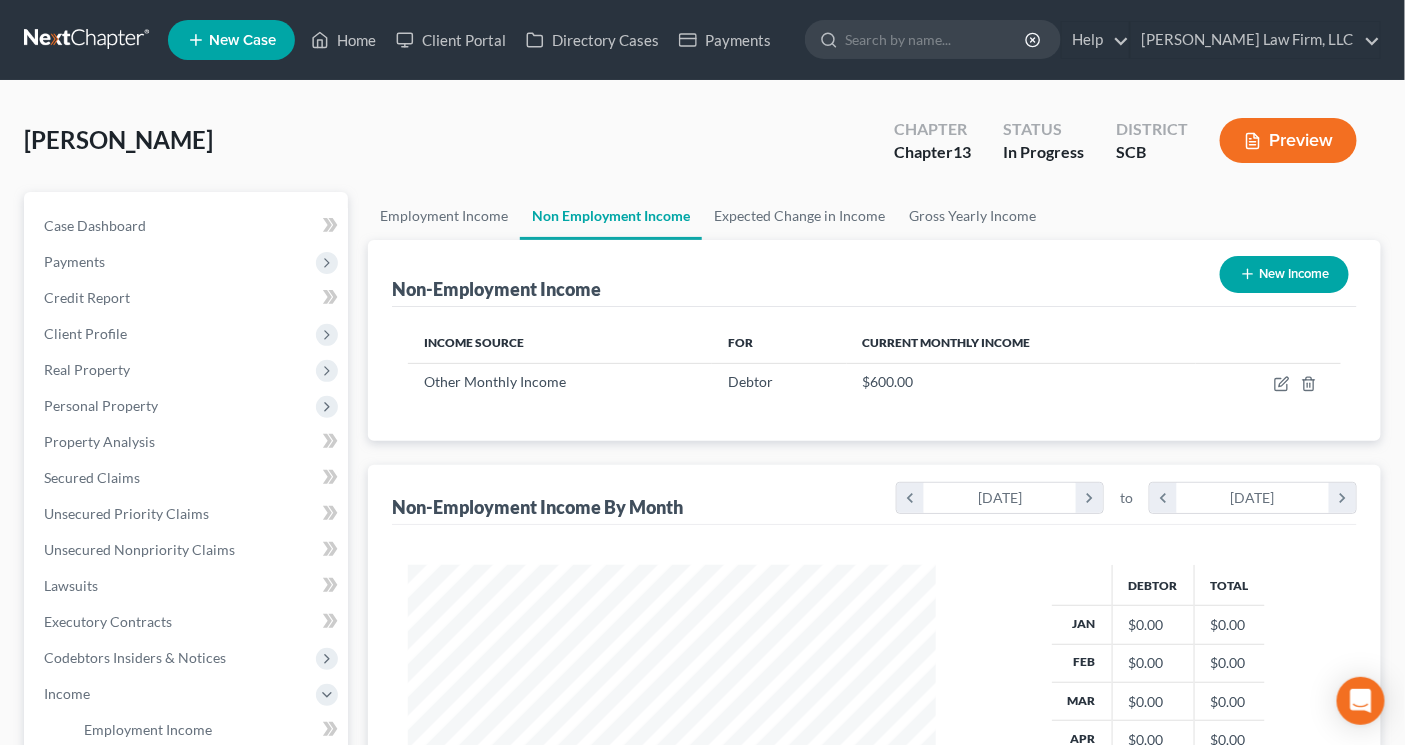 click on "New Income" at bounding box center [1284, 274] 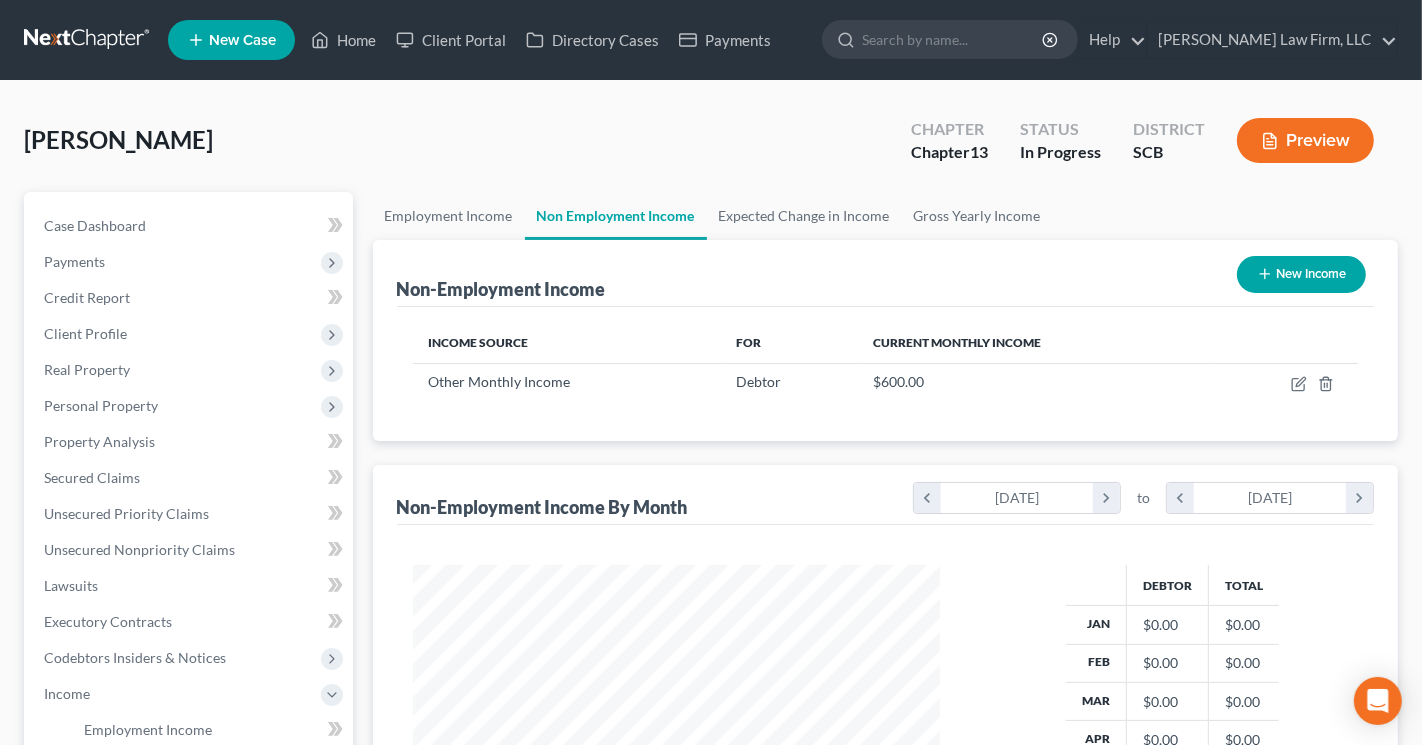 select on "0" 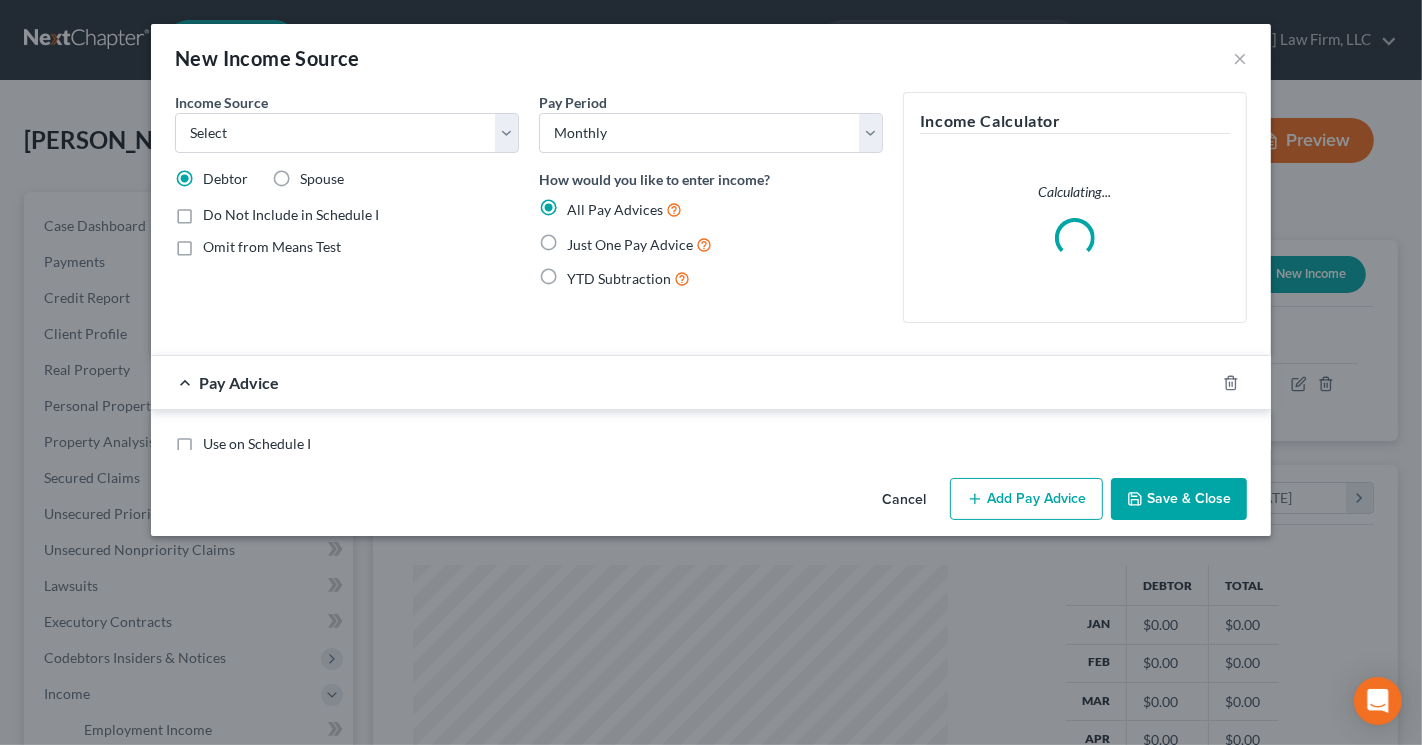 scroll, scrollTop: 999641, scrollLeft: 999425, axis: both 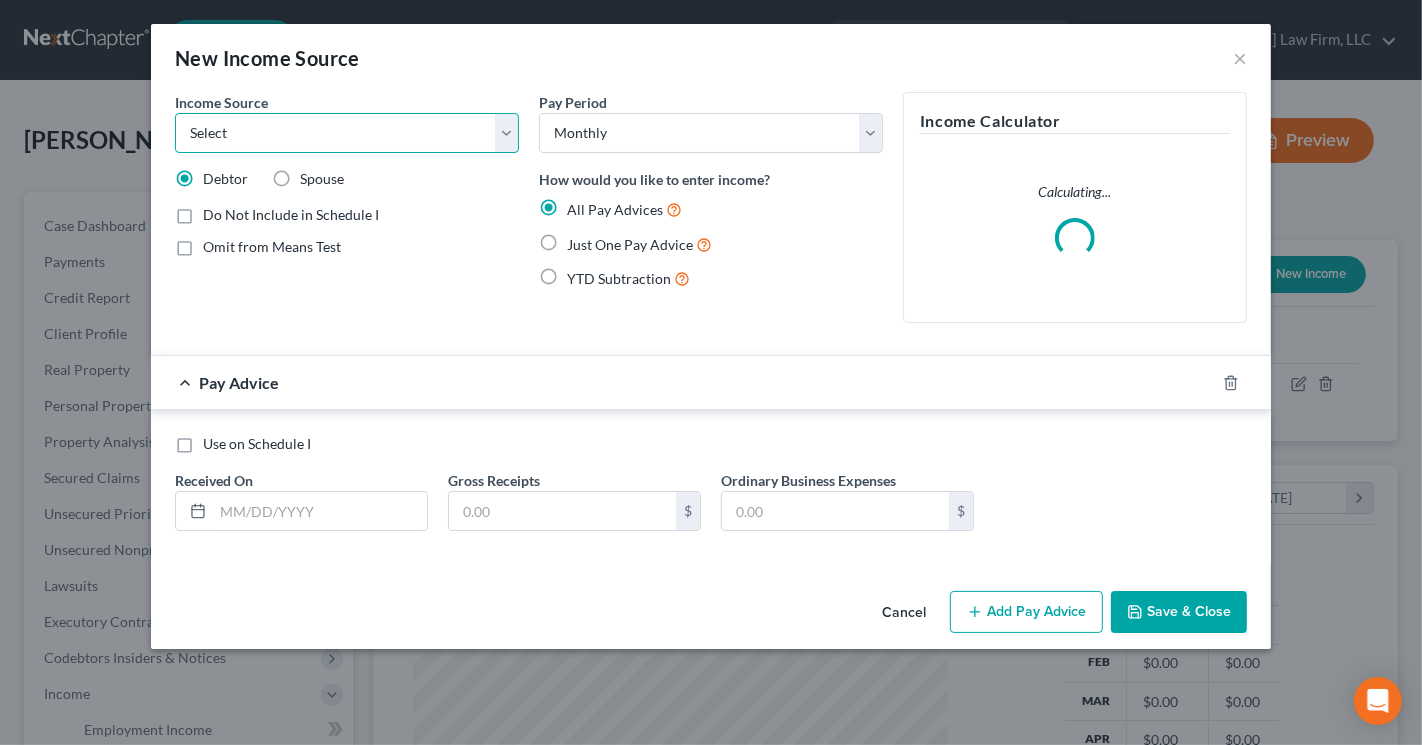 click on "Select Unemployment Disability (from employer) Pension Retirement Social Security / Social Security Disability Other Government Assistance Interests, Dividends or Royalties Child / Family Support Contributions to Household Property / Rental Business, Professional or Farm Alimony / Maintenance Payments Military Disability Benefits Other Monthly Income" at bounding box center [347, 133] 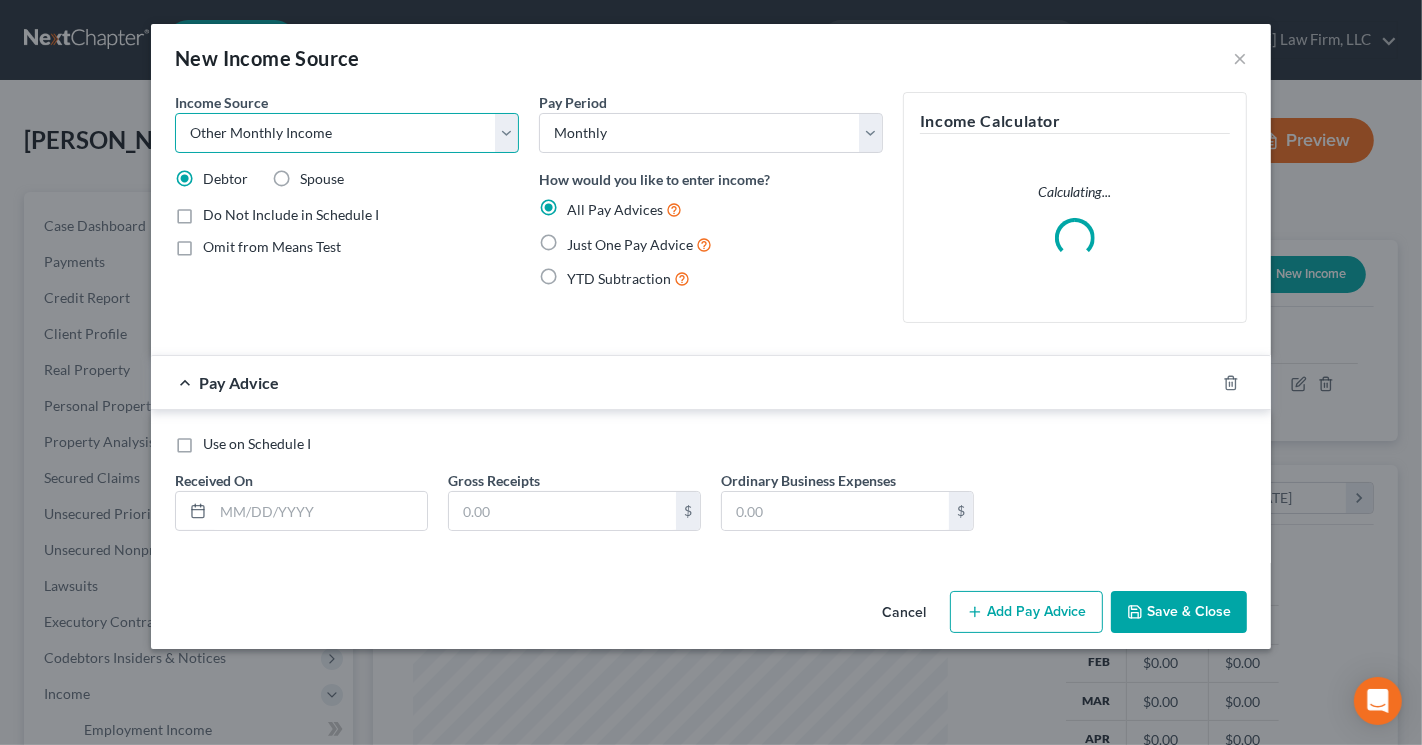 click on "Select Unemployment Disability (from employer) Pension Retirement Social Security / Social Security Disability Other Government Assistance Interests, Dividends or Royalties Child / Family Support Contributions to Household Property / Rental Business, Professional or Farm Alimony / Maintenance Payments Military Disability Benefits Other Monthly Income" at bounding box center [347, 133] 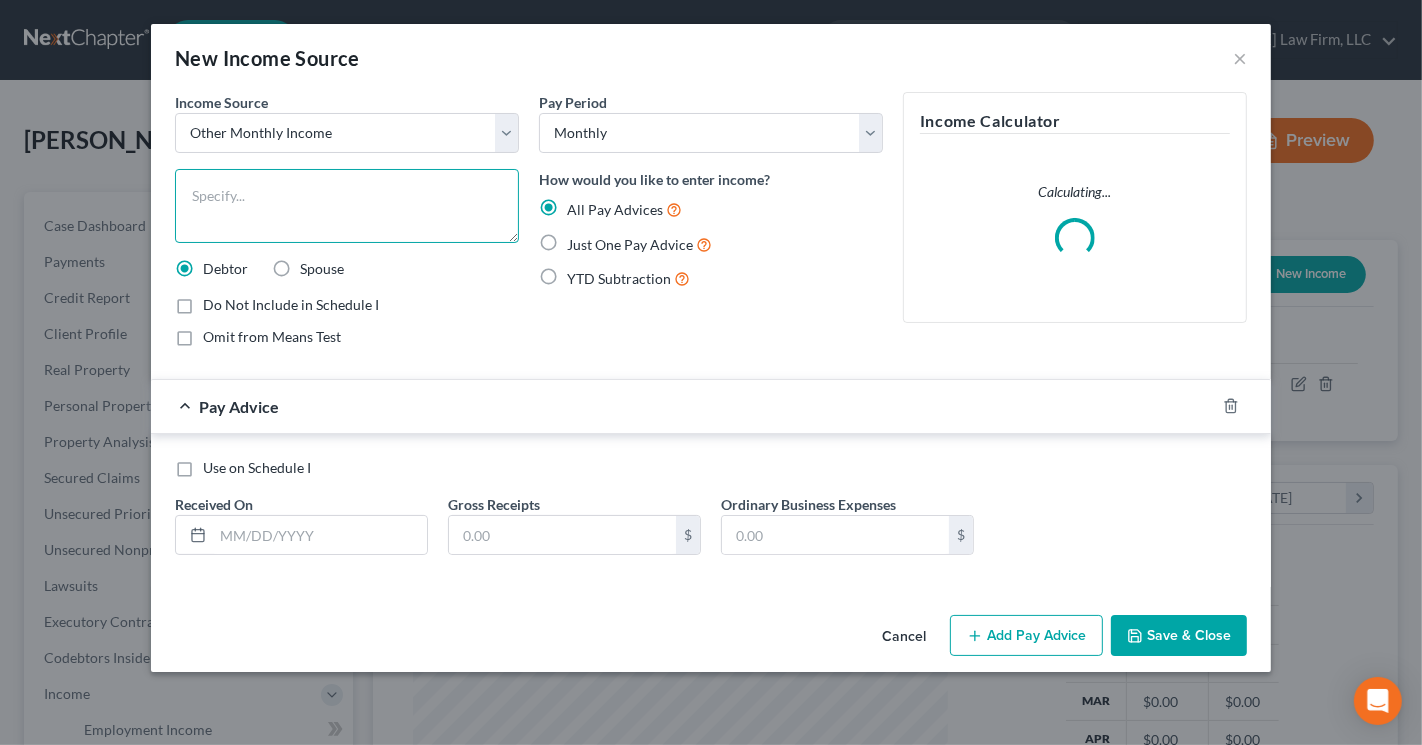 click at bounding box center [347, 206] 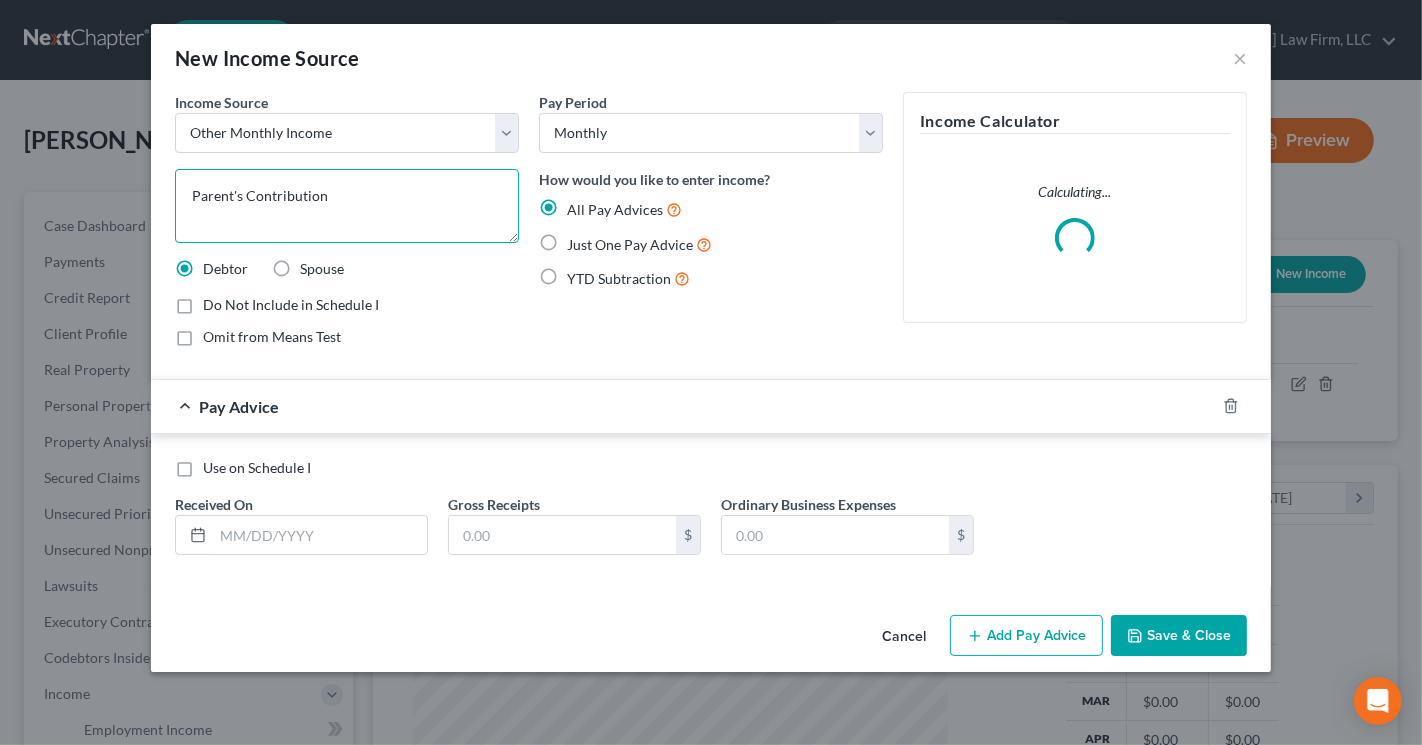 type on "Parent's Contribution" 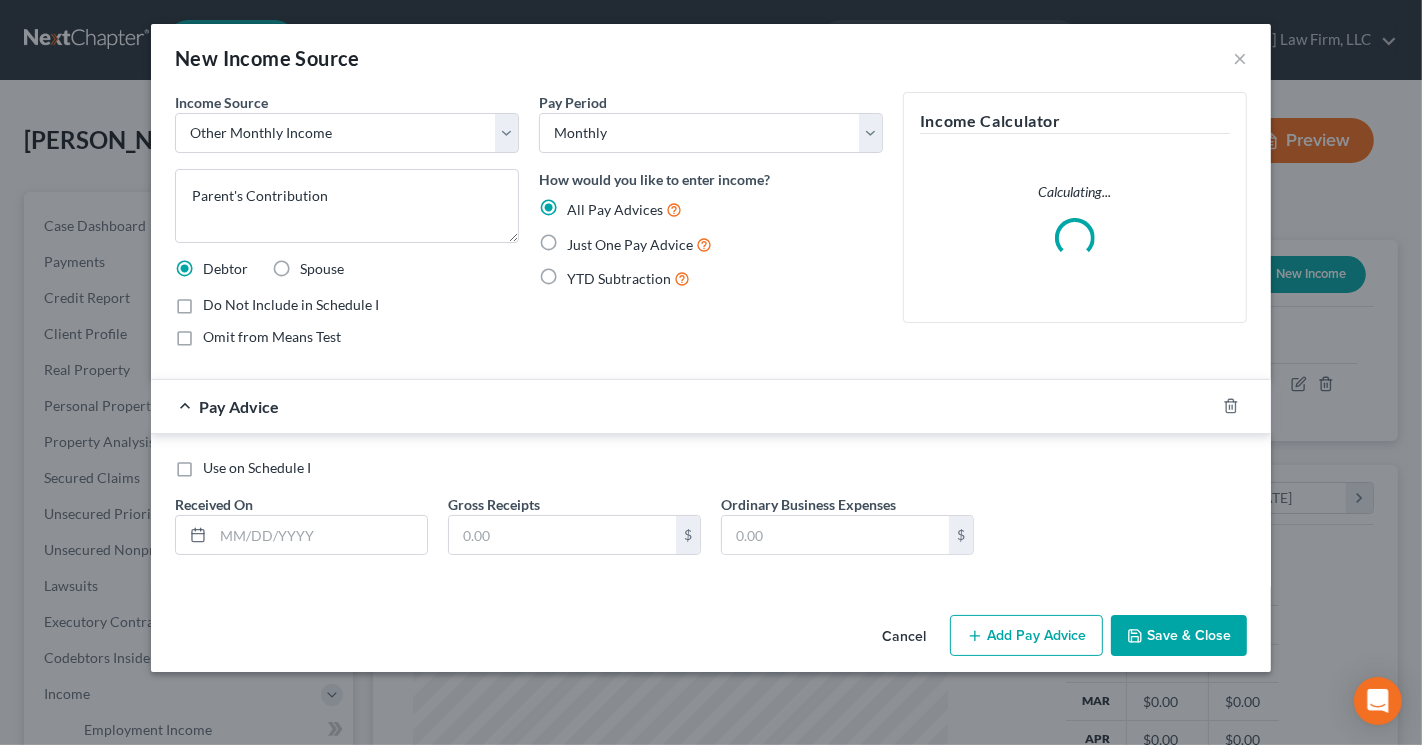 click on "Use on Schedule I" at bounding box center [257, 467] 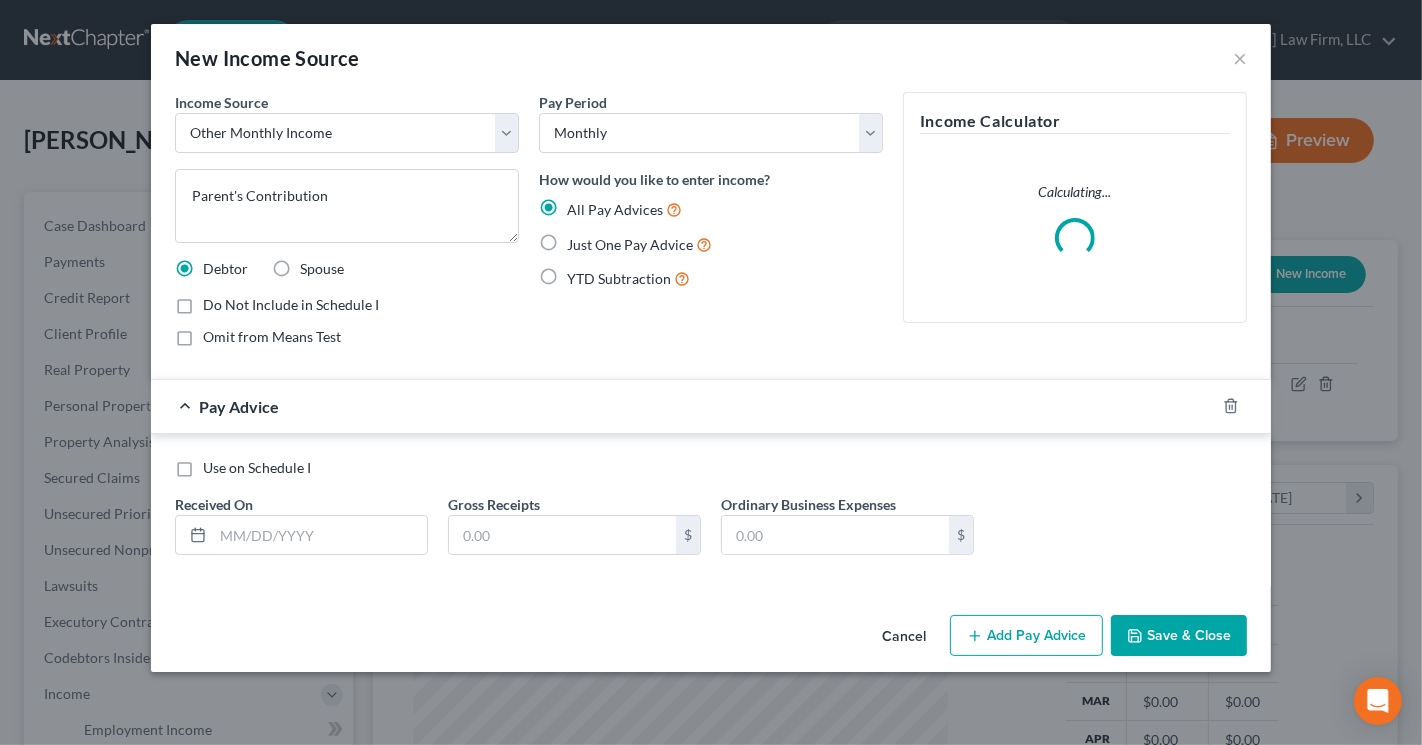 click on "Use on Schedule I" at bounding box center [217, 464] 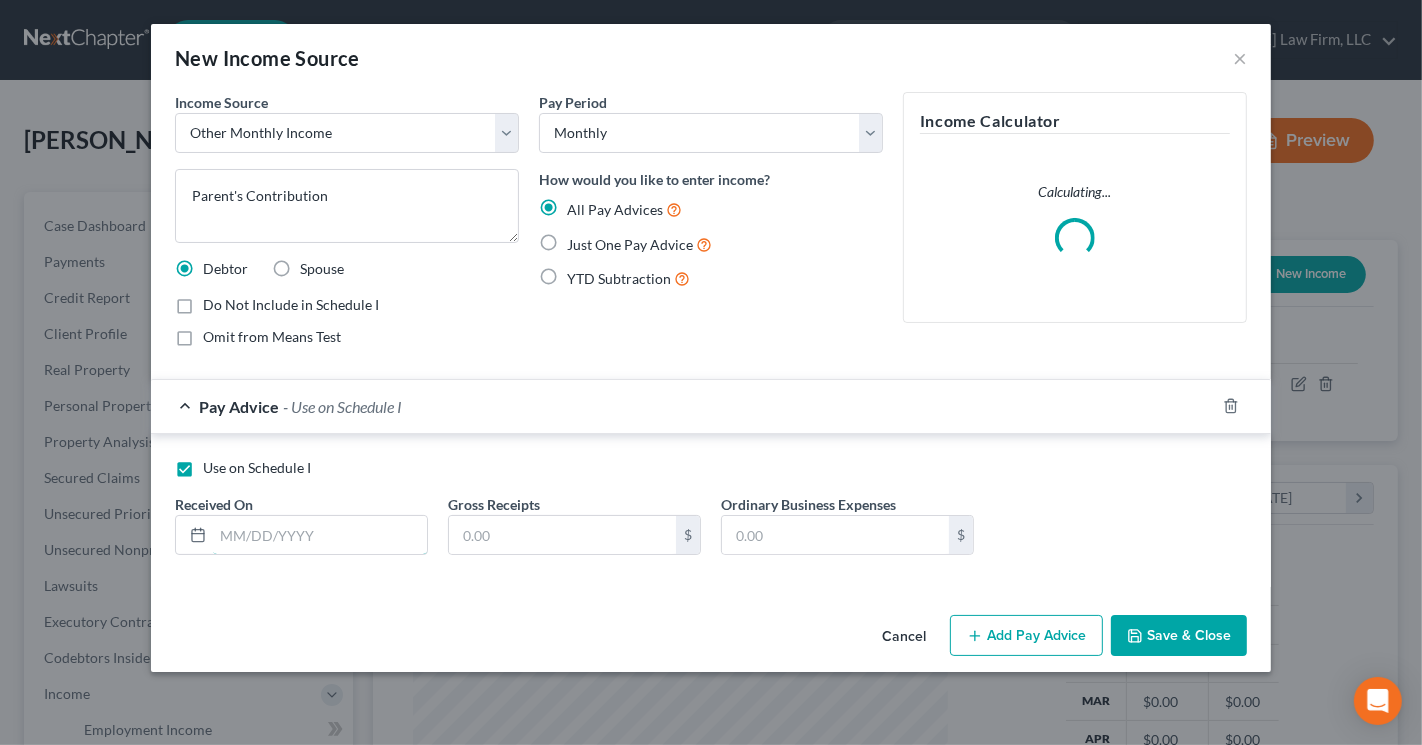 click at bounding box center (320, 535) 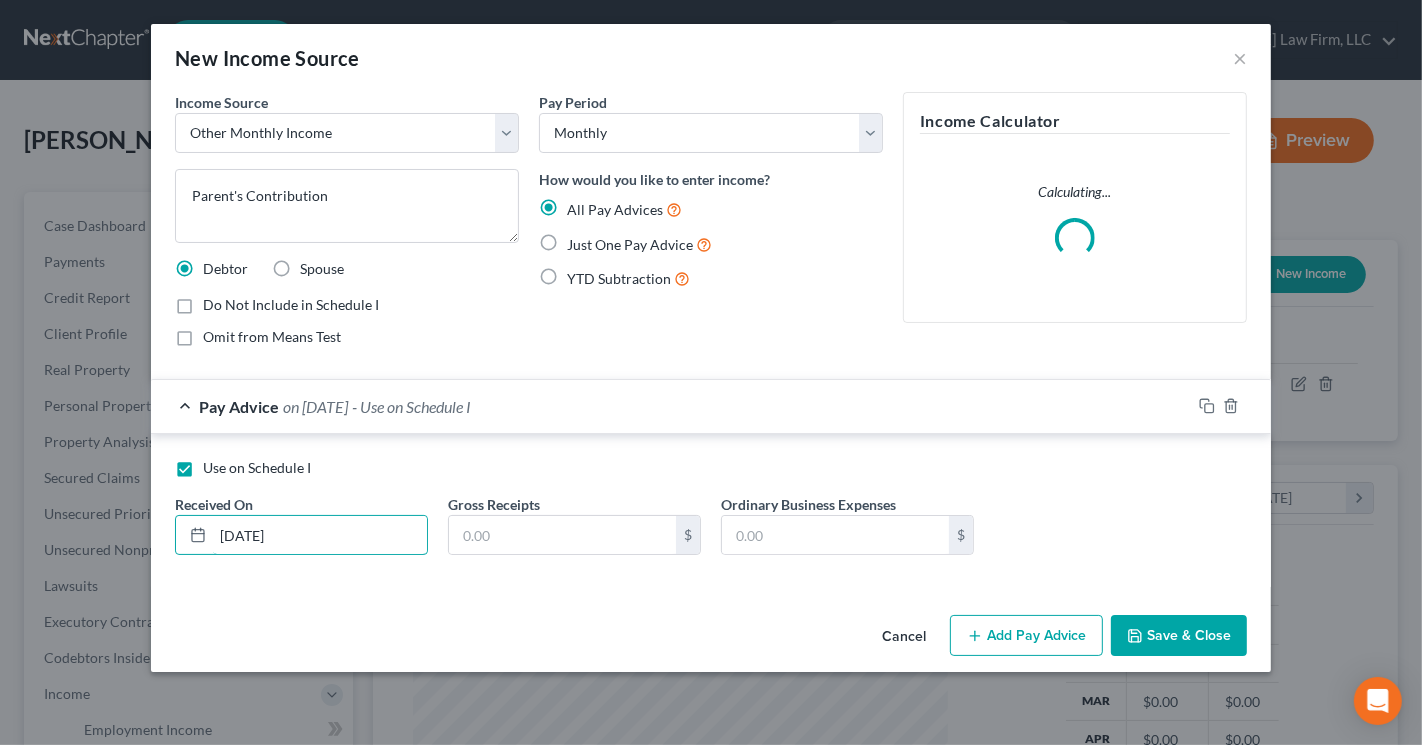 type on "[DATE]" 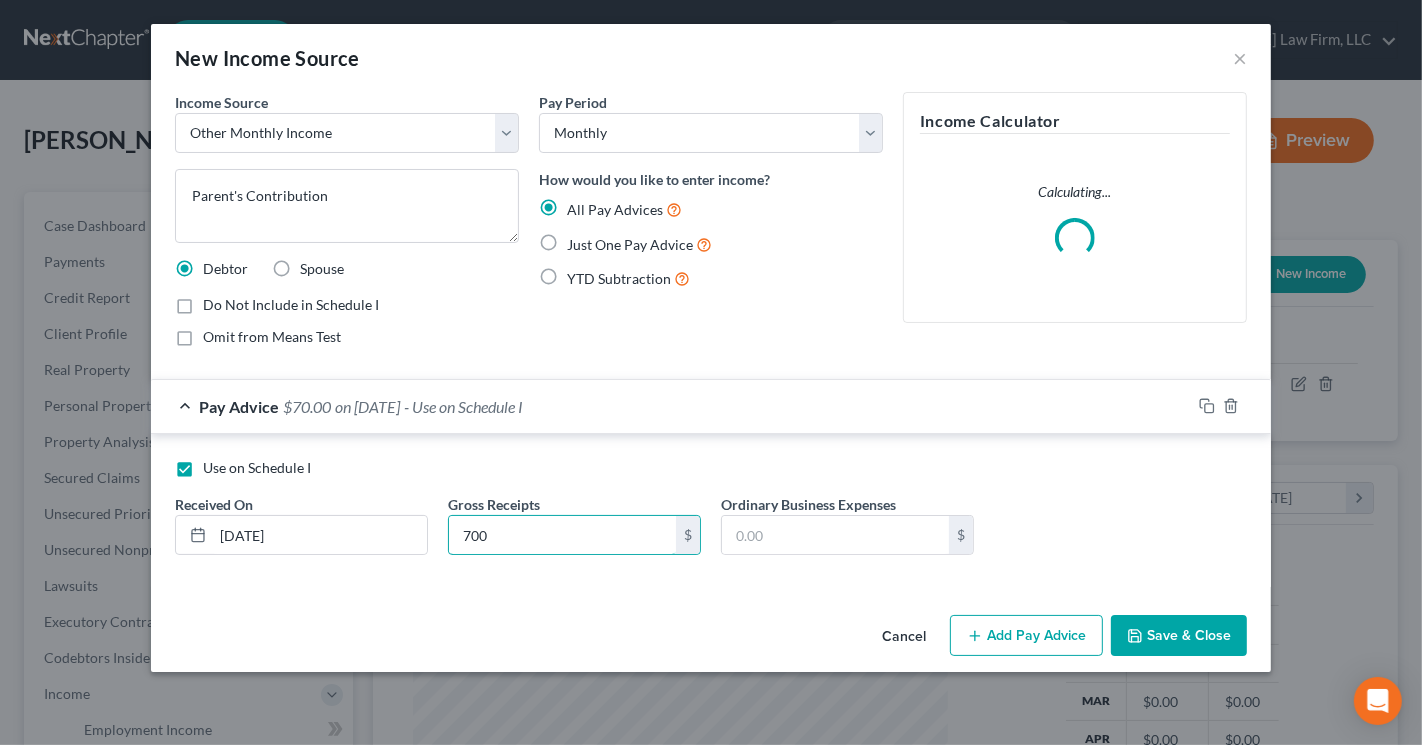 type on "700" 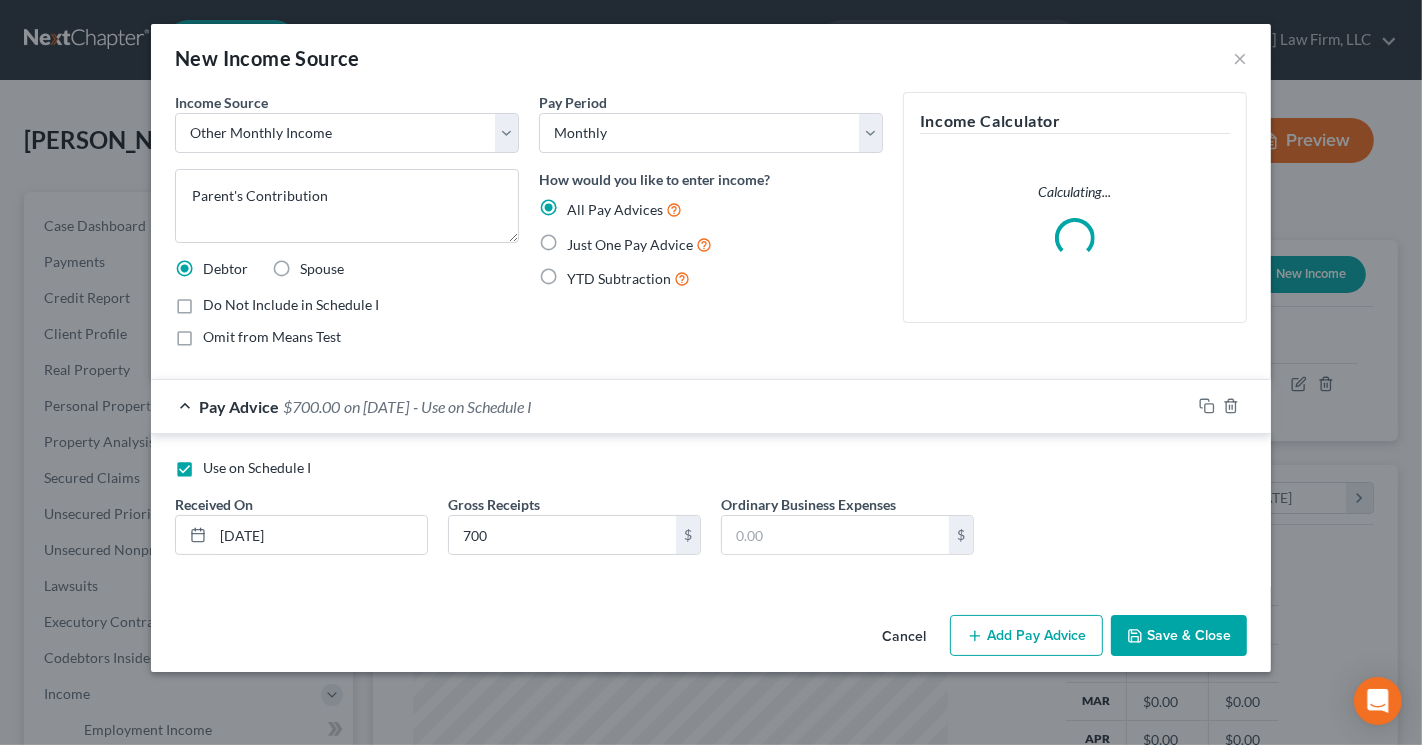click on "Save & Close" at bounding box center (1179, 636) 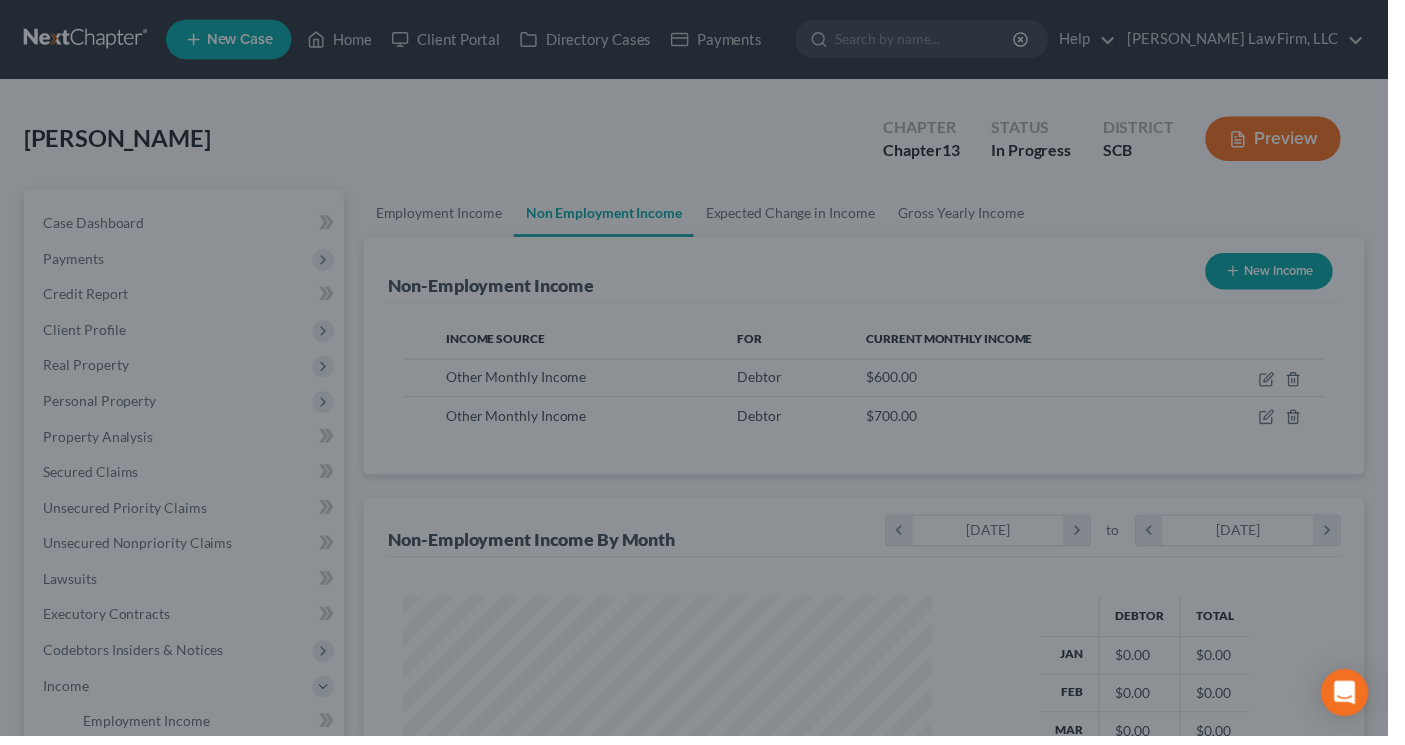 scroll, scrollTop: 358, scrollLeft: 567, axis: both 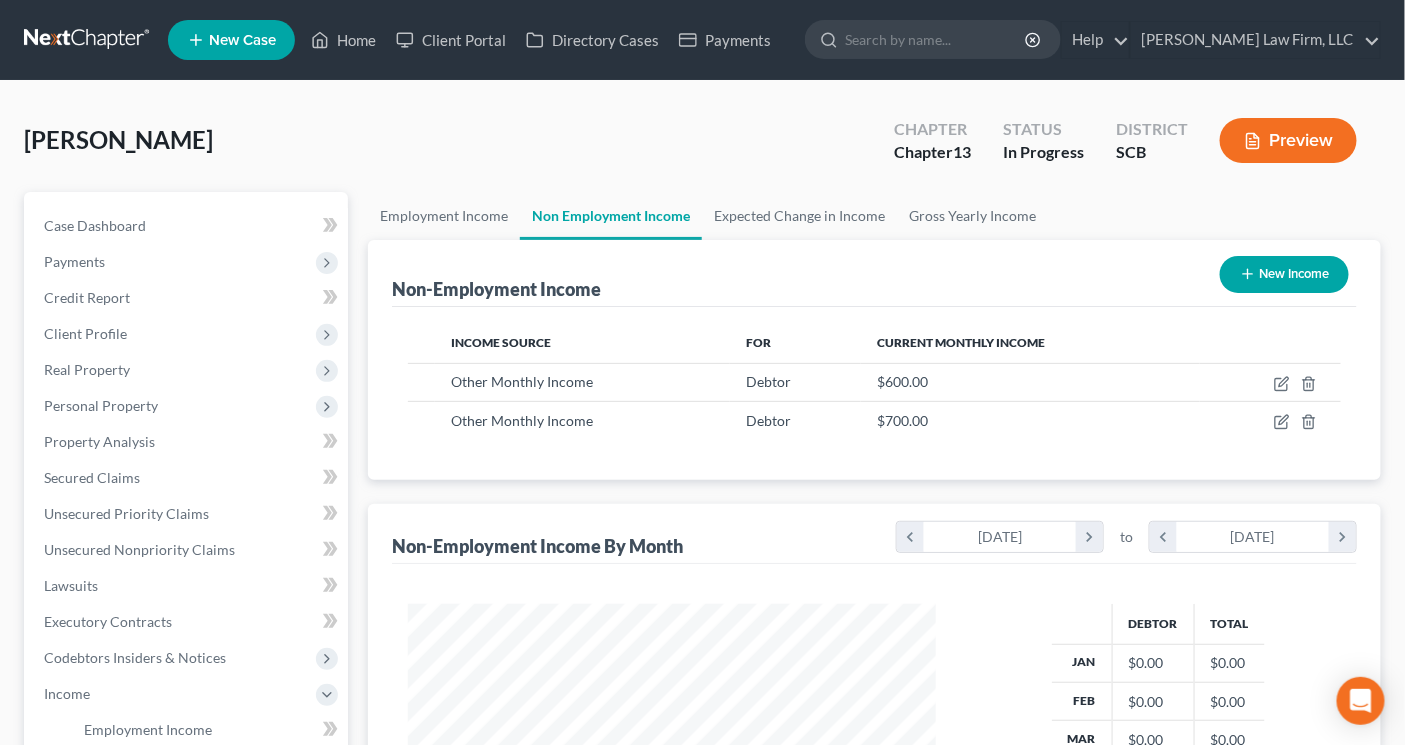 click on "New Income" at bounding box center (1284, 274) 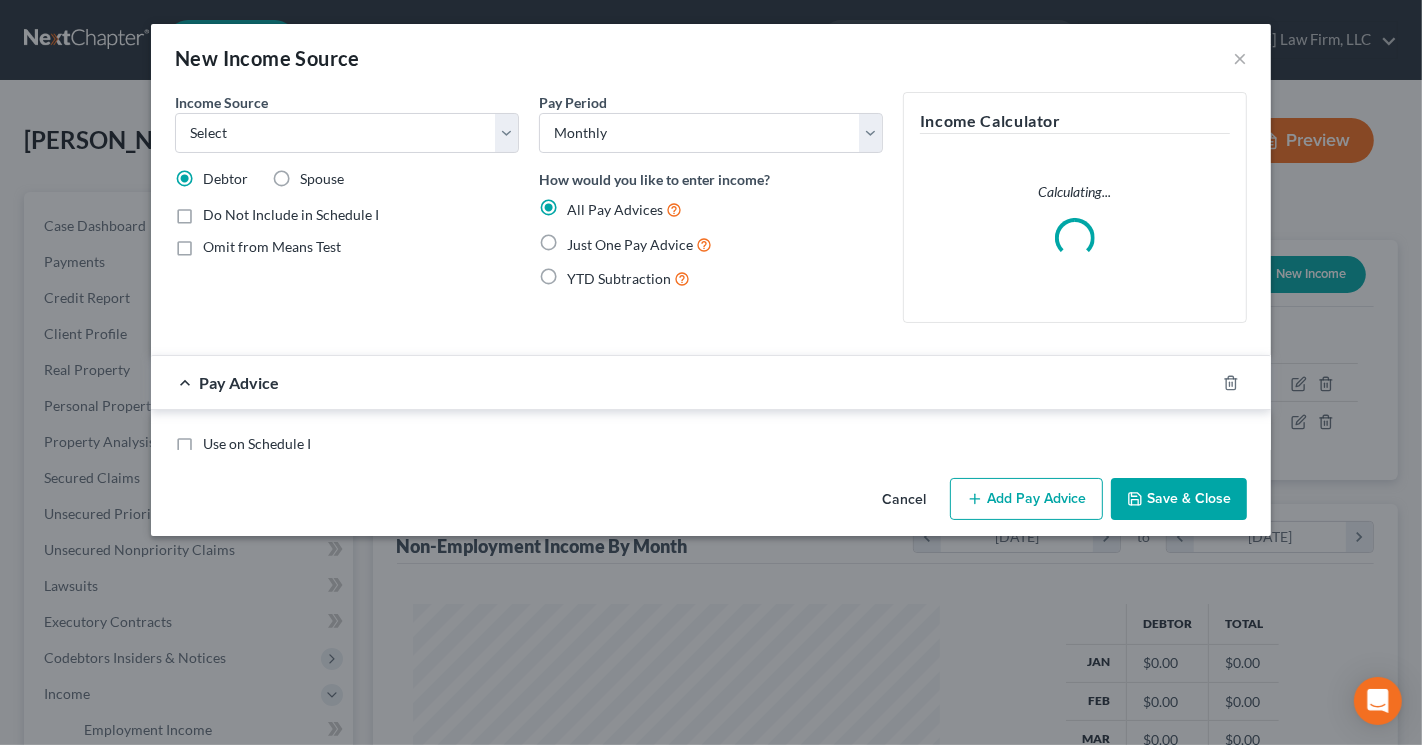 scroll, scrollTop: 999641, scrollLeft: 999425, axis: both 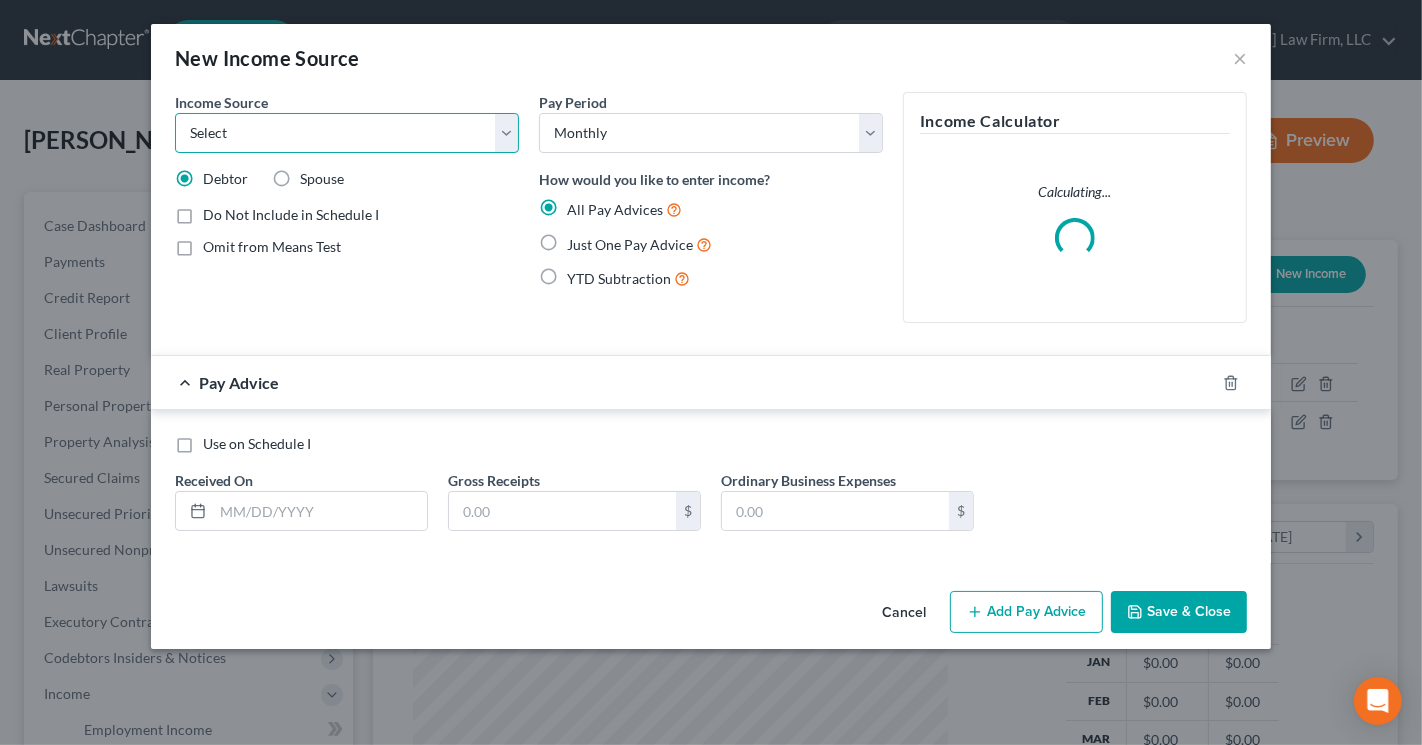 drag, startPoint x: 353, startPoint y: 137, endPoint x: 355, endPoint y: 147, distance: 10.198039 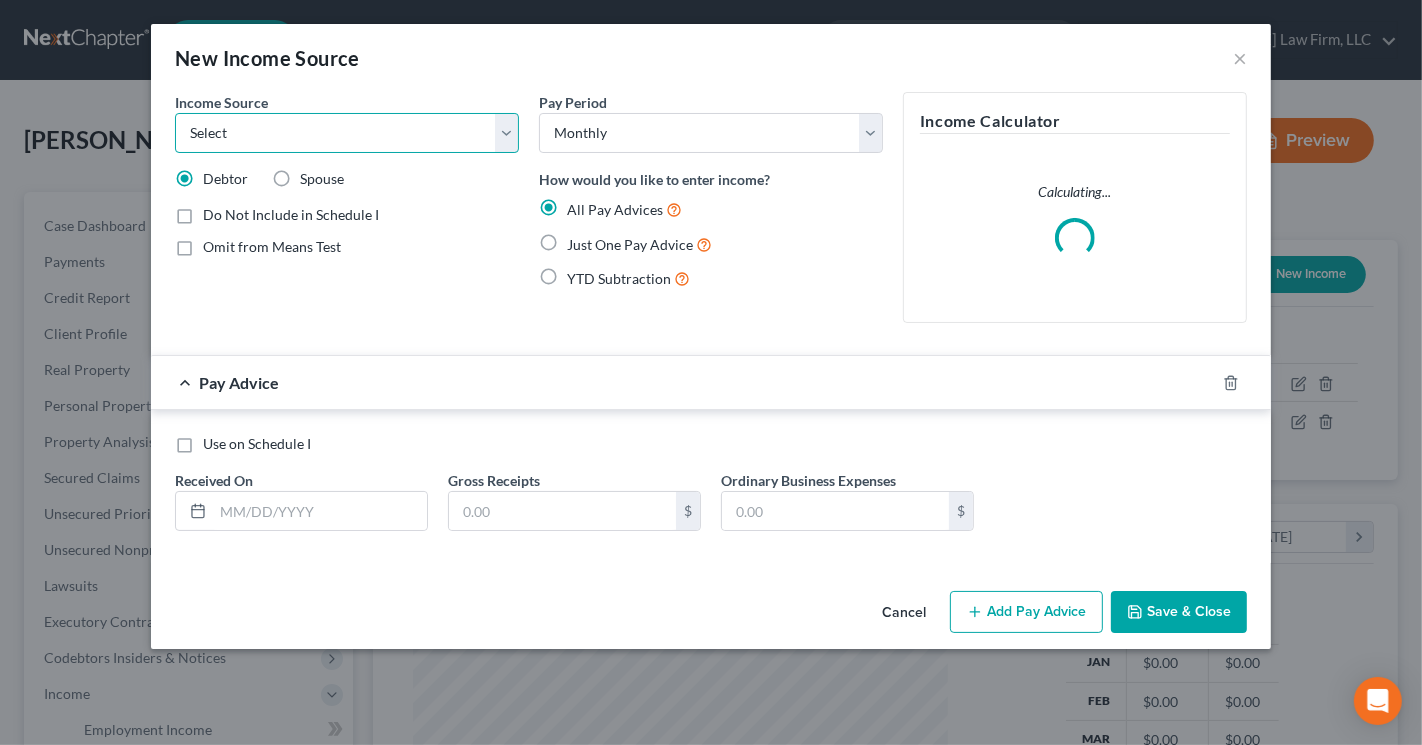click on "Select Unemployment Disability (from employer) Pension Retirement Social Security / Social Security Disability Other Government Assistance Interests, Dividends or Royalties Child / Family Support Contributions to Household Property / Rental Business, Professional or Farm Alimony / Maintenance Payments Military Disability Benefits Other Monthly Income" at bounding box center [347, 133] 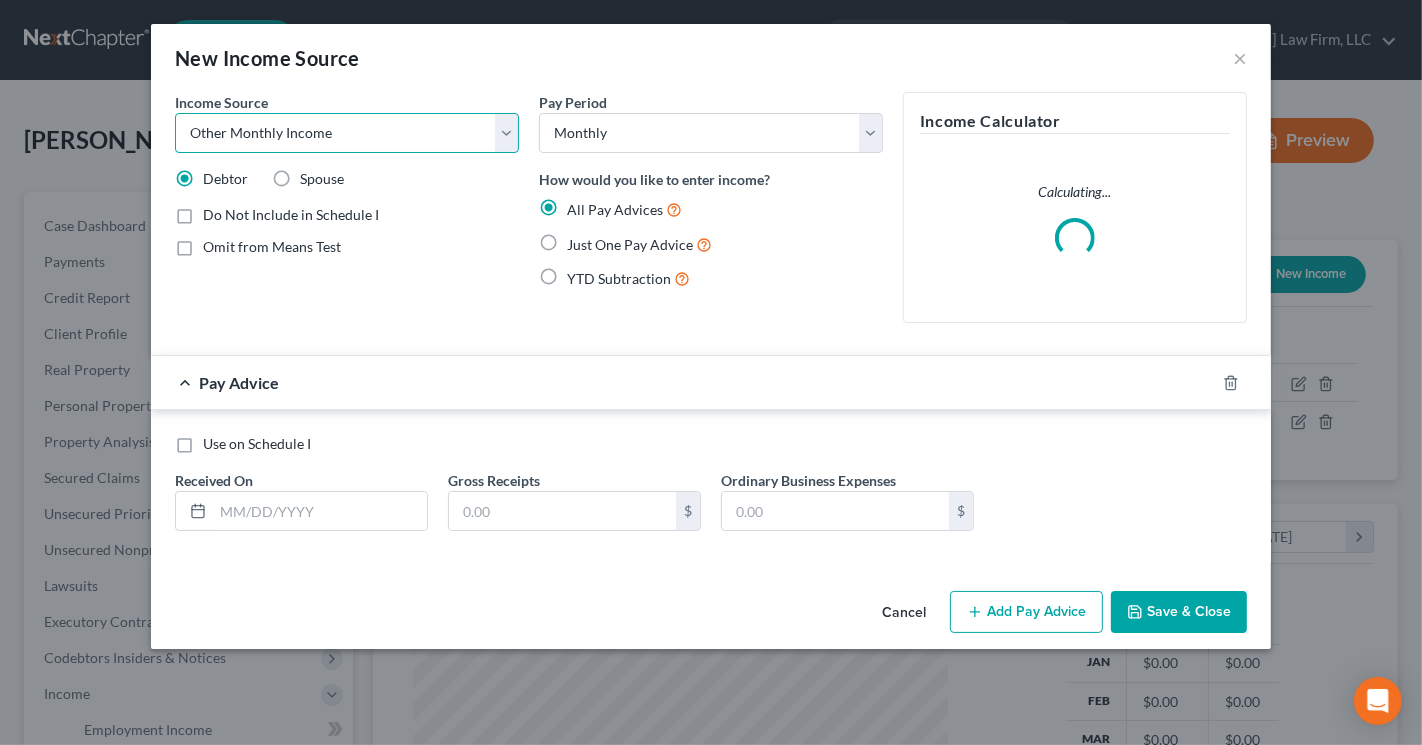 click on "Select Unemployment Disability (from employer) Pension Retirement Social Security / Social Security Disability Other Government Assistance Interests, Dividends or Royalties Child / Family Support Contributions to Household Property / Rental Business, Professional or Farm Alimony / Maintenance Payments Military Disability Benefits Other Monthly Income" at bounding box center [347, 133] 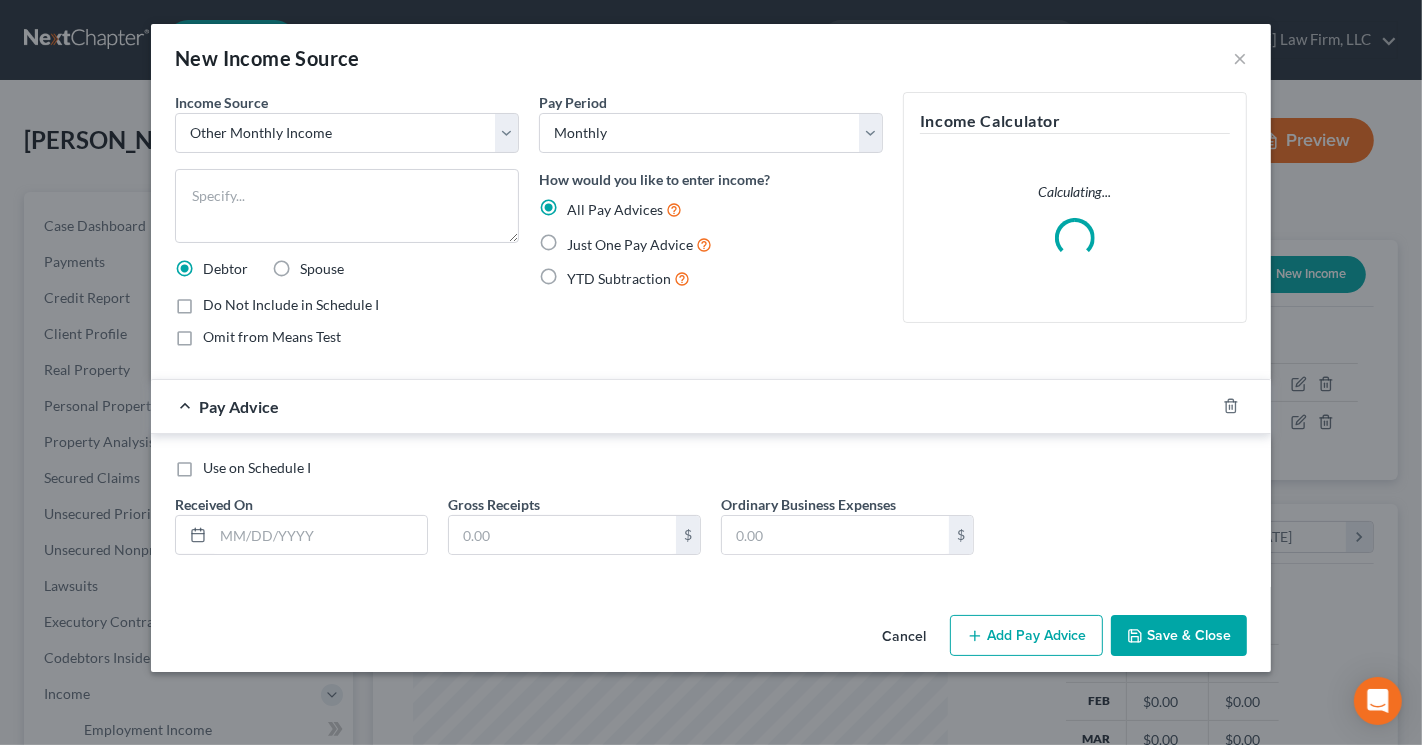 click on "Income Source
*
Select Unemployment Disability (from employer) Pension Retirement Social Security / Social Security Disability Other Government Assistance Interests, Dividends or Royalties Child / Family Support Contributions to Household Property / Rental Business, Professional or Farm Alimony / Maintenance Payments Military Disability Benefits Other Monthly Income Debtor Spouse Do Not Include in Schedule I Omit from Means Test" at bounding box center (347, 227) 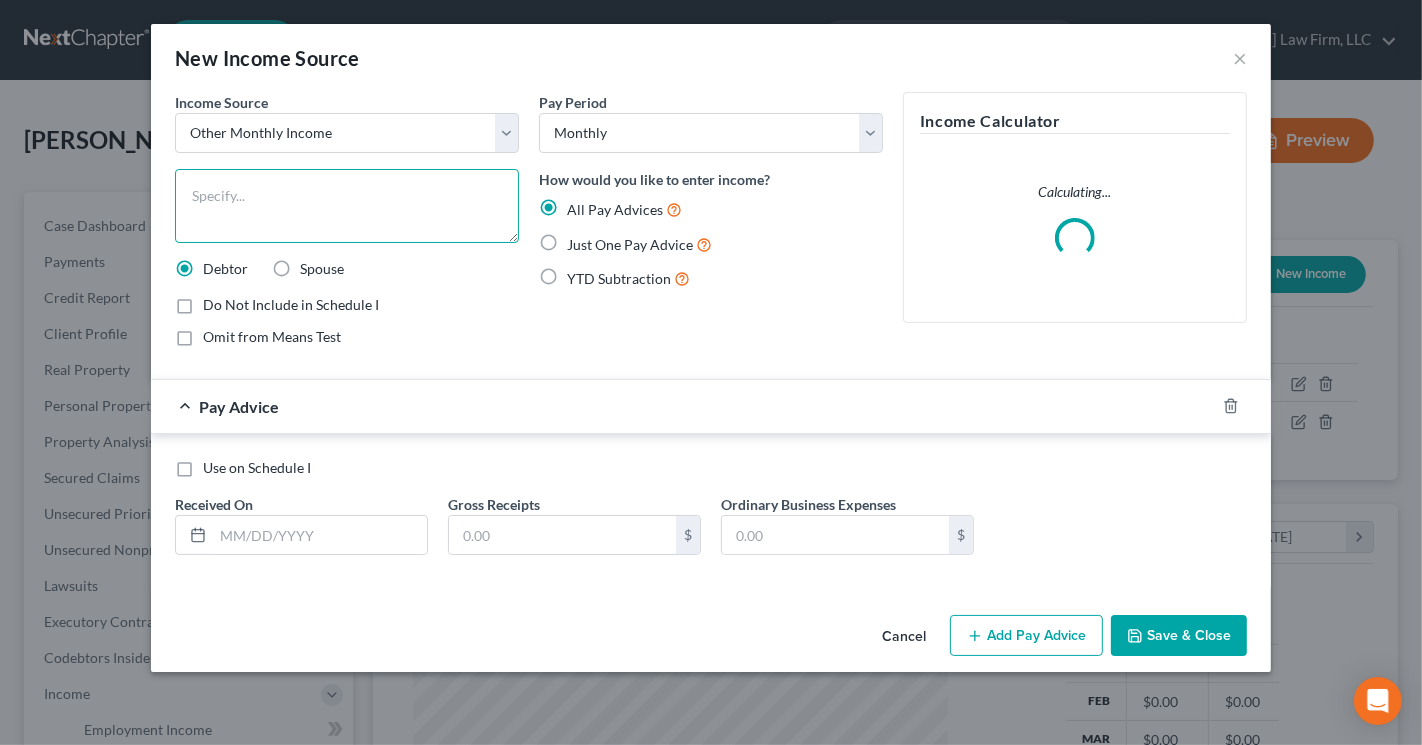click at bounding box center (347, 206) 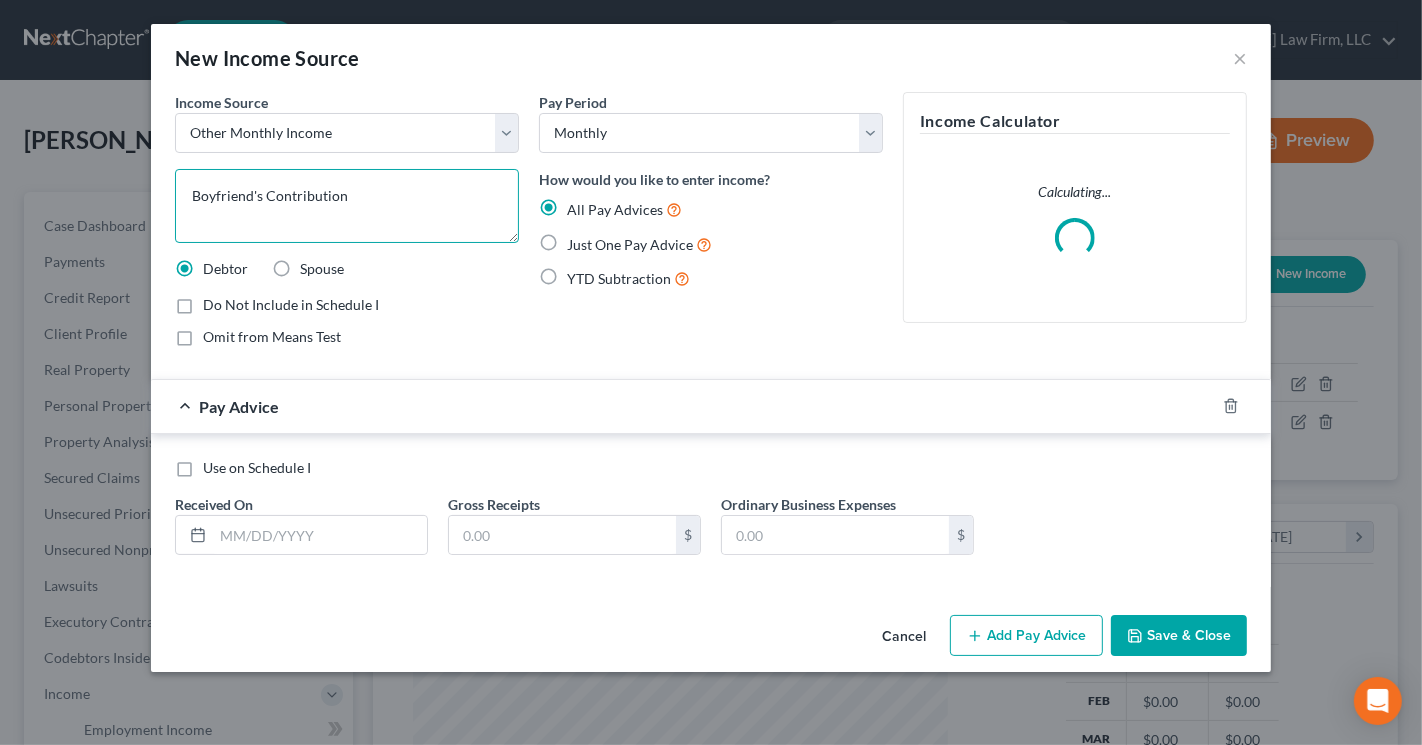 type on "Boyfriend's Contribution" 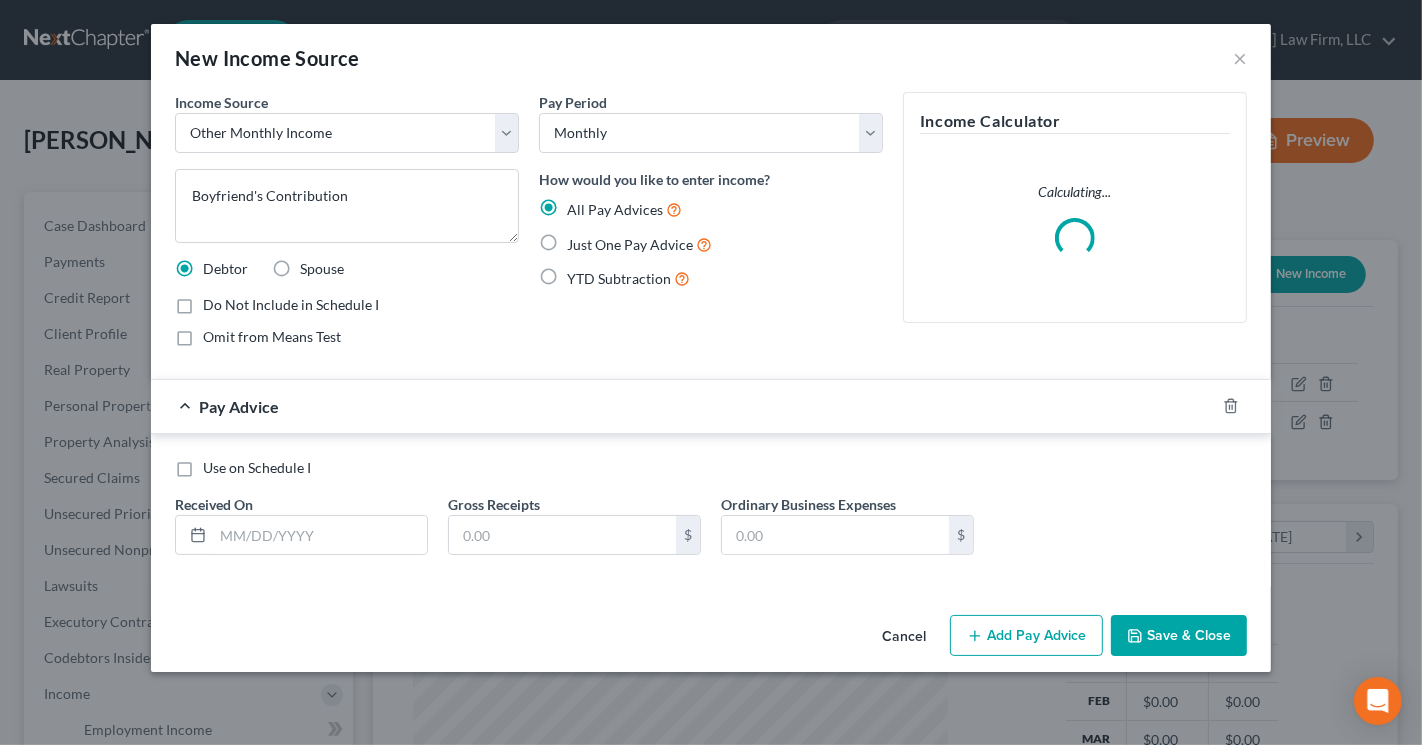 click on "Use on Schedule I" at bounding box center (257, 467) 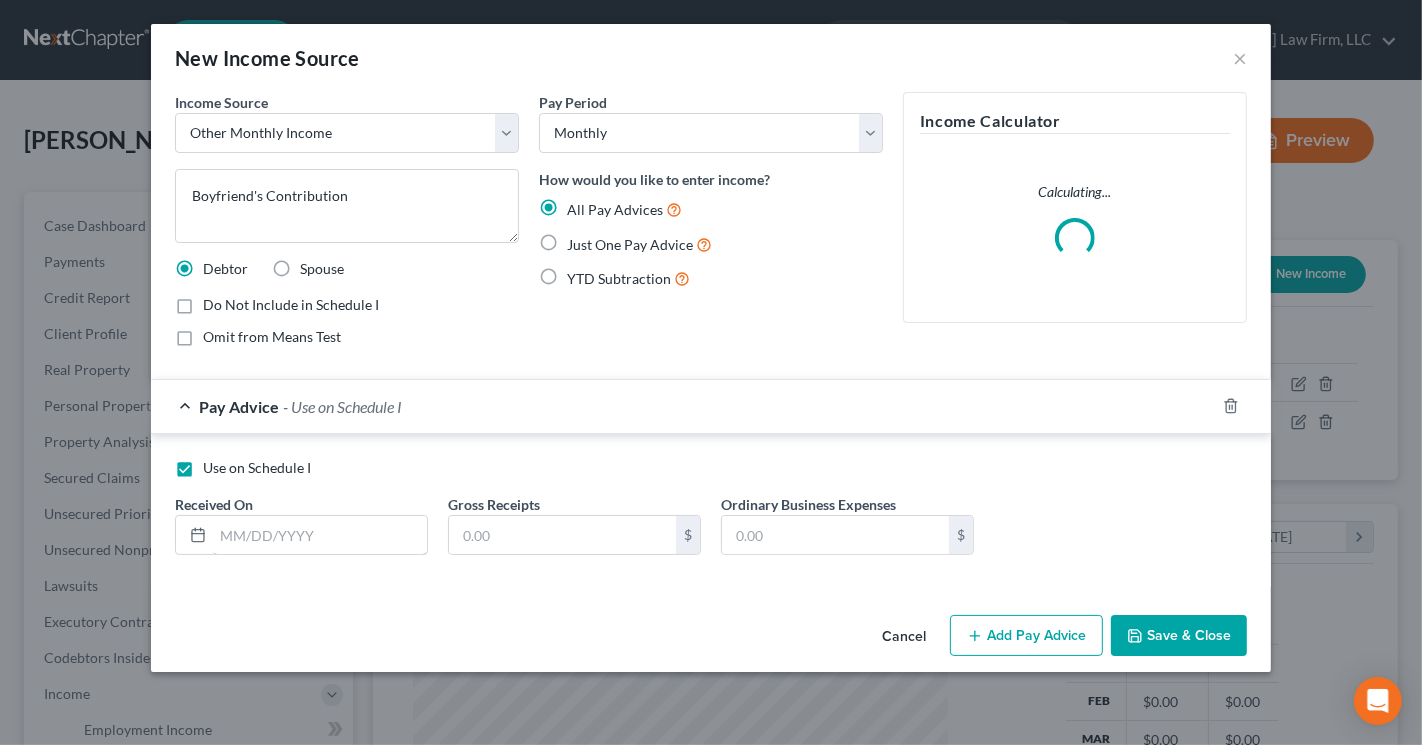 click at bounding box center [320, 535] 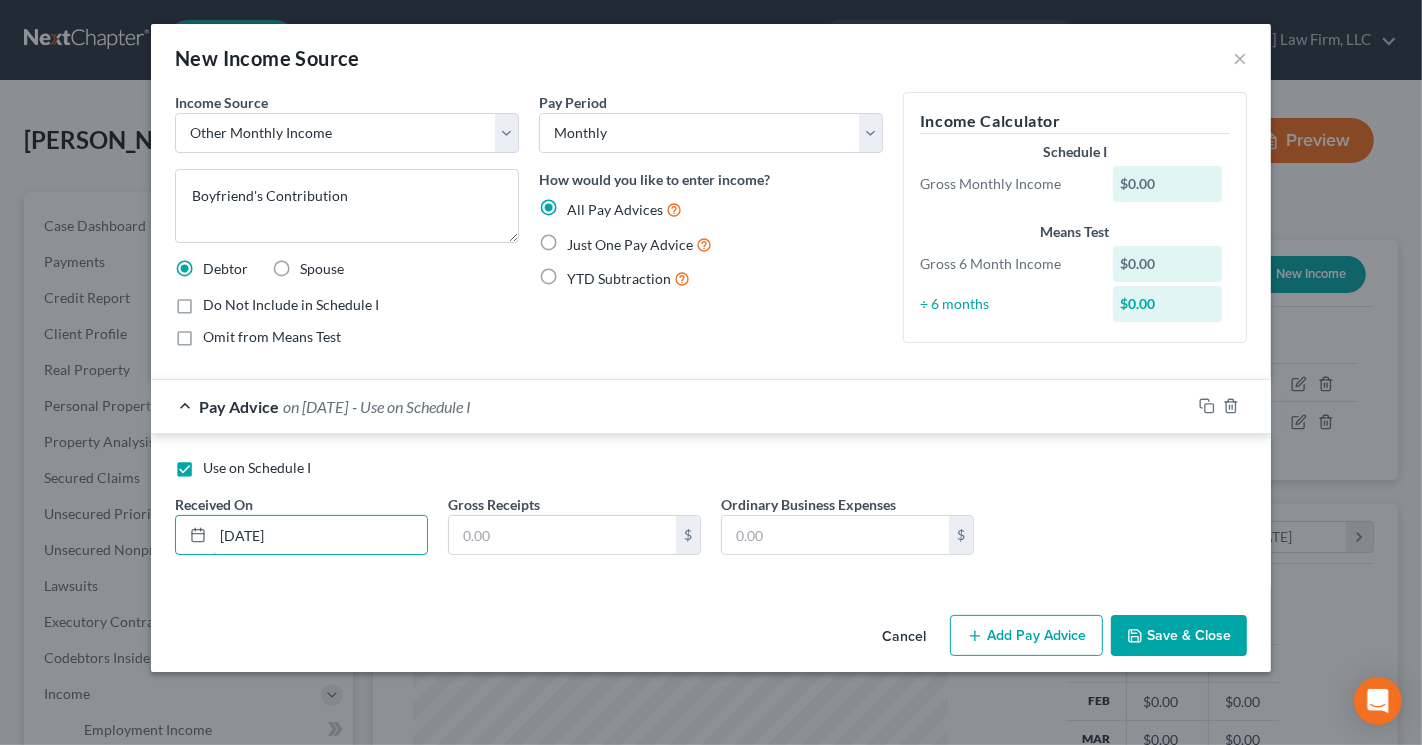type on "[DATE]" 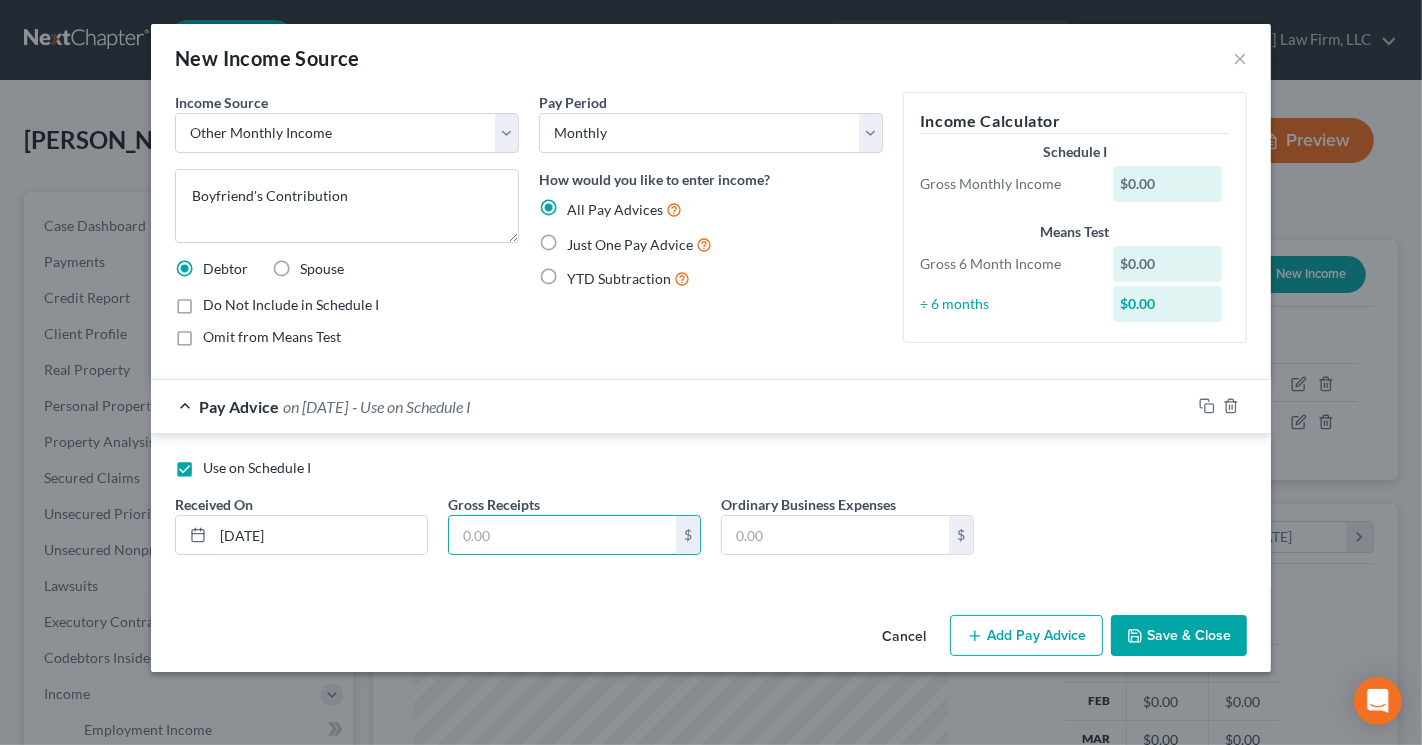click at bounding box center (562, 535) 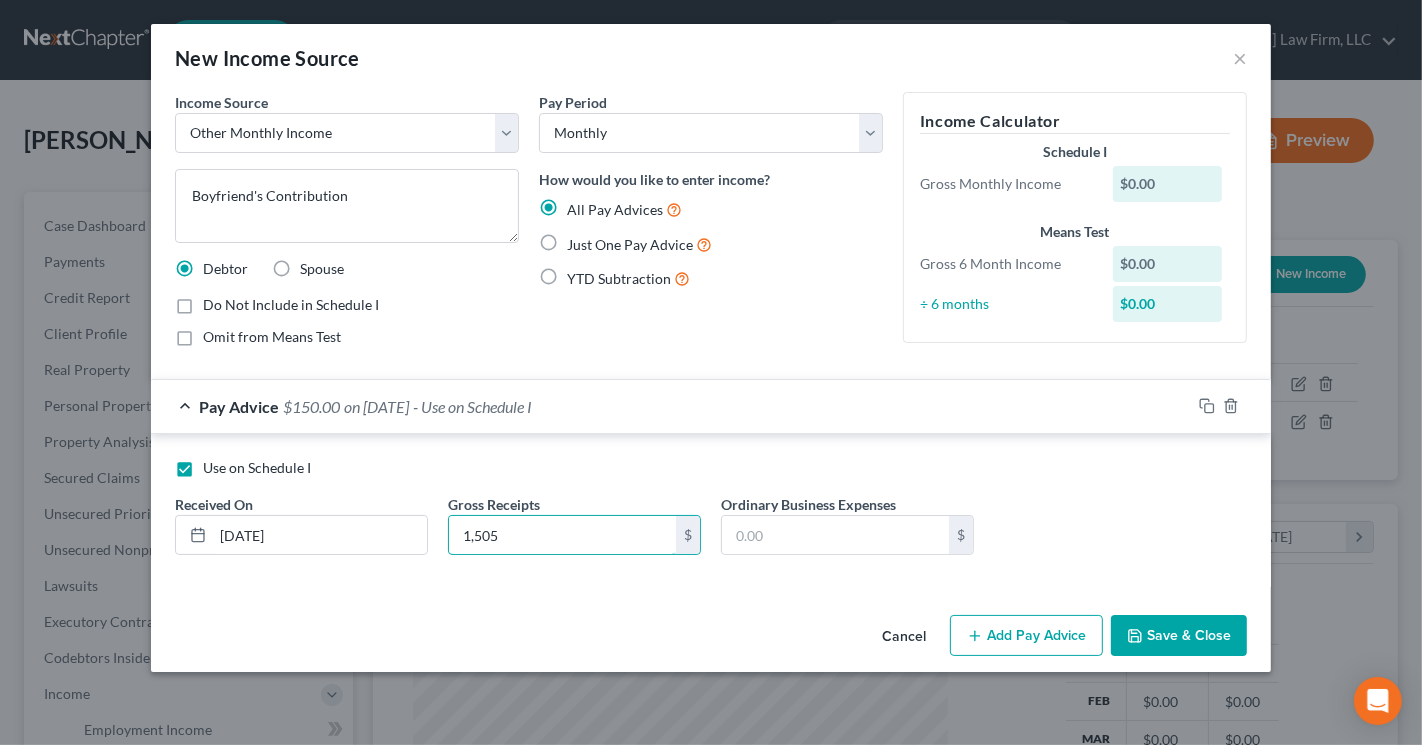 type on "1,505" 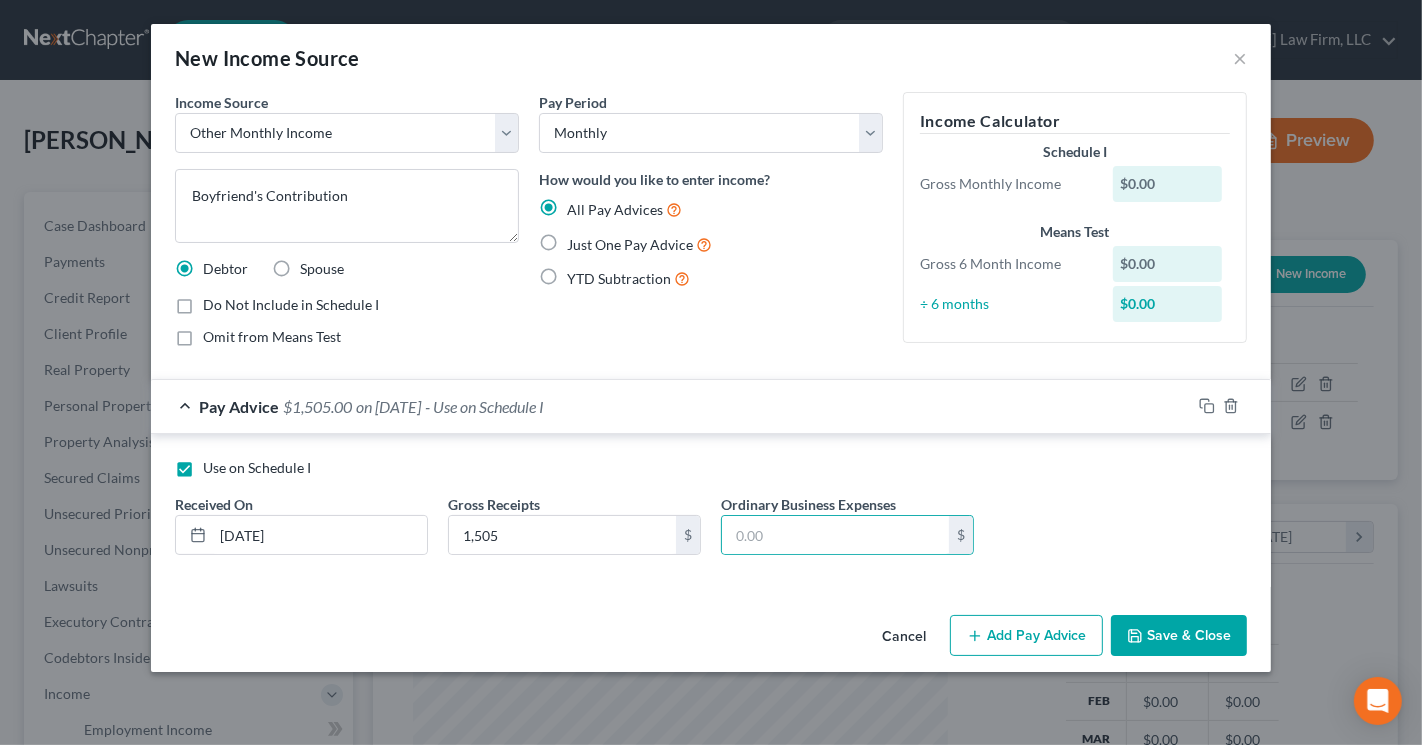 click on "Save & Close" at bounding box center [1179, 636] 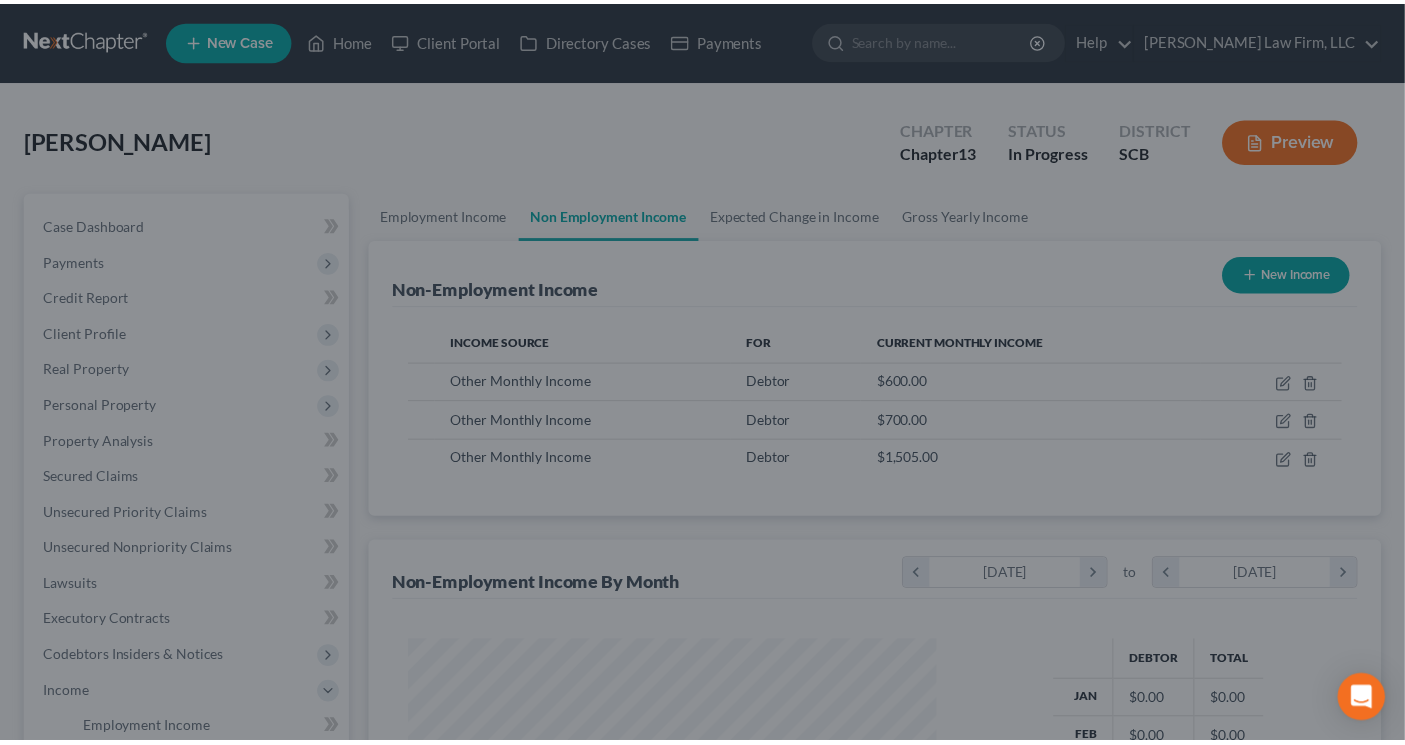 scroll, scrollTop: 358, scrollLeft: 567, axis: both 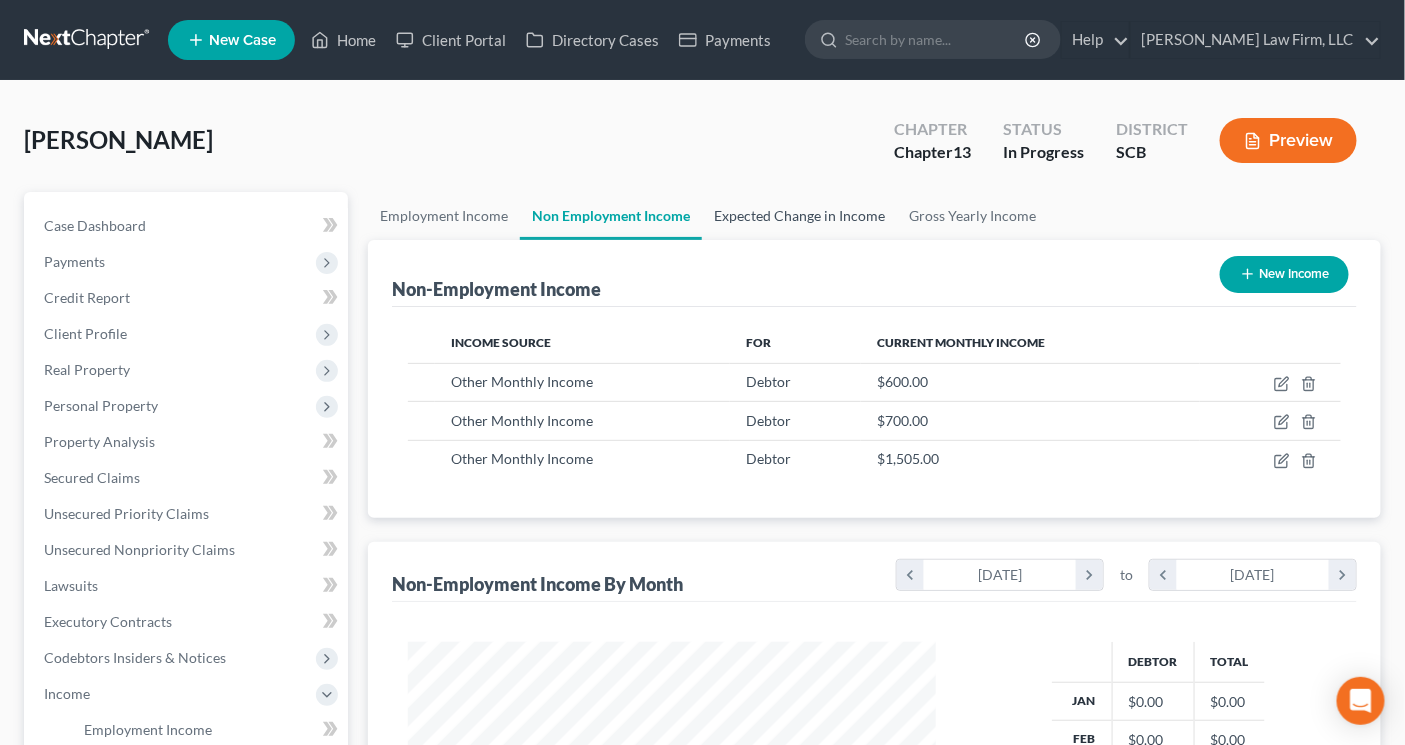 click on "Expected Change in Income" at bounding box center (799, 216) 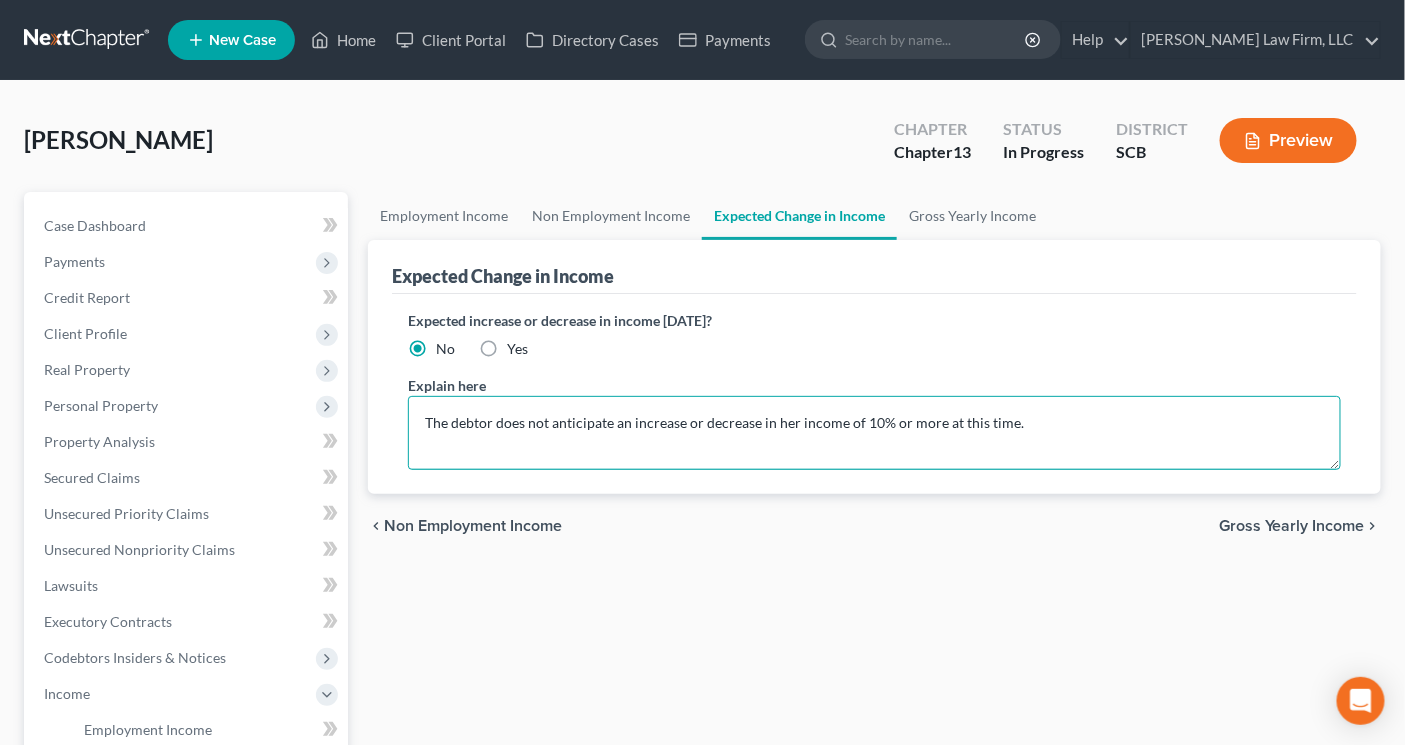 click on "The debtor does not anticipate an increase or decrease in her income of 10% or more at this time." at bounding box center [874, 433] 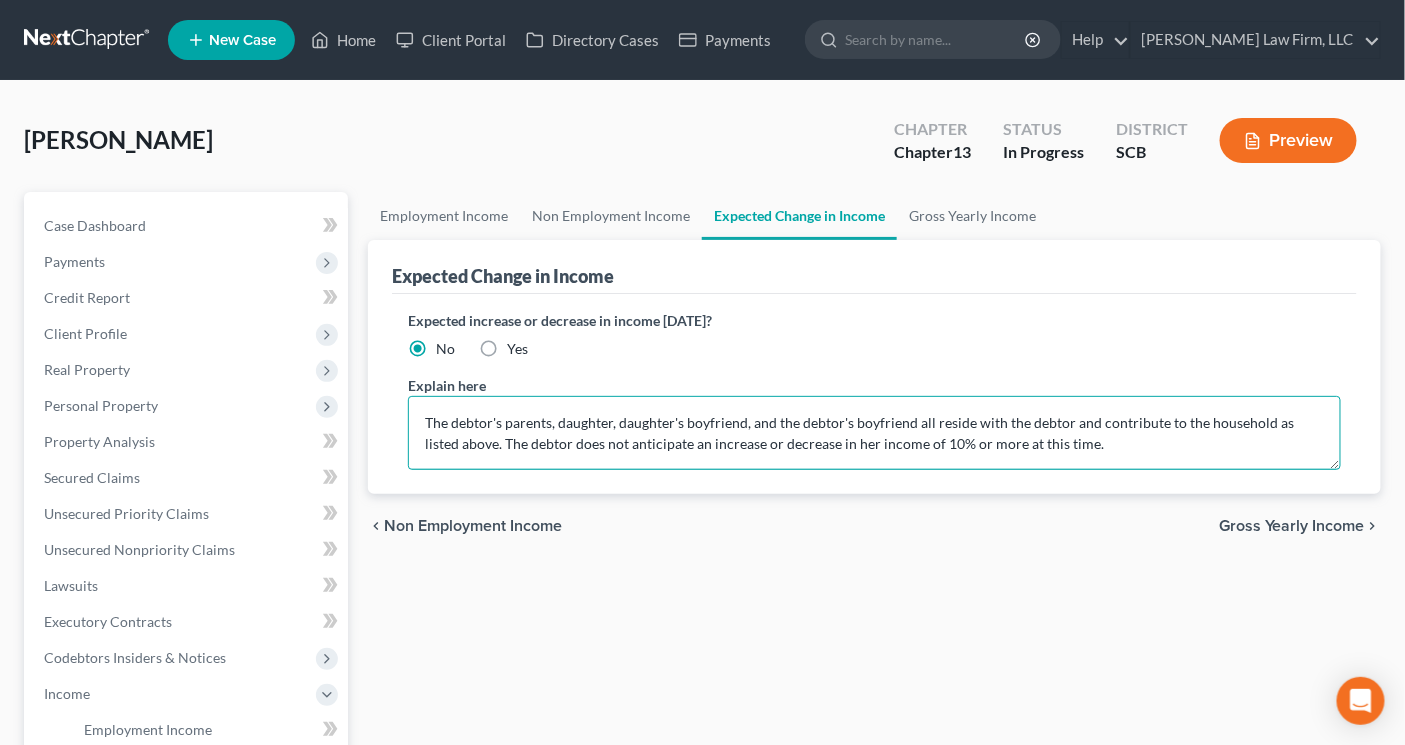 drag, startPoint x: 467, startPoint y: 440, endPoint x: 417, endPoint y: 421, distance: 53.488316 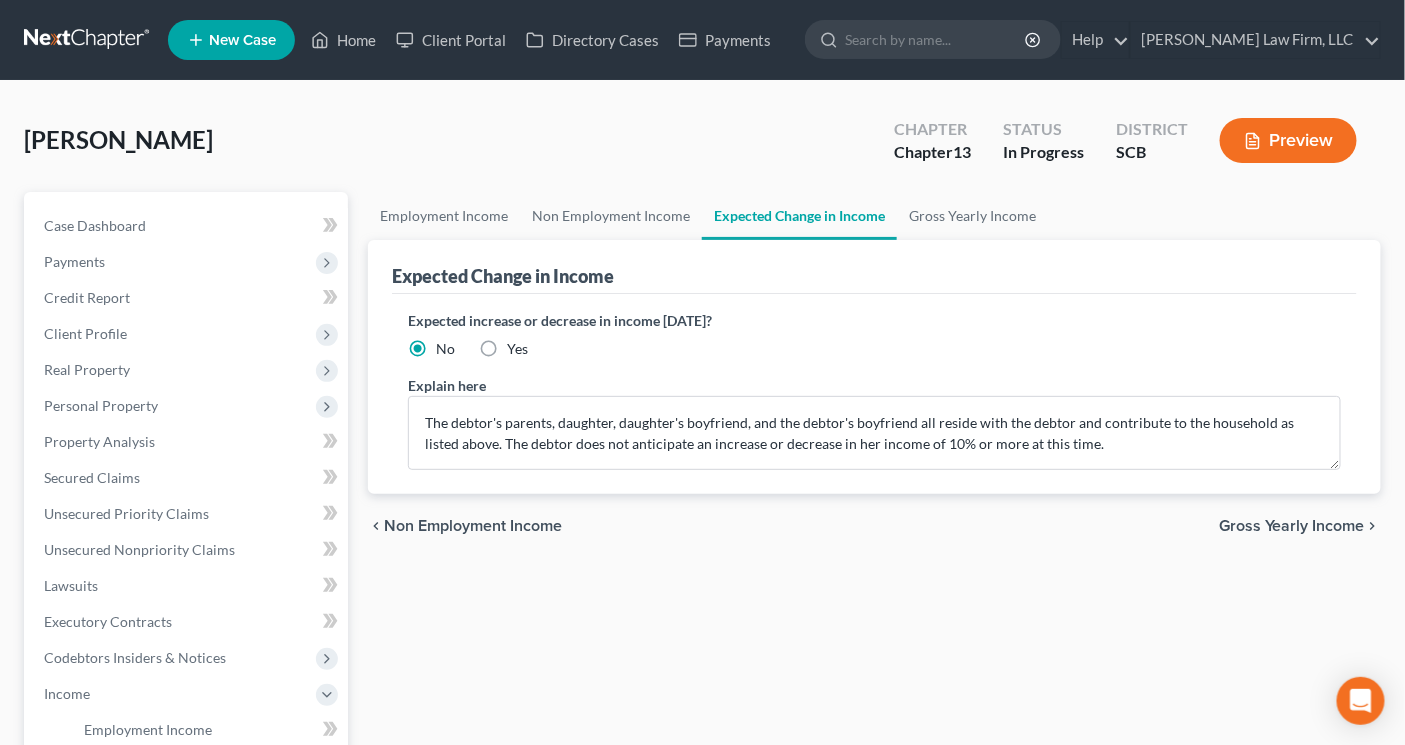 click on "chevron_left
Non Employment Income
Gross Yearly Income
chevron_right" at bounding box center [874, 526] 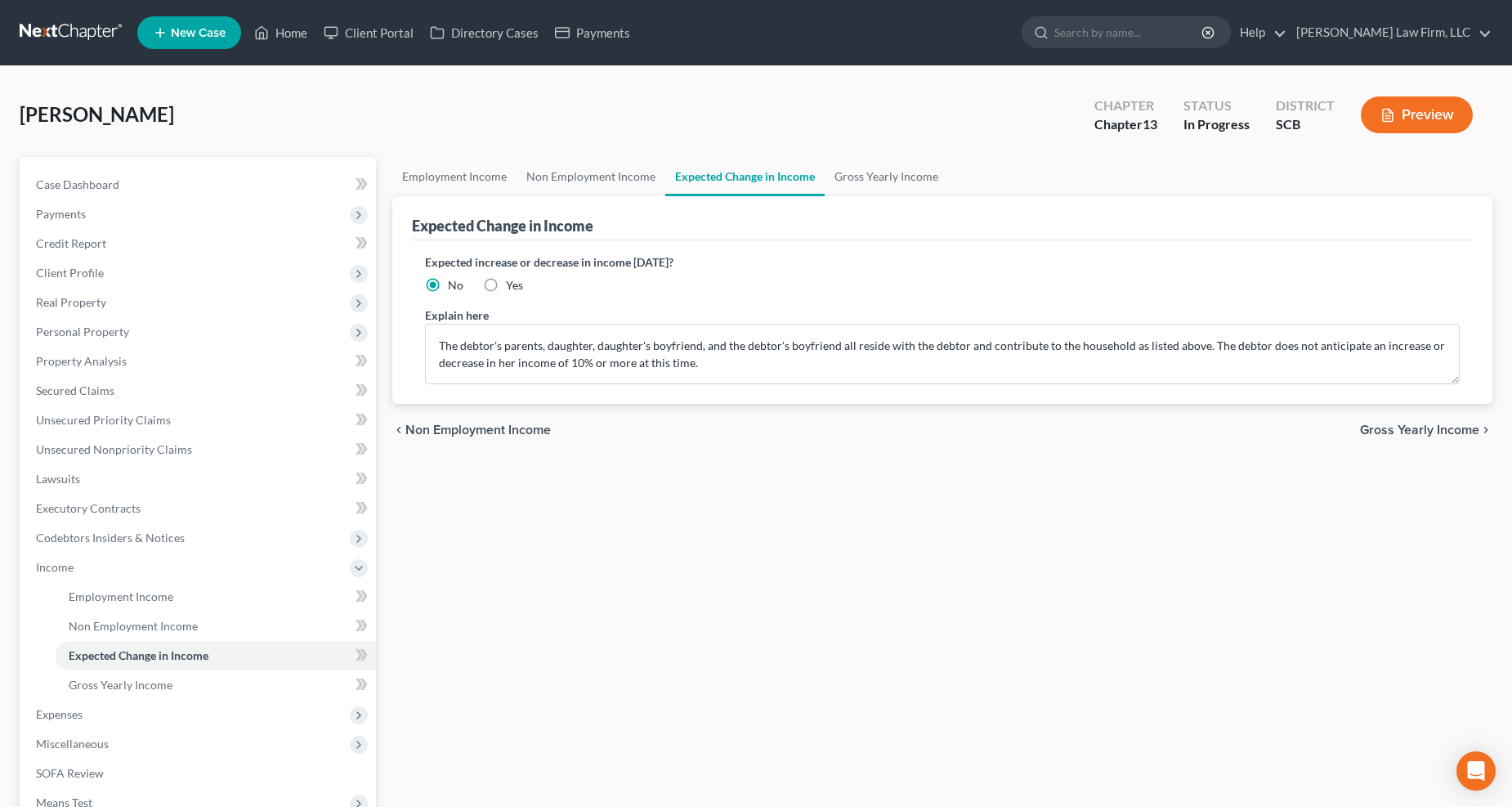 click on "Expenses" at bounding box center [199, 715] 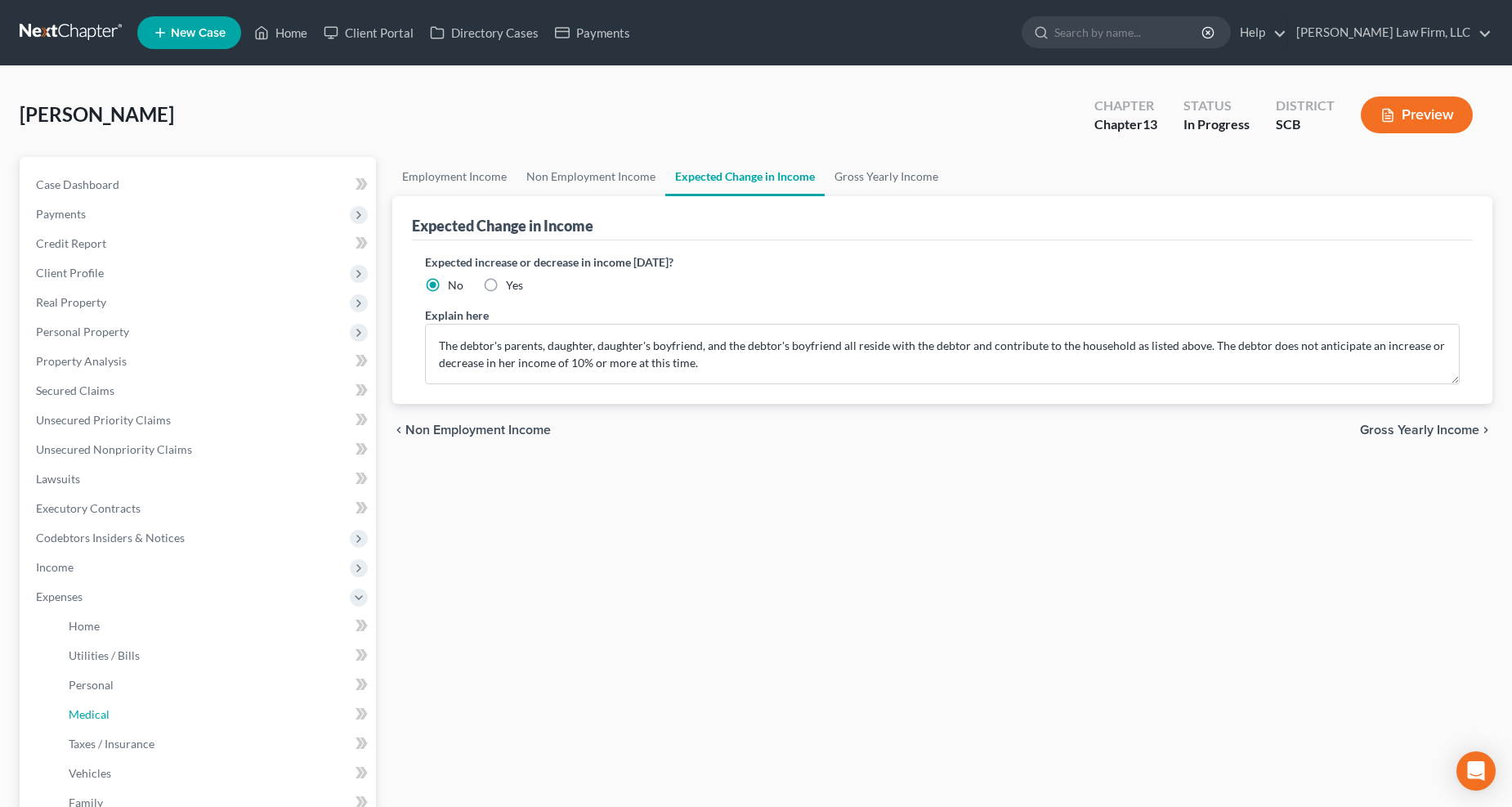 click on "Medical" at bounding box center [216, 715] 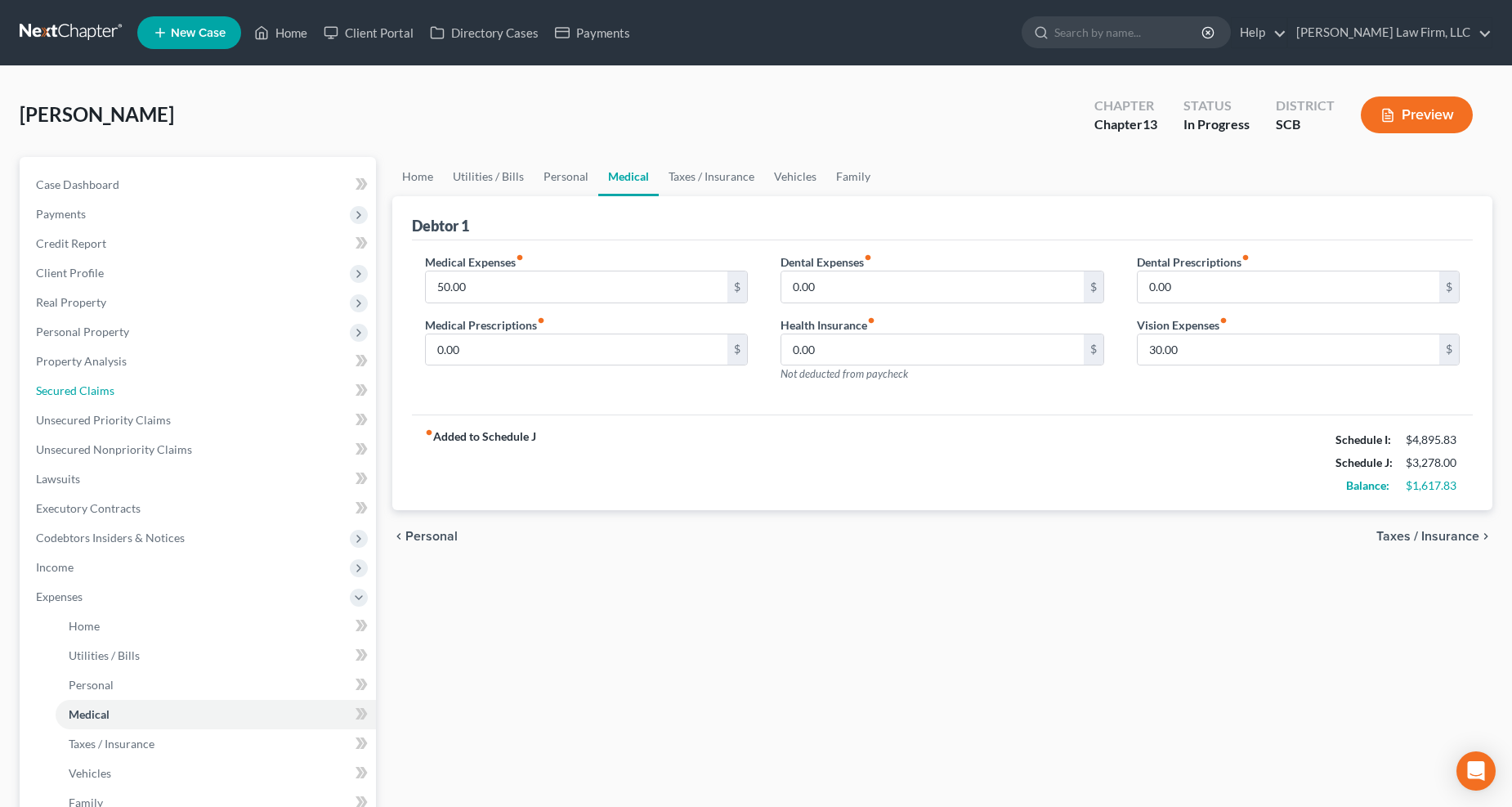 click on "Secured Claims" at bounding box center [75, 390] 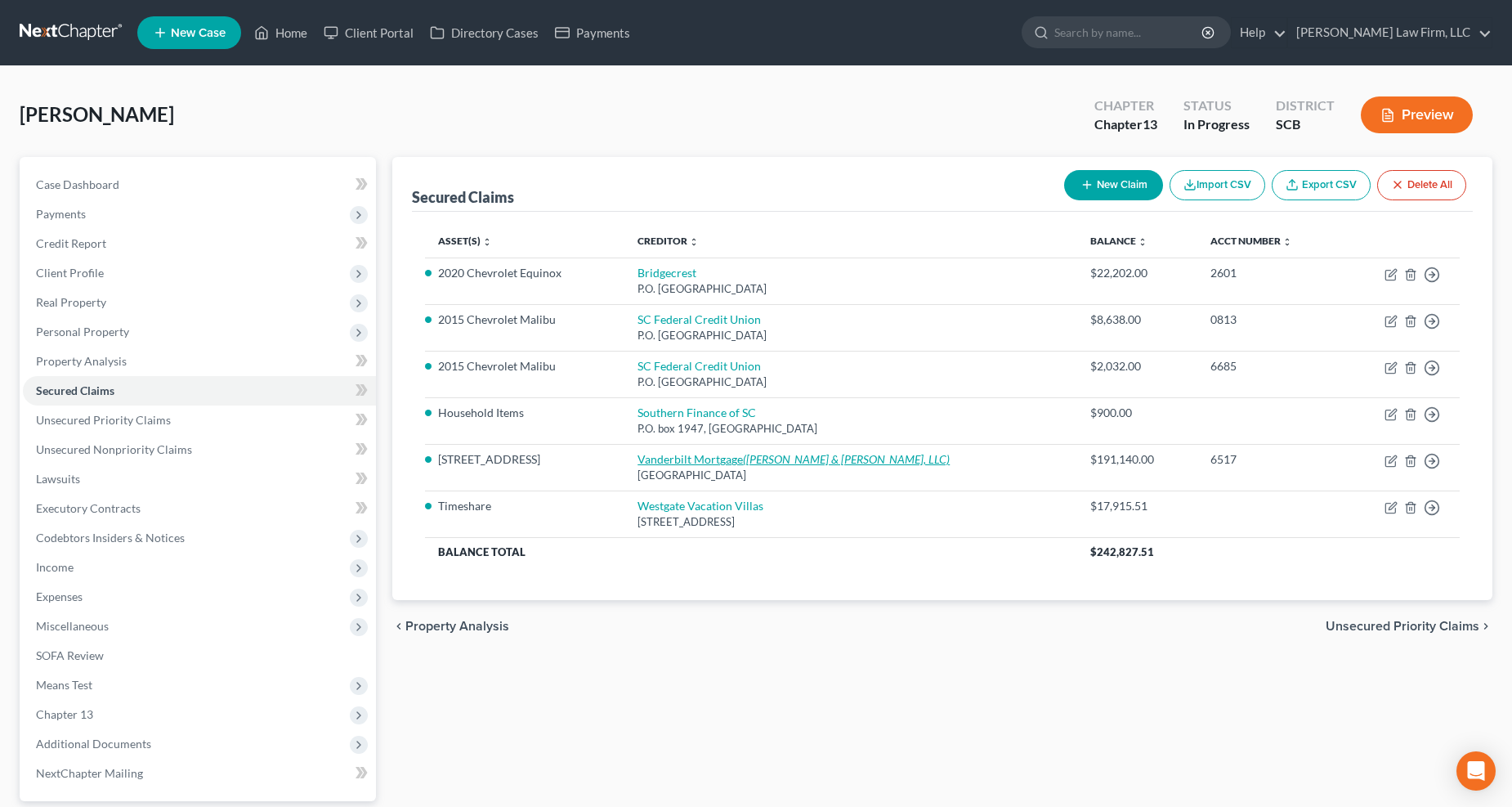click on "([PERSON_NAME] & [PERSON_NAME],  LLC)" at bounding box center (846, 459) 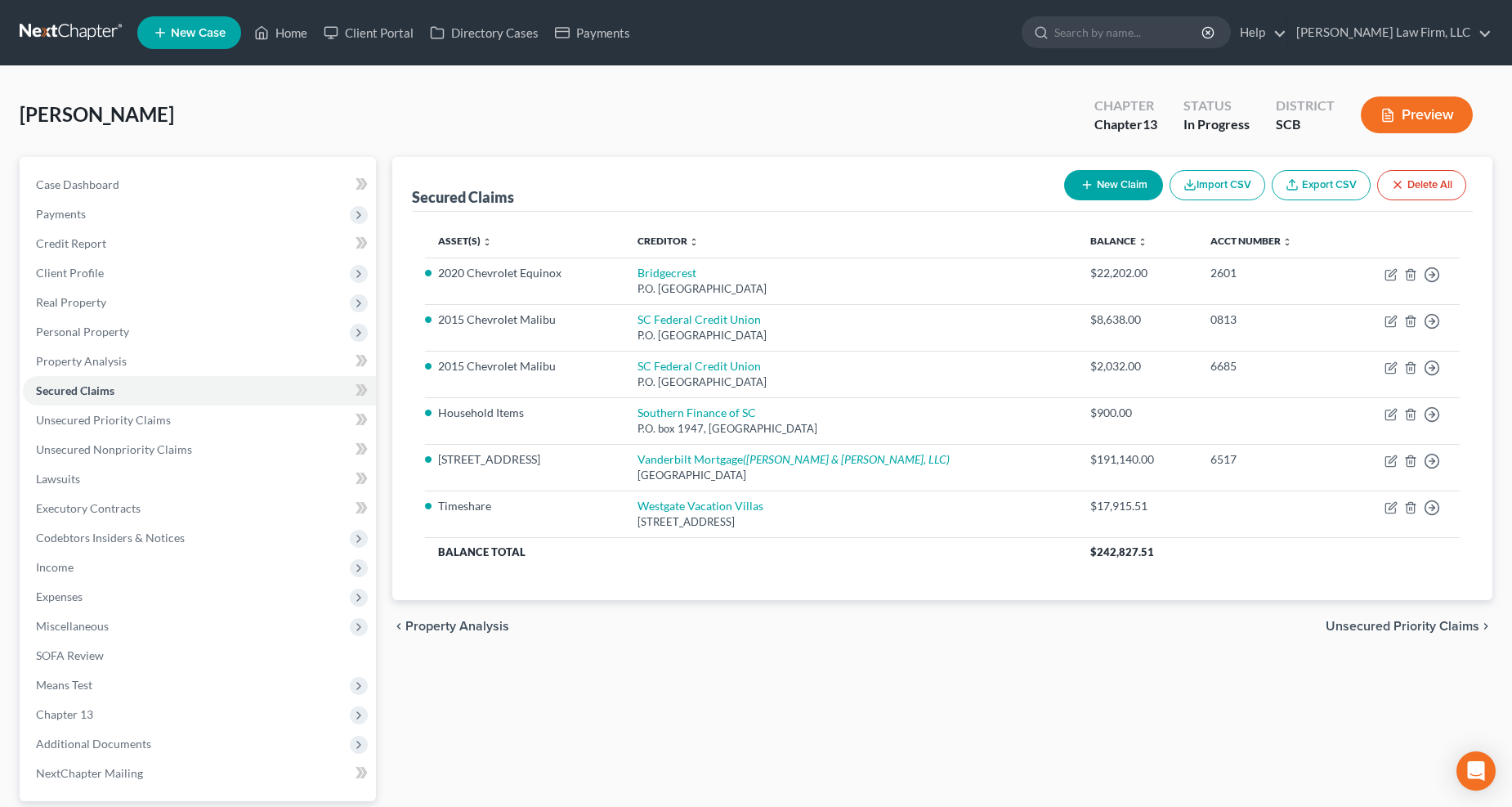 select on "44" 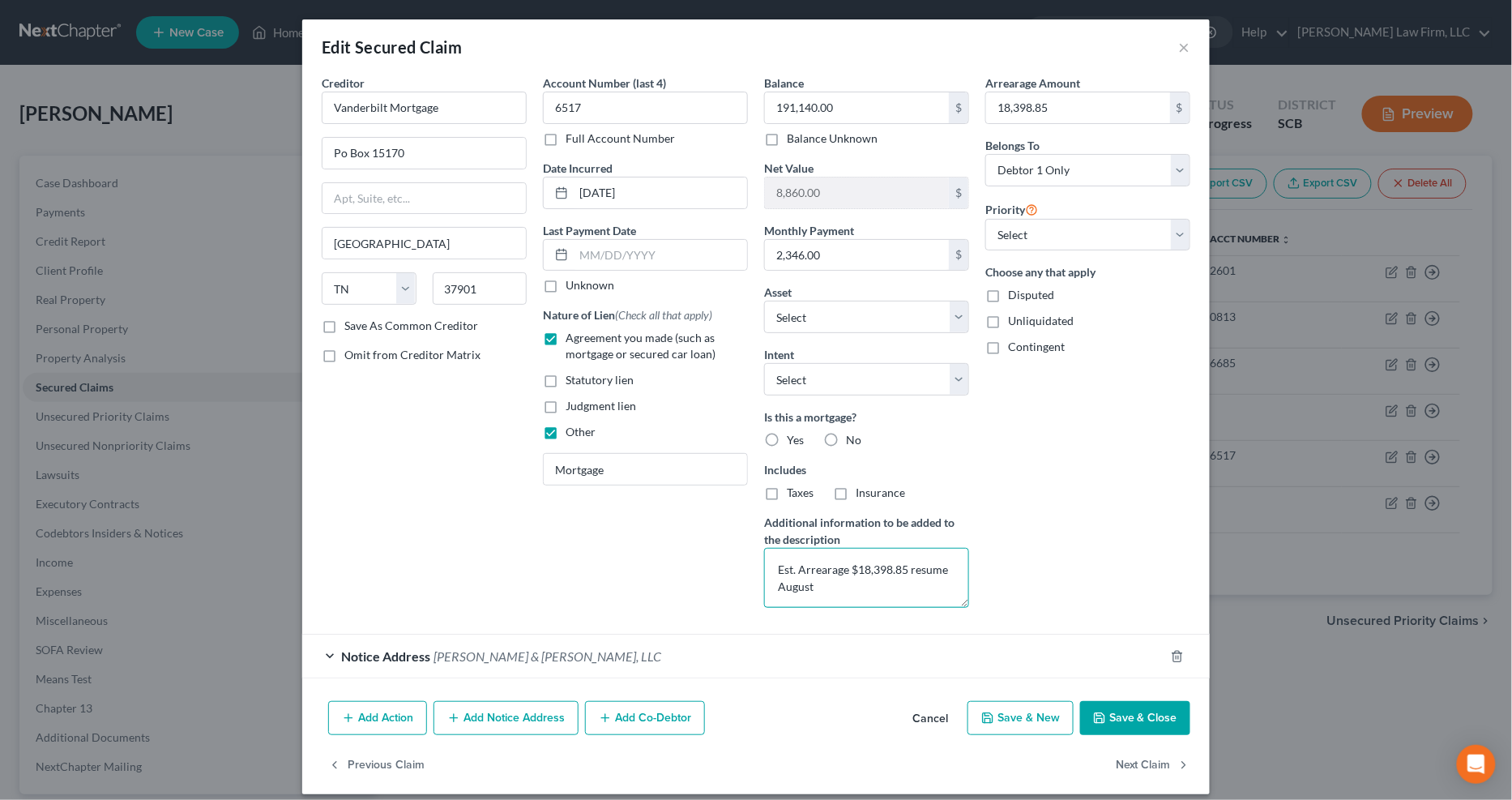 click on "Est. Arrearage $18,398.85 resume August" at bounding box center (866, 578) 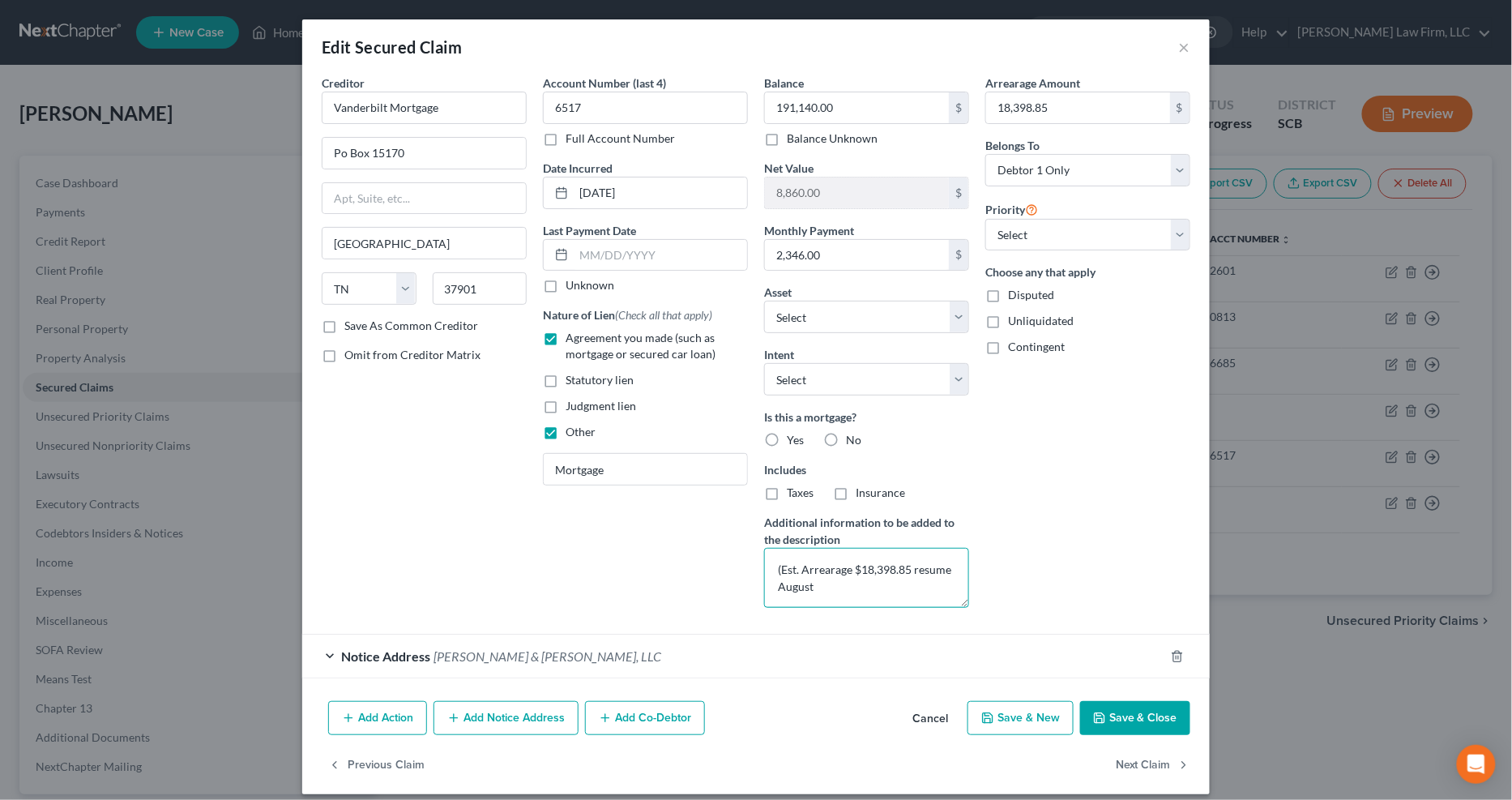 click on "(Est. Arrearage $18,398.85 resume August" at bounding box center (866, 578) 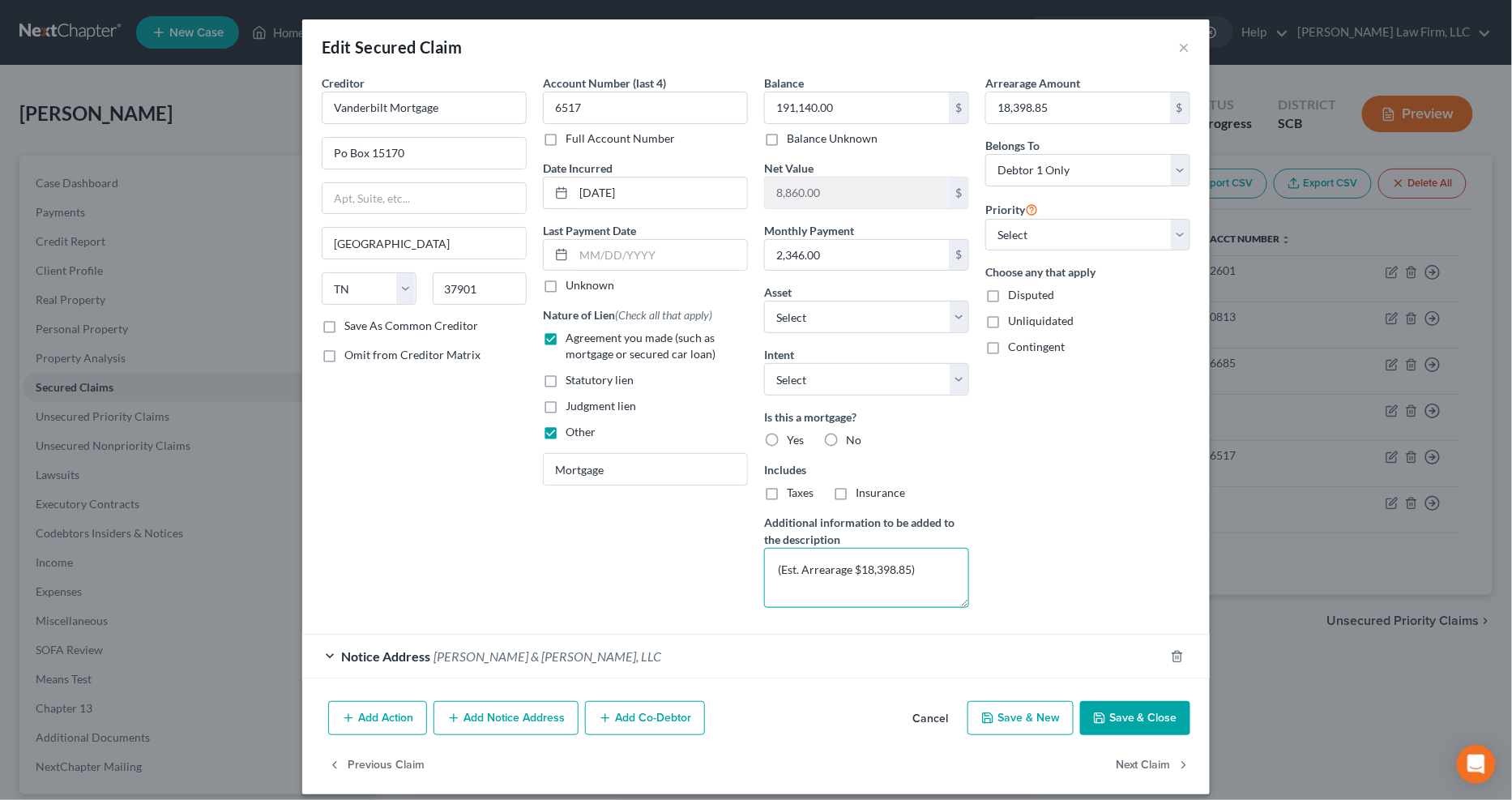 type on "(Est. Arrearage $18,398.85)" 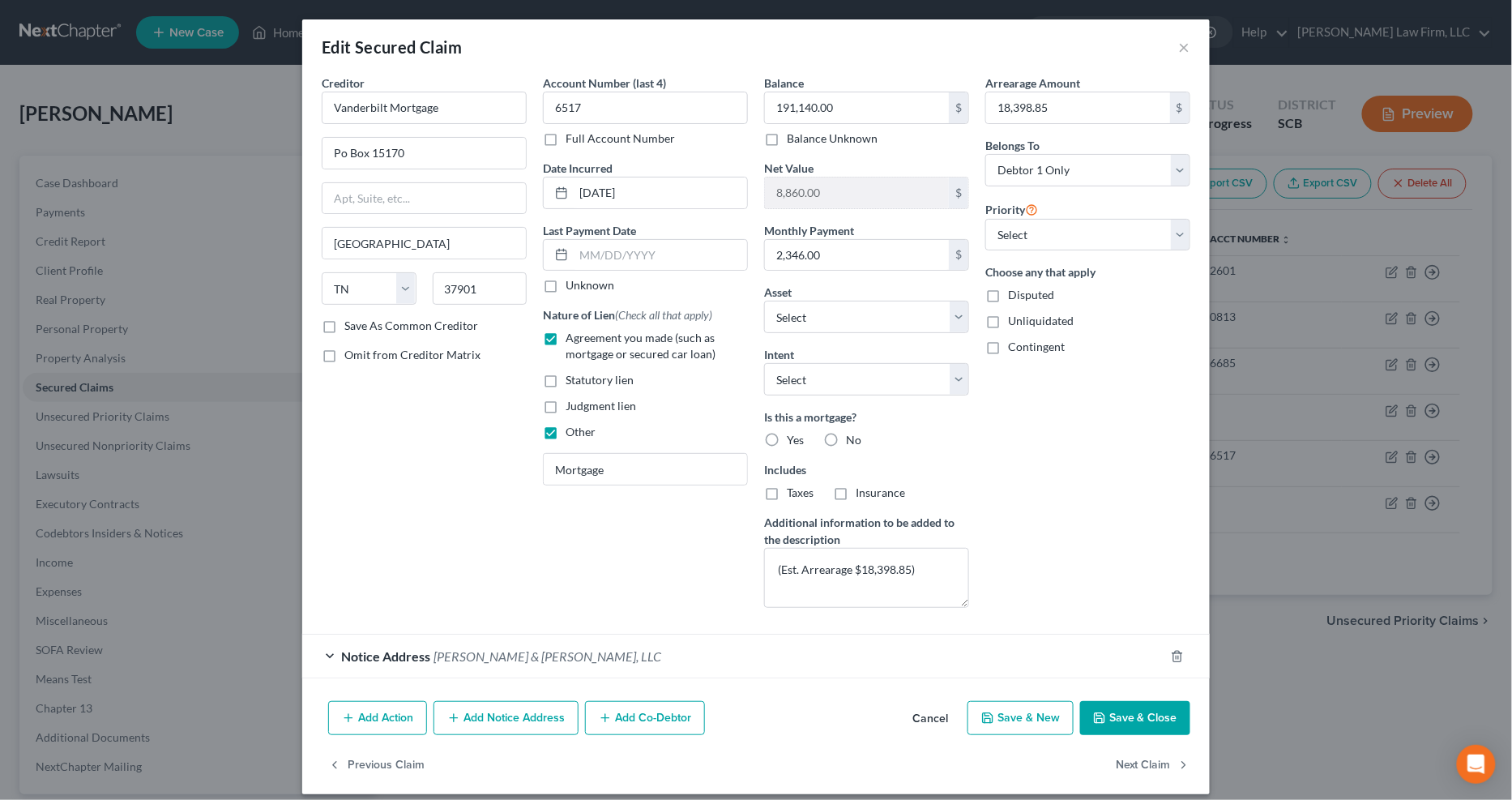 click on "Save & Close" at bounding box center (1135, 718) 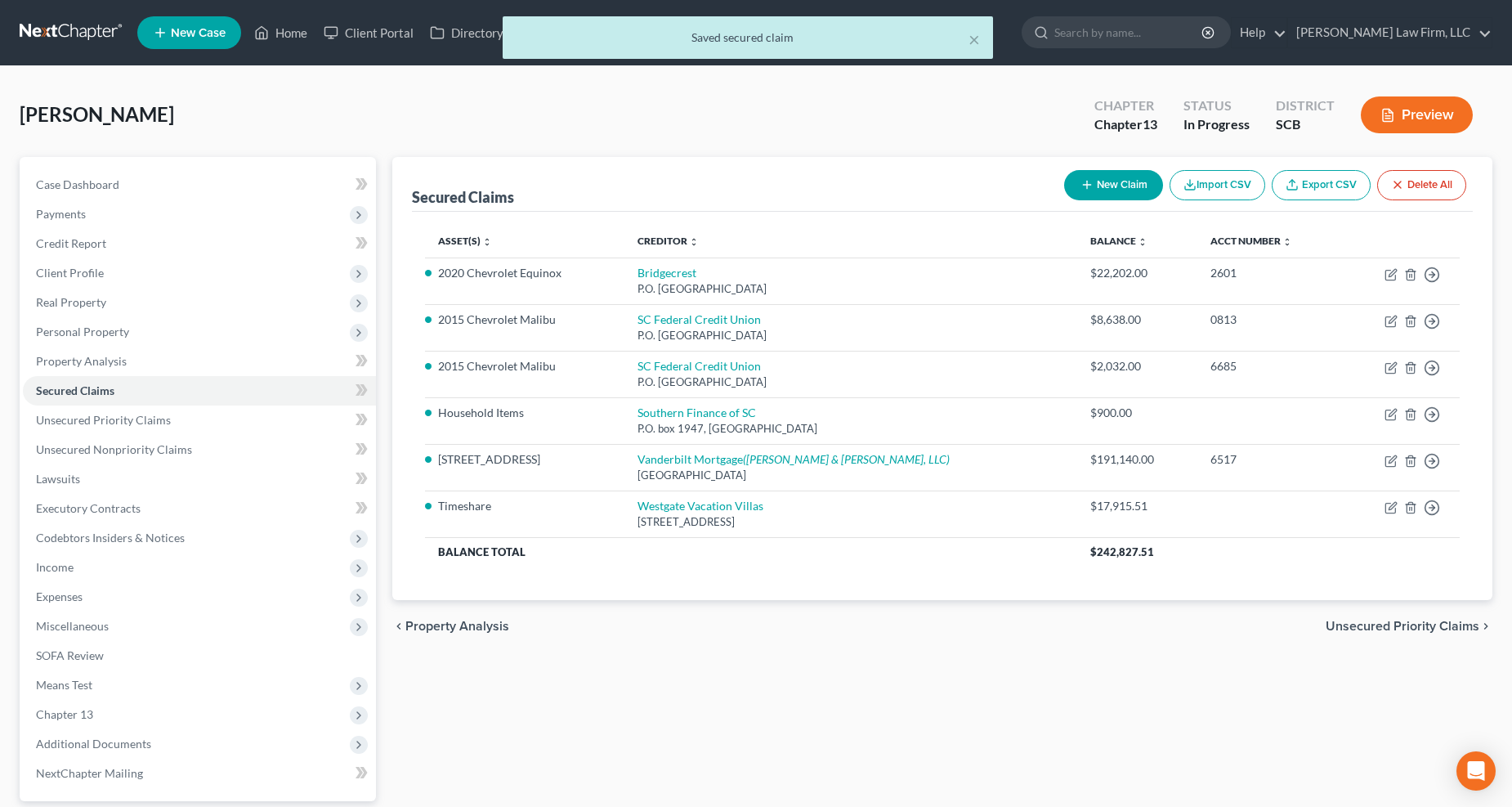 click on "Income" at bounding box center (199, 567) 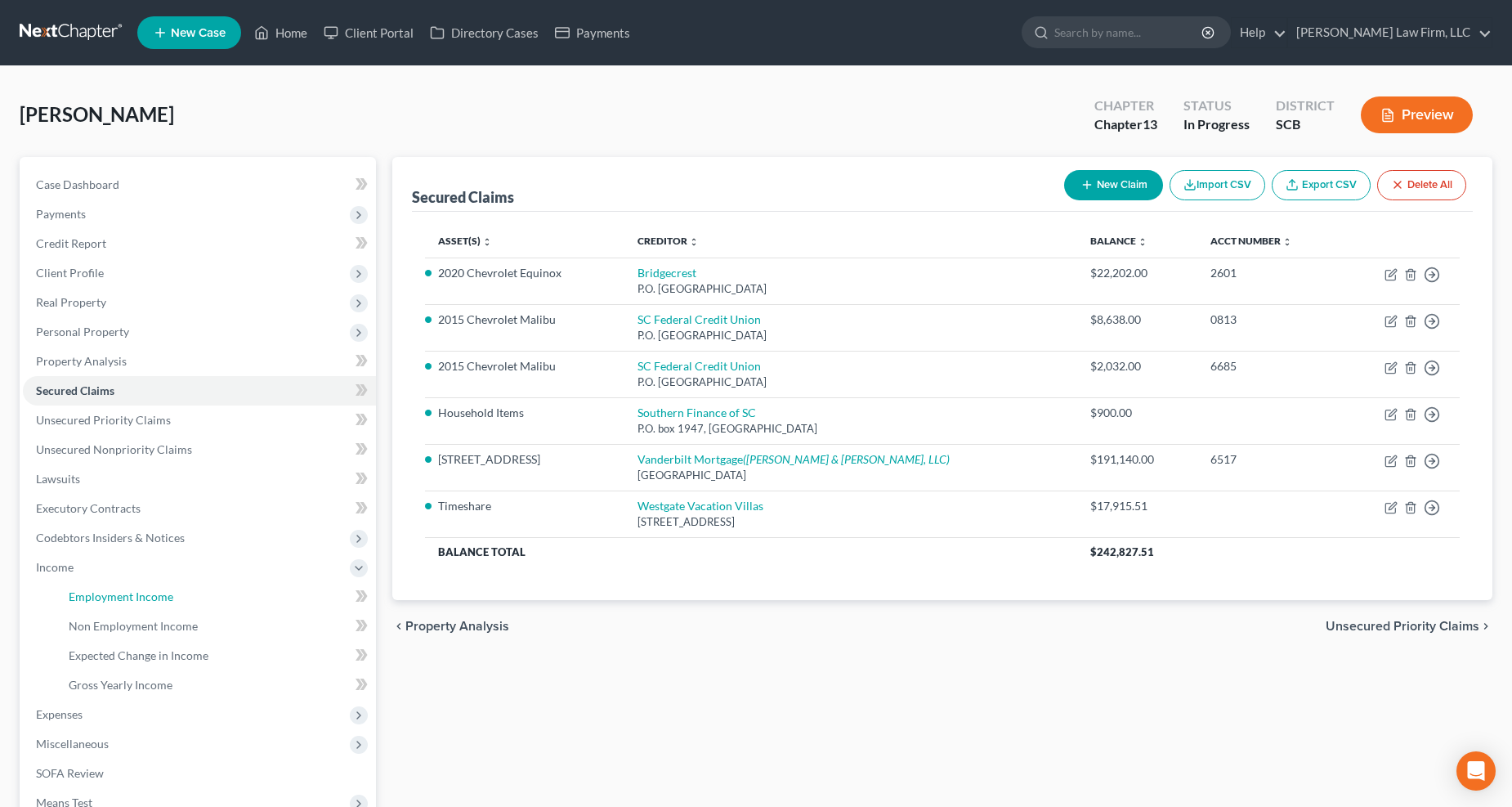 click on "Employment Income" at bounding box center [121, 596] 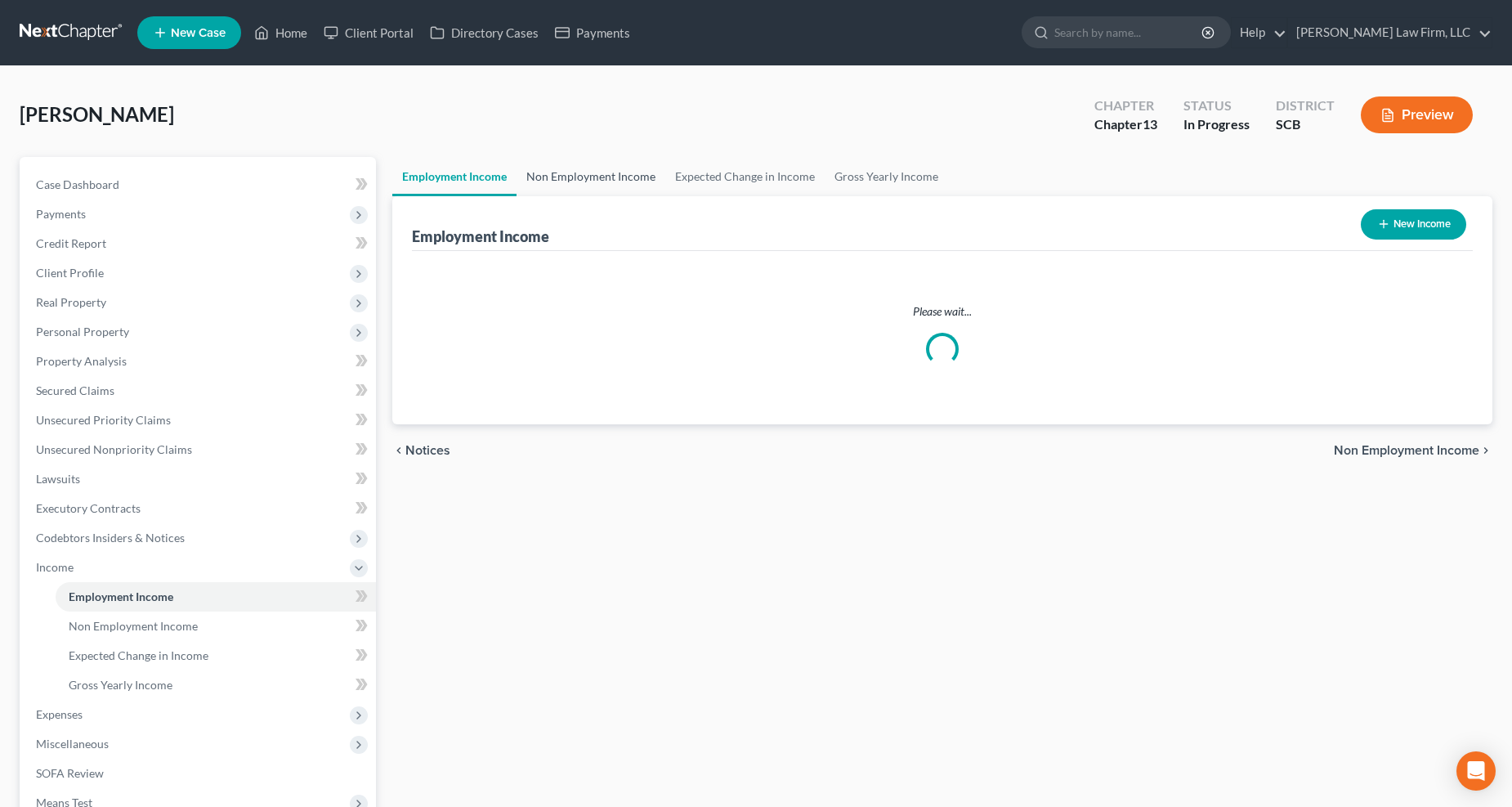 click on "Non Employment Income" at bounding box center (591, 177) 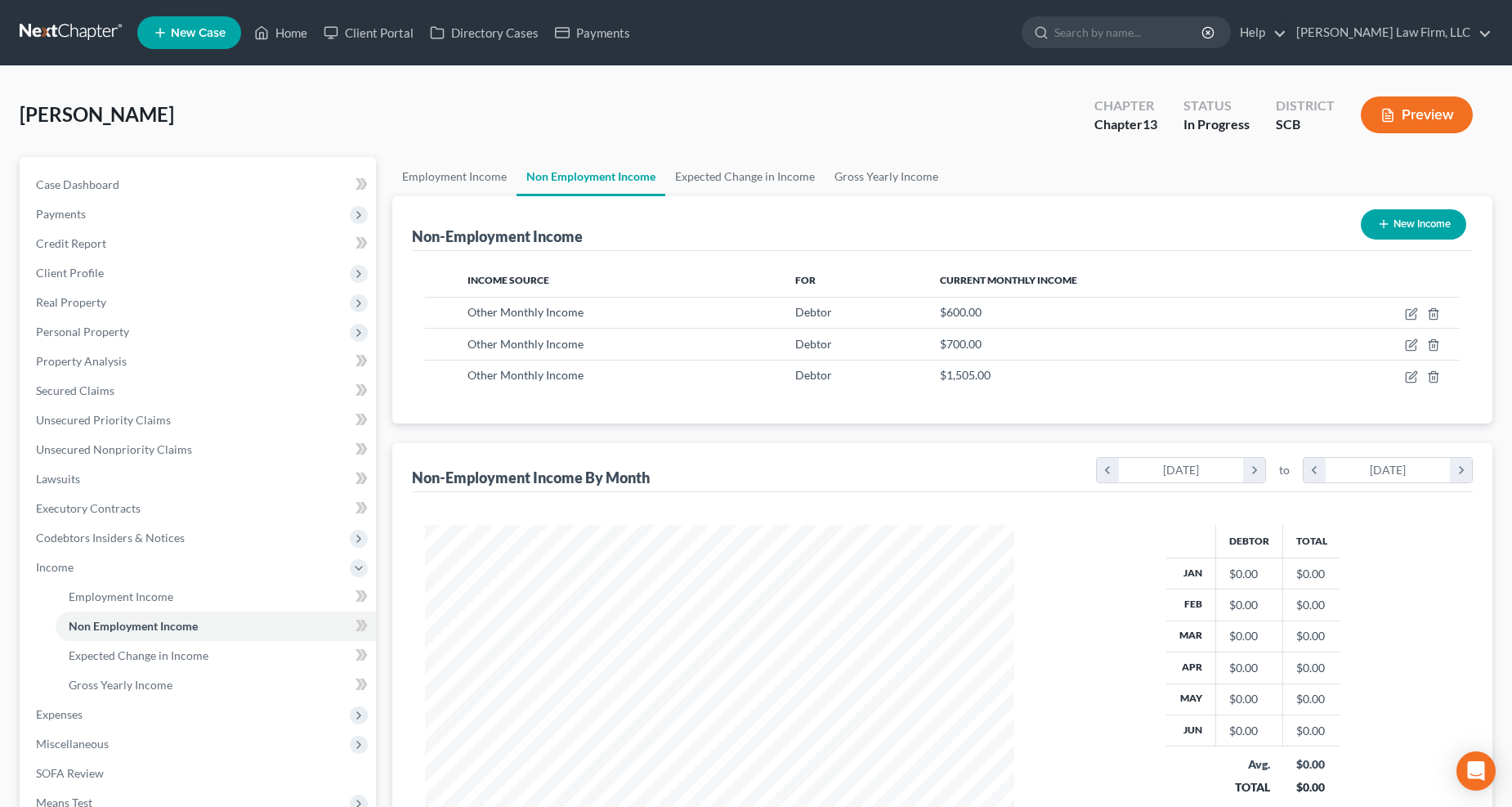 scroll, scrollTop: 817333, scrollLeft: 816674, axis: both 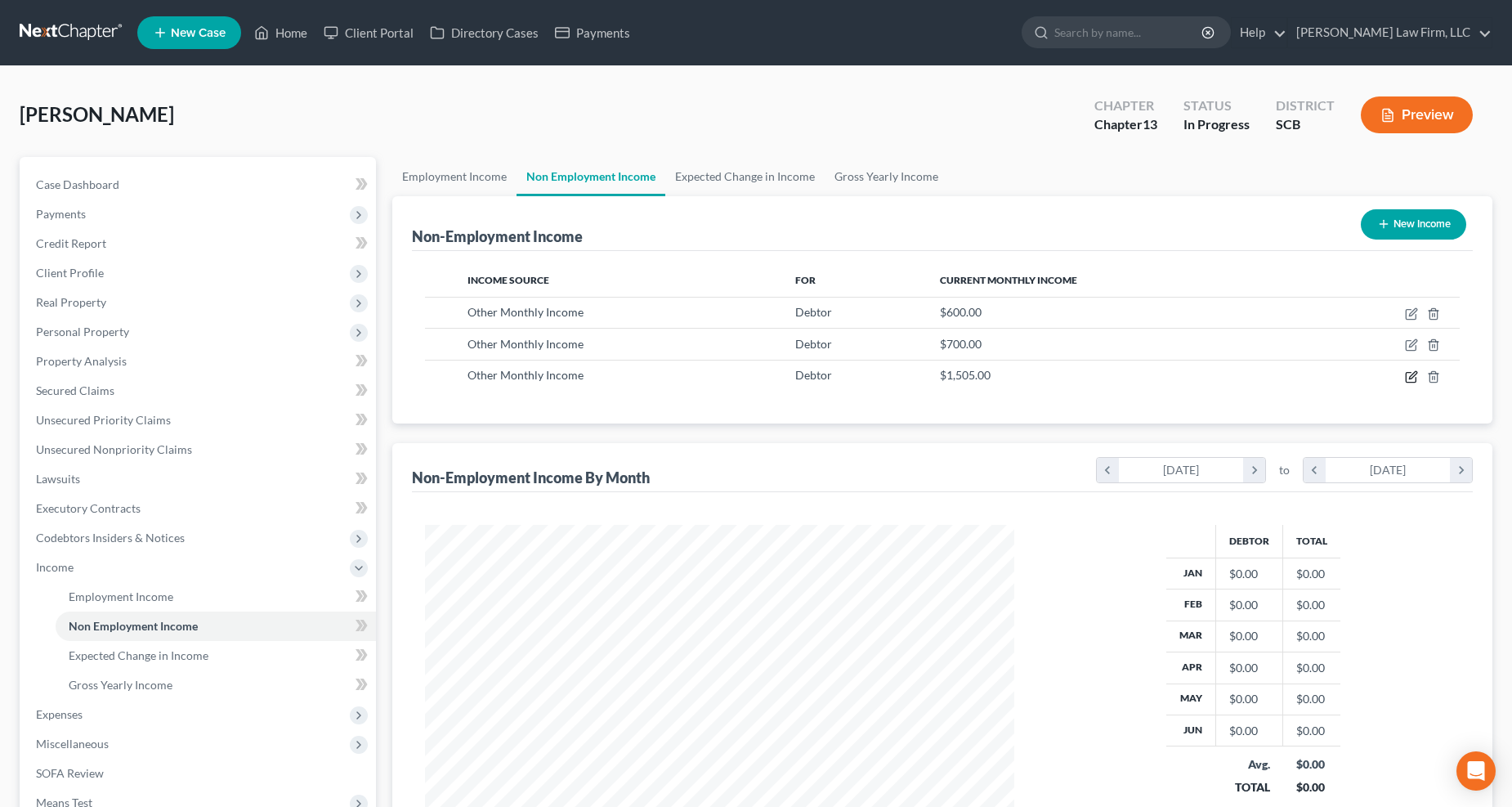 click 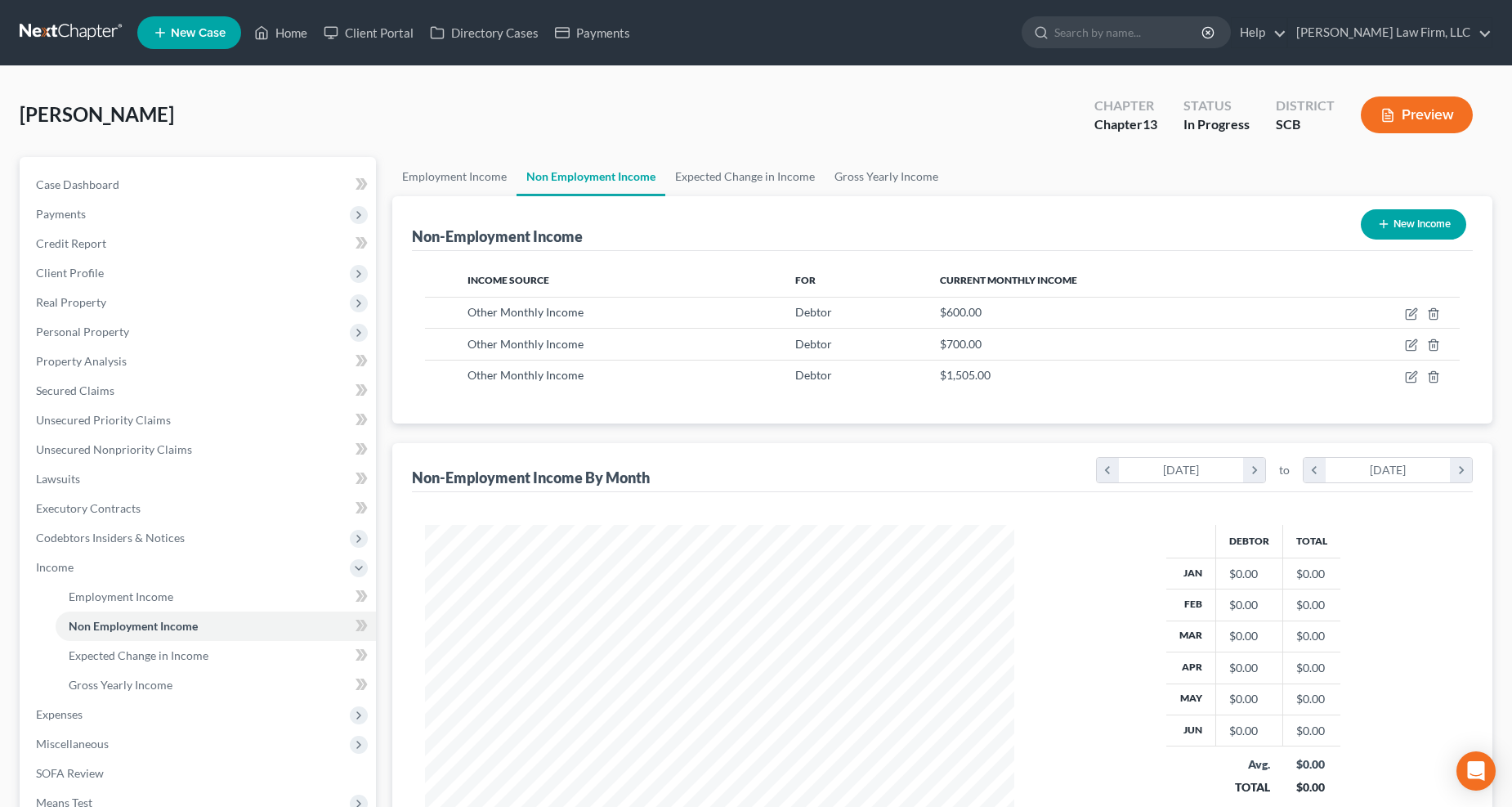 select on "13" 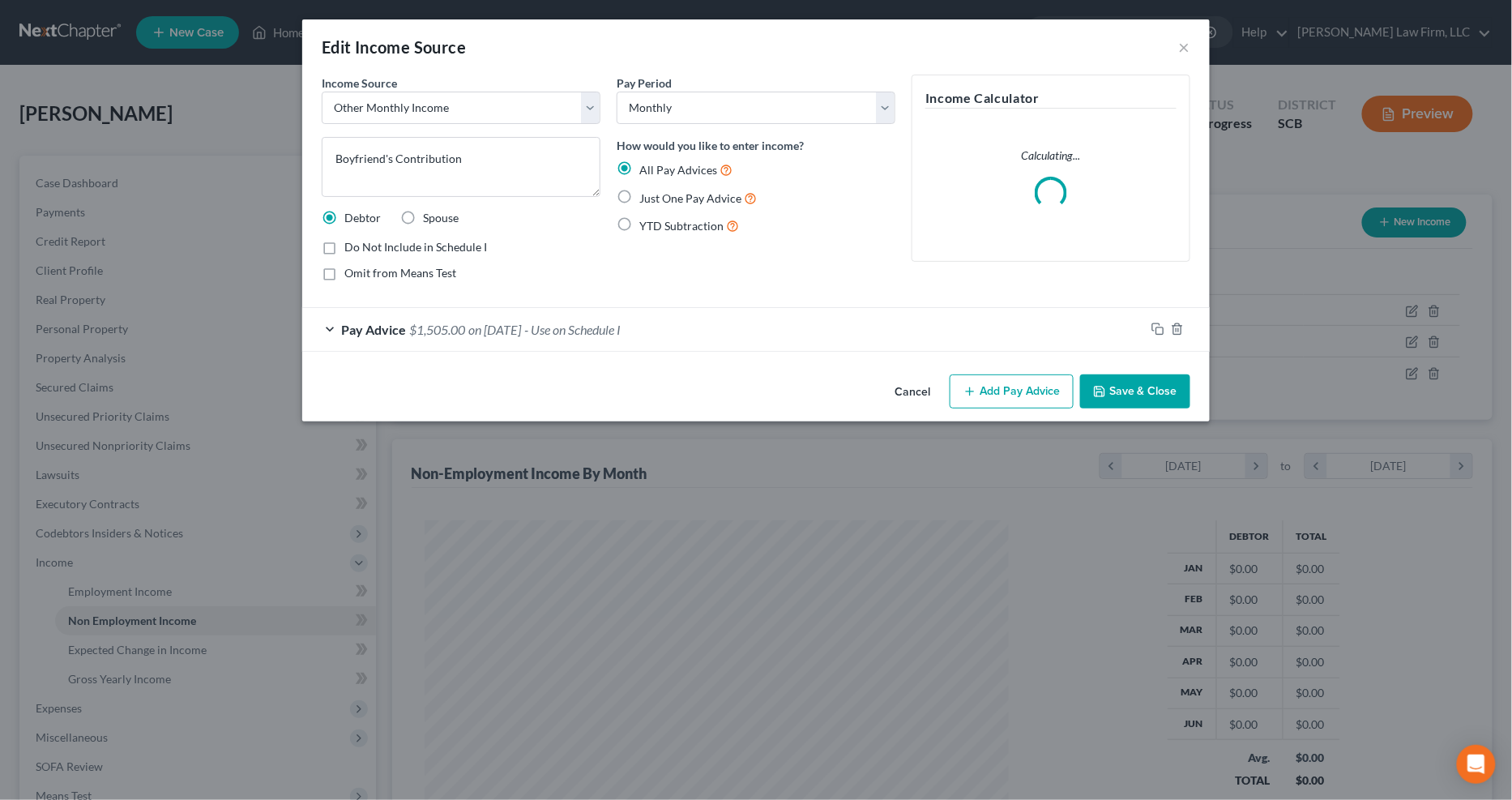 scroll, scrollTop: 810241, scrollLeft: 809666, axis: both 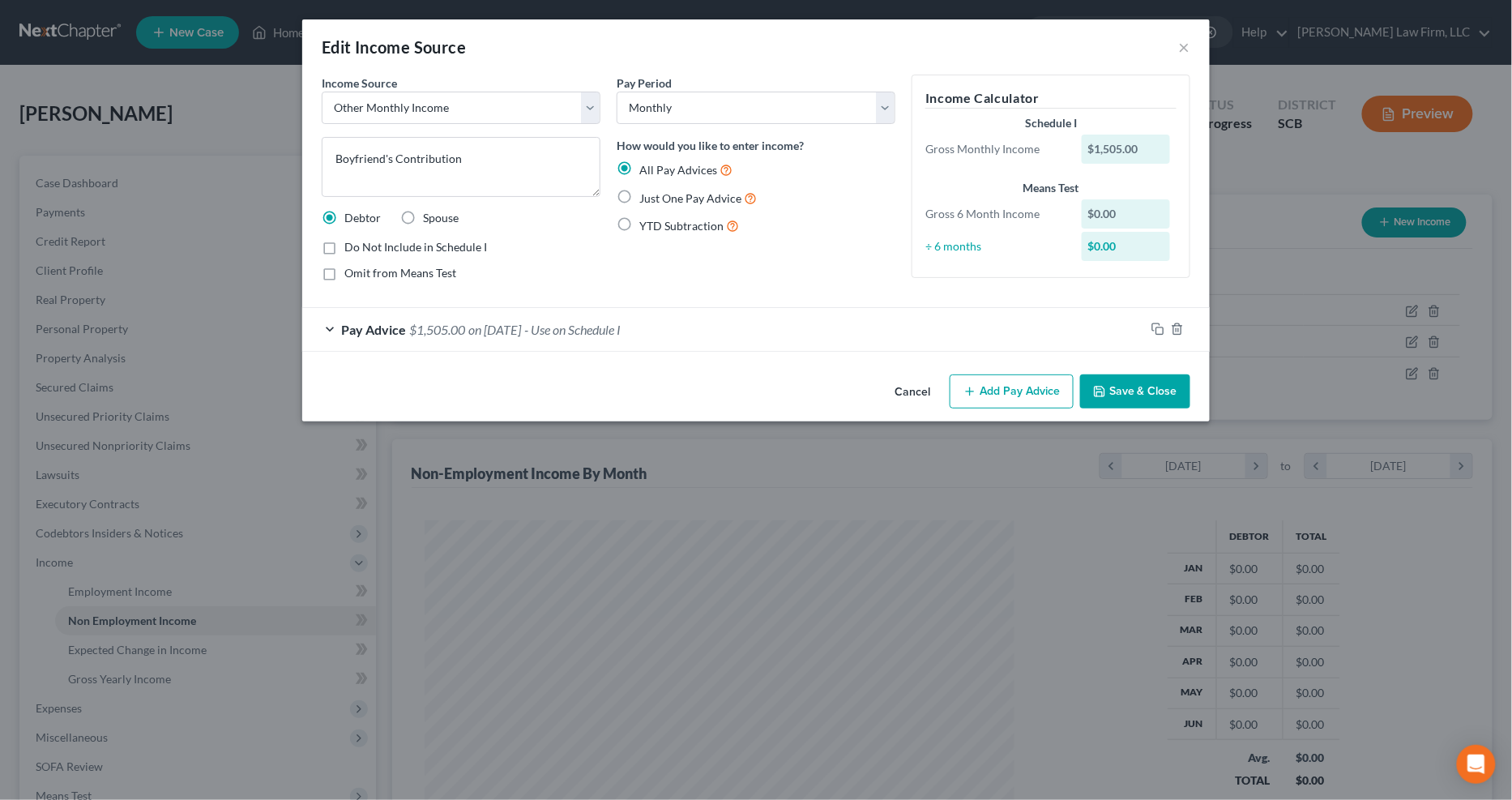 click on "Pay Advice $1,505.00 on [DATE] - Use on Schedule I" at bounding box center (724, 329) 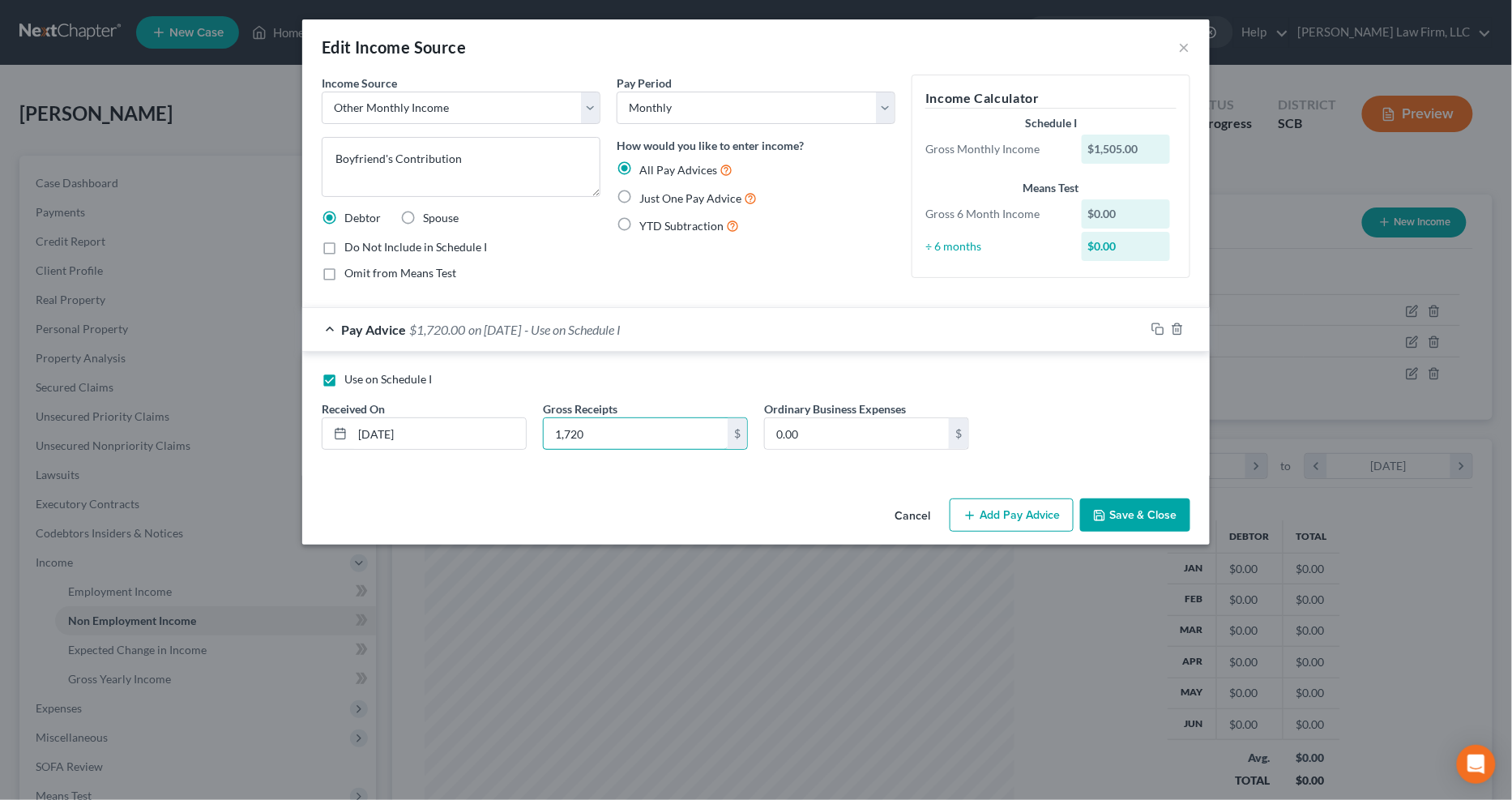 type on "1,720" 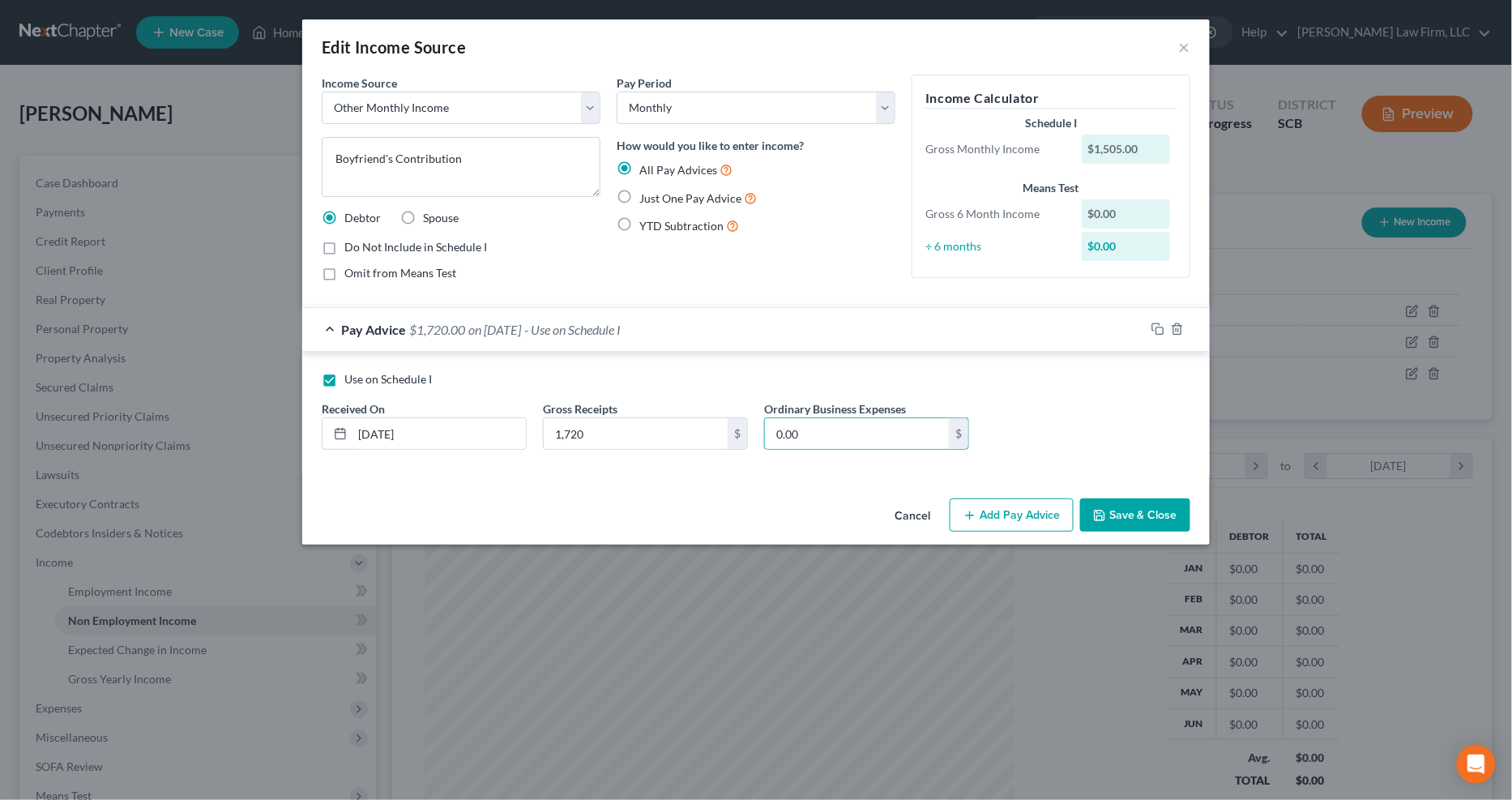 click on "Save & Close" at bounding box center (1135, 516) 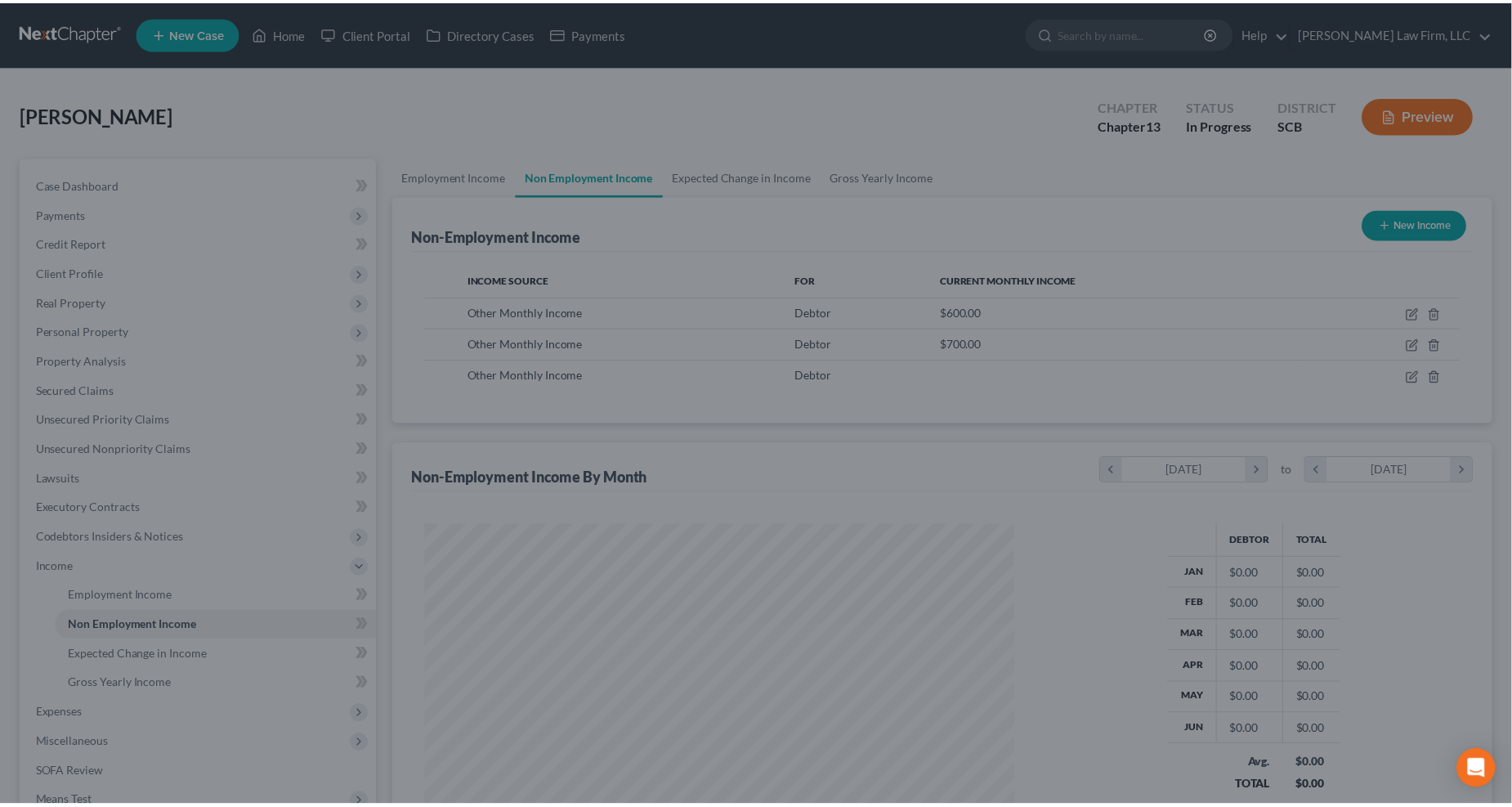 scroll, scrollTop: 295, scrollLeft: 623, axis: both 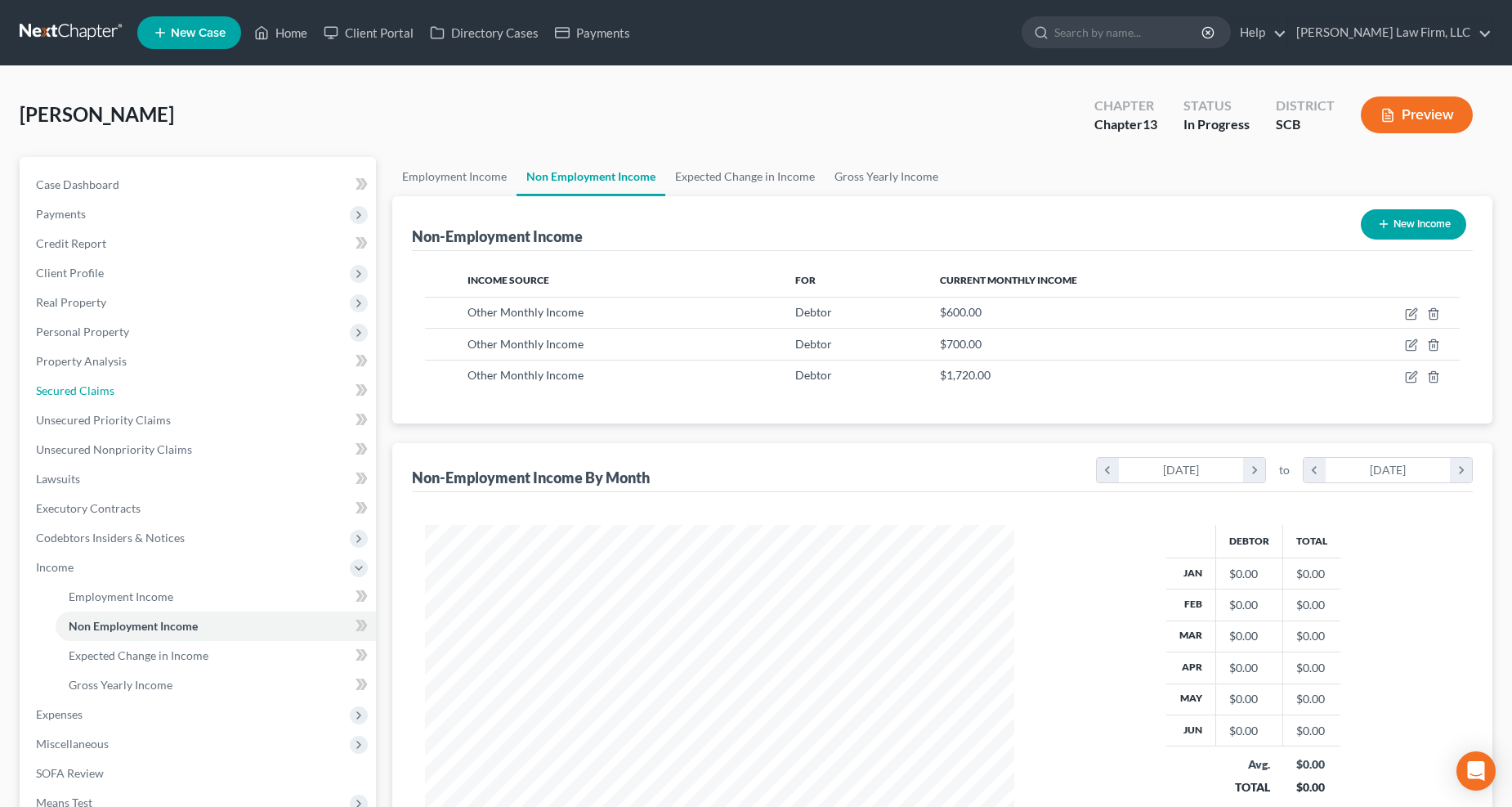 click on "Secured Claims" at bounding box center (199, 391) 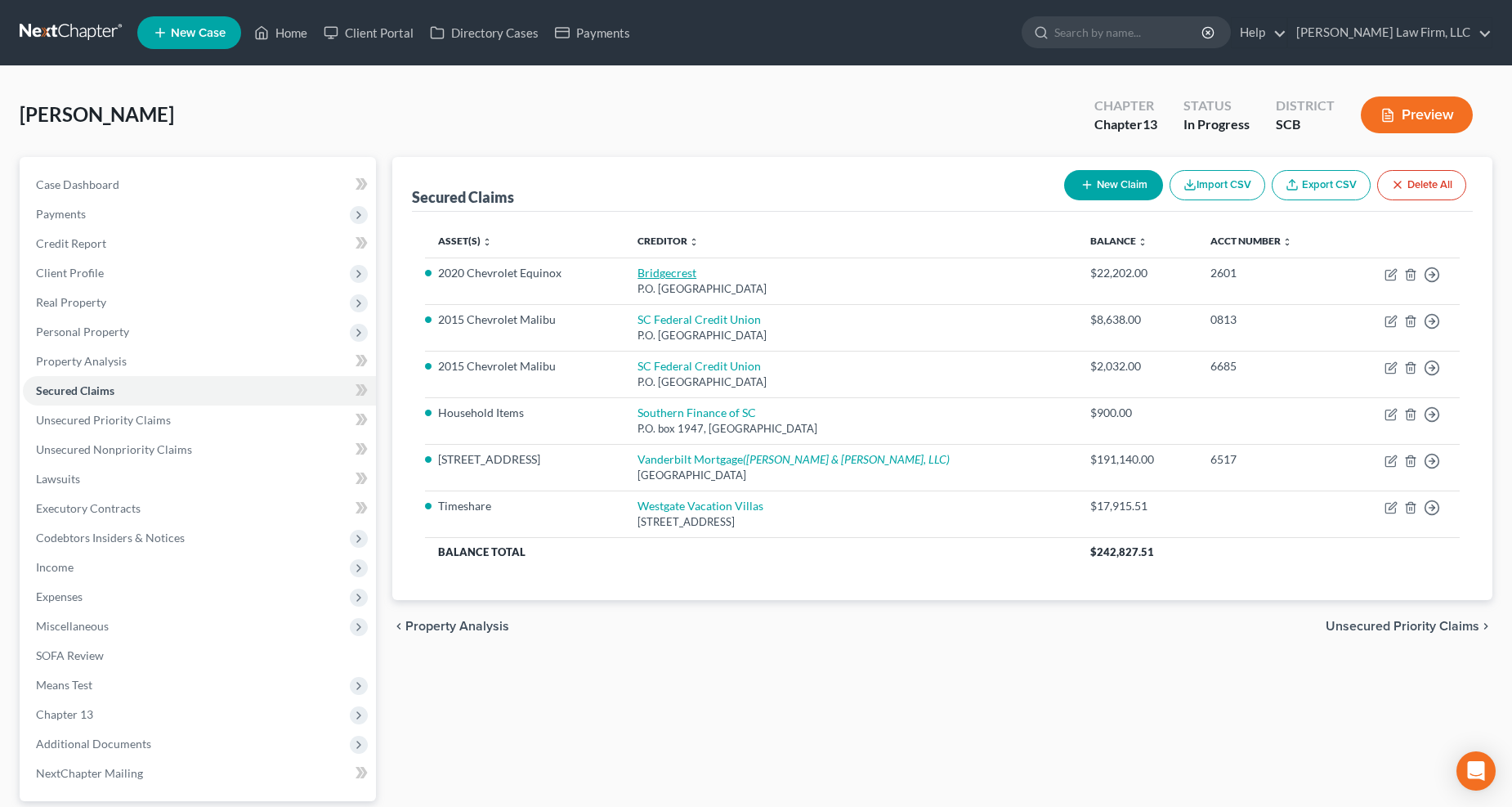 click on "Bridgecrest" at bounding box center [667, 272] 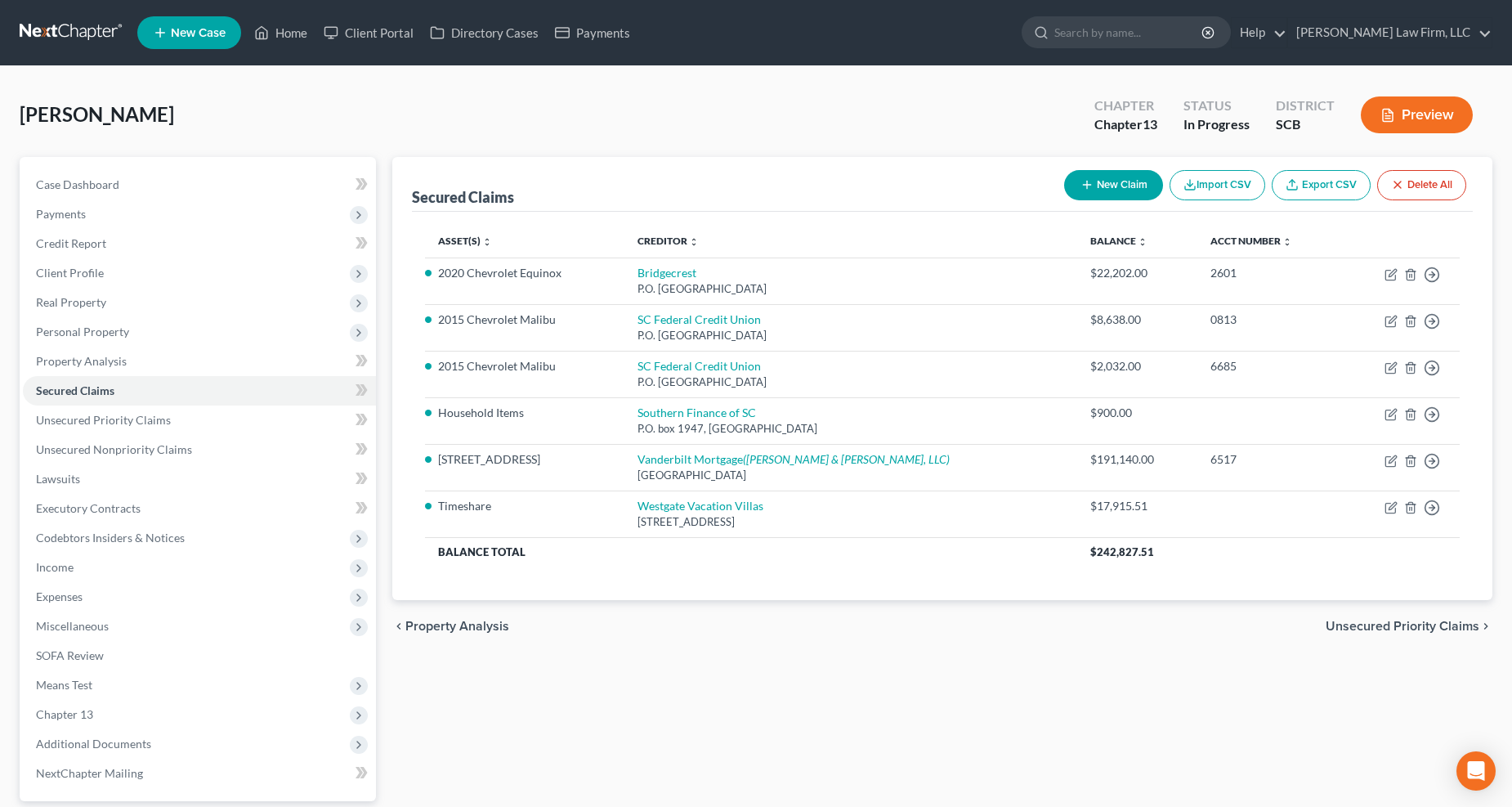 select on "3" 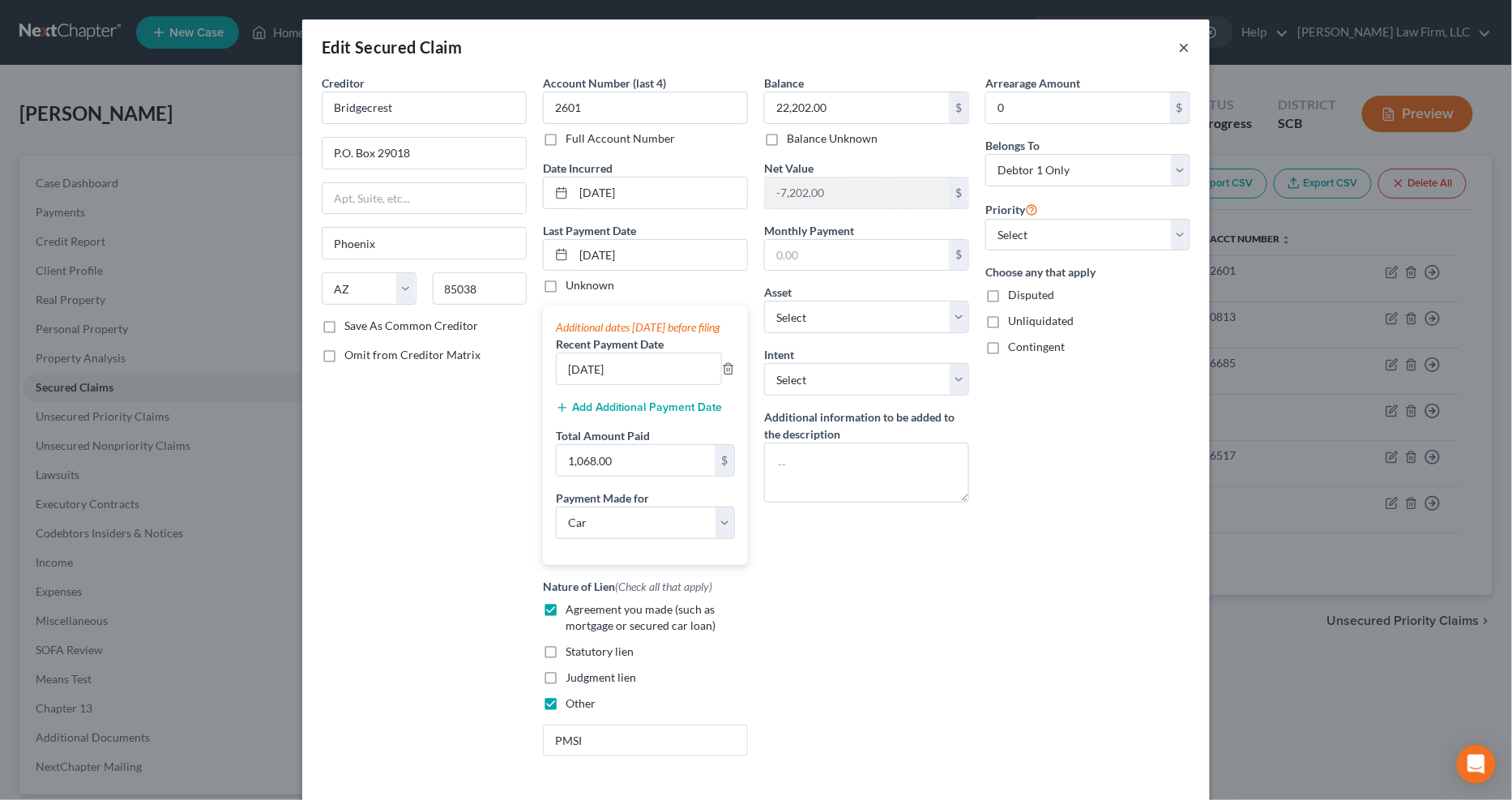 click on "×" at bounding box center [1185, 47] 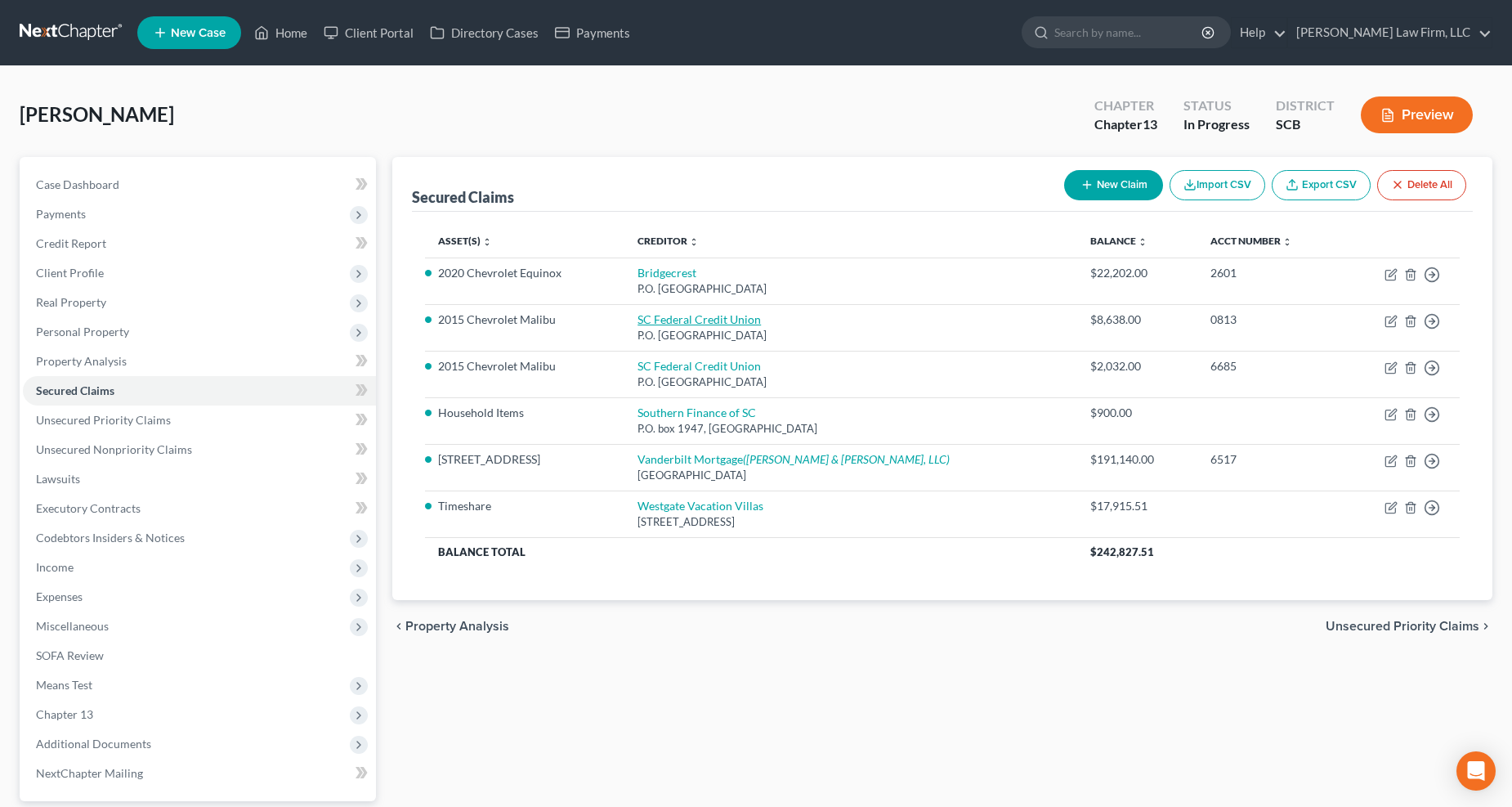 click on "SC Federal Credit Union" at bounding box center (699, 319) 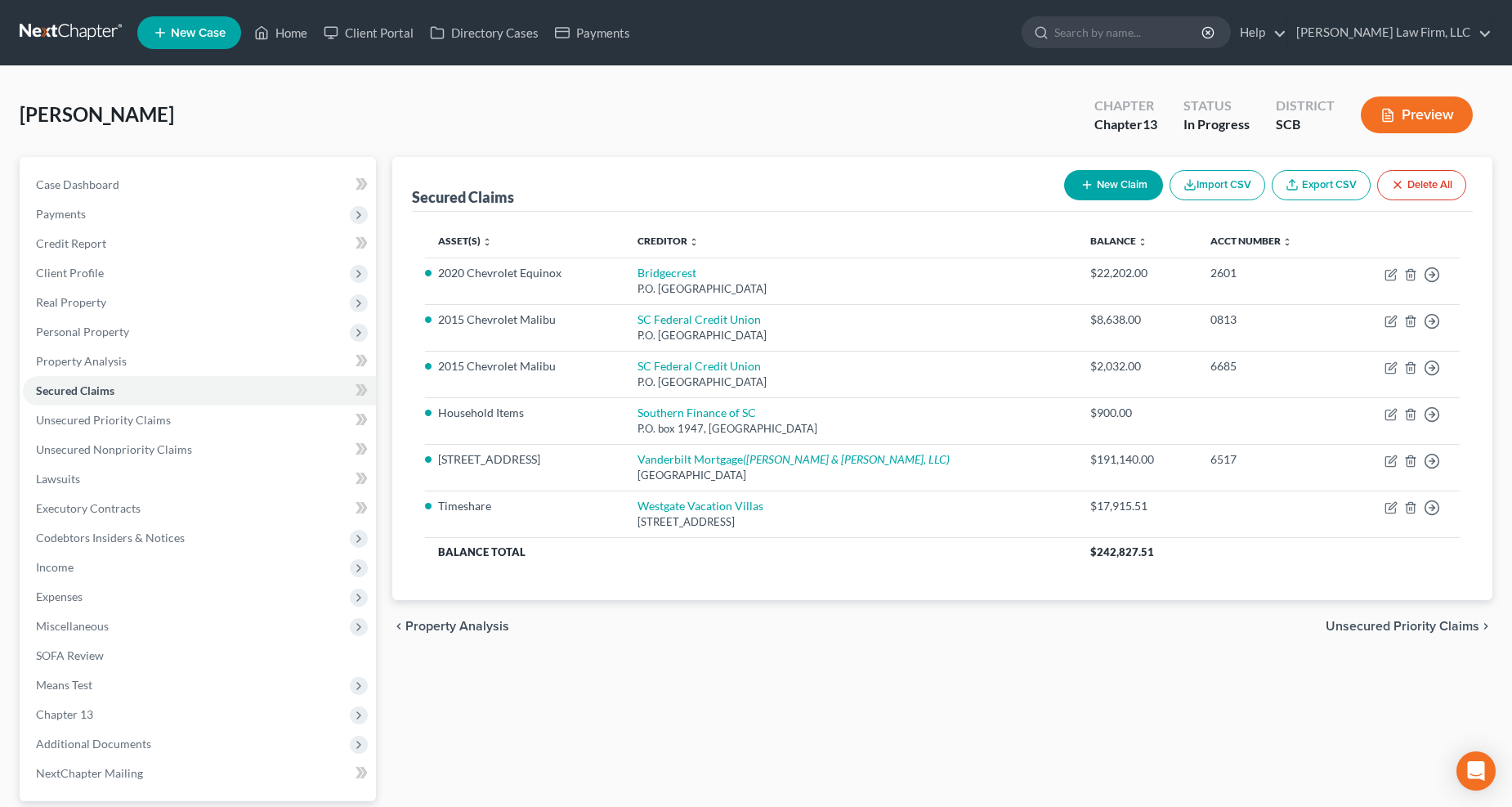 select on "42" 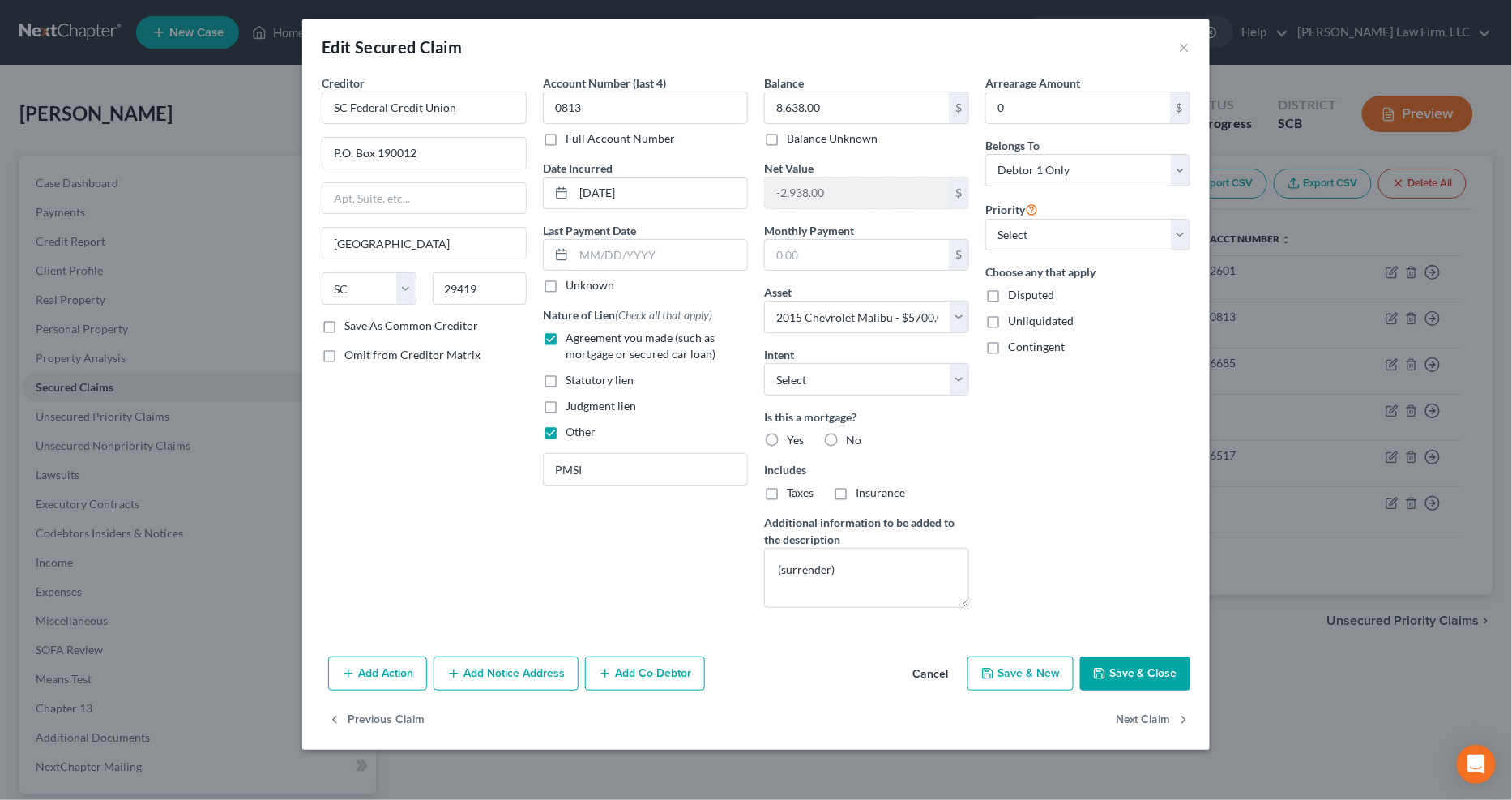 click on "Edit Secured Claim  ×" at bounding box center [756, 47] 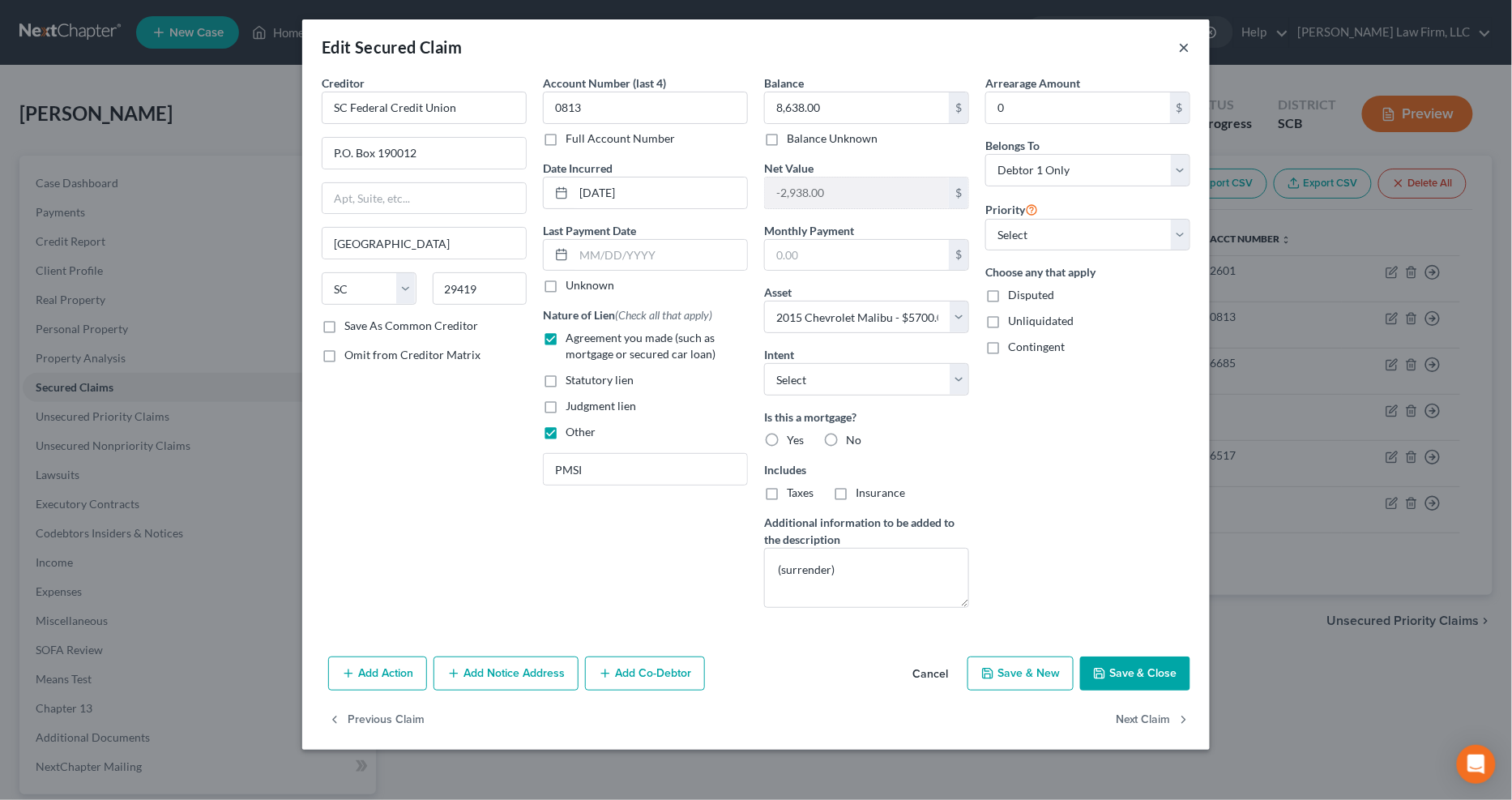 click on "×" at bounding box center (1185, 47) 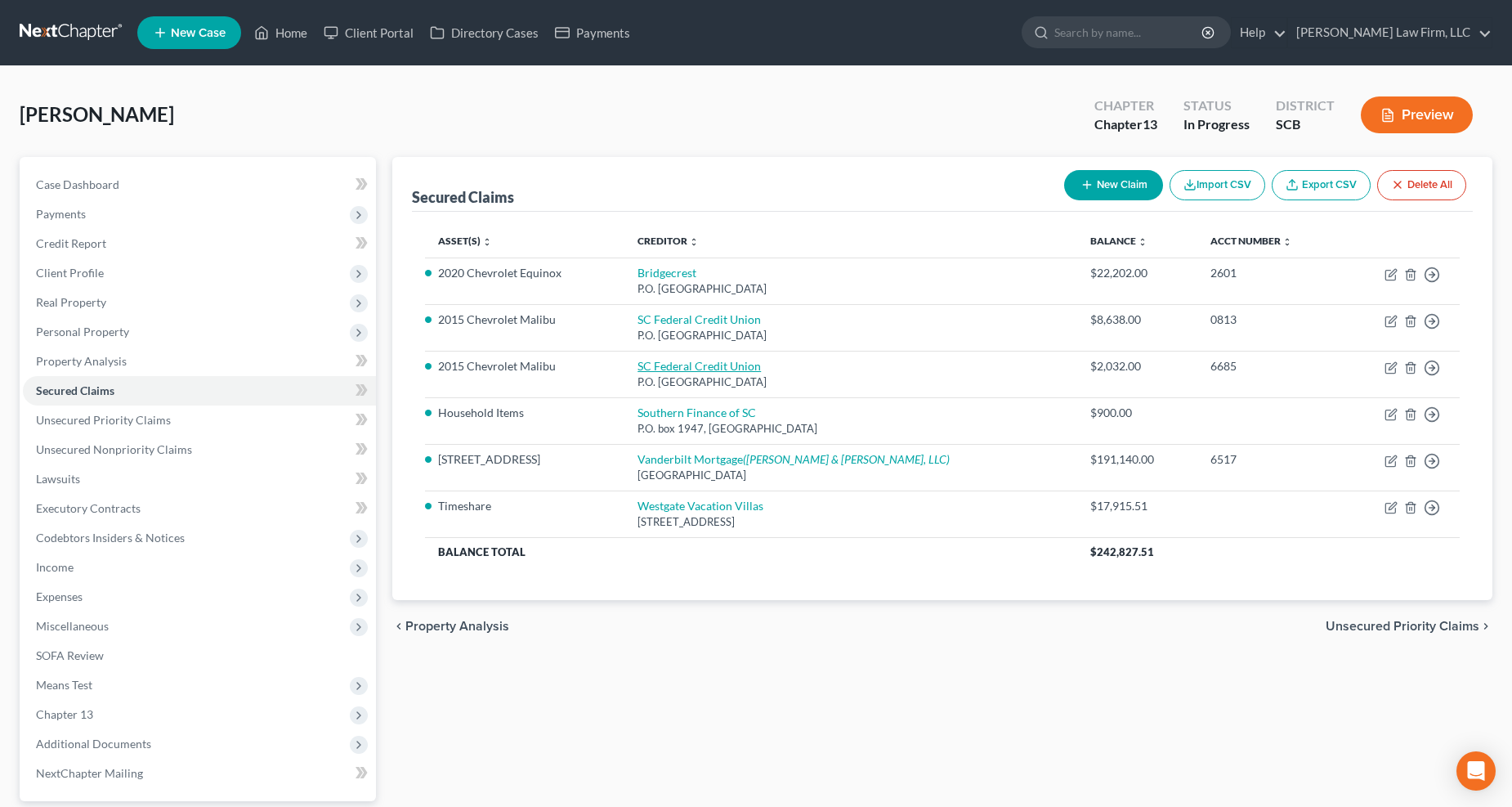 click on "SC Federal Credit Union" at bounding box center [699, 365] 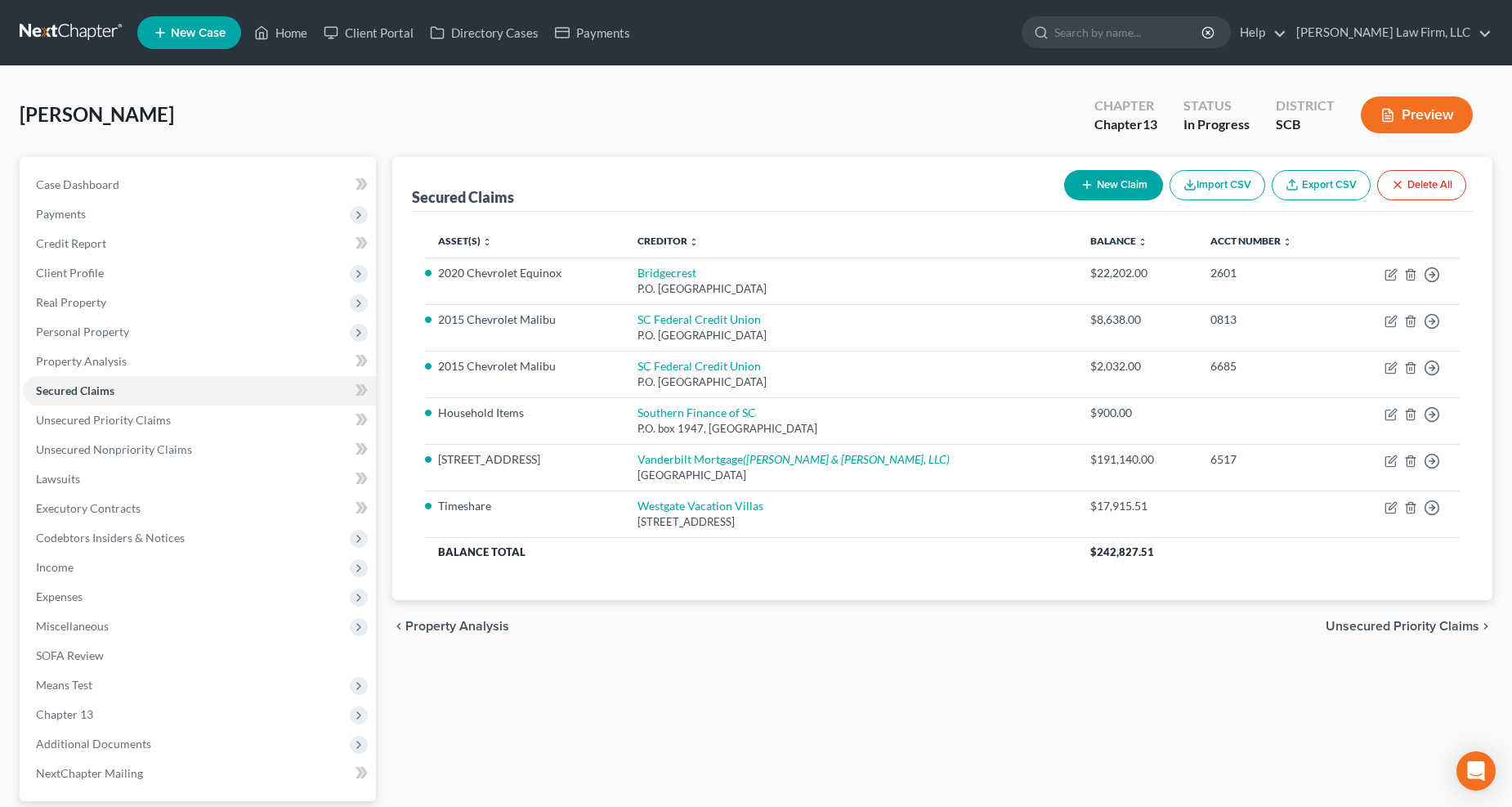 select on "42" 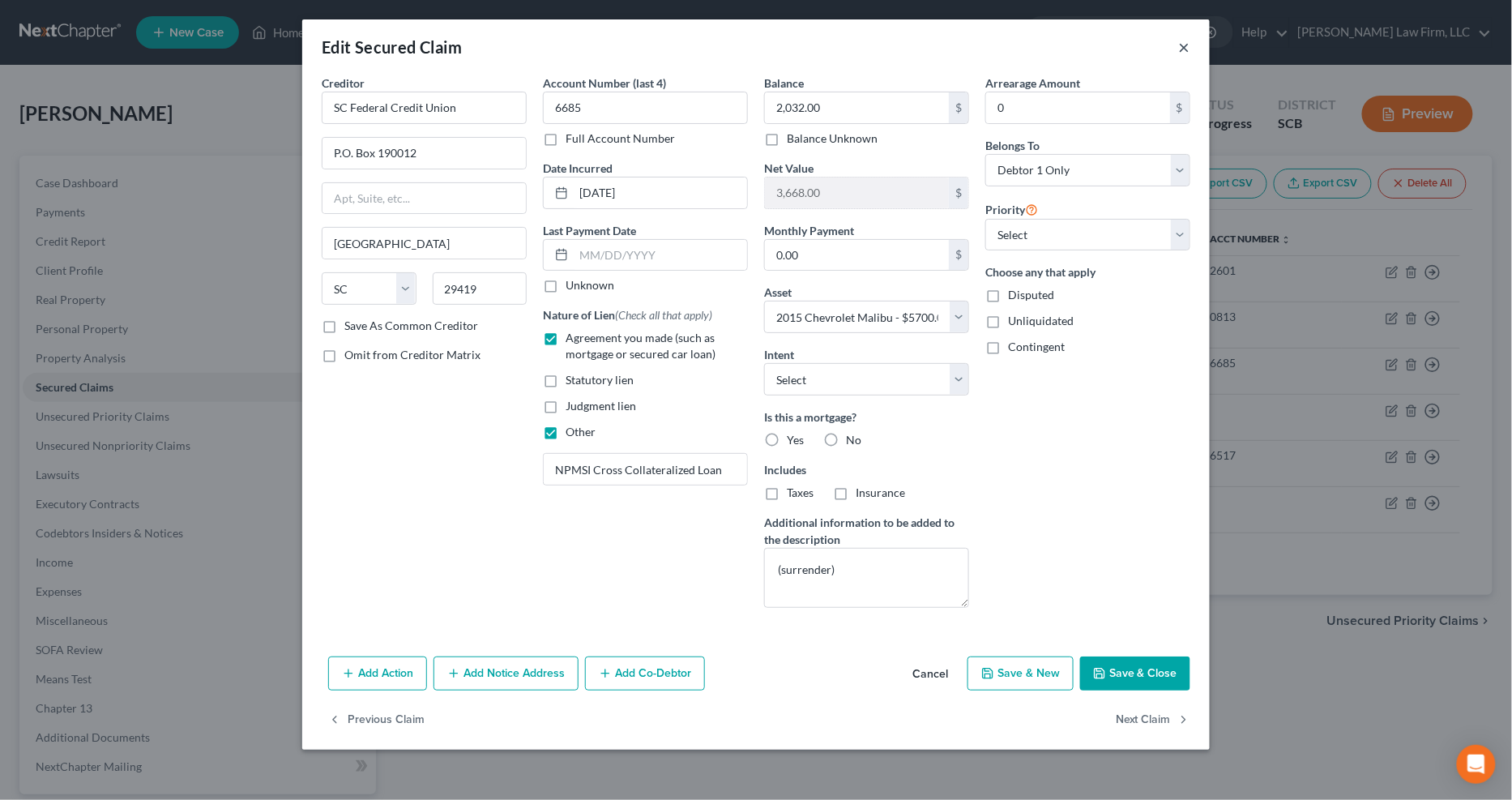 click on "×" at bounding box center [1185, 47] 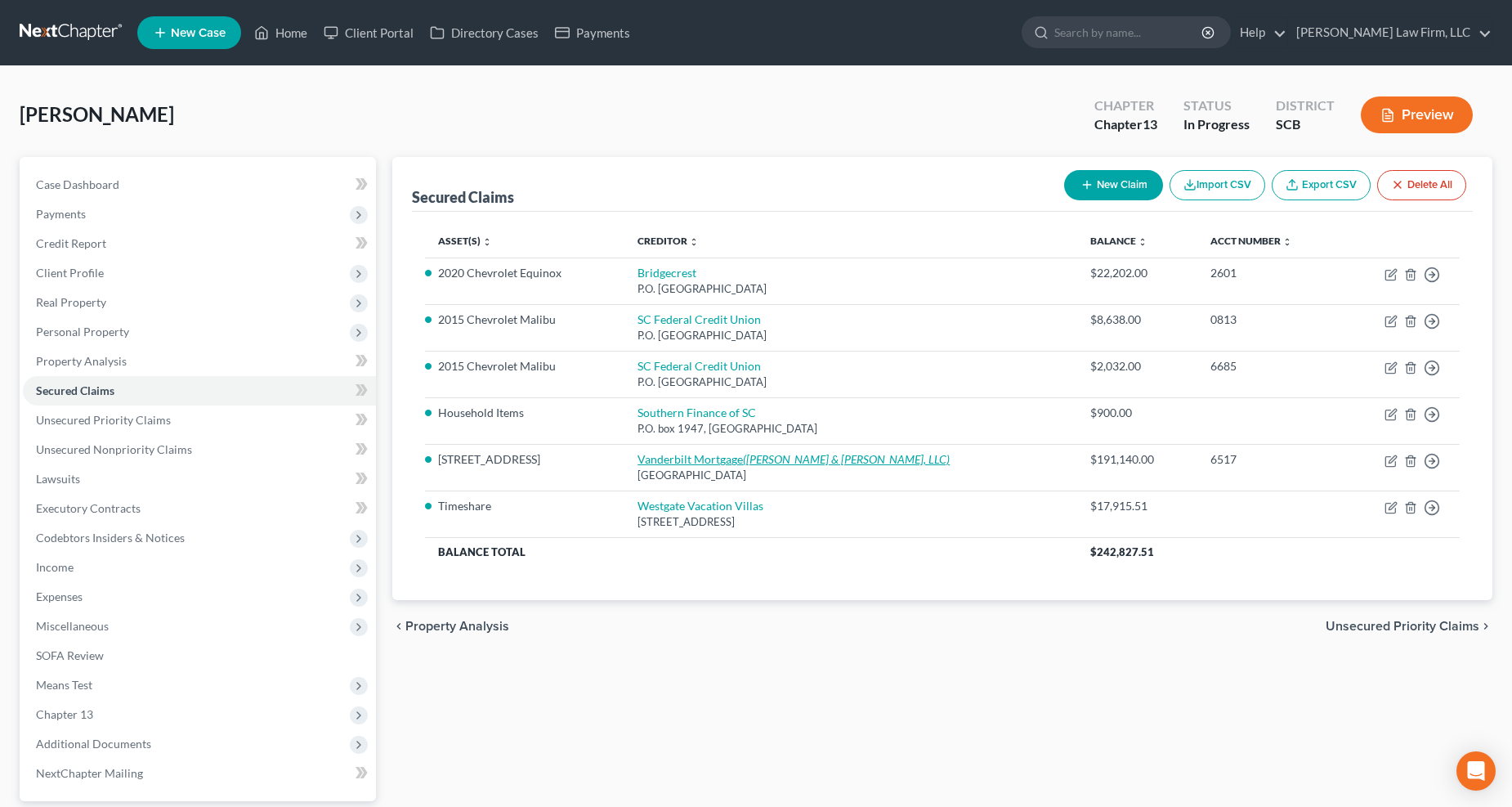 click on "Vanderbilt Mortgage  ([PERSON_NAME] & [PERSON_NAME],  LLC)" at bounding box center [794, 459] 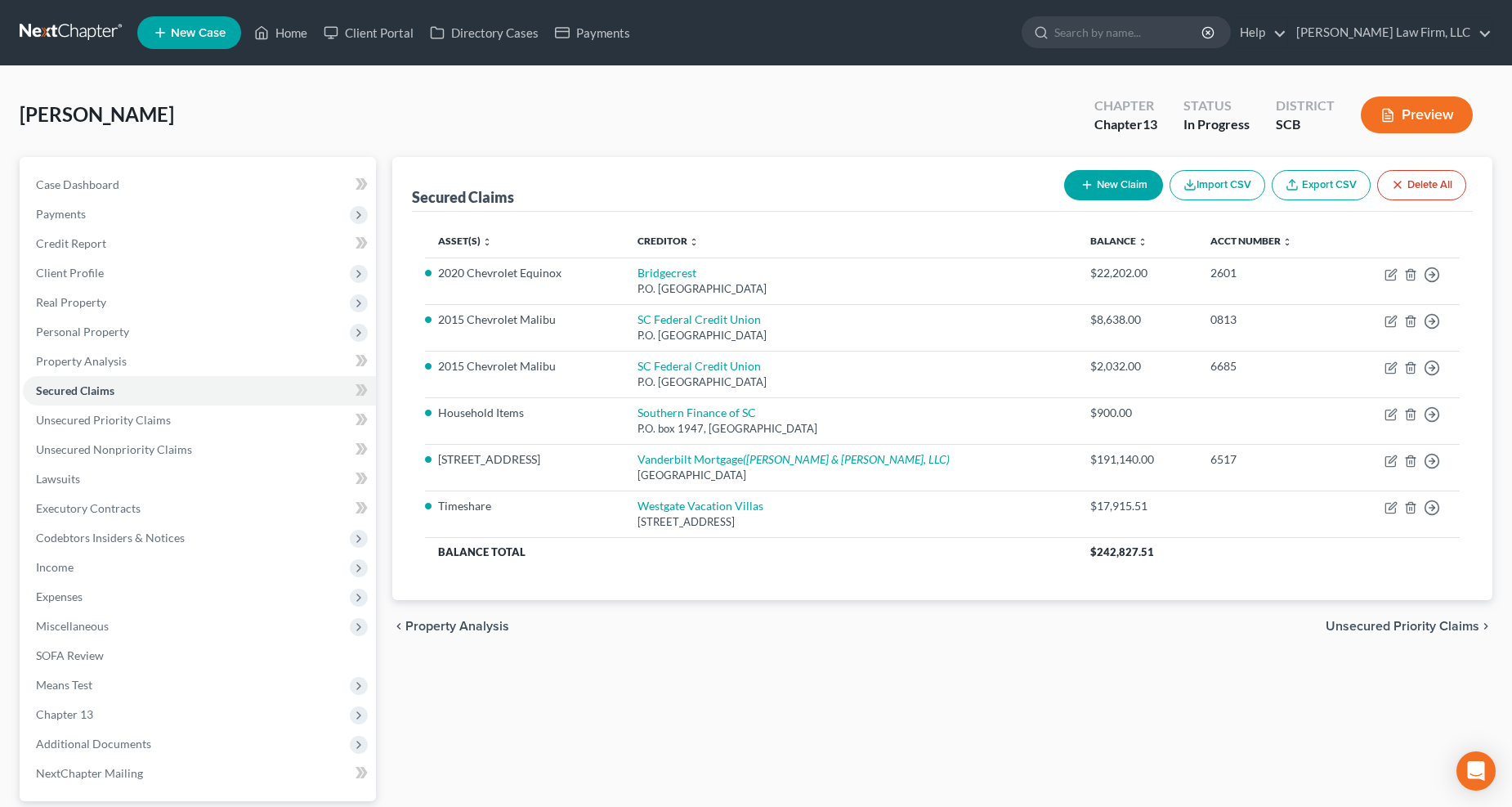 select on "44" 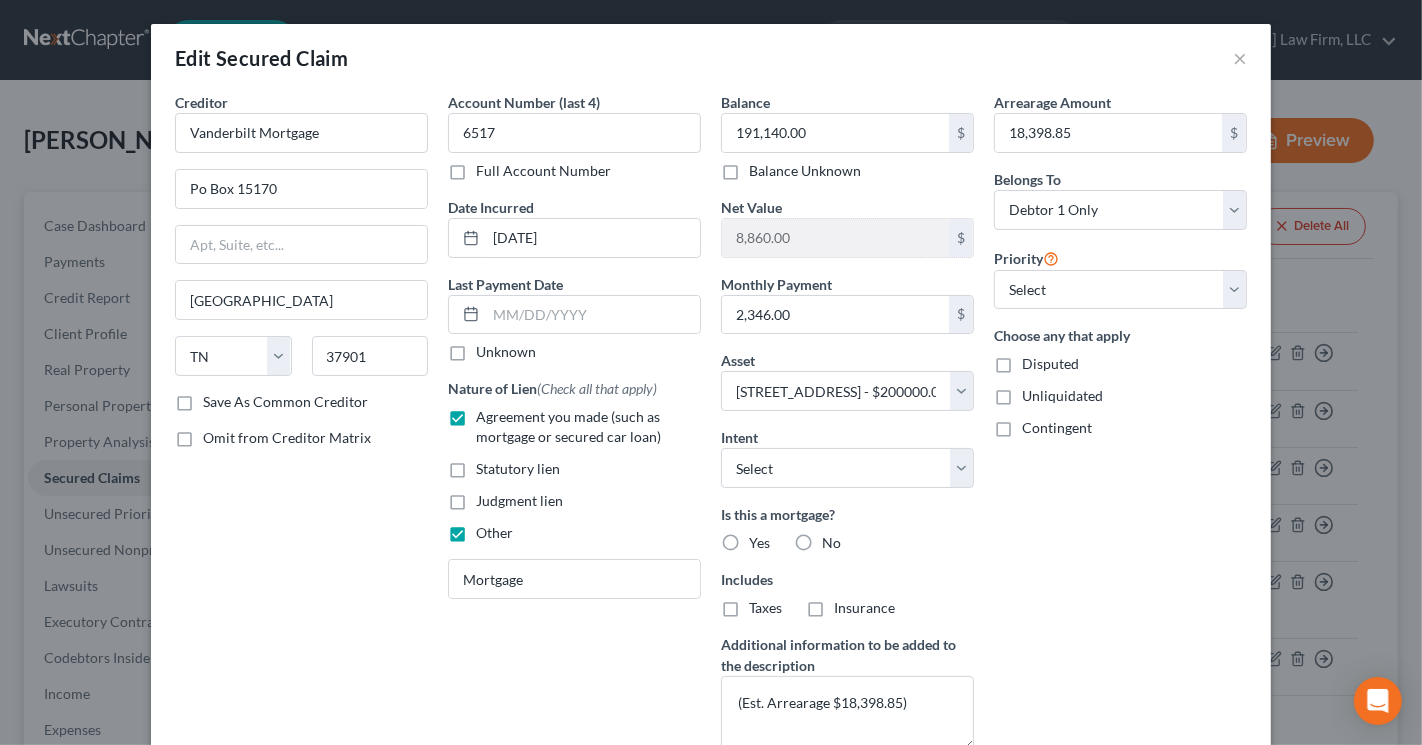 click on "Edit Secured Claim  ×" at bounding box center [711, 58] 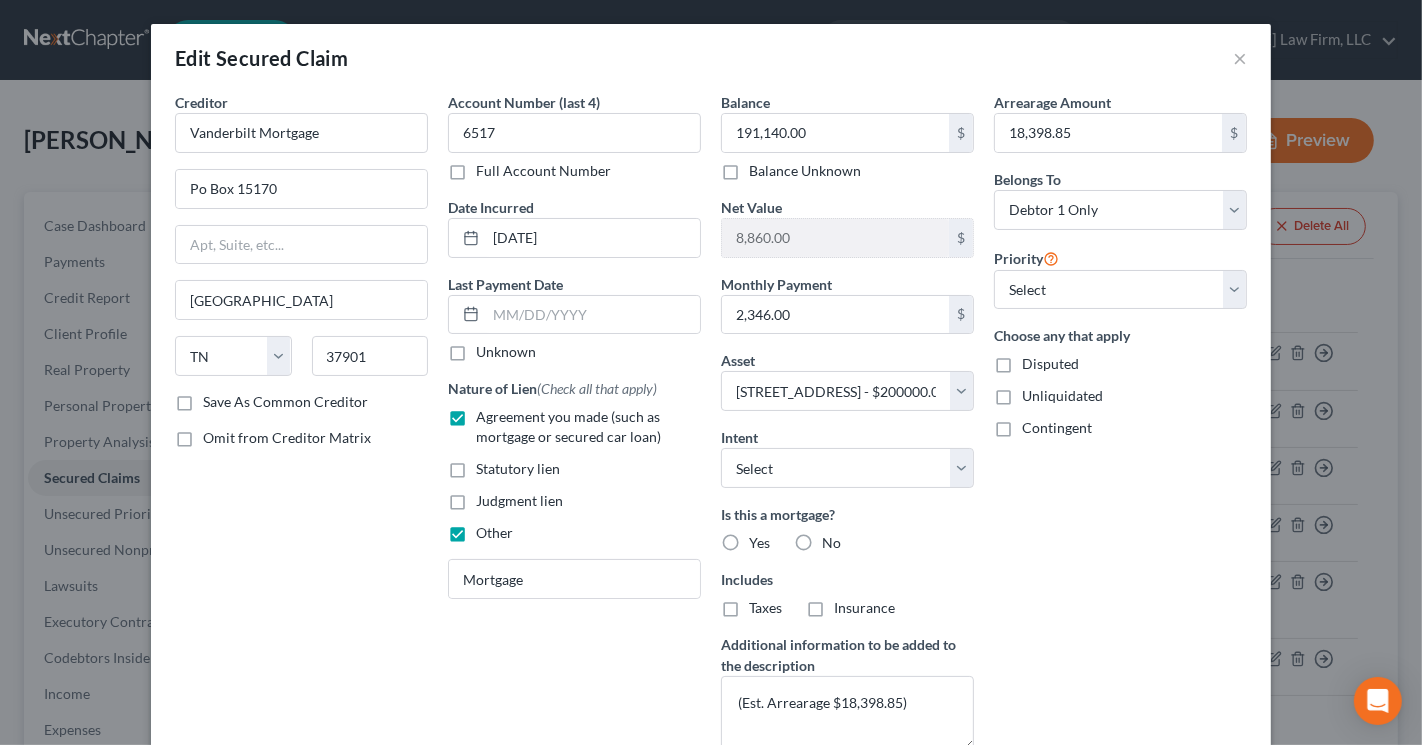 click on "Edit Secured Claim  ×" at bounding box center (711, 58) 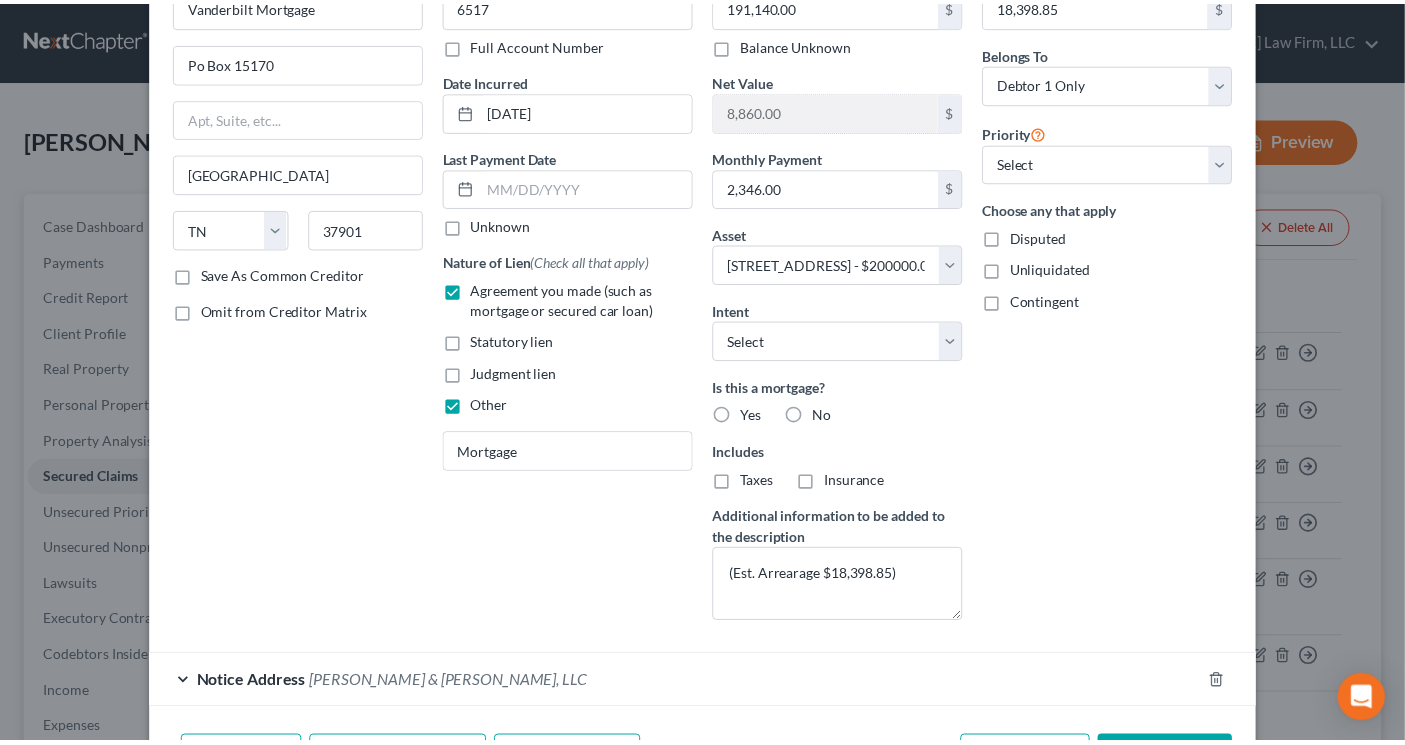 scroll, scrollTop: 0, scrollLeft: 0, axis: both 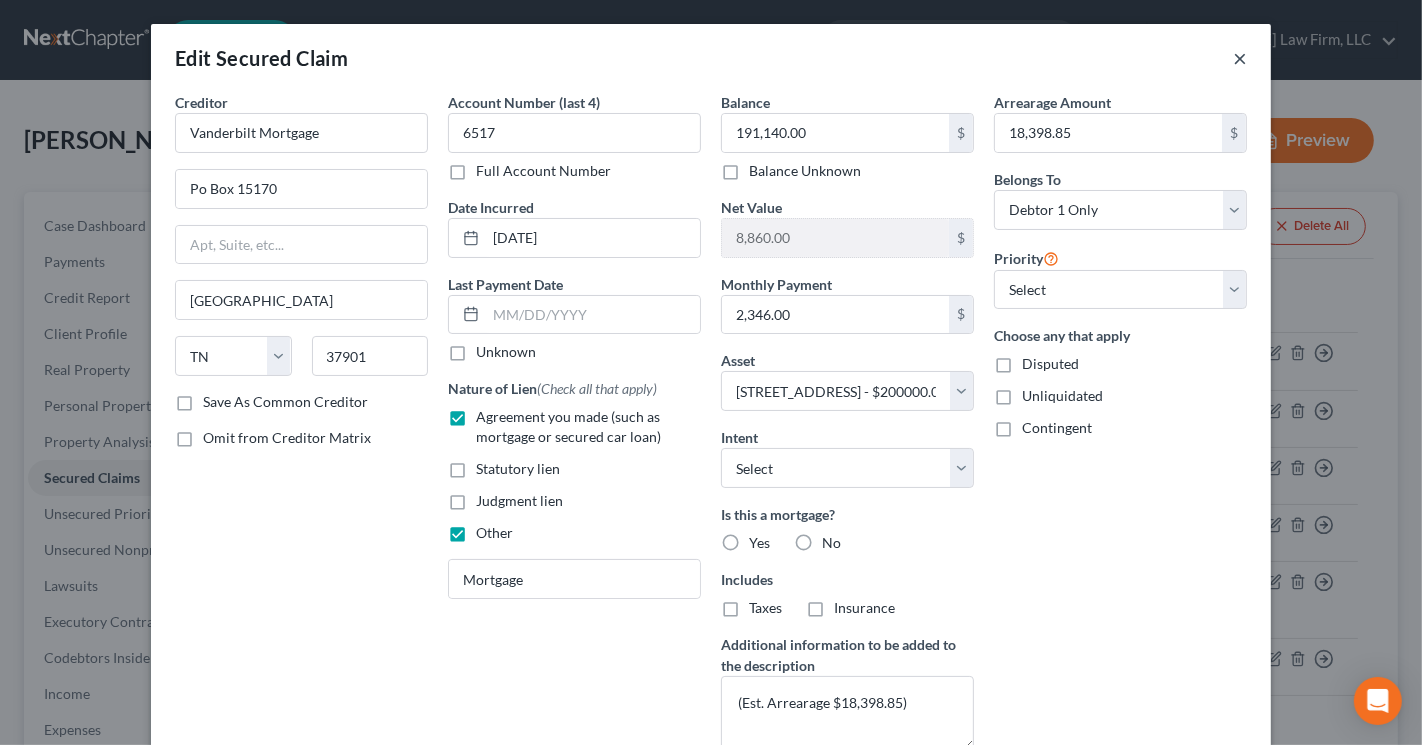 click on "×" at bounding box center [1240, 58] 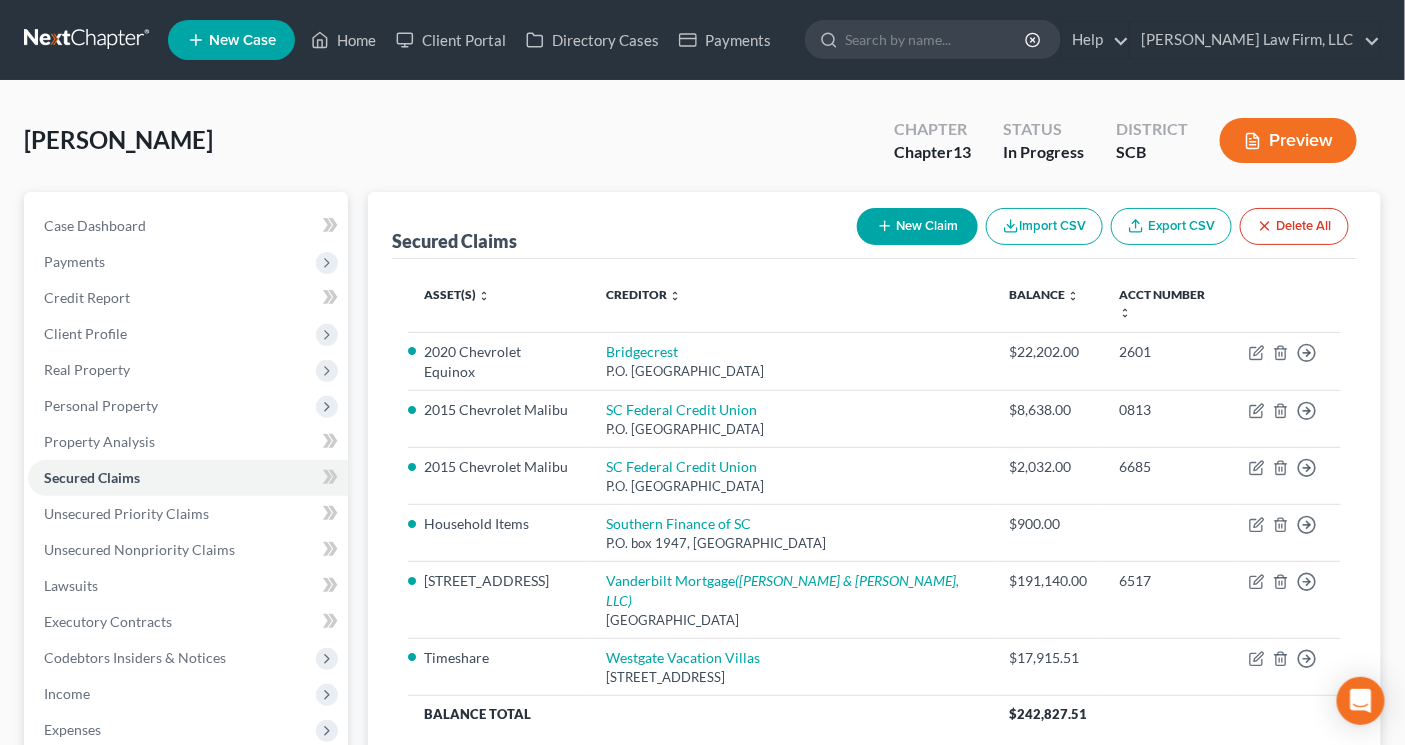 scroll, scrollTop: 111, scrollLeft: 0, axis: vertical 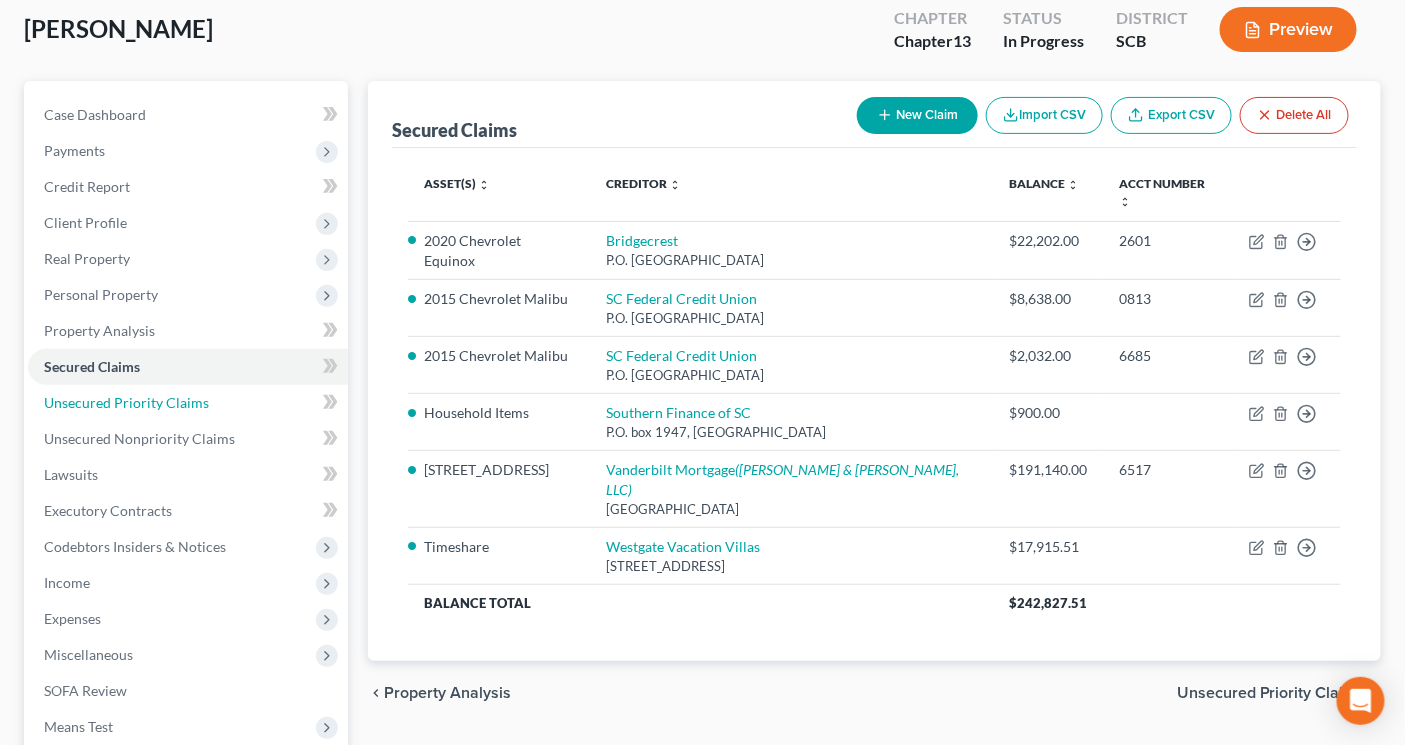 click on "Unsecured Priority Claims" at bounding box center [126, 402] 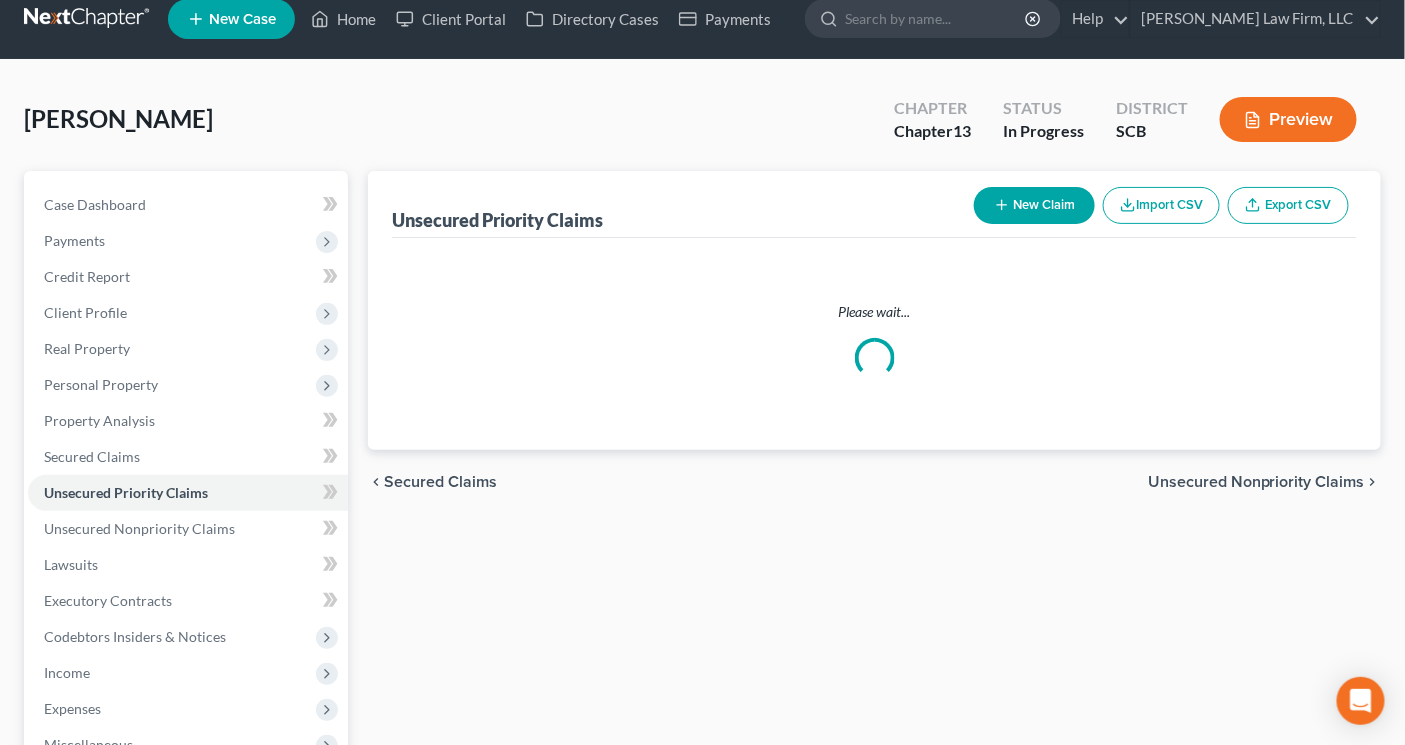 scroll, scrollTop: 0, scrollLeft: 0, axis: both 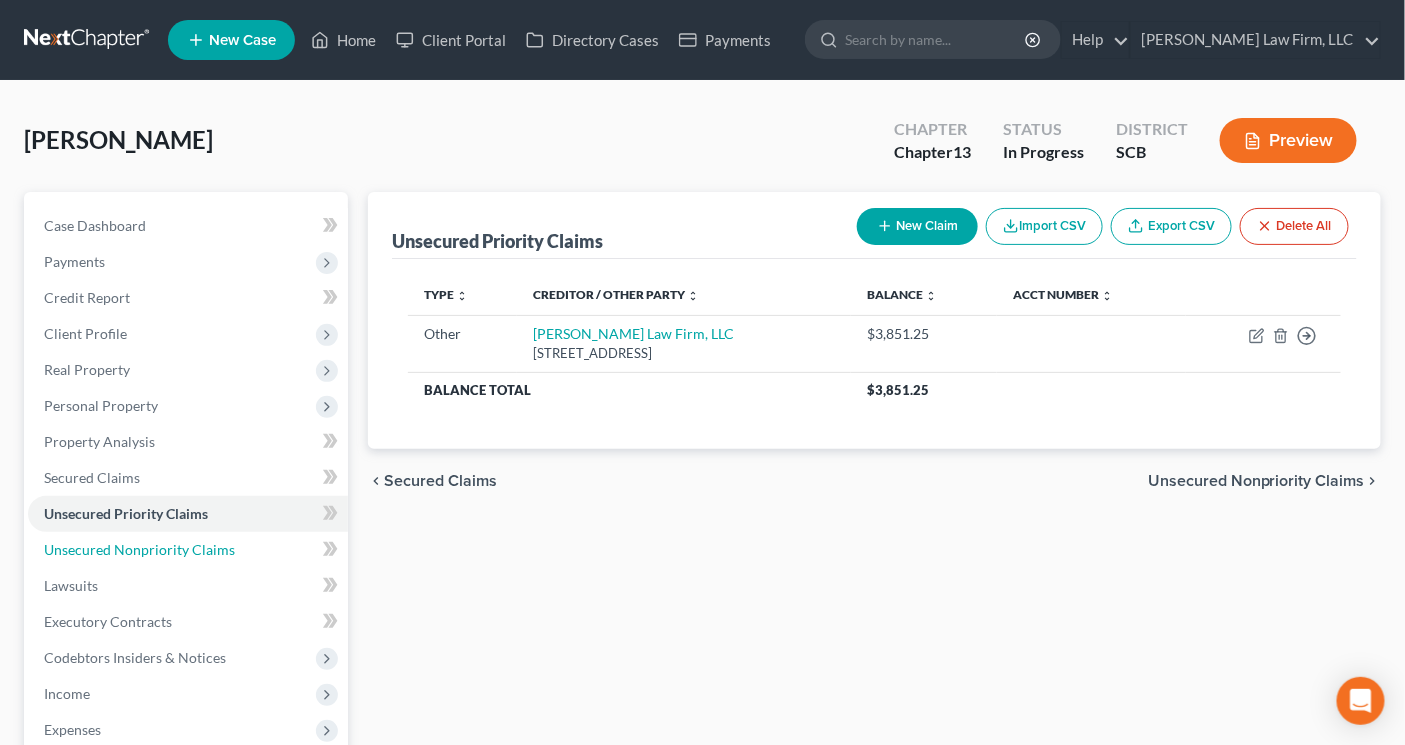 click on "Unsecured Nonpriority Claims" at bounding box center (139, 549) 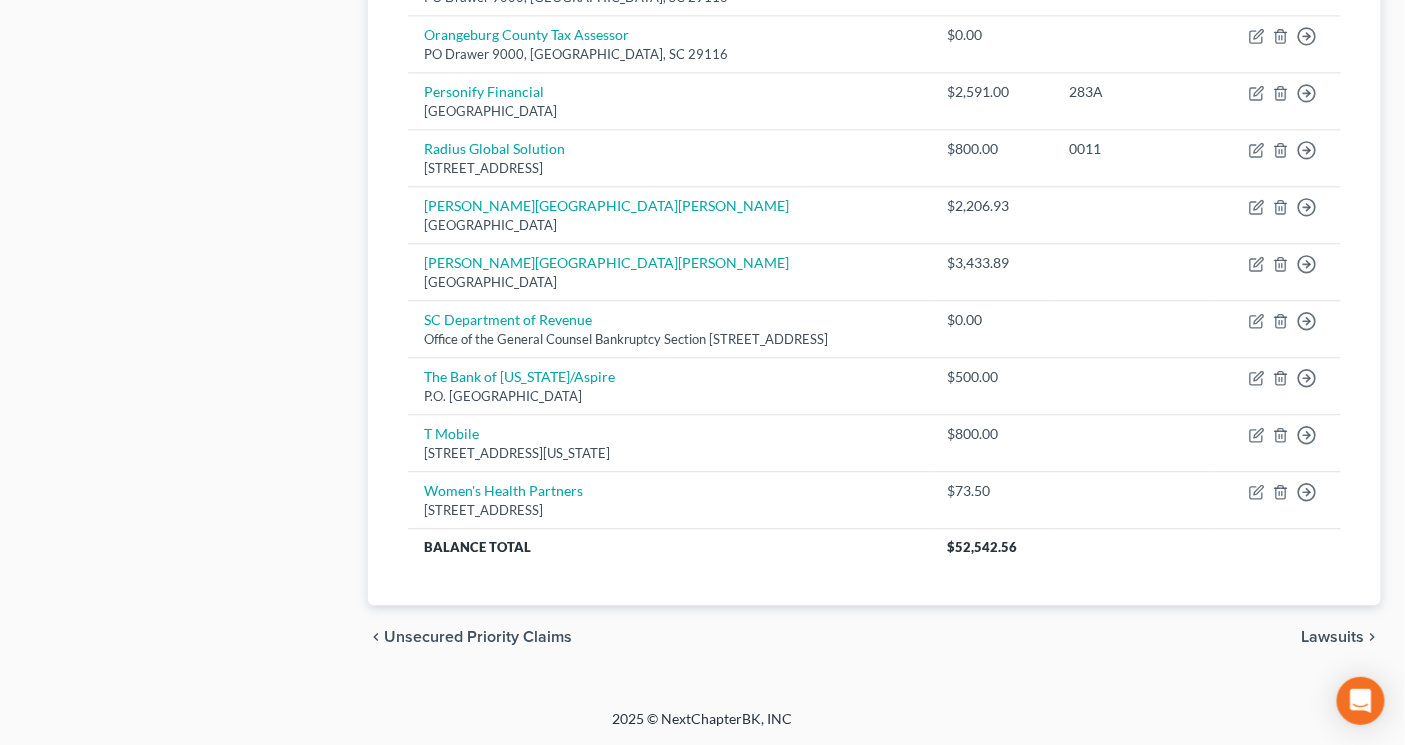 scroll, scrollTop: 1533, scrollLeft: 0, axis: vertical 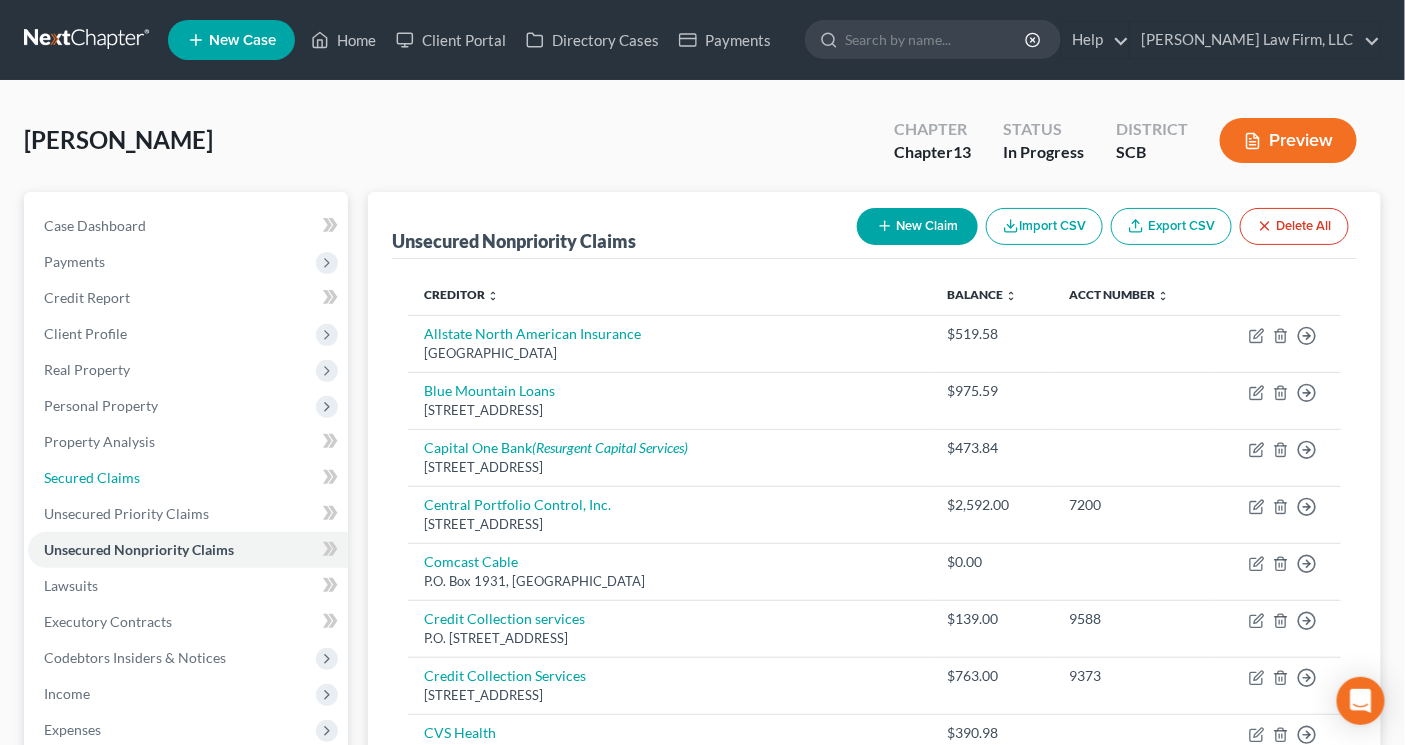drag, startPoint x: 146, startPoint y: 465, endPoint x: 1498, endPoint y: 10, distance: 1426.5094 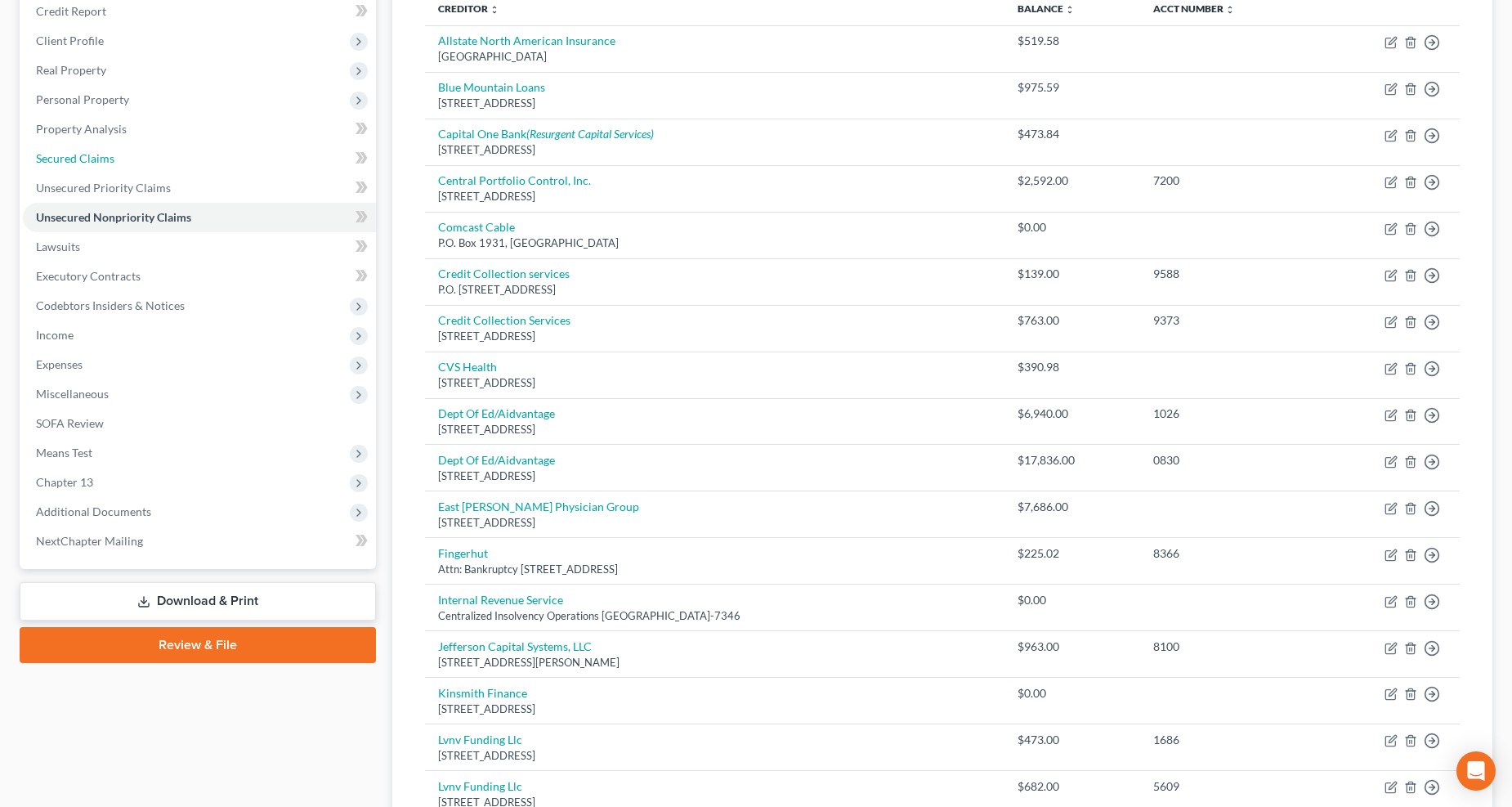 scroll, scrollTop: 454, scrollLeft: 0, axis: vertical 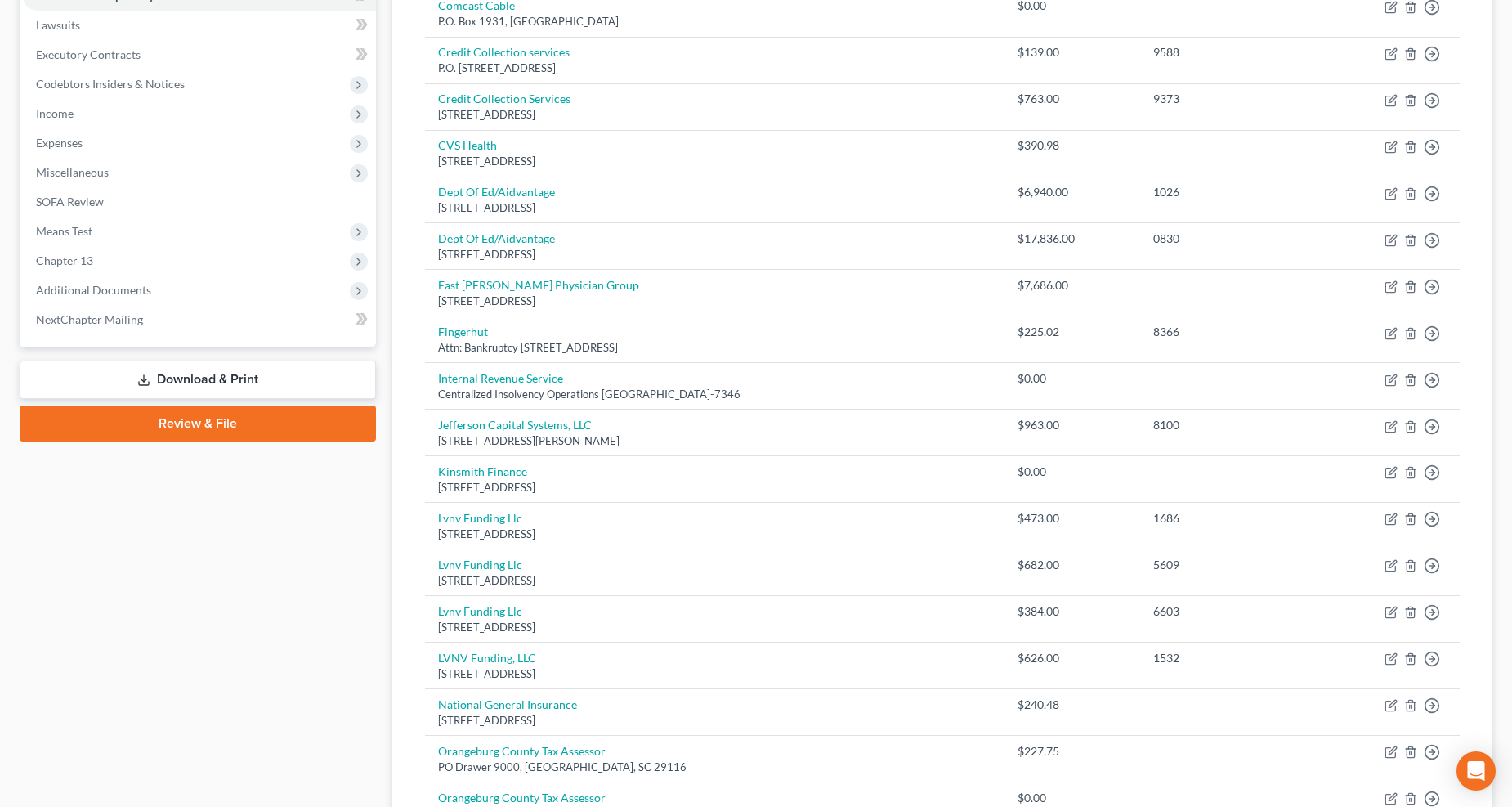 click on "Expenses" at bounding box center [59, 142] 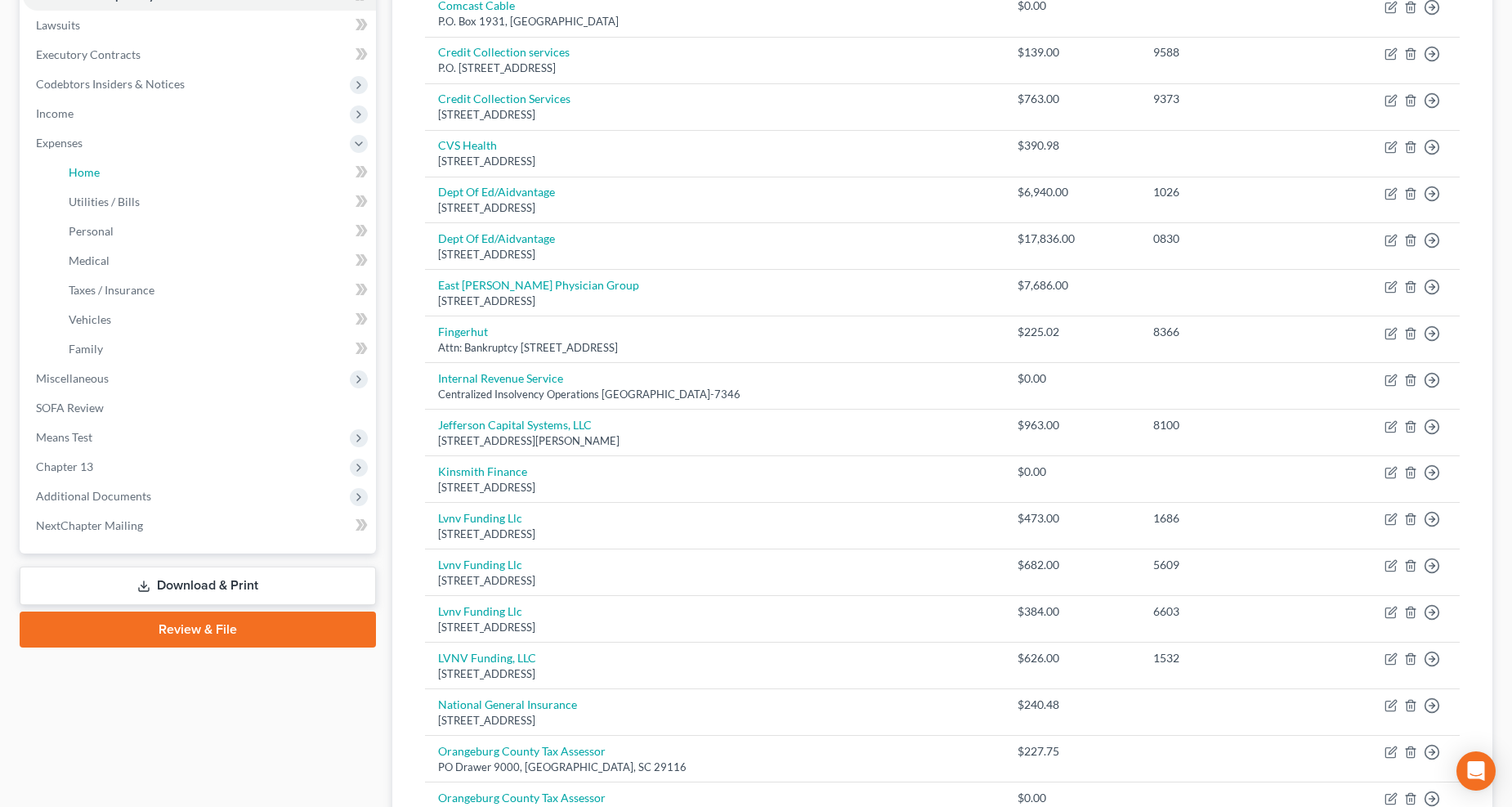click on "Home" at bounding box center [84, 172] 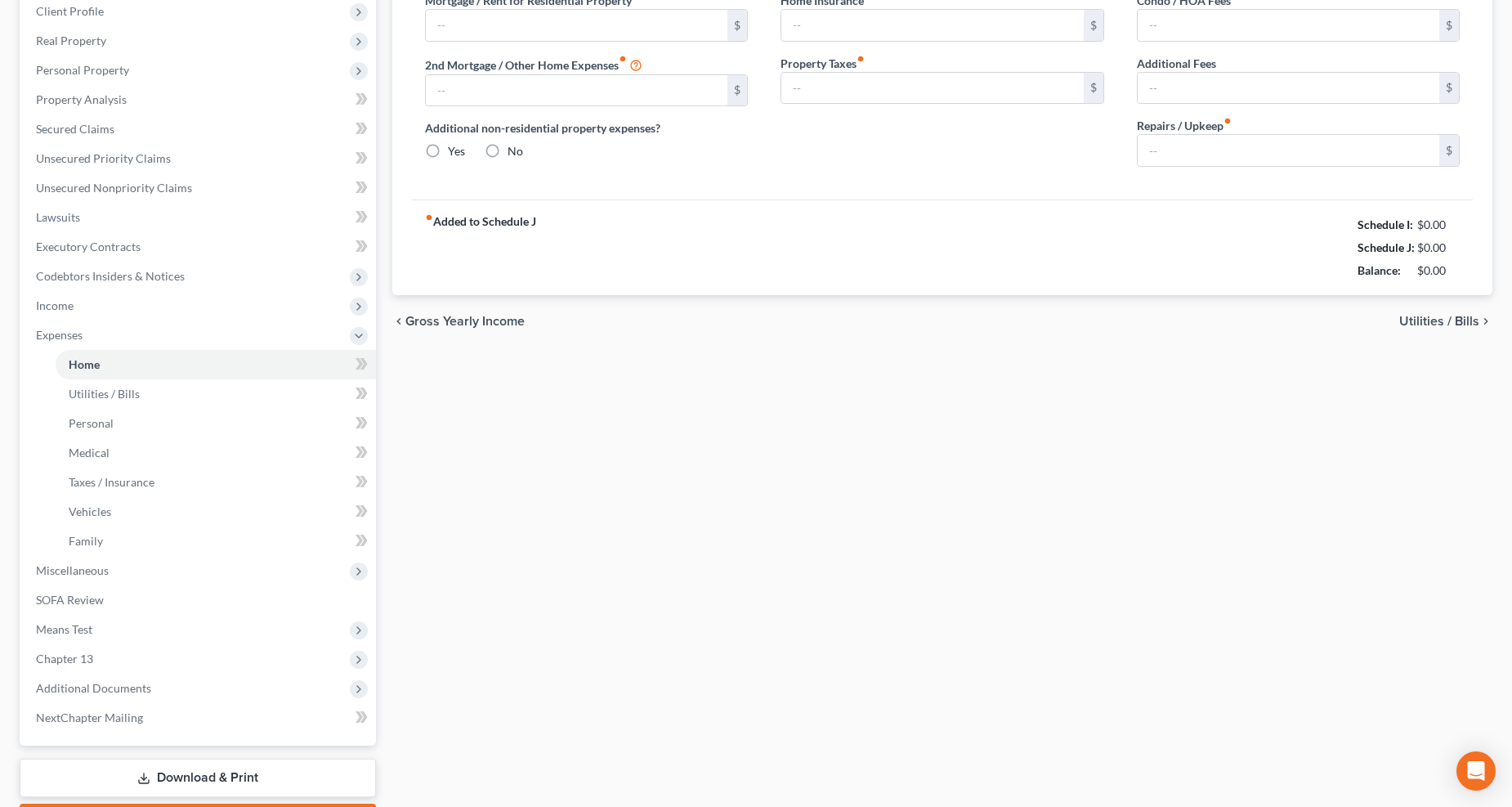 type on "0.00" 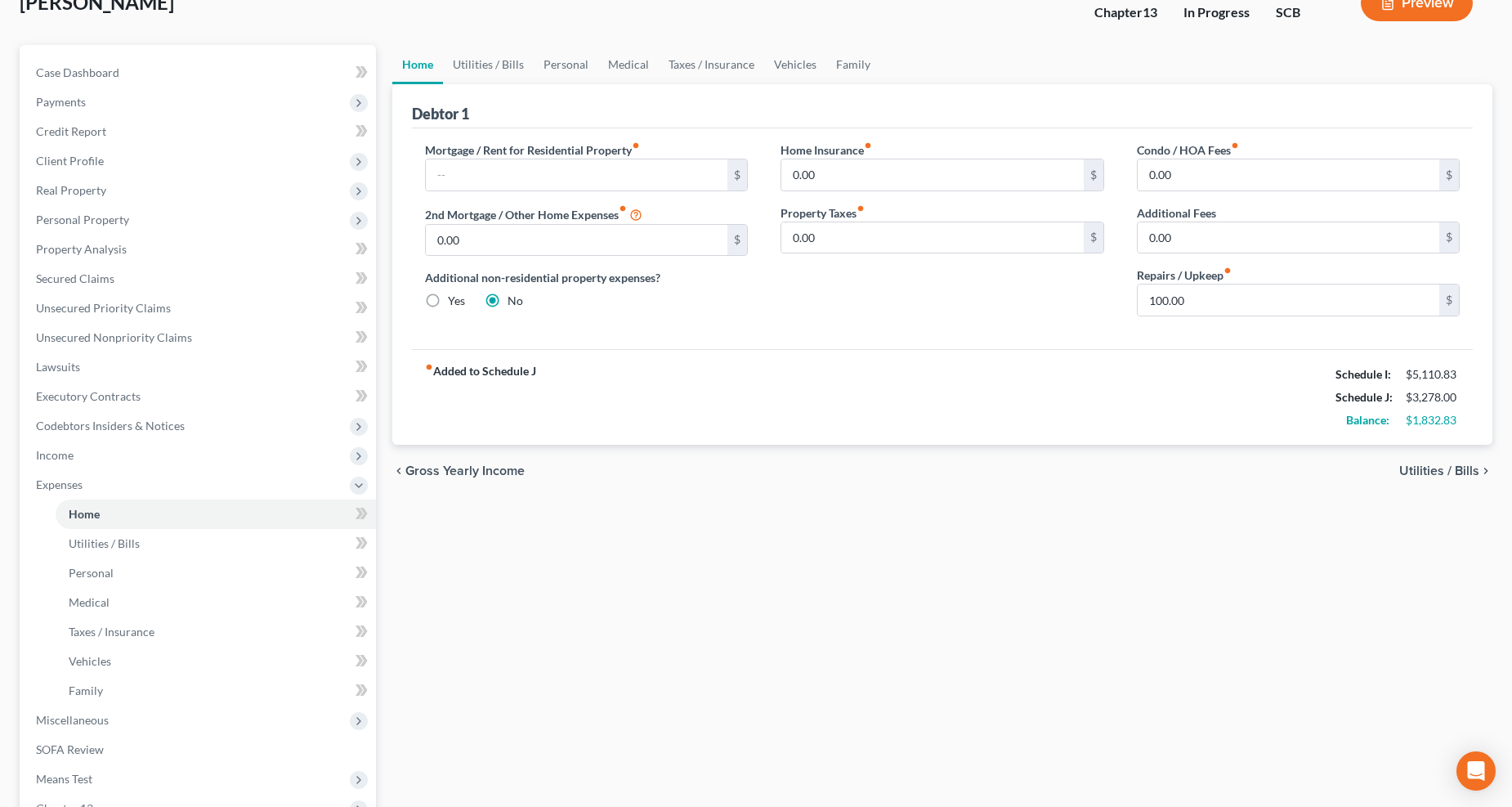 scroll, scrollTop: 0, scrollLeft: 0, axis: both 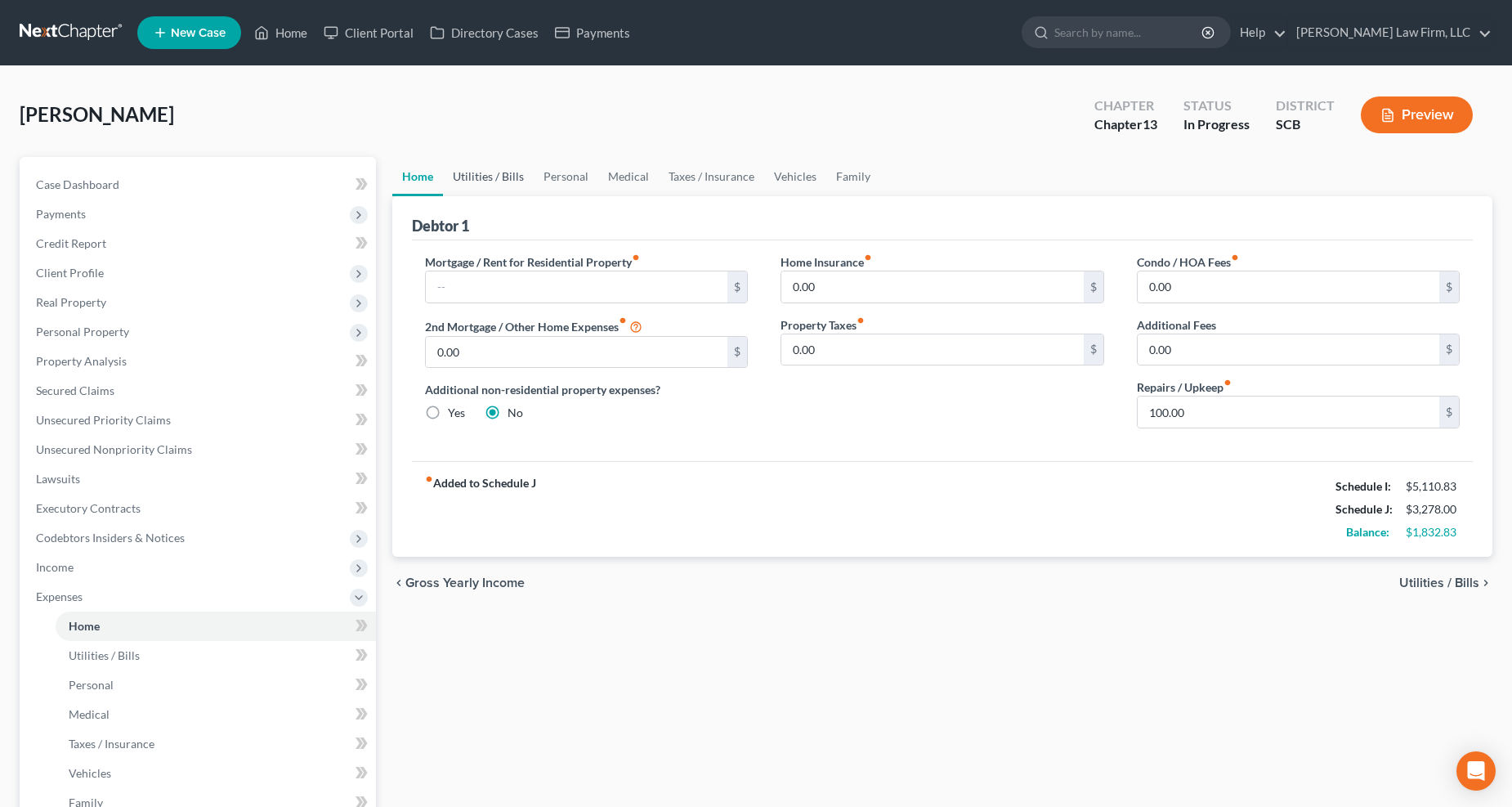 click on "Utilities / Bills" at bounding box center [488, 177] 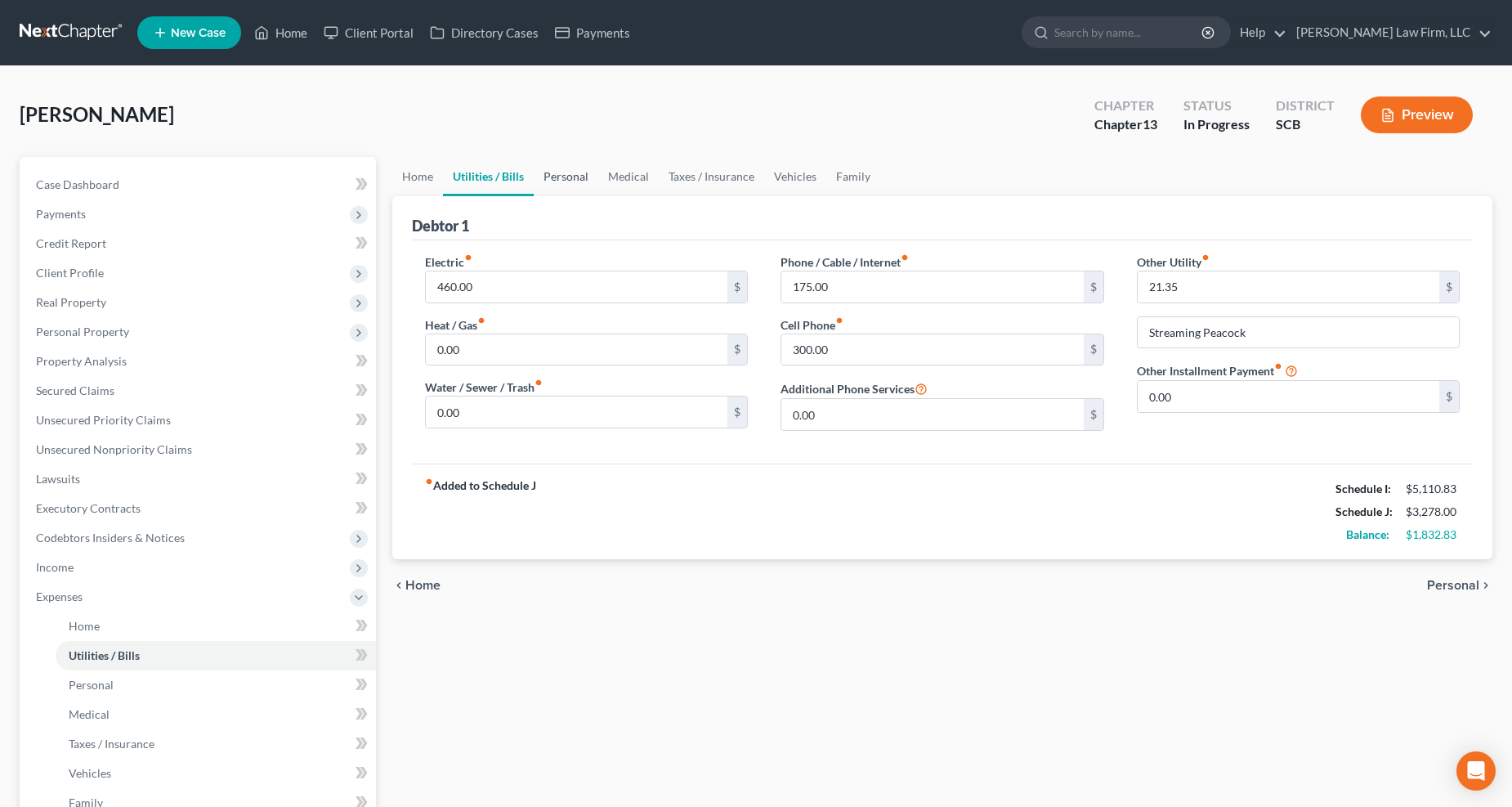 click on "Personal" at bounding box center [566, 177] 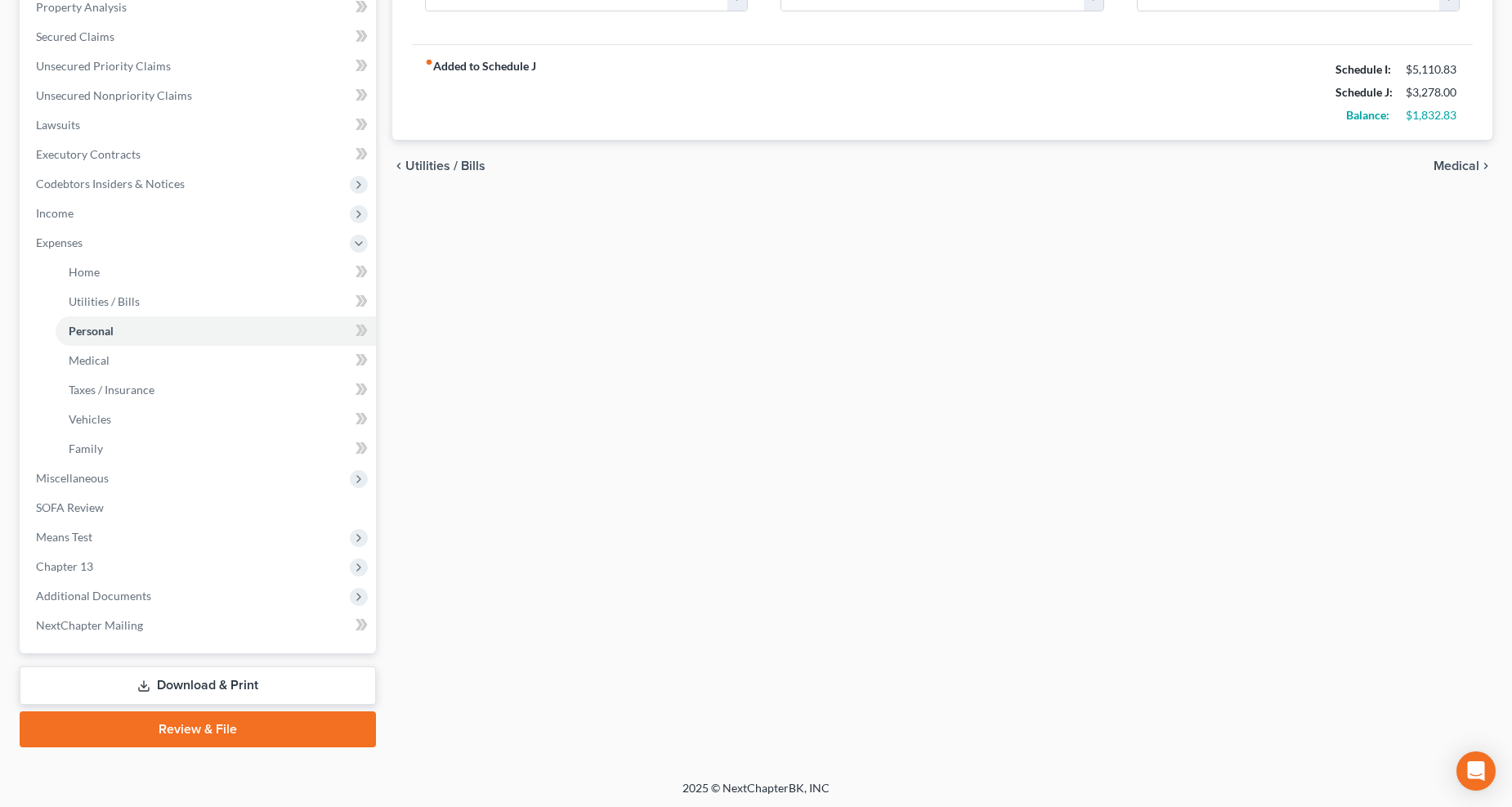 drag, startPoint x: 197, startPoint y: 684, endPoint x: 369, endPoint y: 638, distance: 178.04494 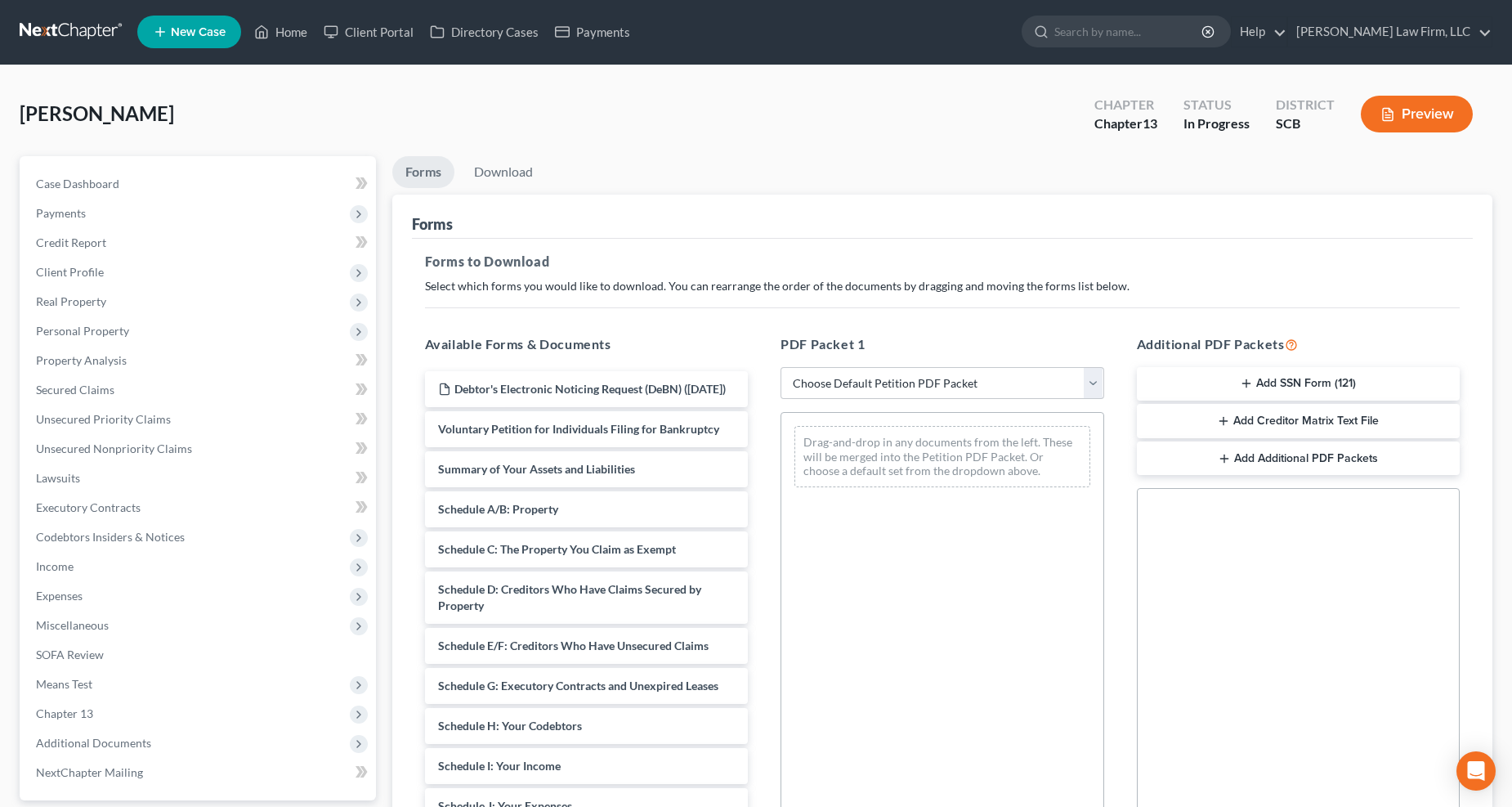 scroll, scrollTop: 0, scrollLeft: 0, axis: both 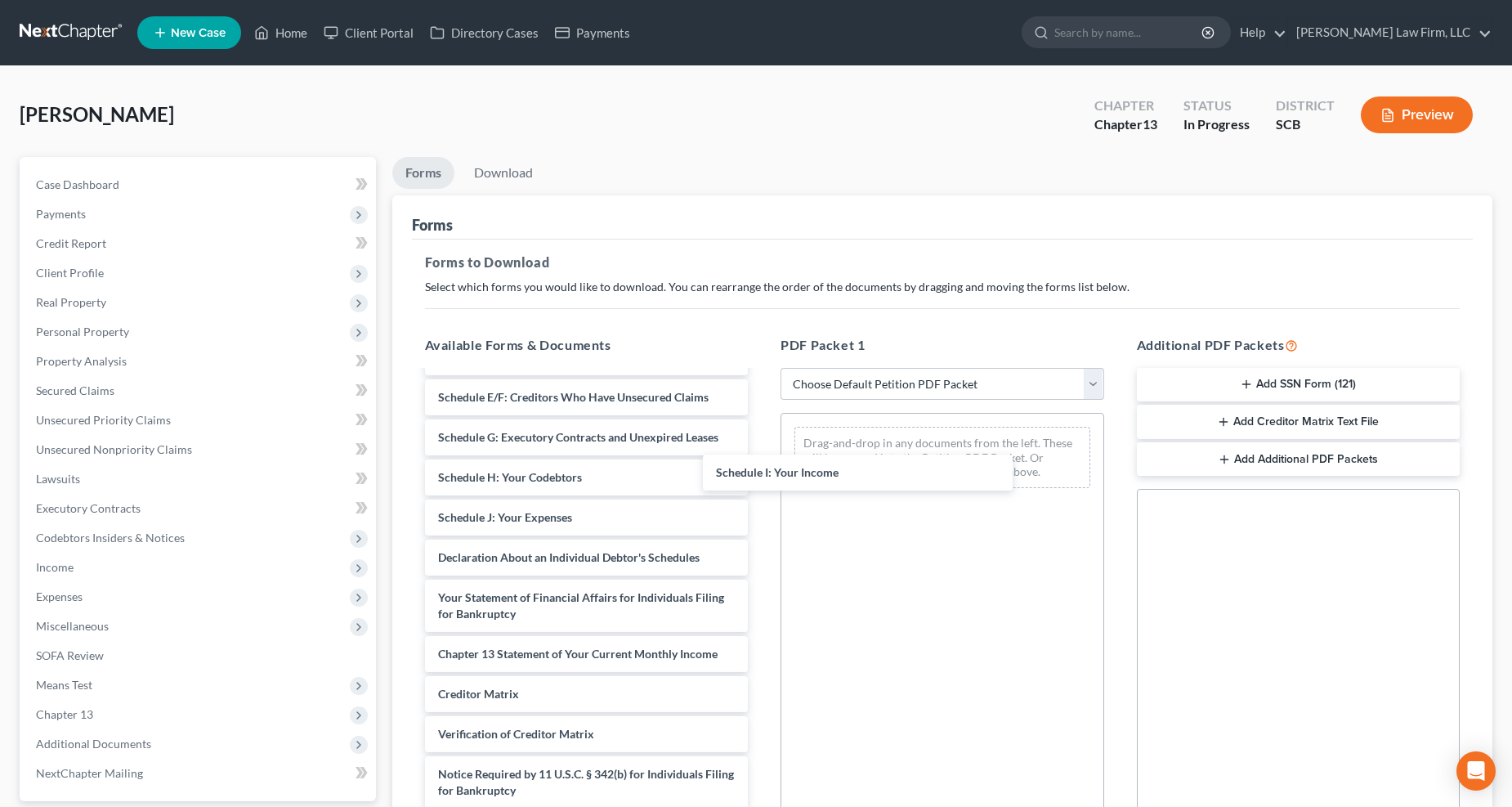 drag, startPoint x: 536, startPoint y: 535, endPoint x: 828, endPoint y: 461, distance: 301.2308 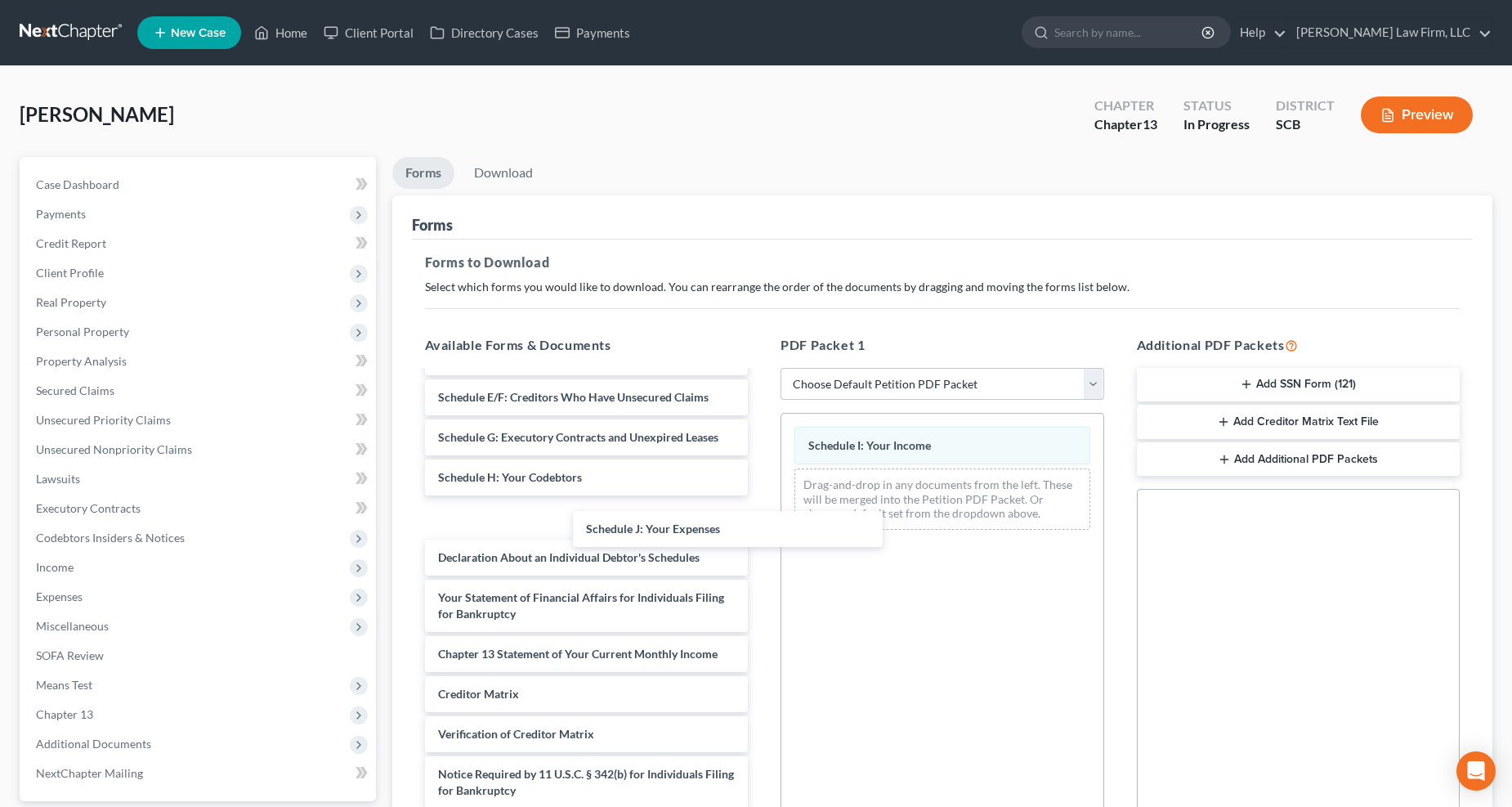 drag, startPoint x: 565, startPoint y: 538, endPoint x: 780, endPoint y: 529, distance: 215.18829 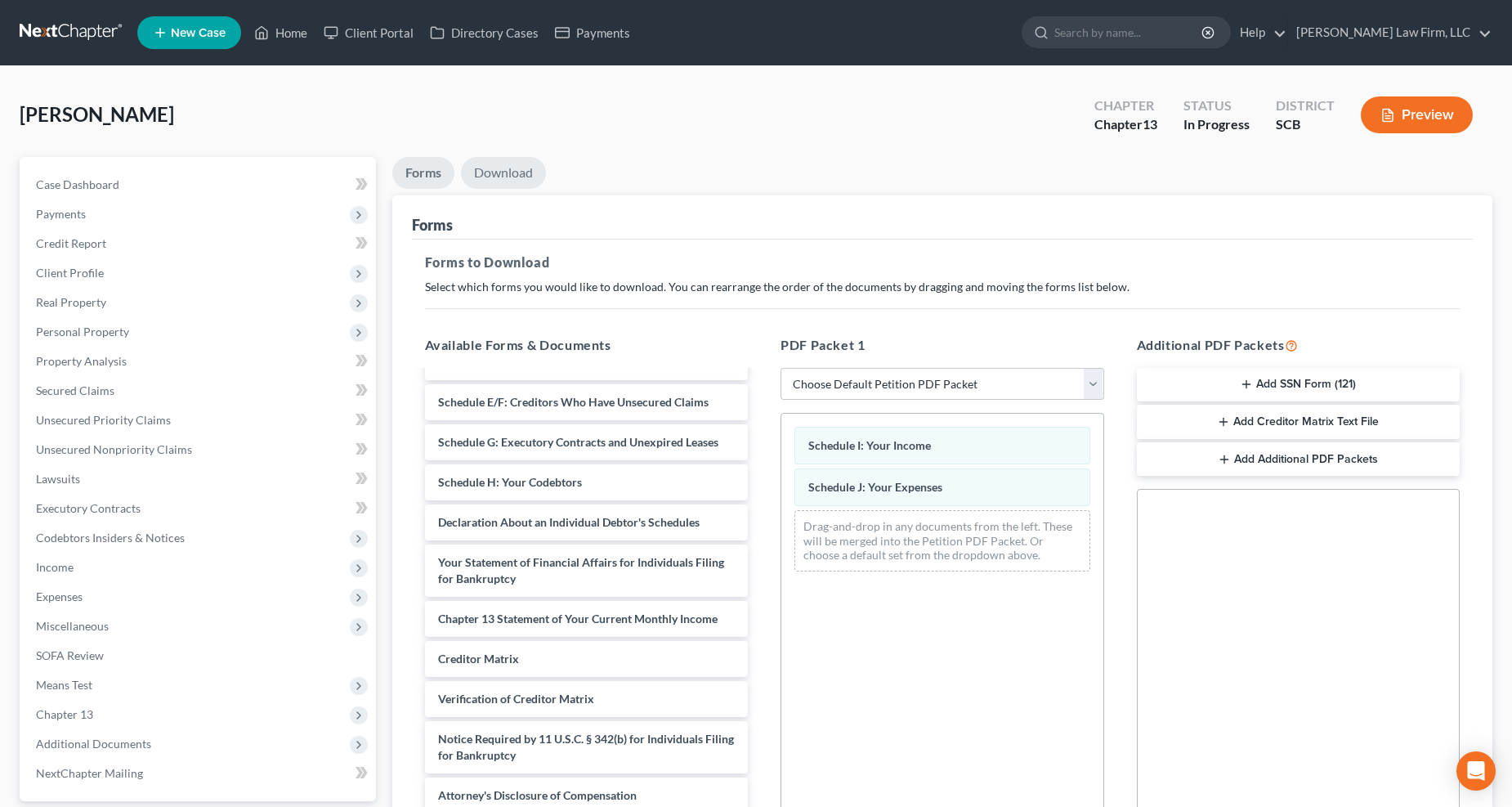 click on "Download" at bounding box center [503, 173] 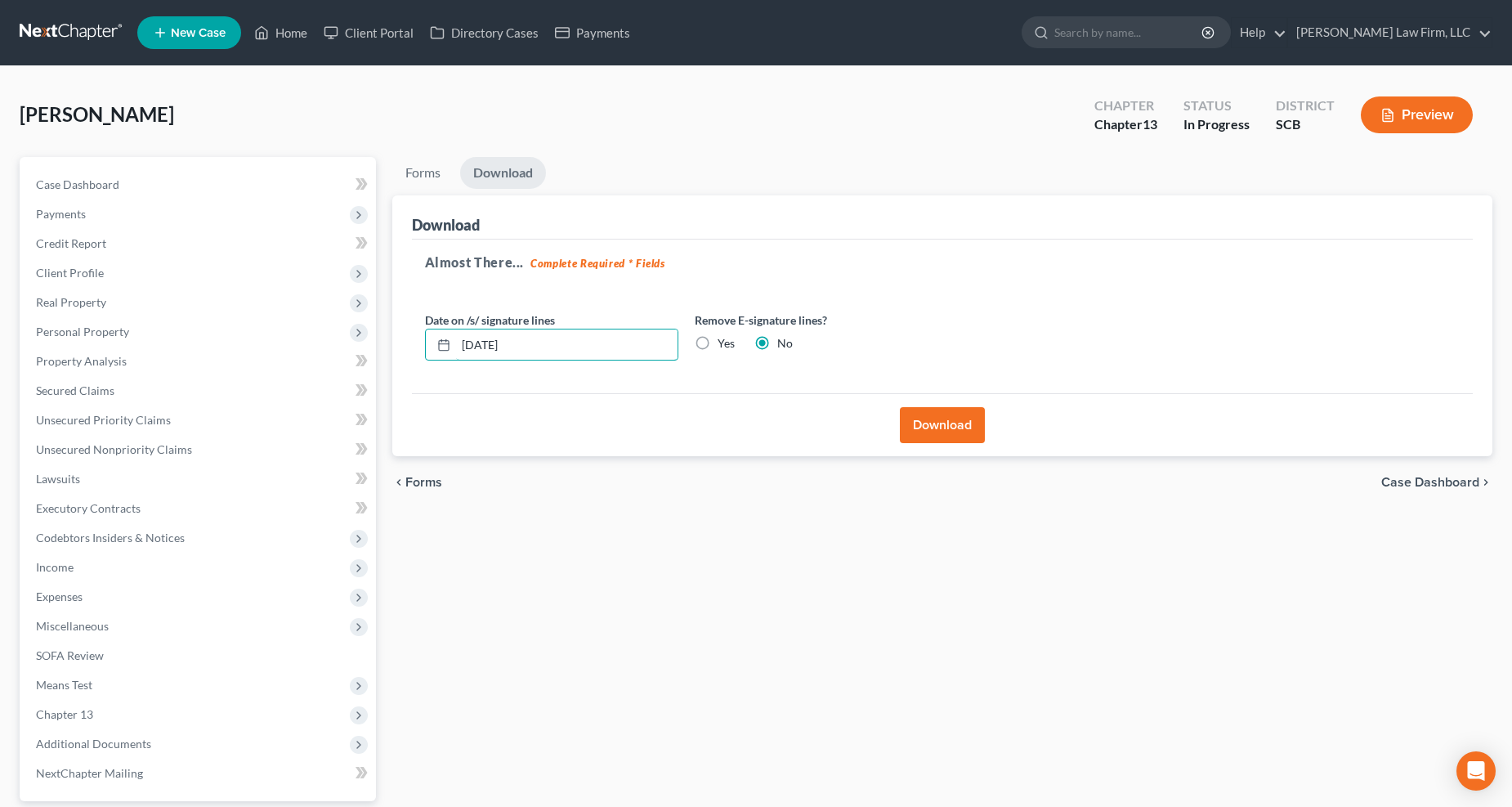 drag, startPoint x: 552, startPoint y: 346, endPoint x: 431, endPoint y: 346, distance: 121 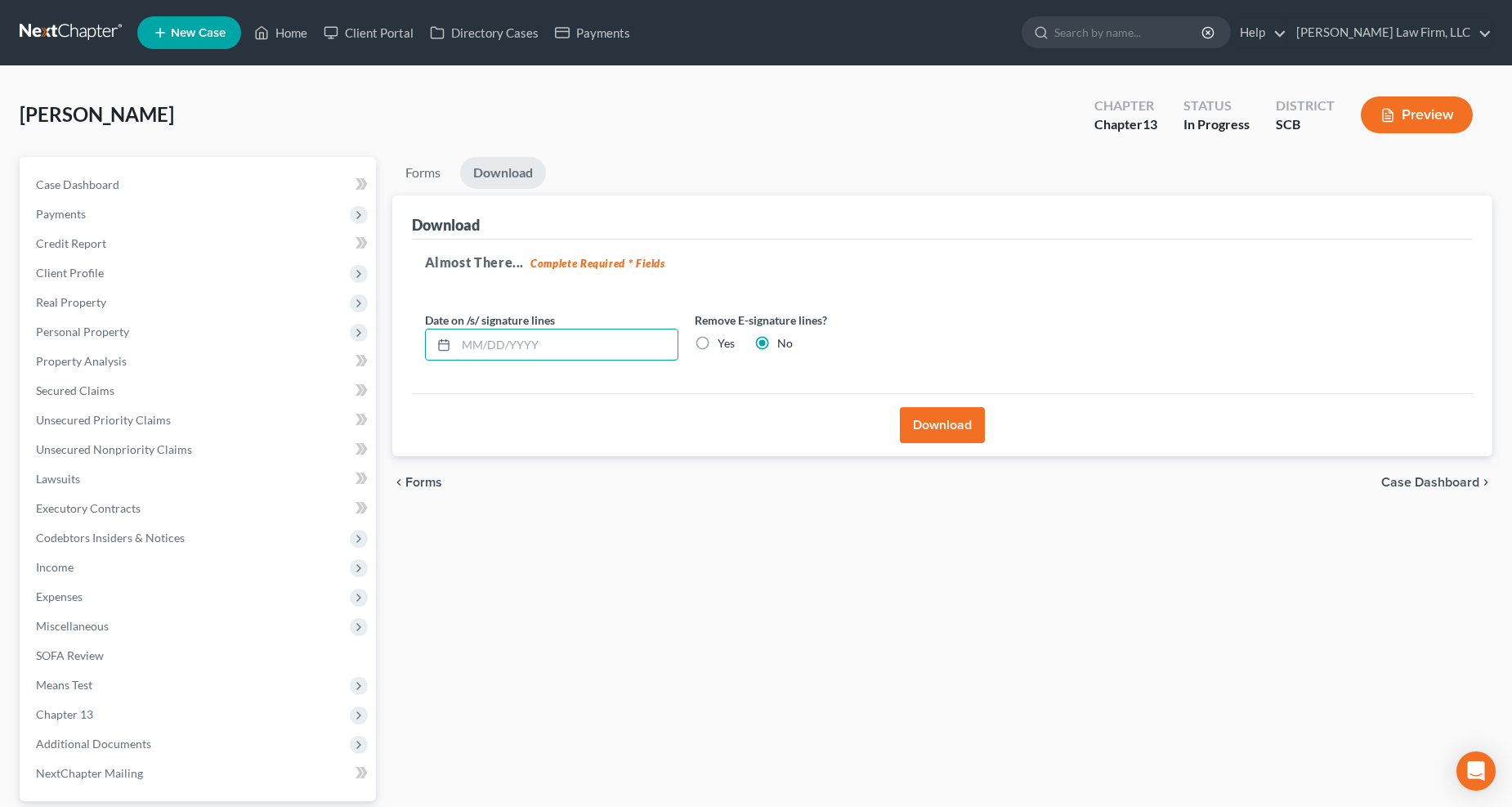 type 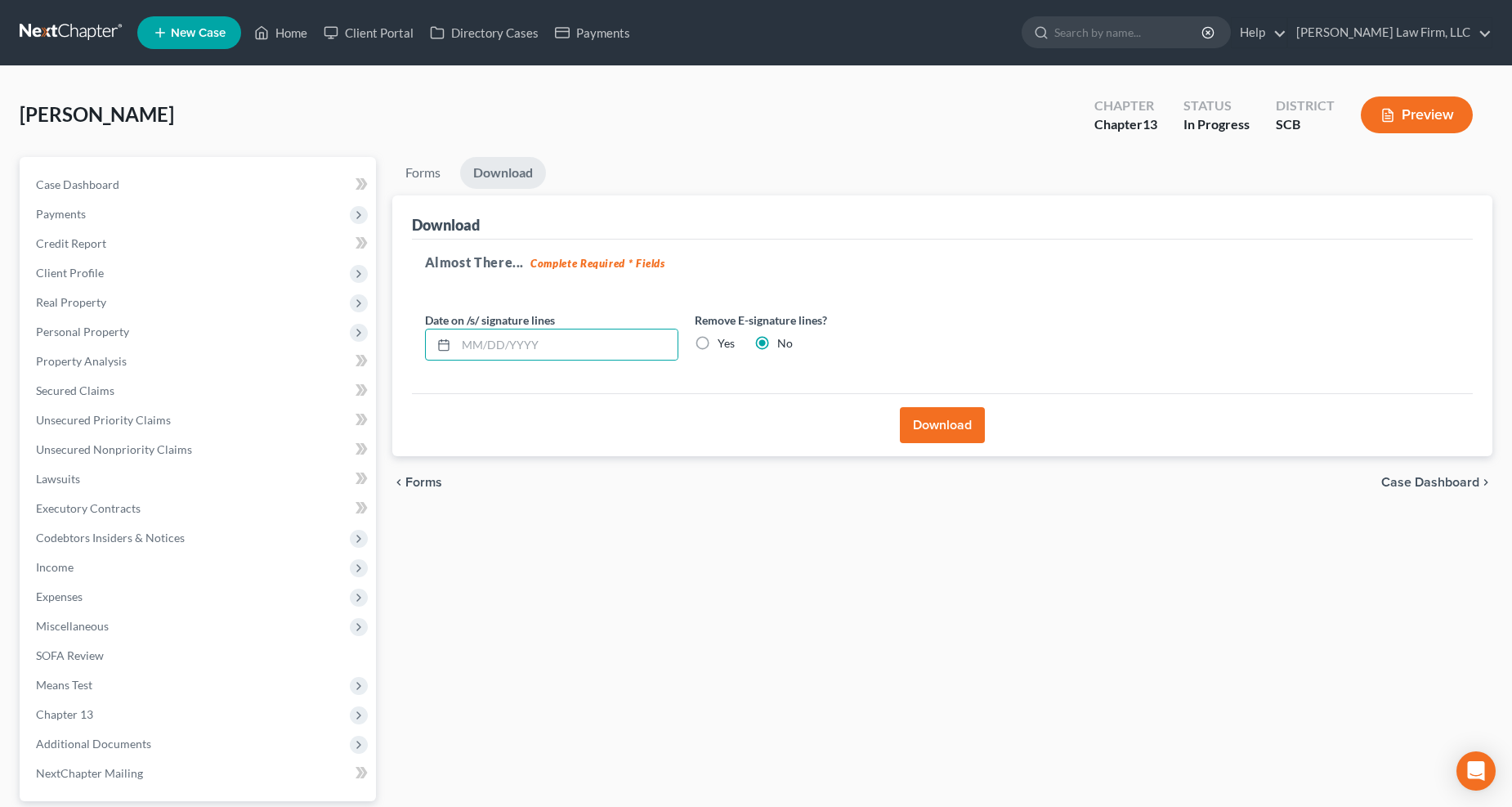 click on "Yes" at bounding box center [726, 343] 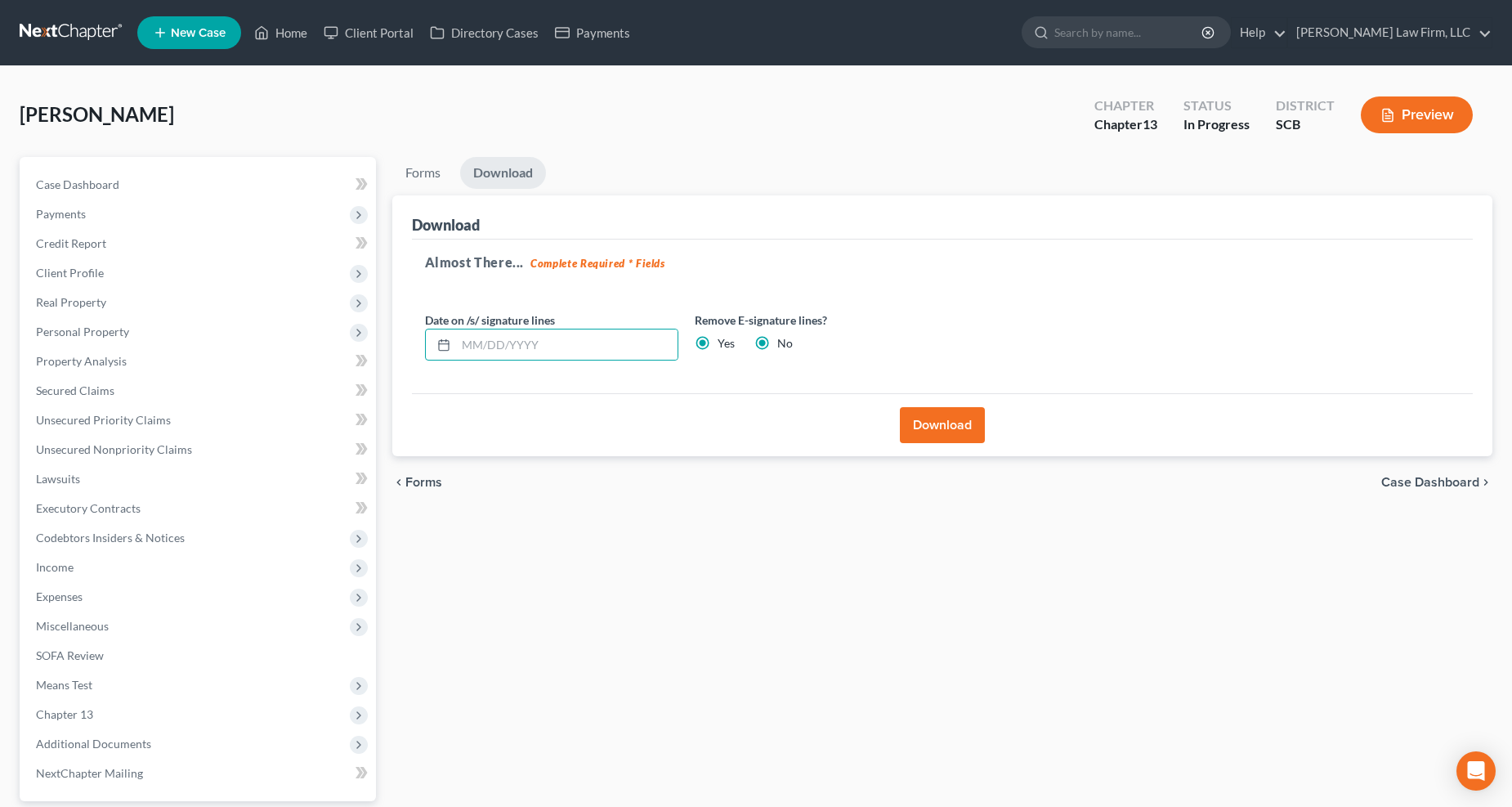 radio on "false" 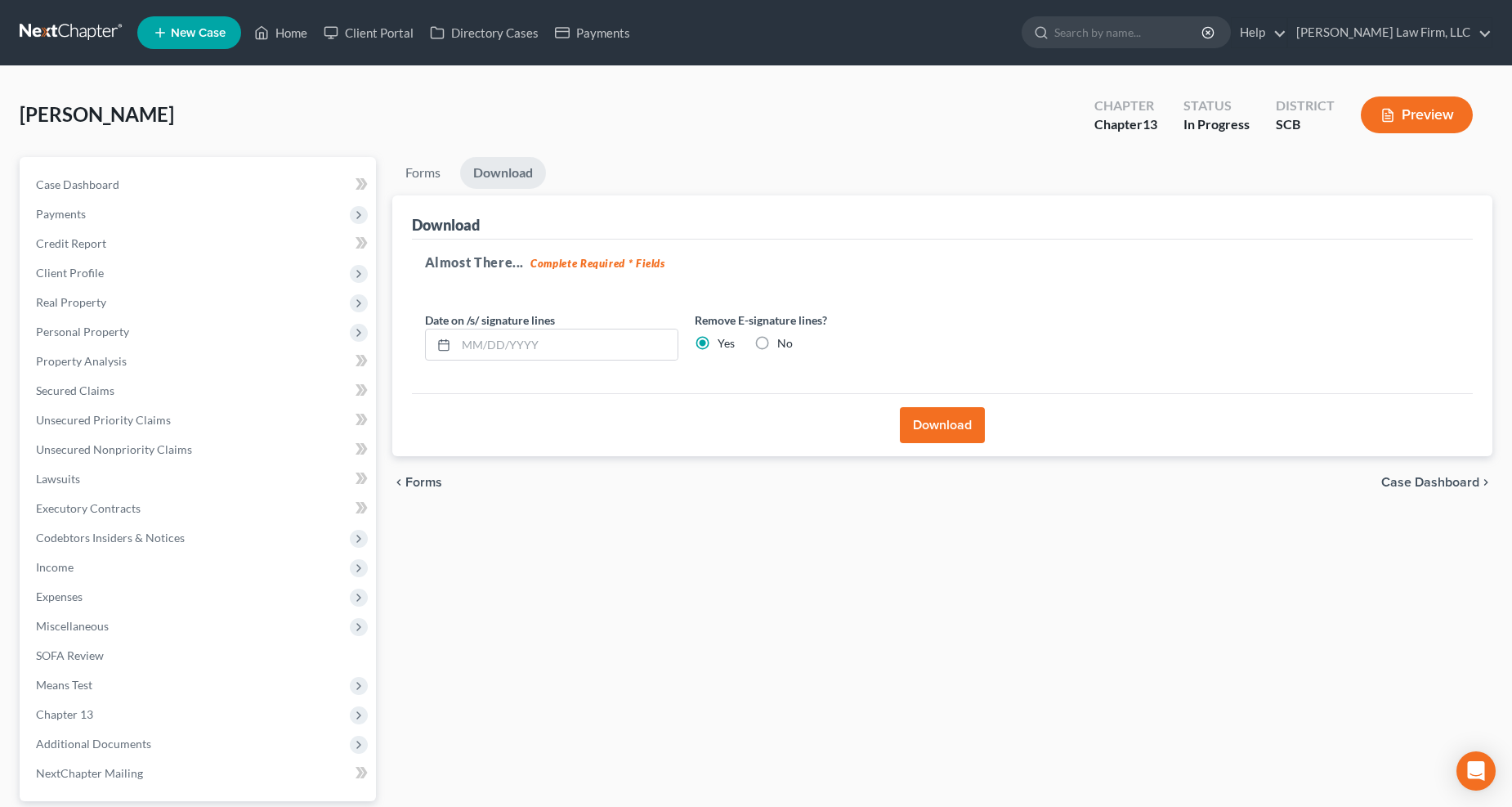 click on "Download" at bounding box center (942, 425) 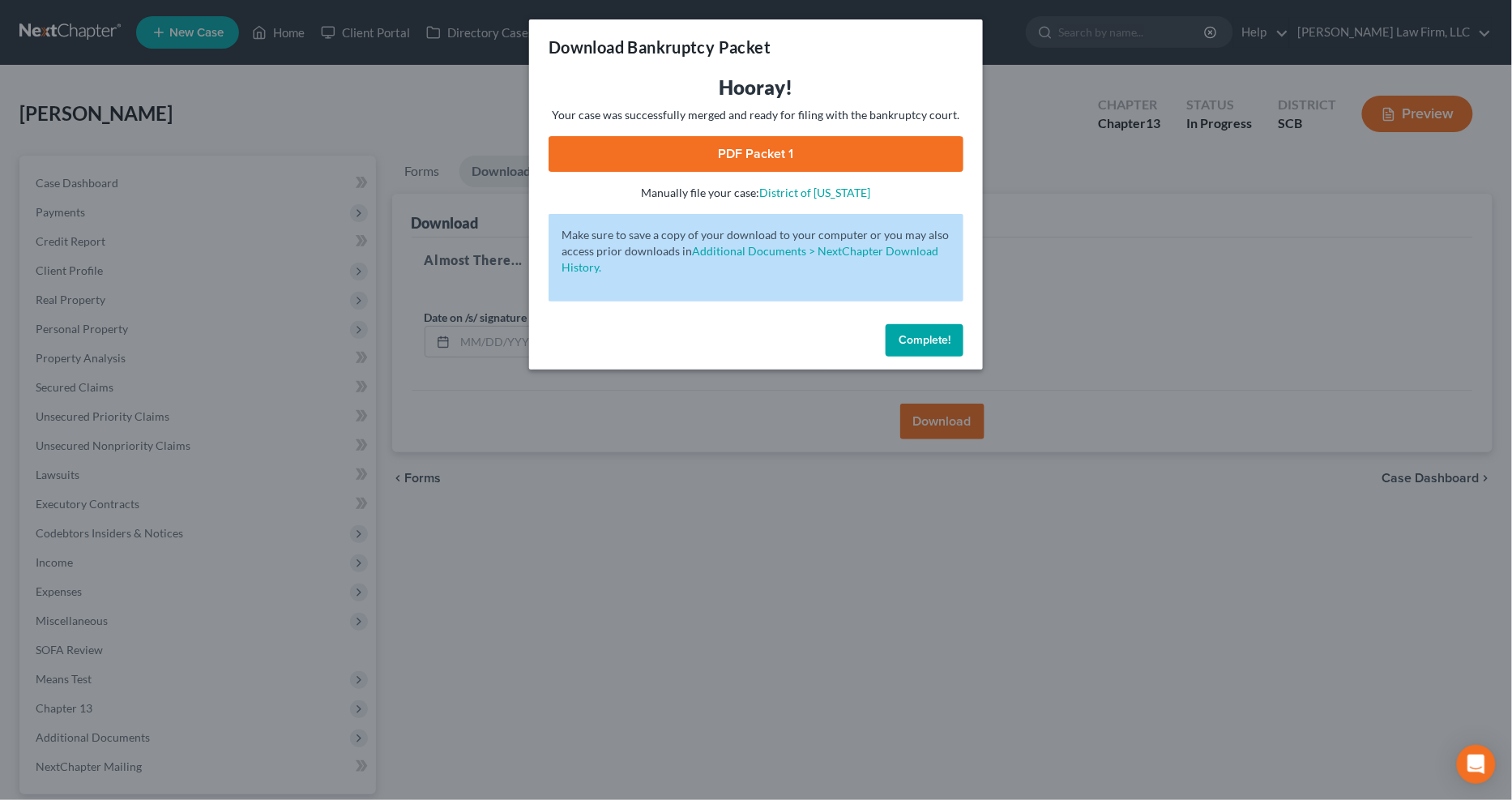 click on "PDF Packet 1" at bounding box center [756, 154] 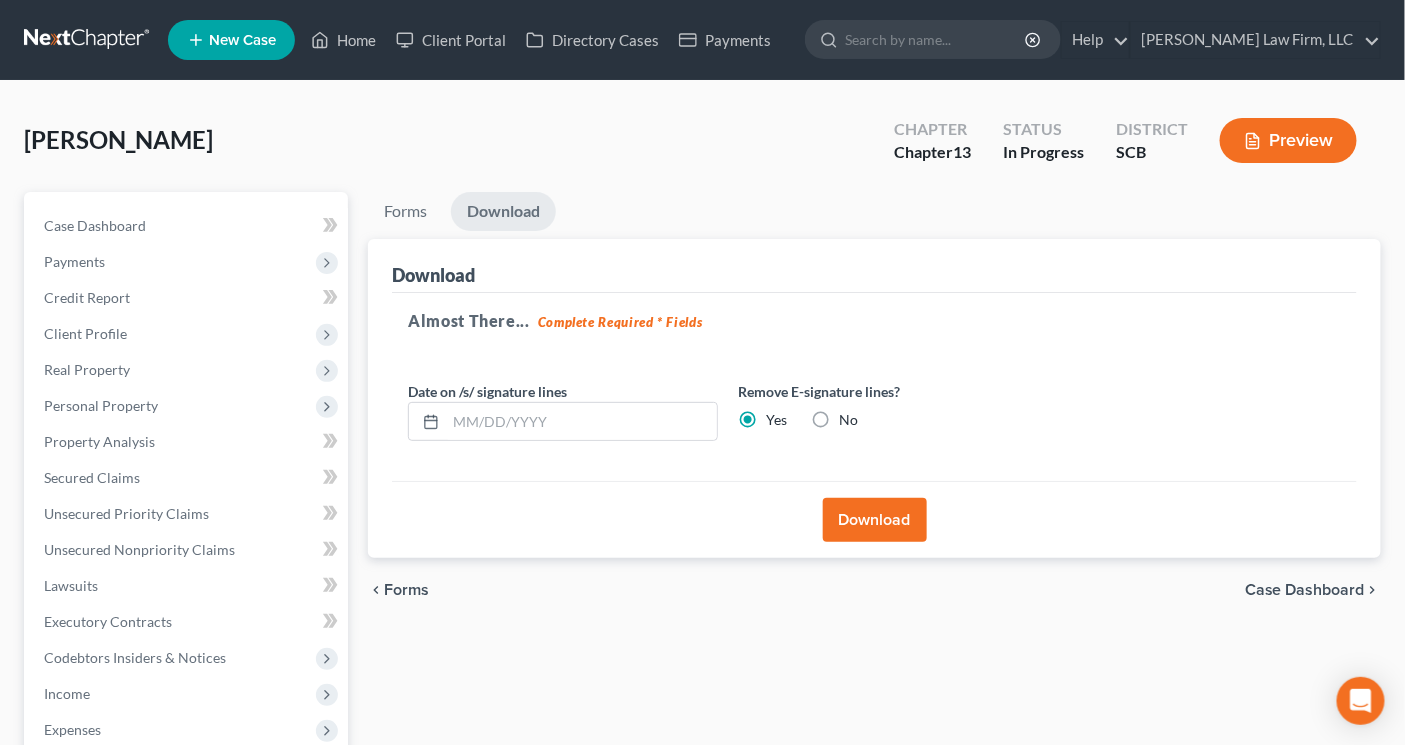 drag, startPoint x: 118, startPoint y: 333, endPoint x: 125, endPoint y: 345, distance: 13.892444 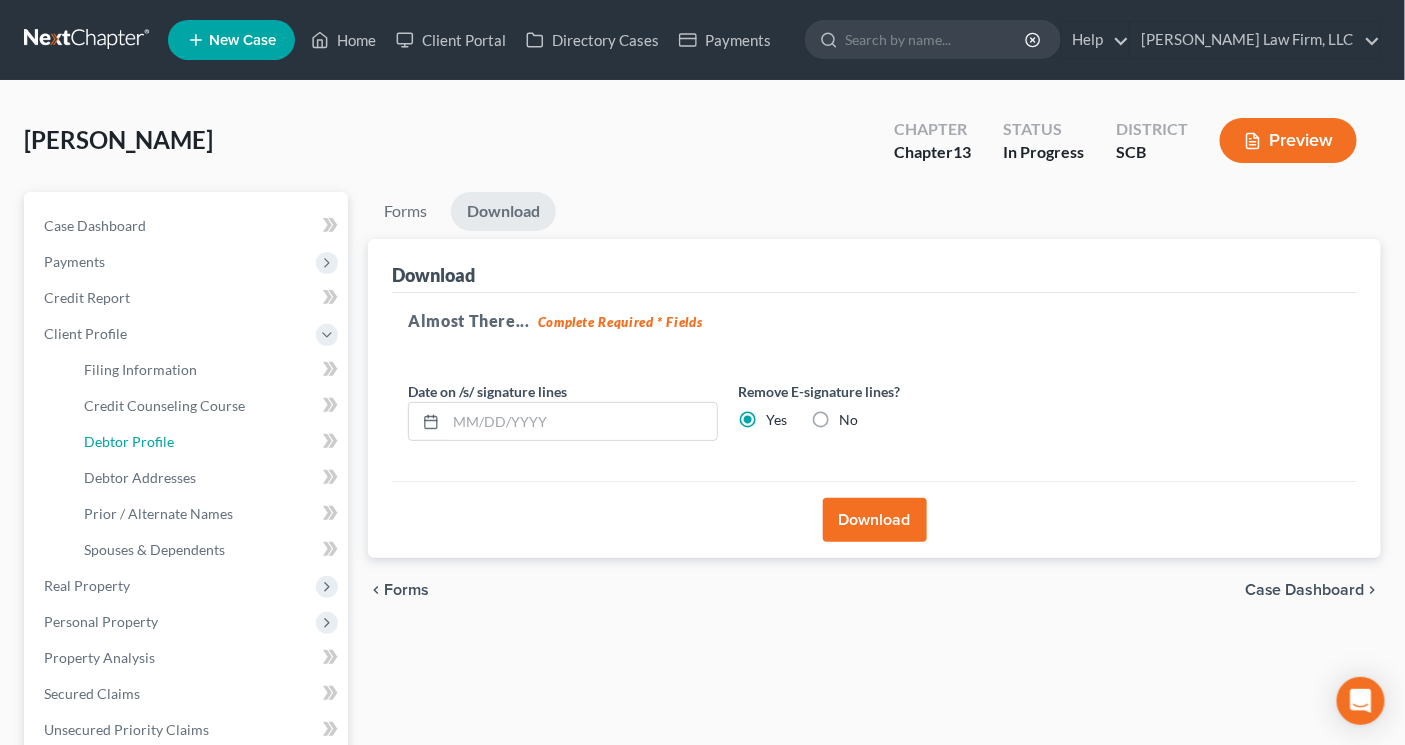 click on "Debtor Profile" at bounding box center [208, 442] 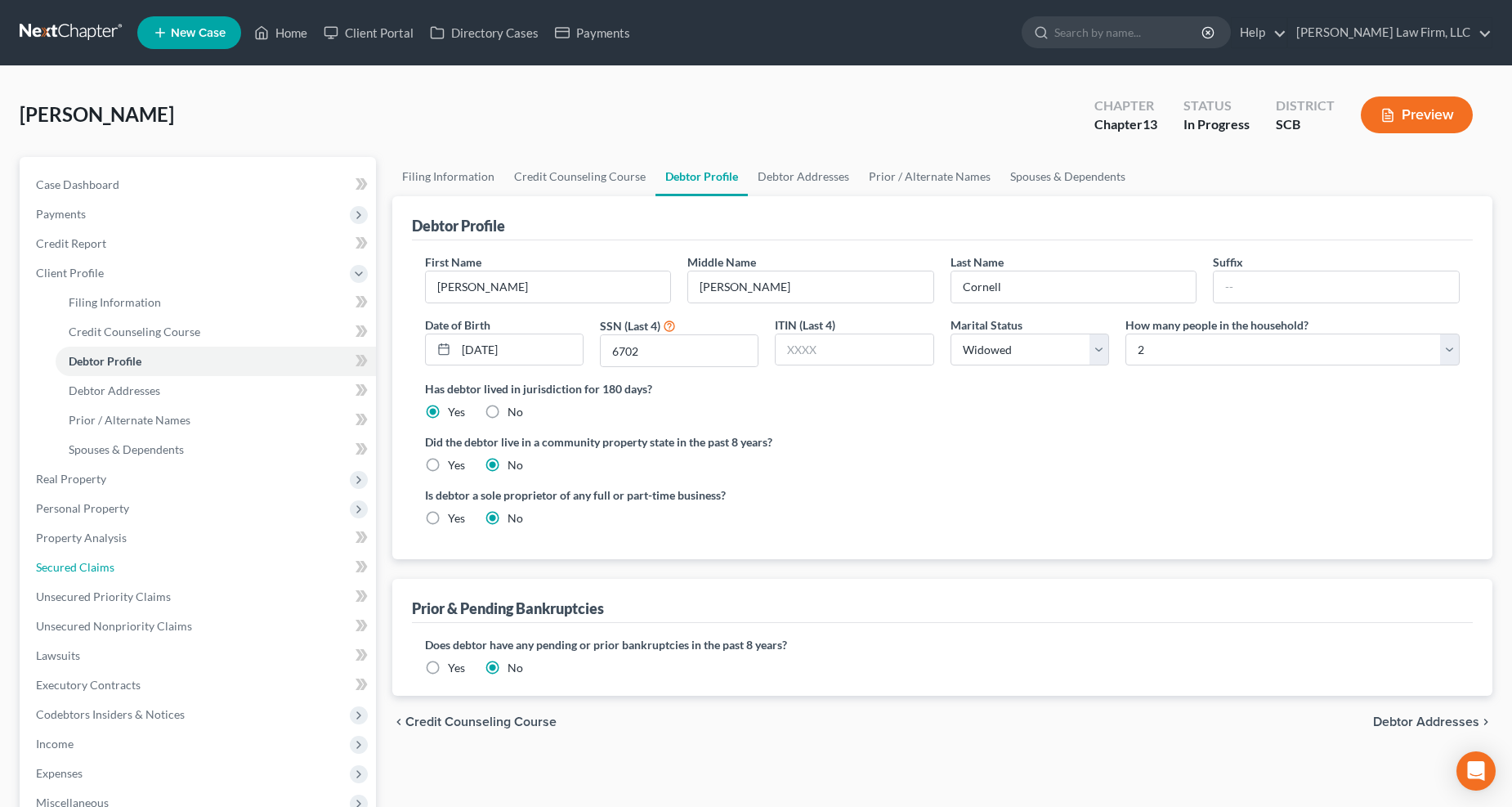 drag, startPoint x: 51, startPoint y: 559, endPoint x: 77, endPoint y: 556, distance: 26.1725 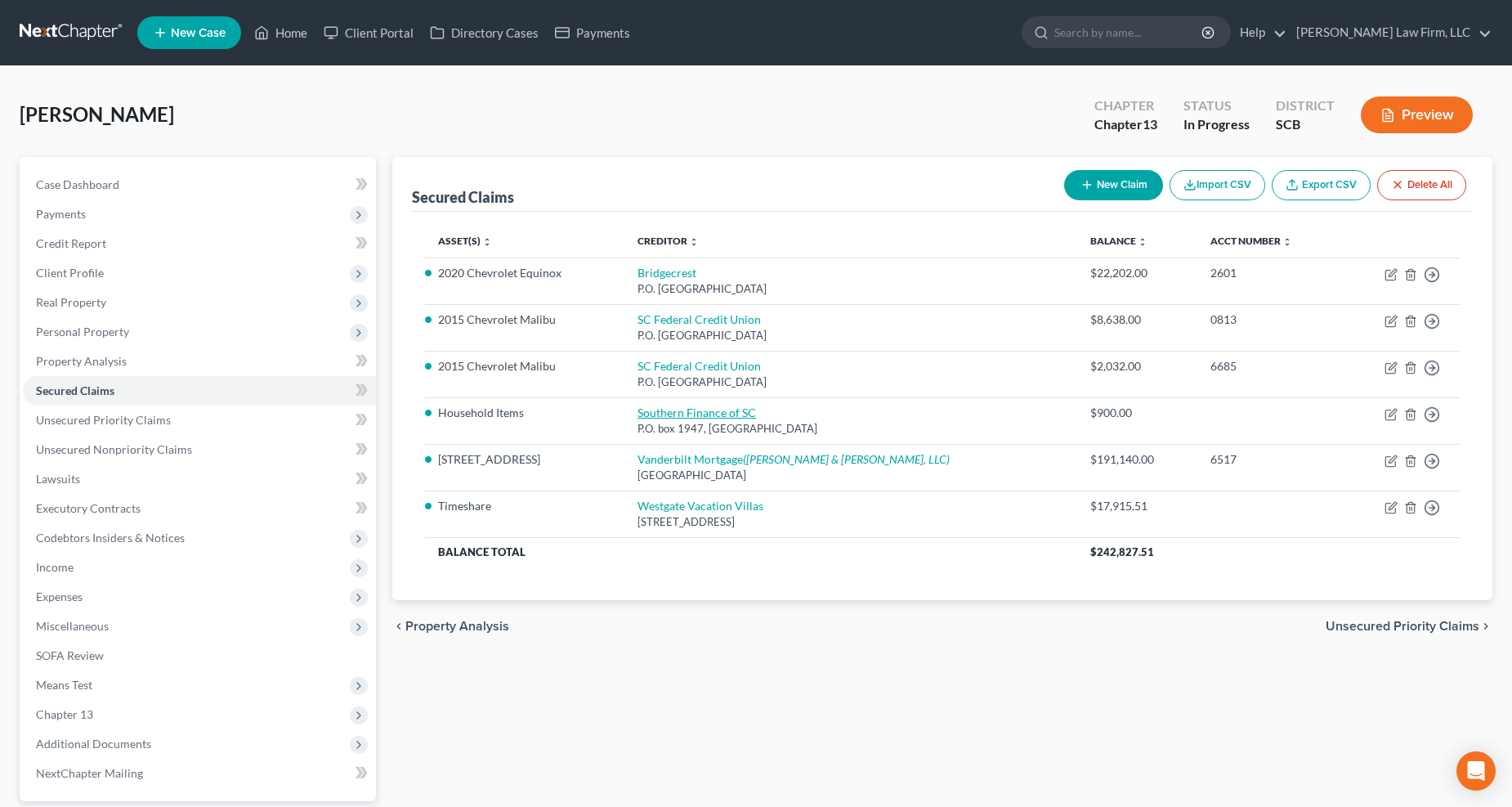 click on "Southern Finance of SC" at bounding box center (696, 412) 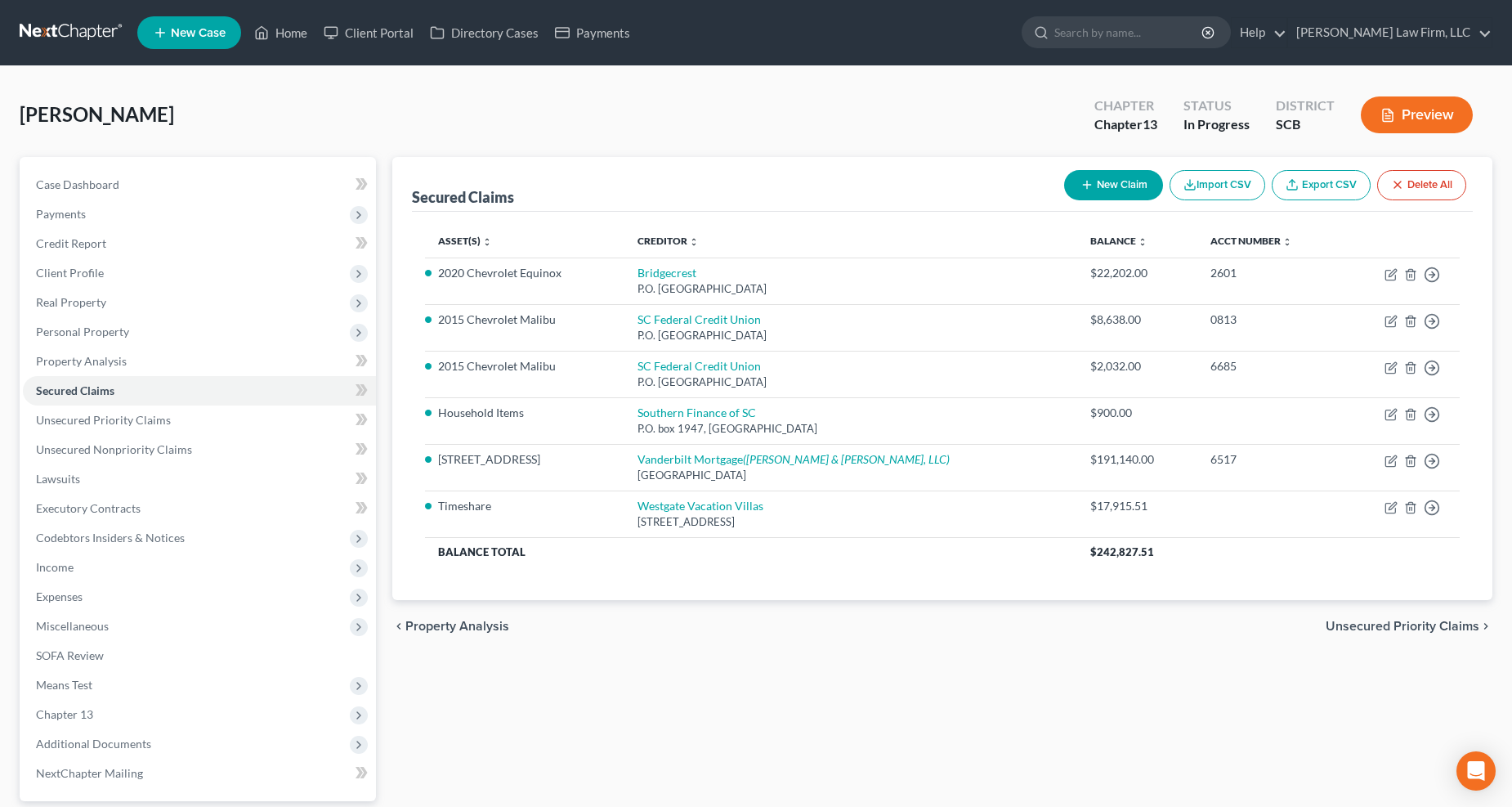 select on "42" 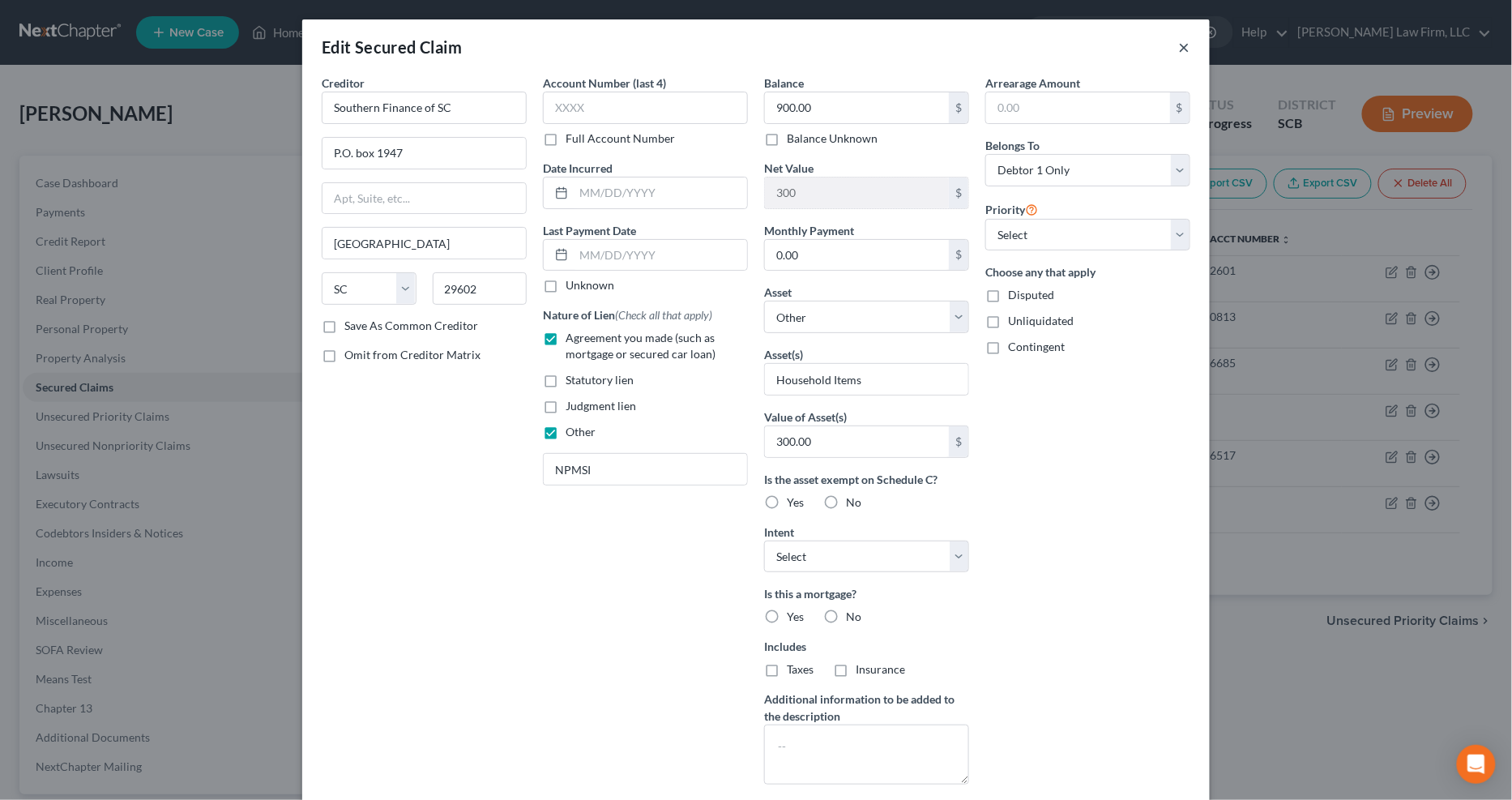 drag, startPoint x: 1180, startPoint y: 45, endPoint x: 1445, endPoint y: 41, distance: 265.03019 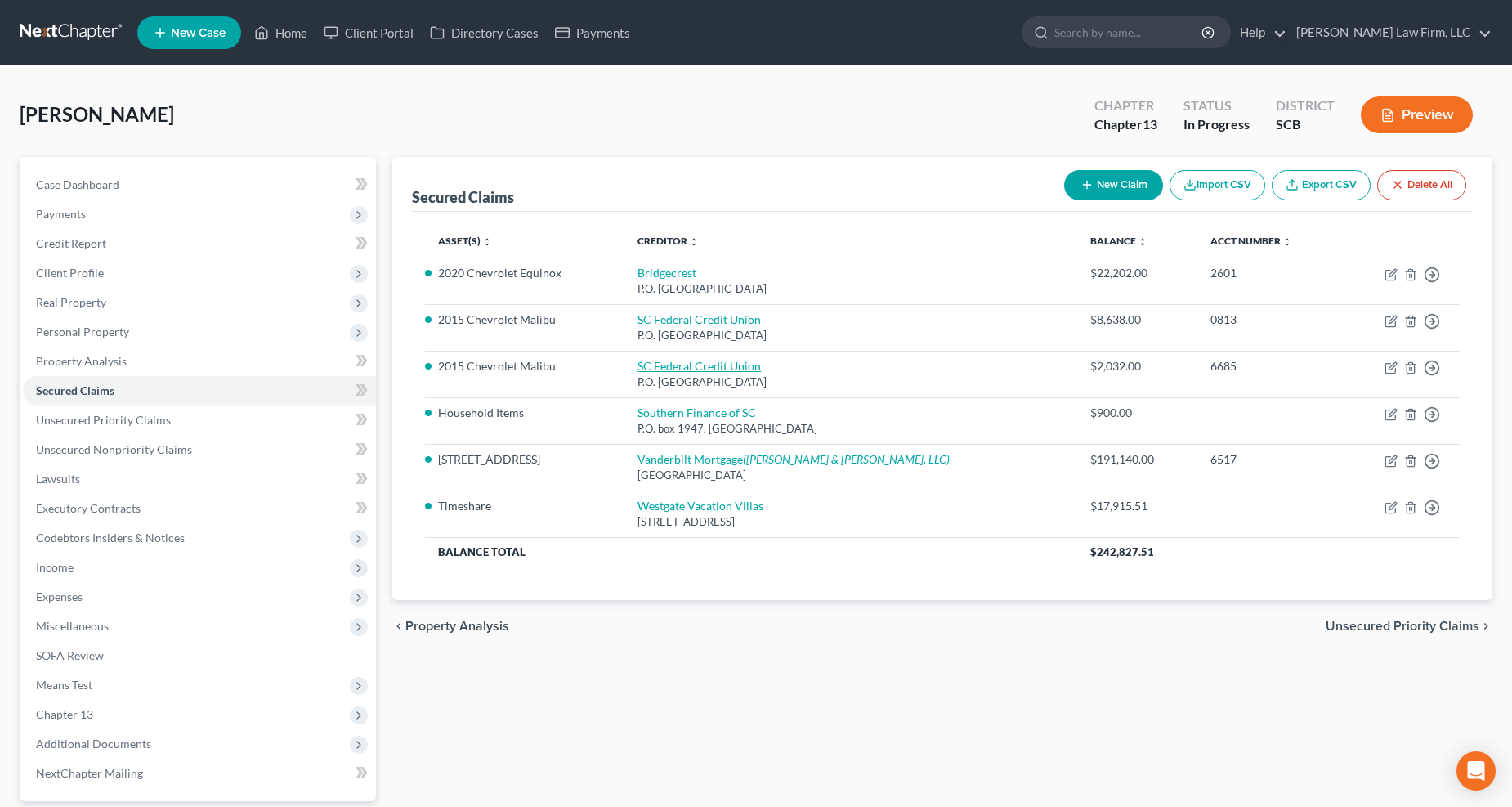 click on "SC Federal Credit Union" at bounding box center (699, 365) 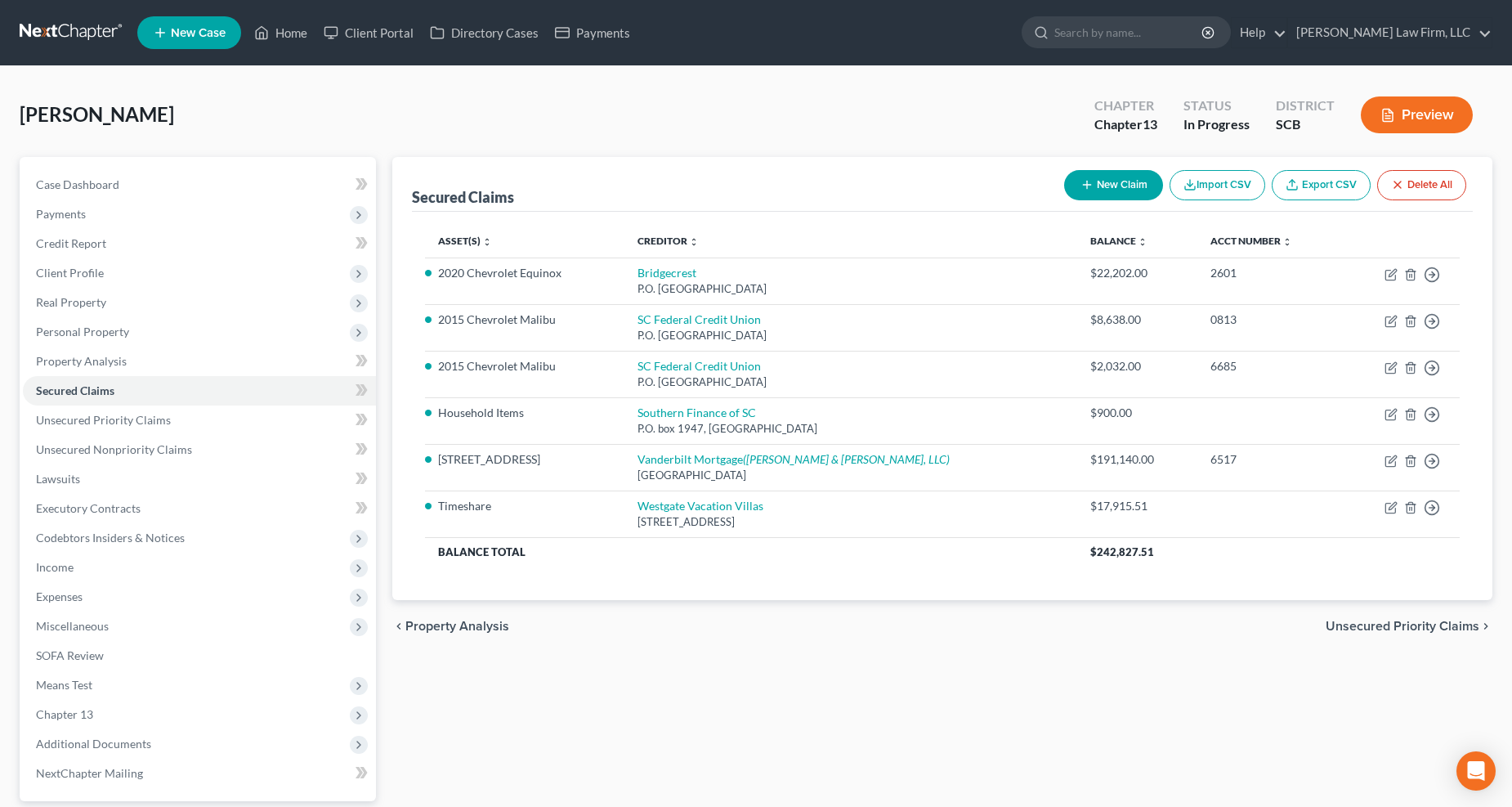 select on "42" 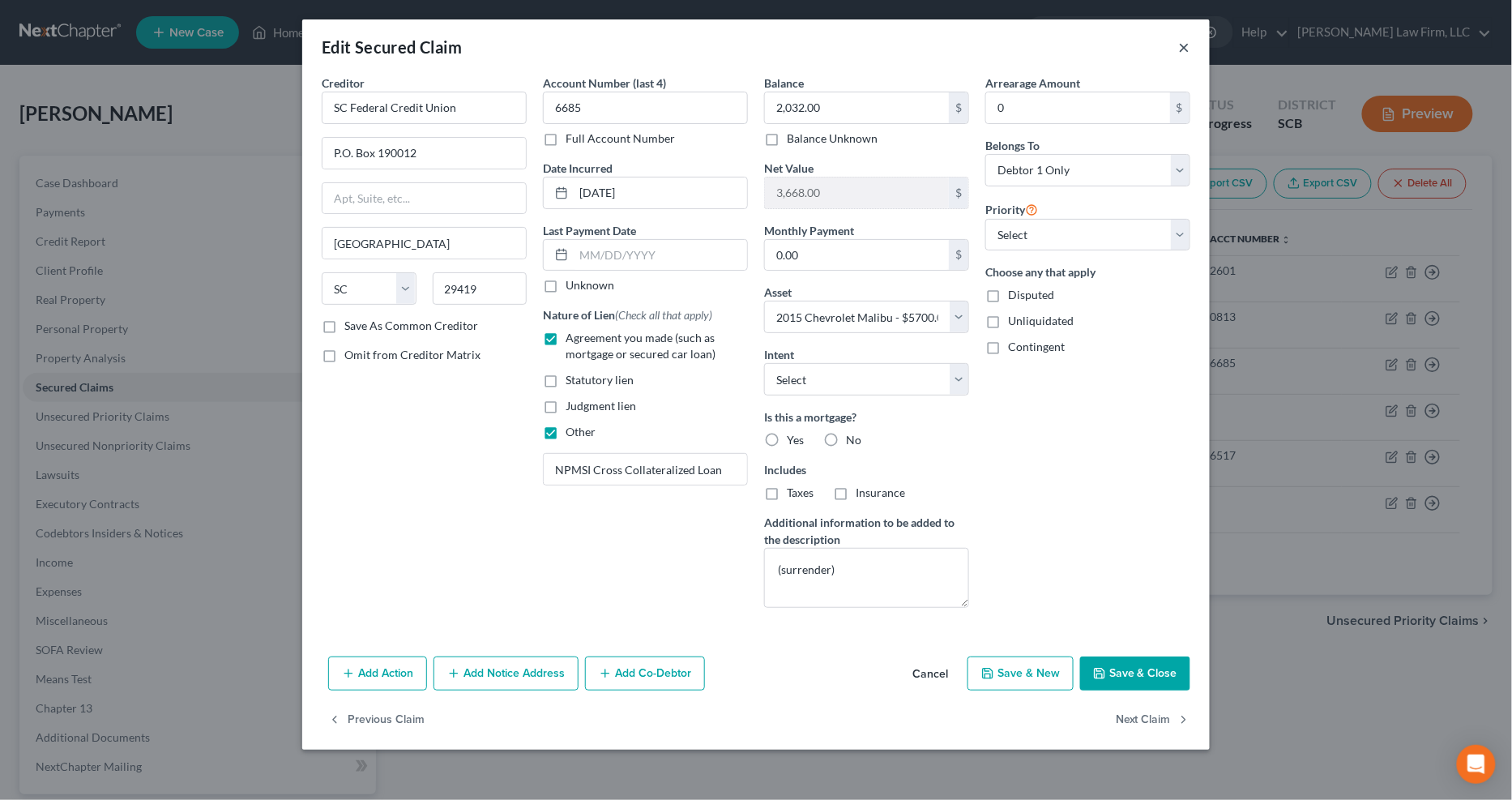 click on "×" at bounding box center (1185, 47) 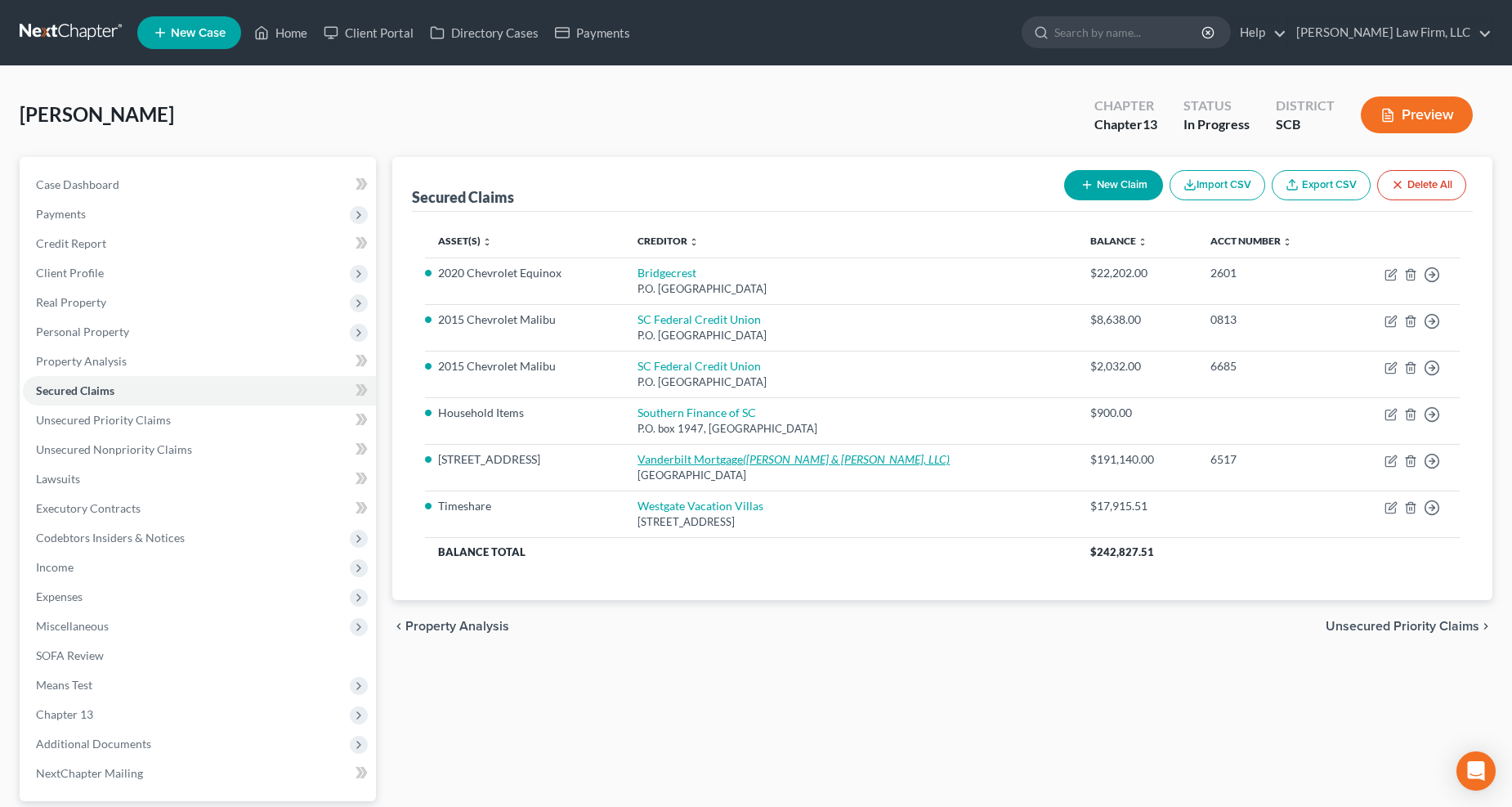 click on "Vanderbilt Mortgage  ([PERSON_NAME] & [PERSON_NAME],  LLC)" at bounding box center [794, 459] 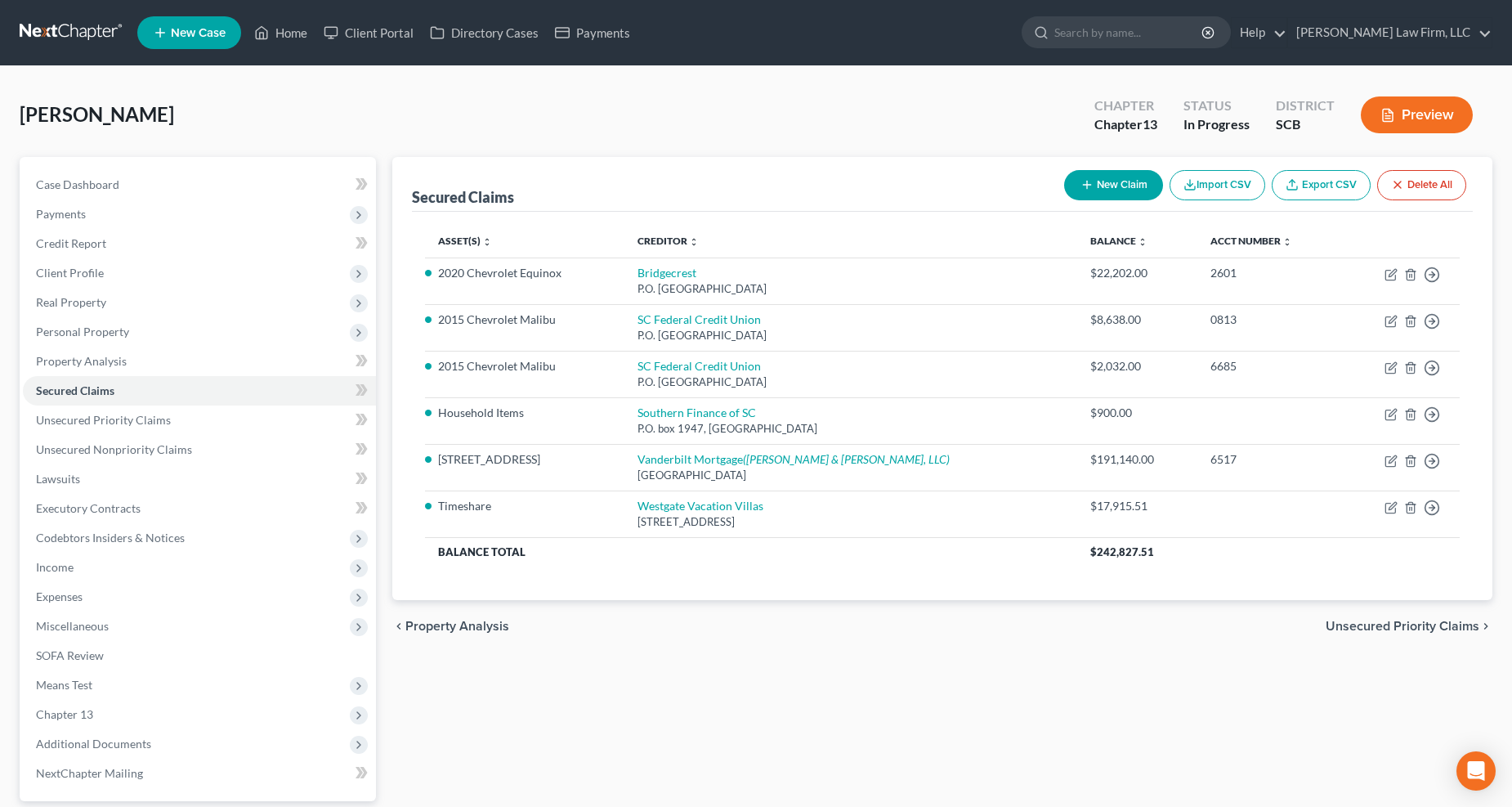 select on "44" 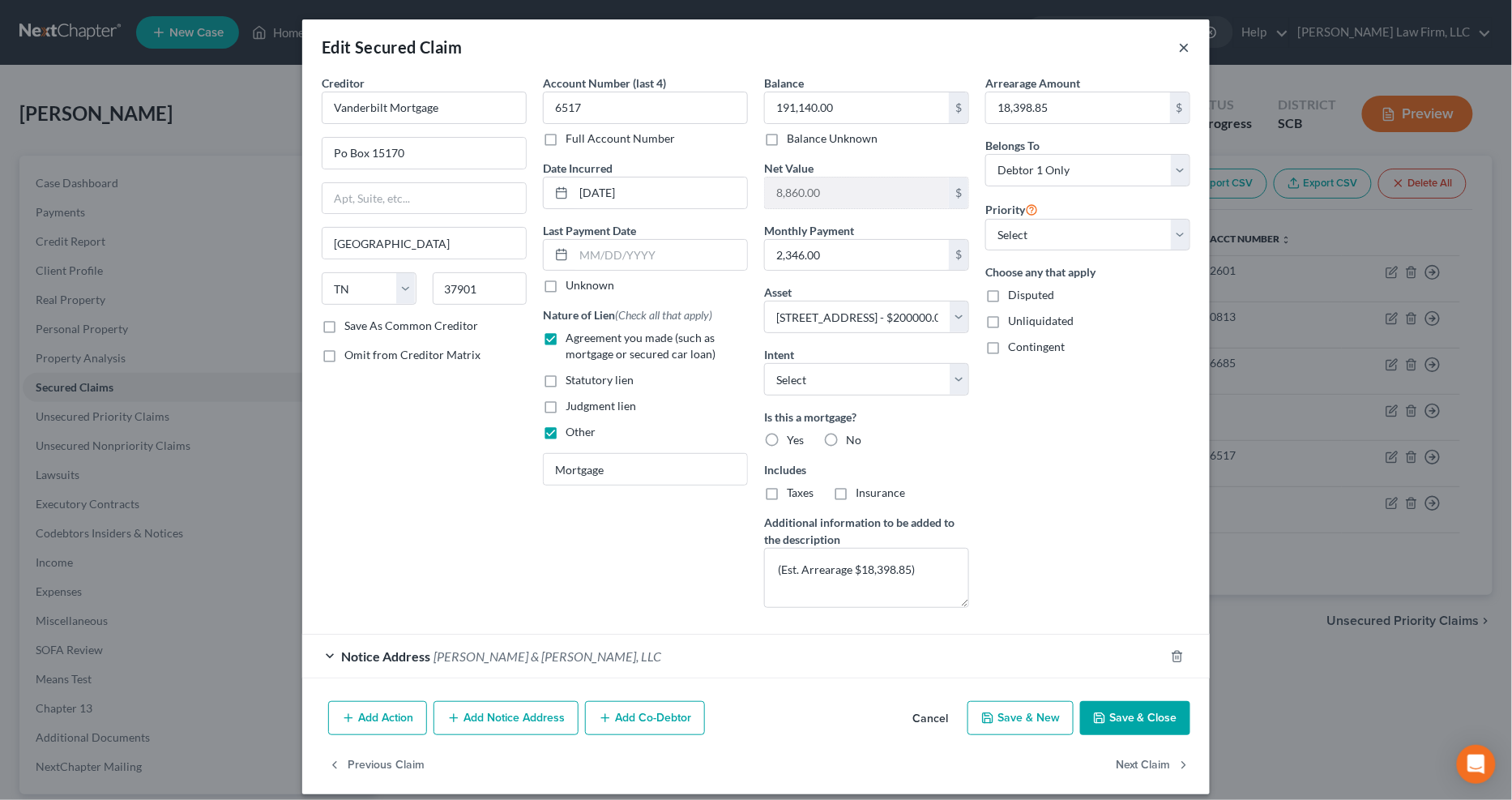 drag, startPoint x: 1172, startPoint y: 42, endPoint x: 322, endPoint y: 270, distance: 880.0477 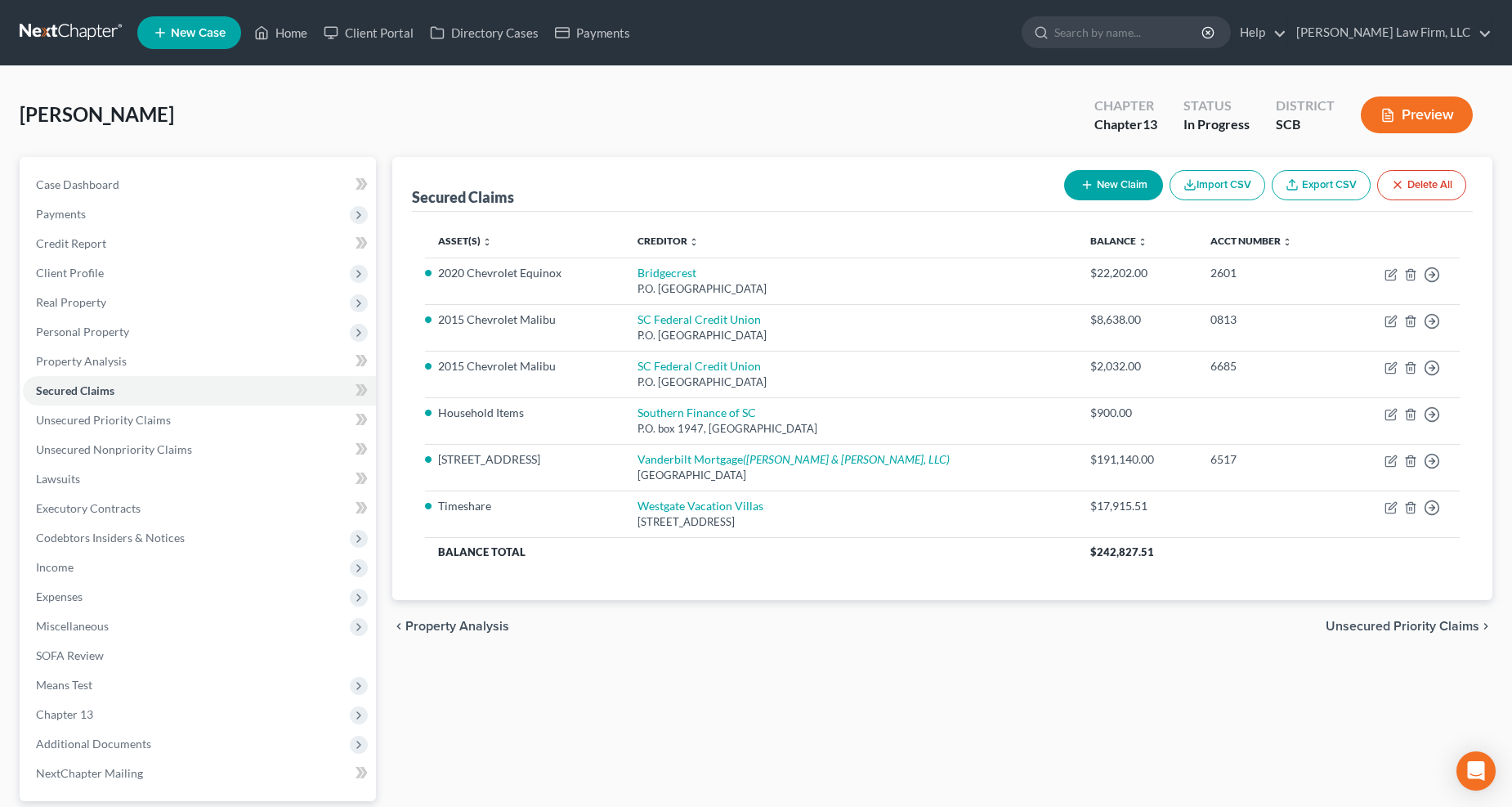 click on "Real Property" at bounding box center (71, 302) 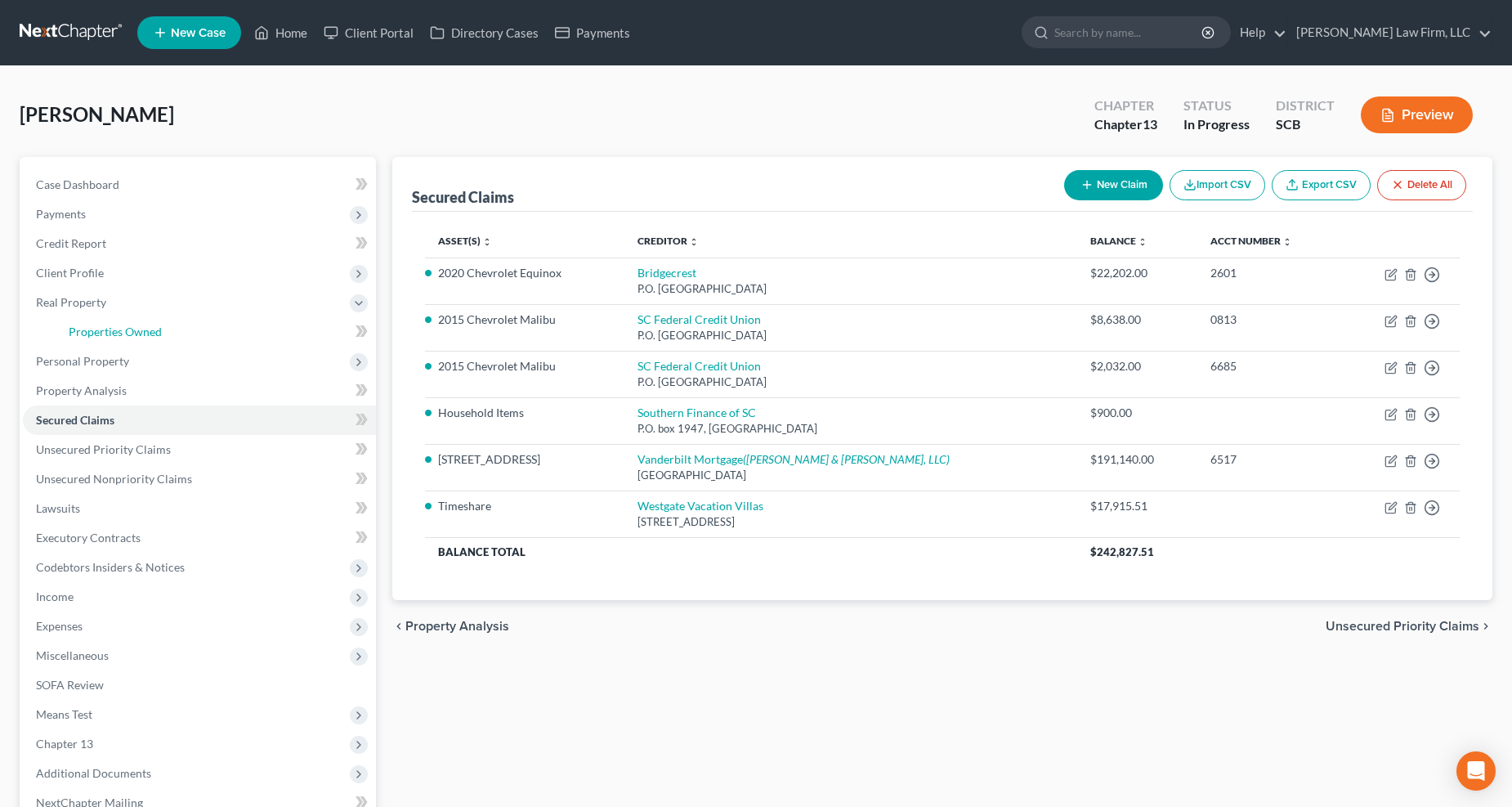 click on "Properties Owned" at bounding box center (115, 331) 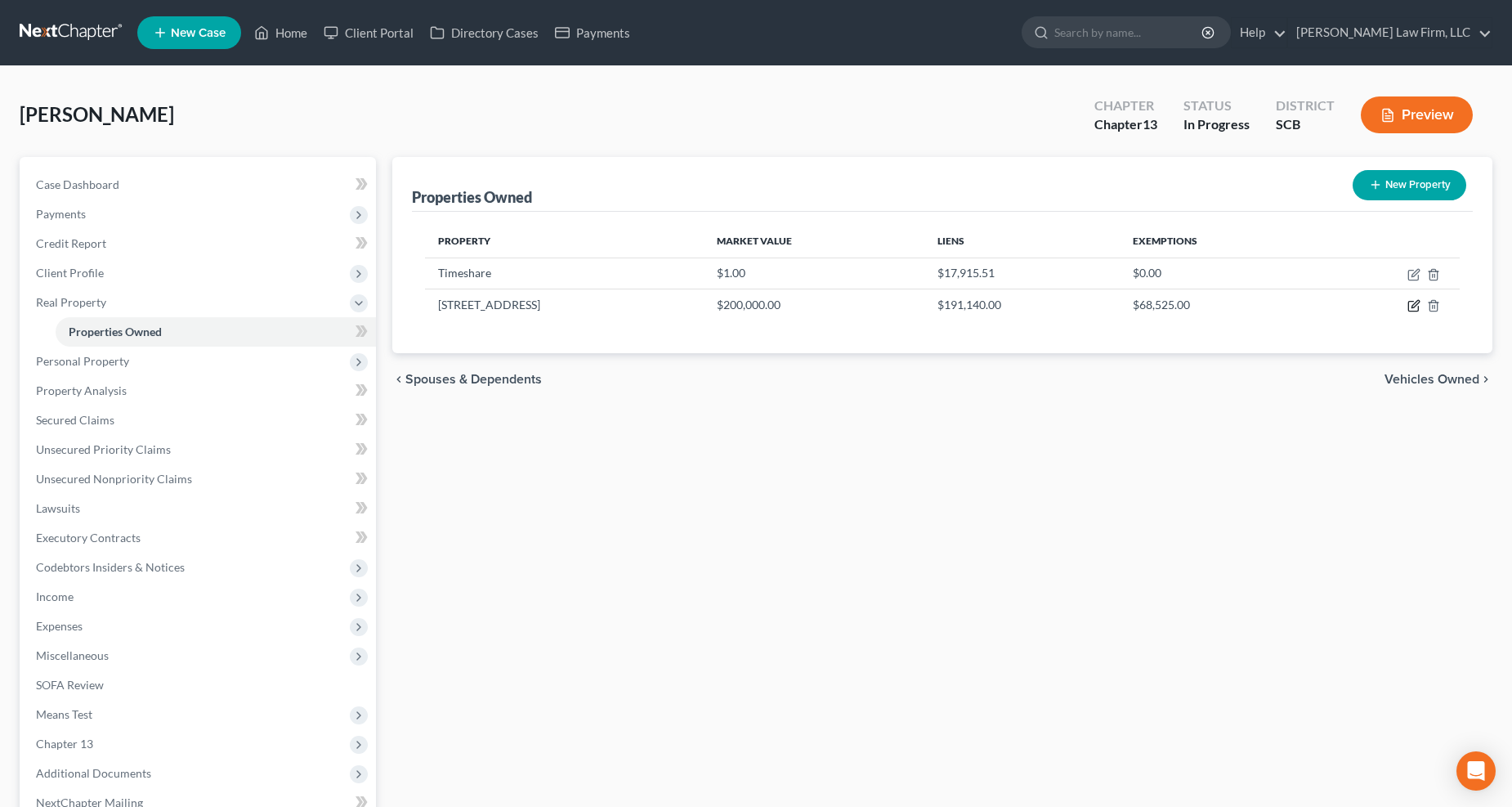 click 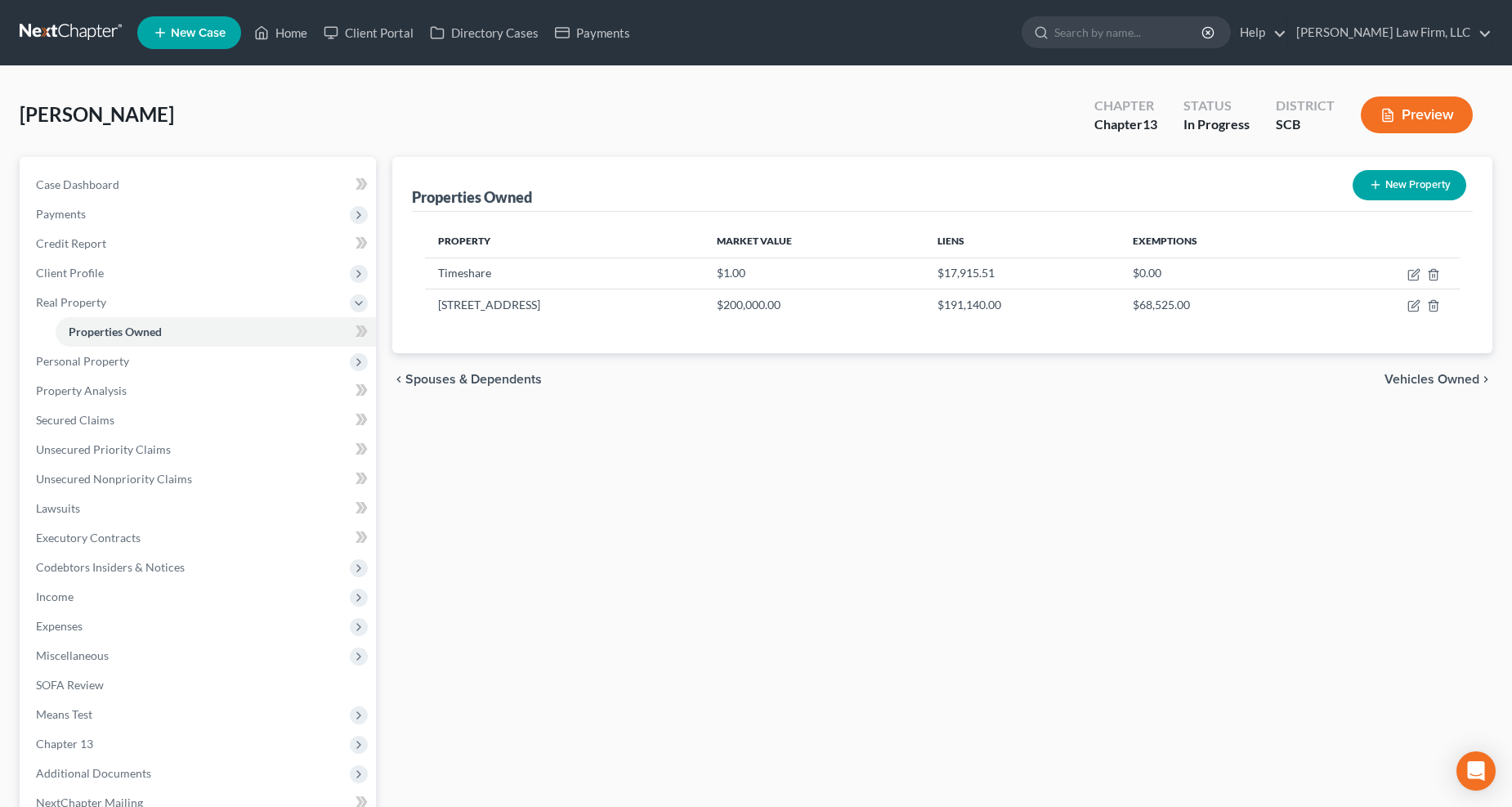 select on "42" 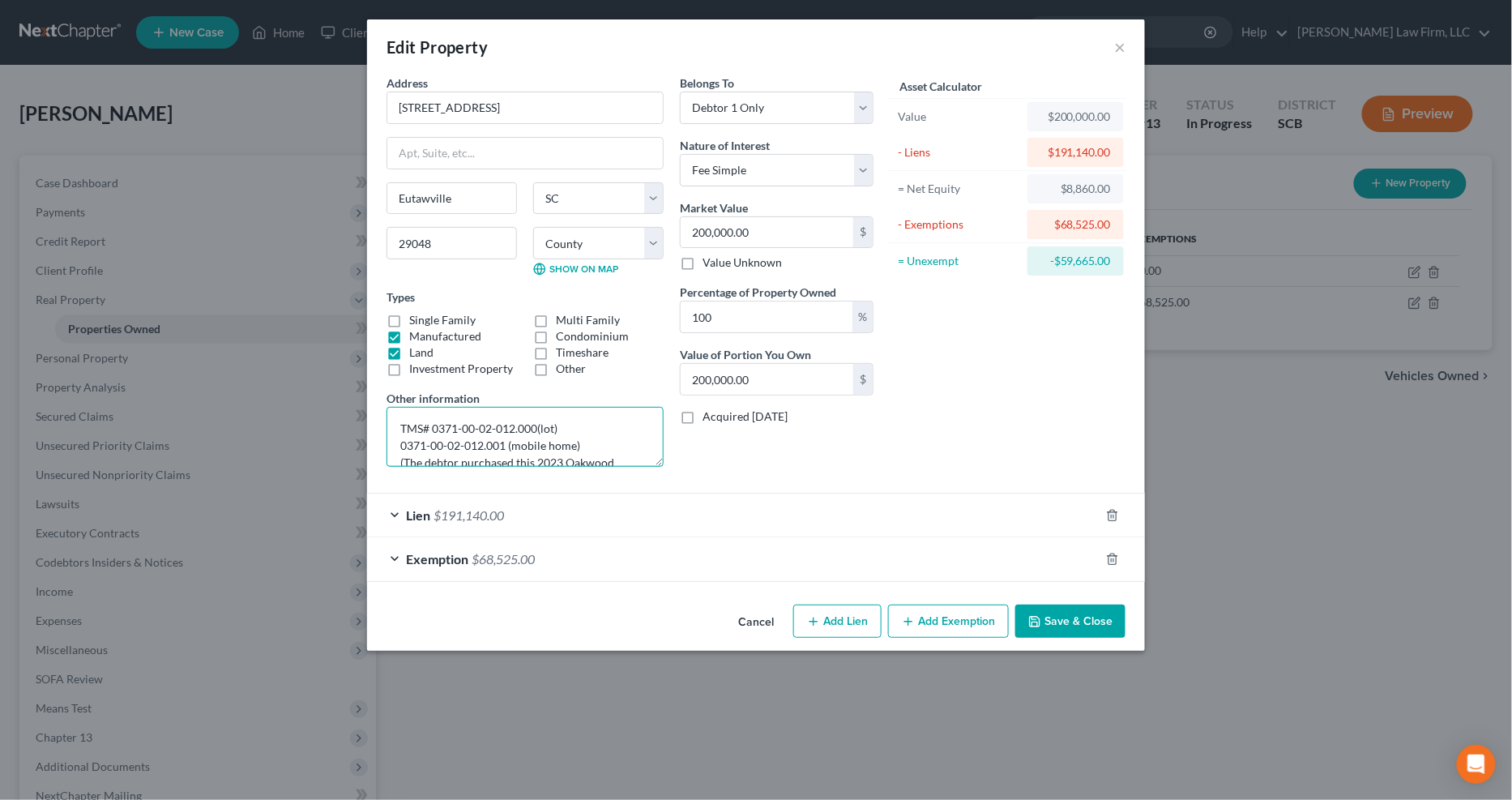 scroll, scrollTop: 36, scrollLeft: 0, axis: vertical 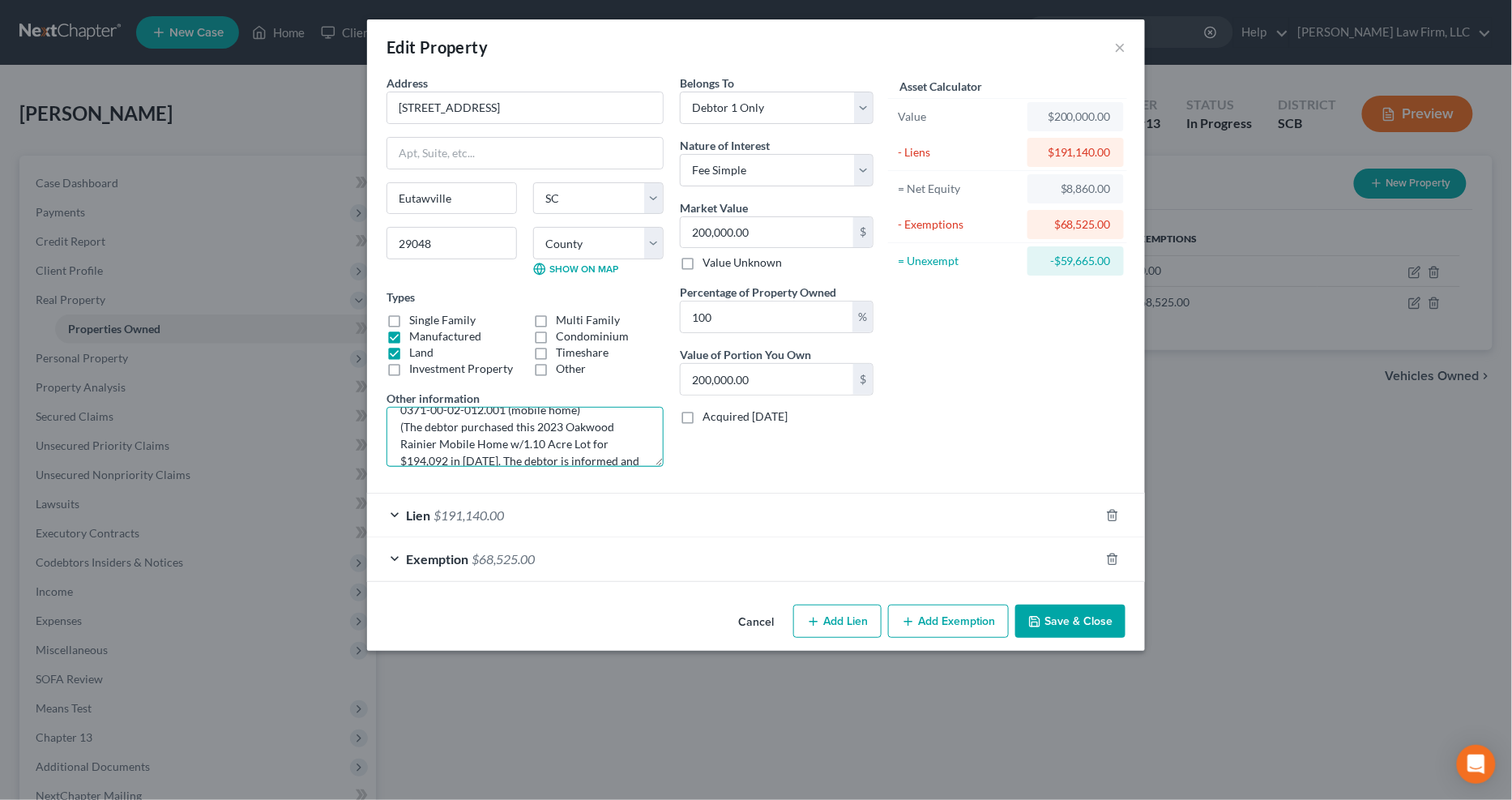 drag, startPoint x: 536, startPoint y: 426, endPoint x: 586, endPoint y: 442, distance: 52.49762 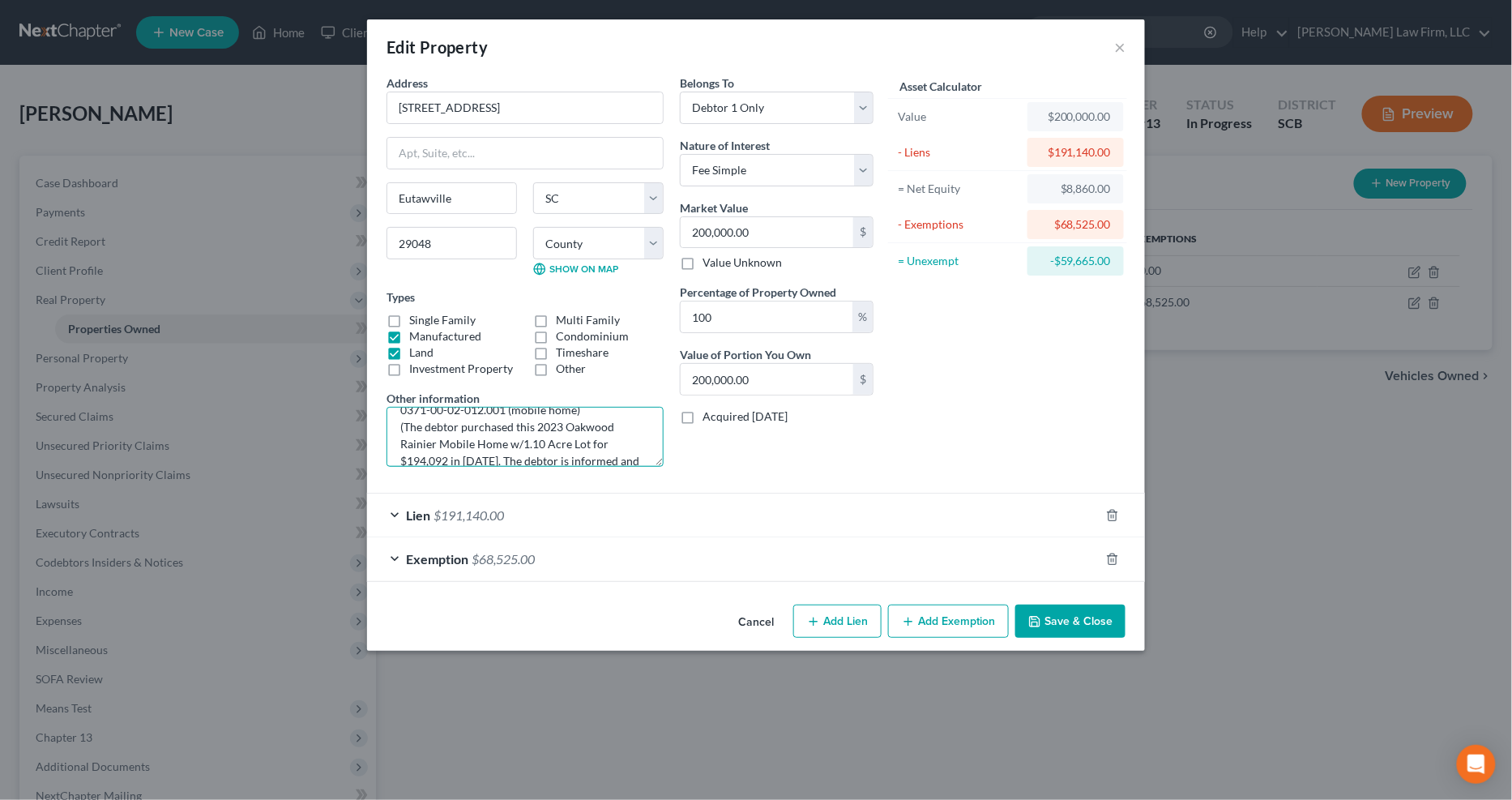 click on "TMS# 0371-00-02-012.000(lot)
0371-00-02-012.001 (mobile home)
(The debtor purchased this 2023 Oakwood Rainier Mobile Home w/1.10 Acre Lot for $194,092 in [DATE]. The debtor is informed and believes if she were to sell this property she could receive approximately $200,000 based on the current housing market.)
Tax Assessment Value $24,000 (Land Only)
Tax Assessment & Value for Mobile Home is not available." at bounding box center [525, 437] 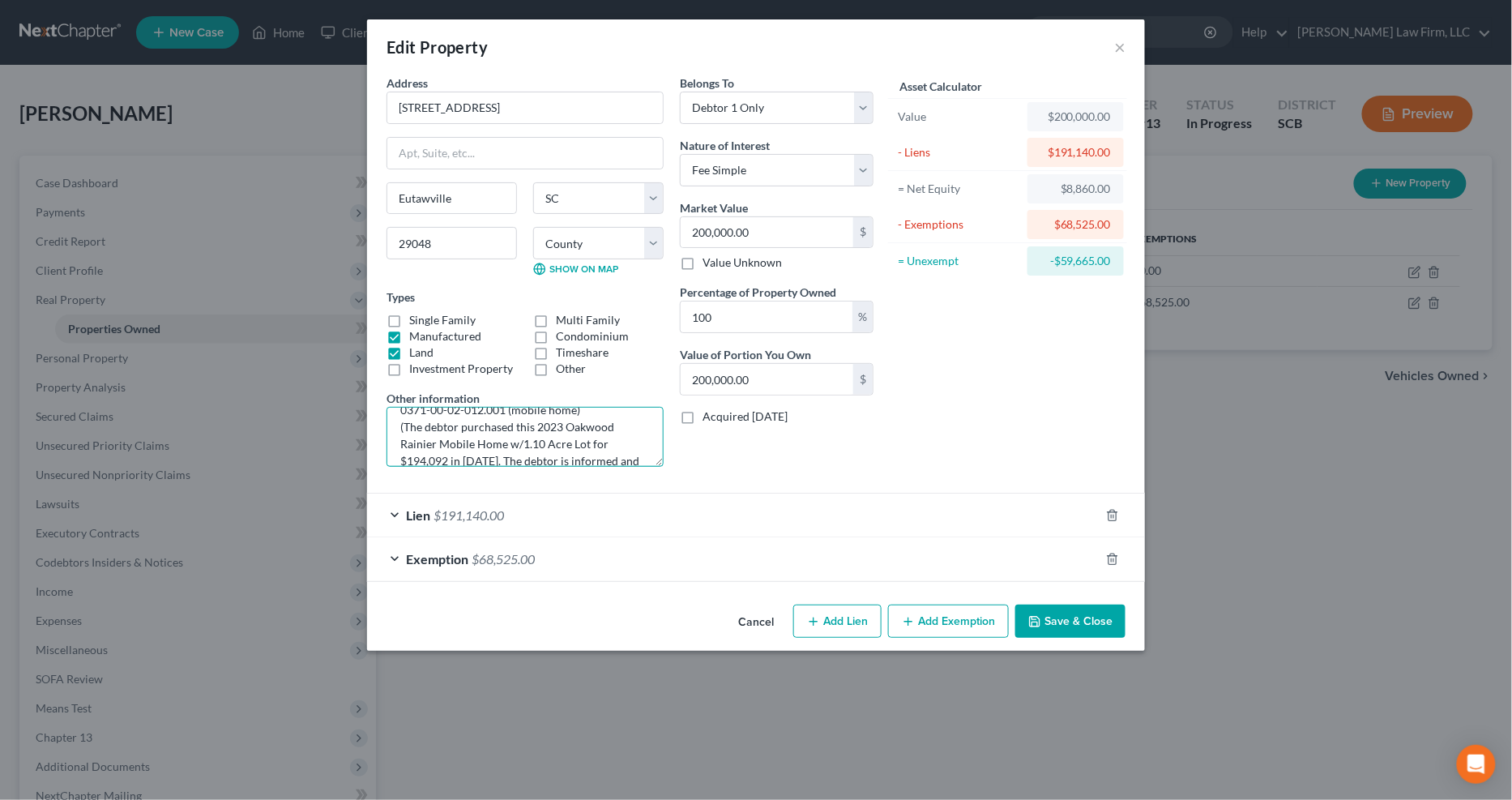 click on "TMS# 0371-00-02-012.000(lot)
0371-00-02-012.001 (mobile home)
(The debtor purchased this 2023 Oakwood Rainier Mobile Home w/1.10 Acre Lot for $194,092 in [DATE]. The debtor is informed and believes if she were to sell this property she could receive approximately $200,000 based on the current housing market.)
Tax Assessment Value $24,000 (Land Only)
Tax Assessment & Value for Mobile Home is not available." at bounding box center [525, 437] 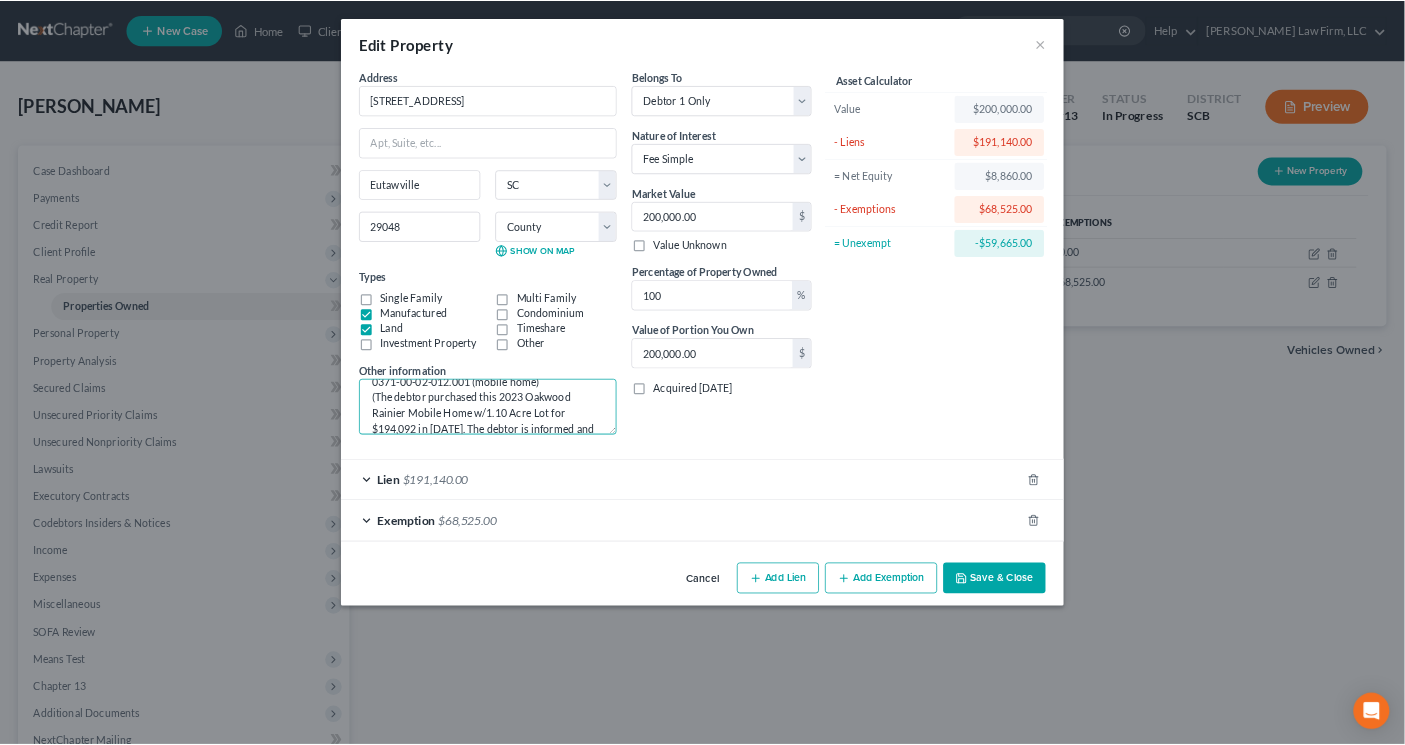 scroll, scrollTop: 0, scrollLeft: 0, axis: both 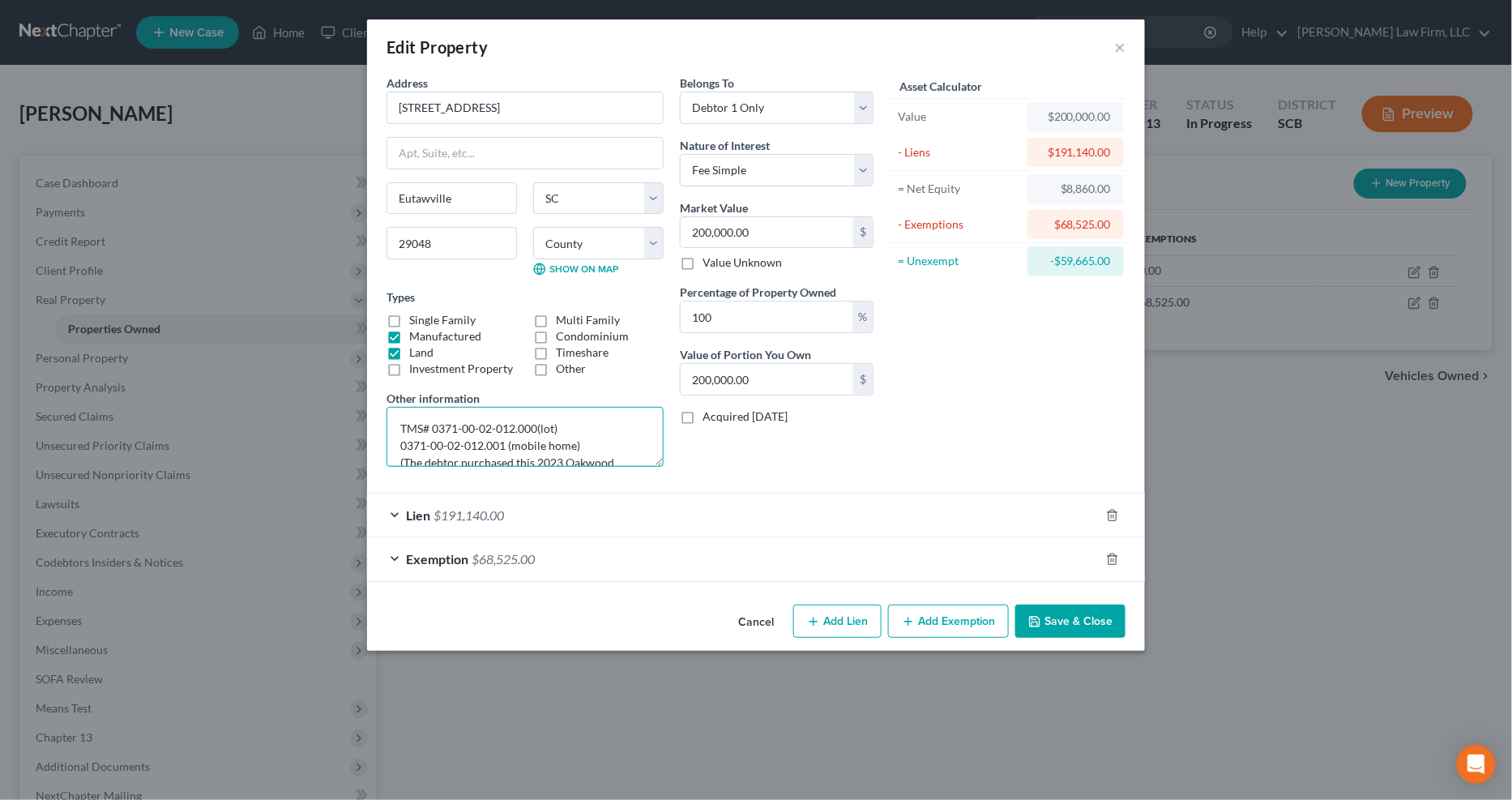 drag, startPoint x: 401, startPoint y: 425, endPoint x: 582, endPoint y: 439, distance: 181.54063 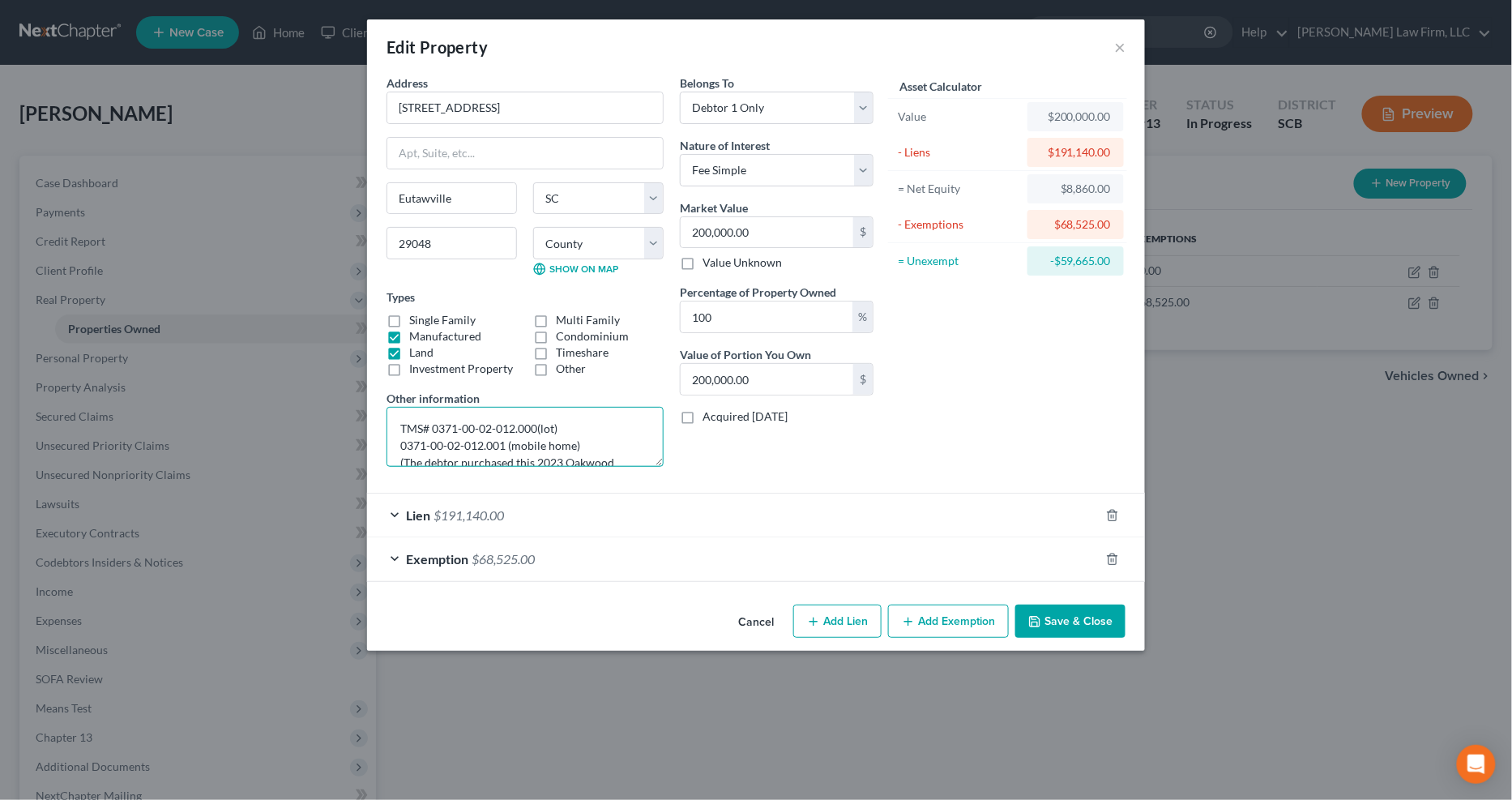 click on "TMS# 0371-00-02-012.000(lot)
0371-00-02-012.001 (mobile home)
(The debtor purchased this 2023 Oakwood Rainier Mobile Home w/1.10 Acre Lot for $194,092 in [DATE]. The debtor is informed and believes if she were to sell this property she could receive approximately $200,000 based on the current housing market.)
Tax Assessment Value $24,000 (Land Only)
Tax Assessment & Value for Mobile Home is not available." at bounding box center (525, 437) 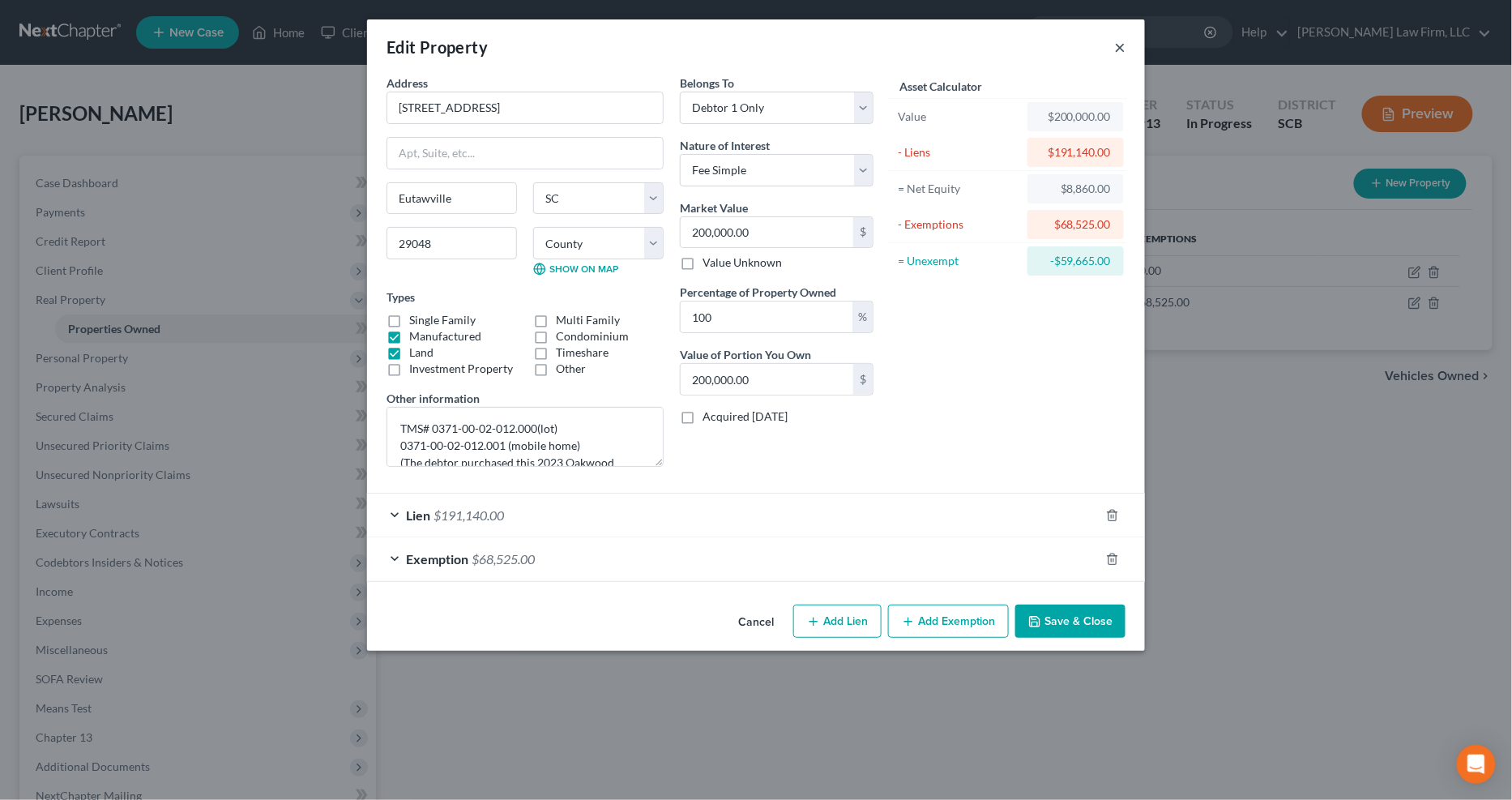 click on "×" at bounding box center (1120, 47) 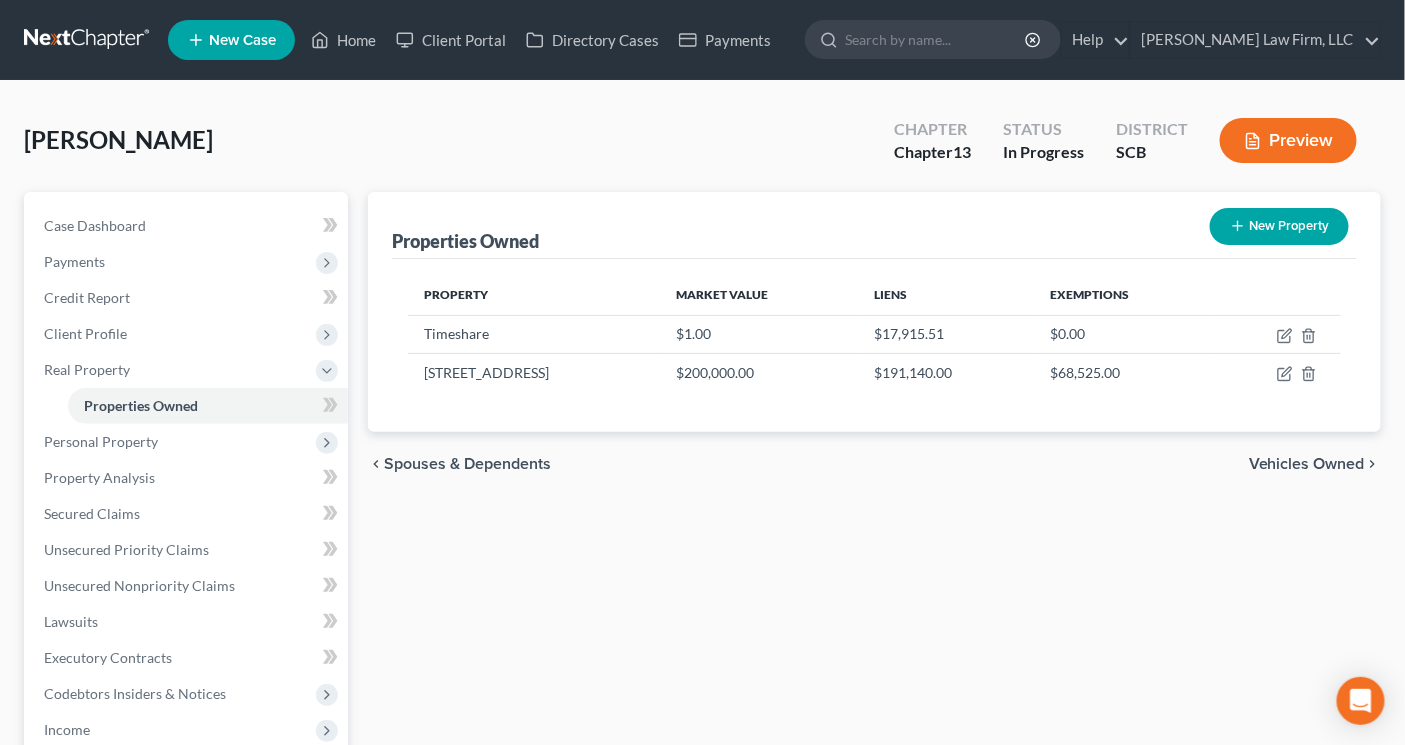 drag, startPoint x: 1376, startPoint y: 93, endPoint x: 1133, endPoint y: 120, distance: 244.49539 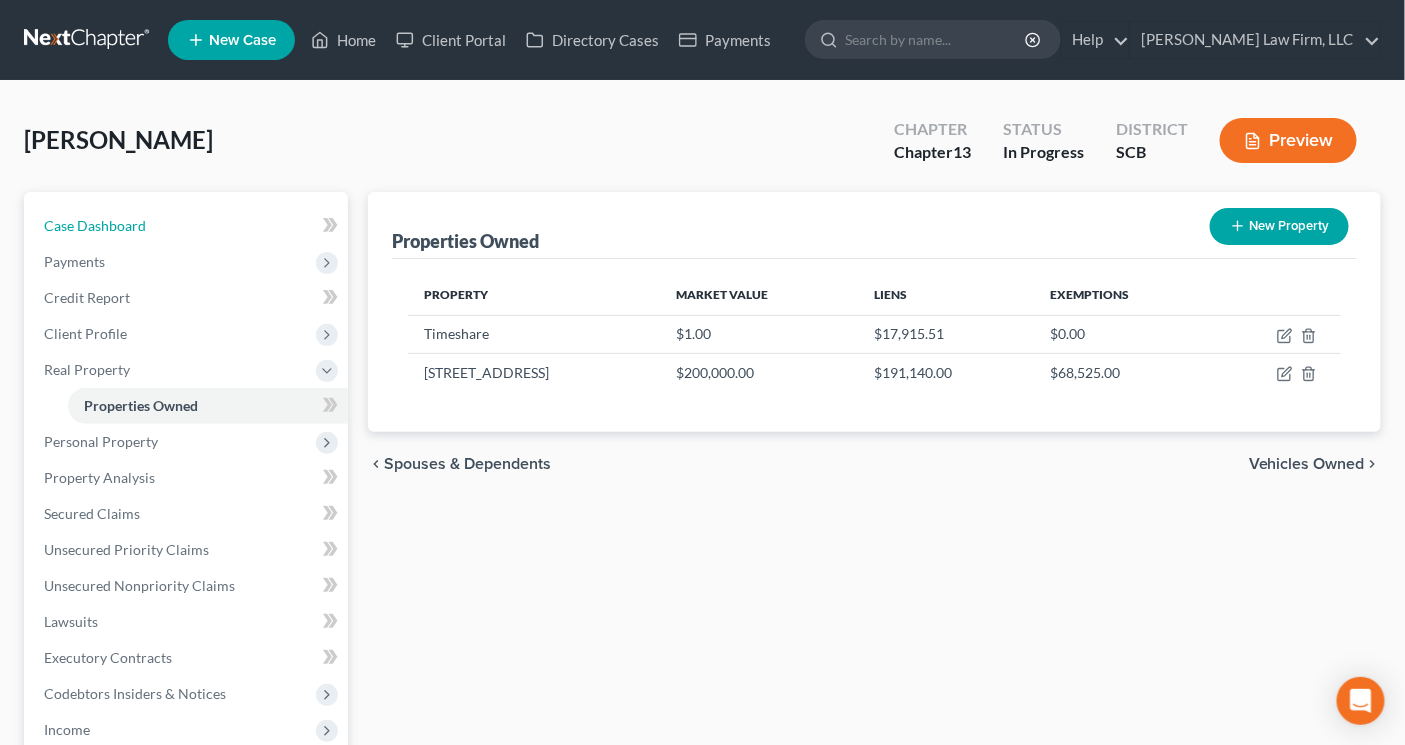 click on "Case Dashboard" at bounding box center [188, 226] 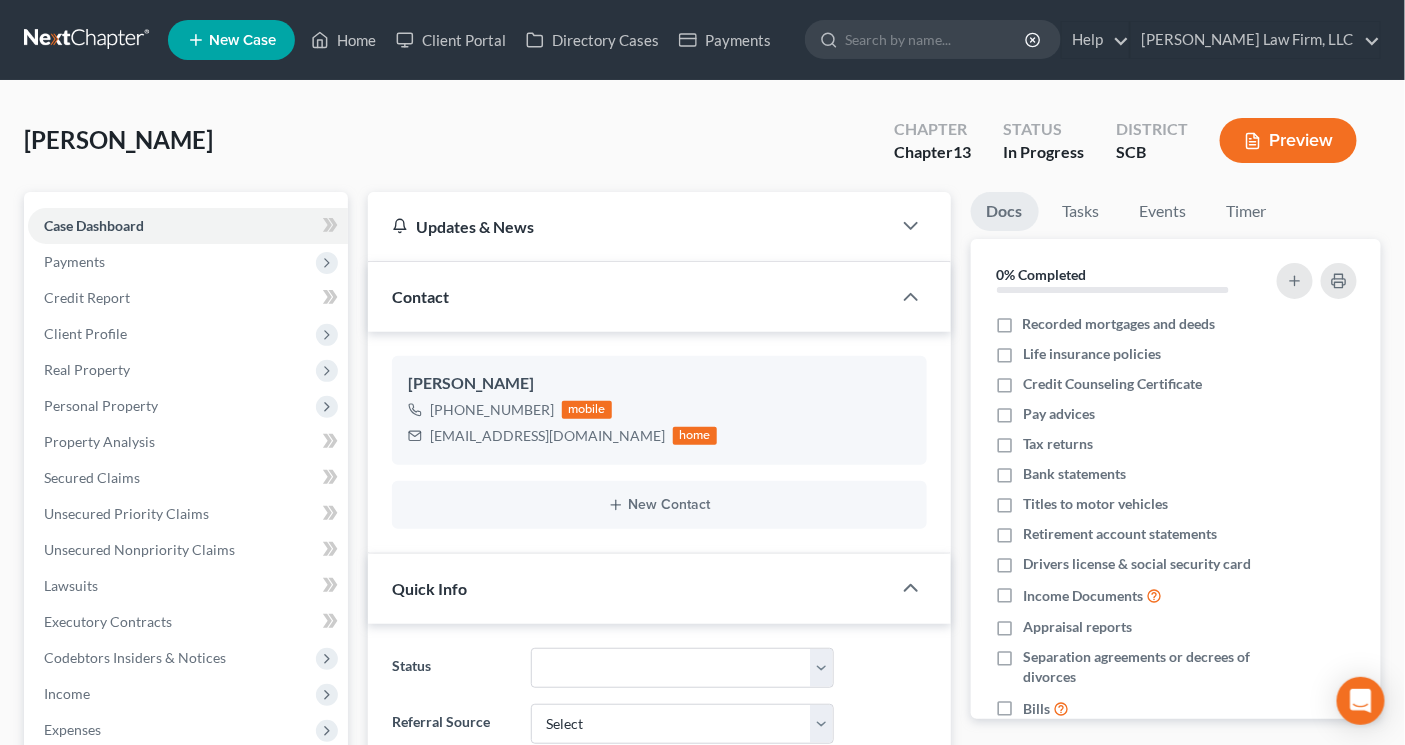 scroll, scrollTop: 888, scrollLeft: 0, axis: vertical 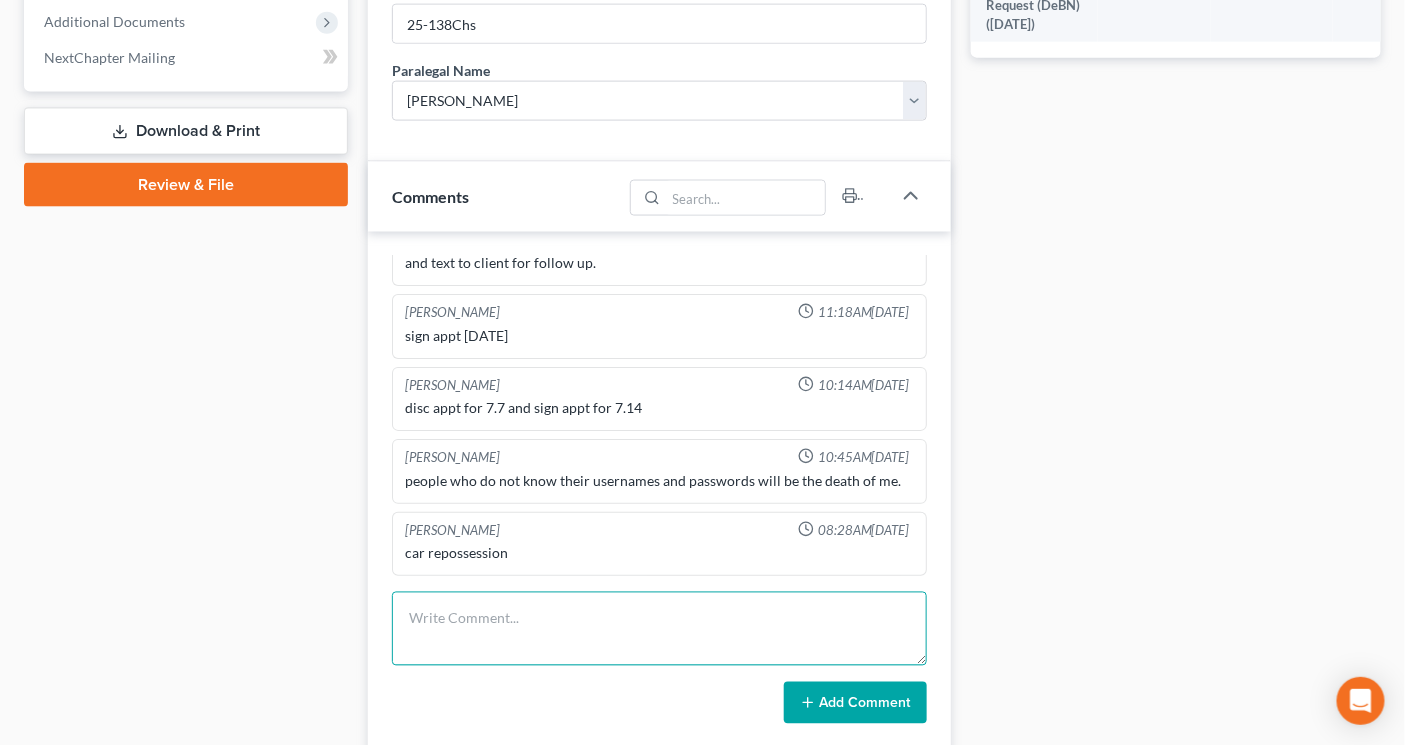 click at bounding box center [659, 629] 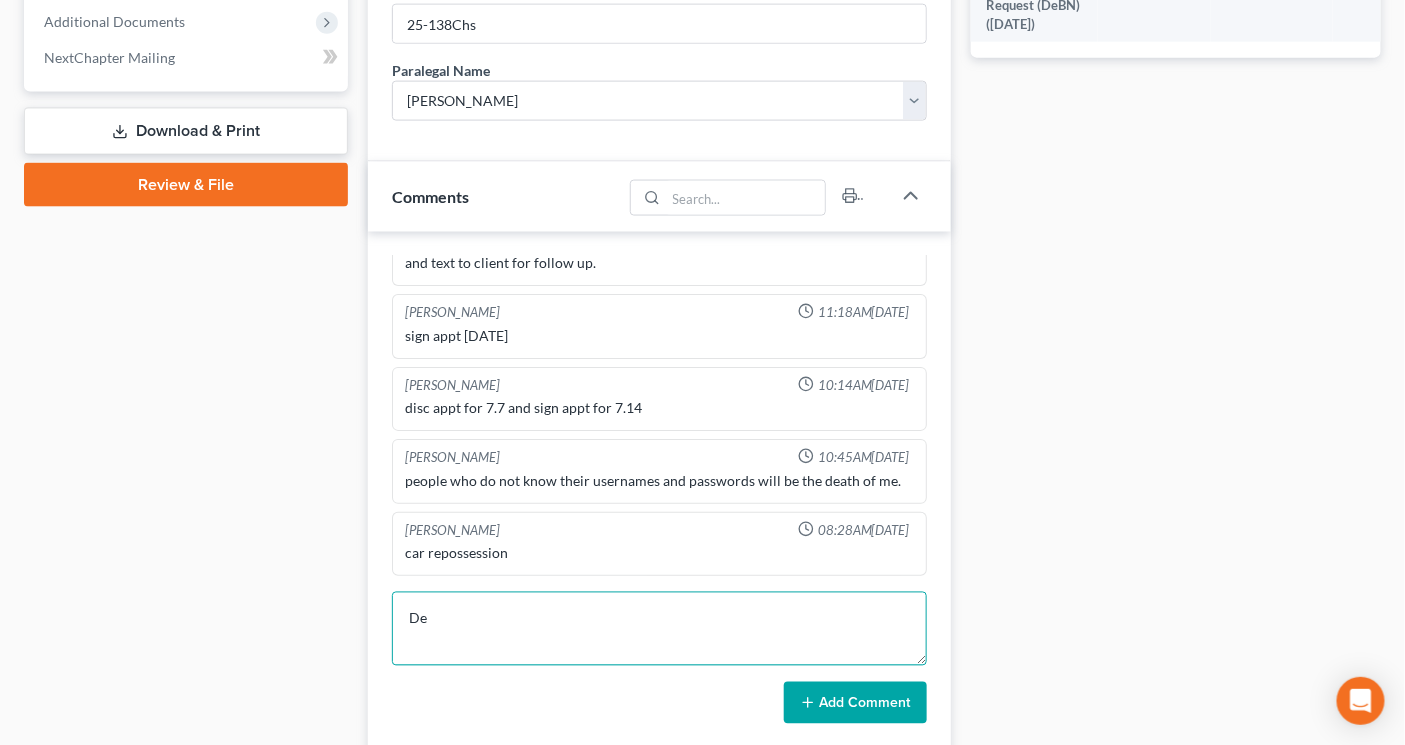 type on "D" 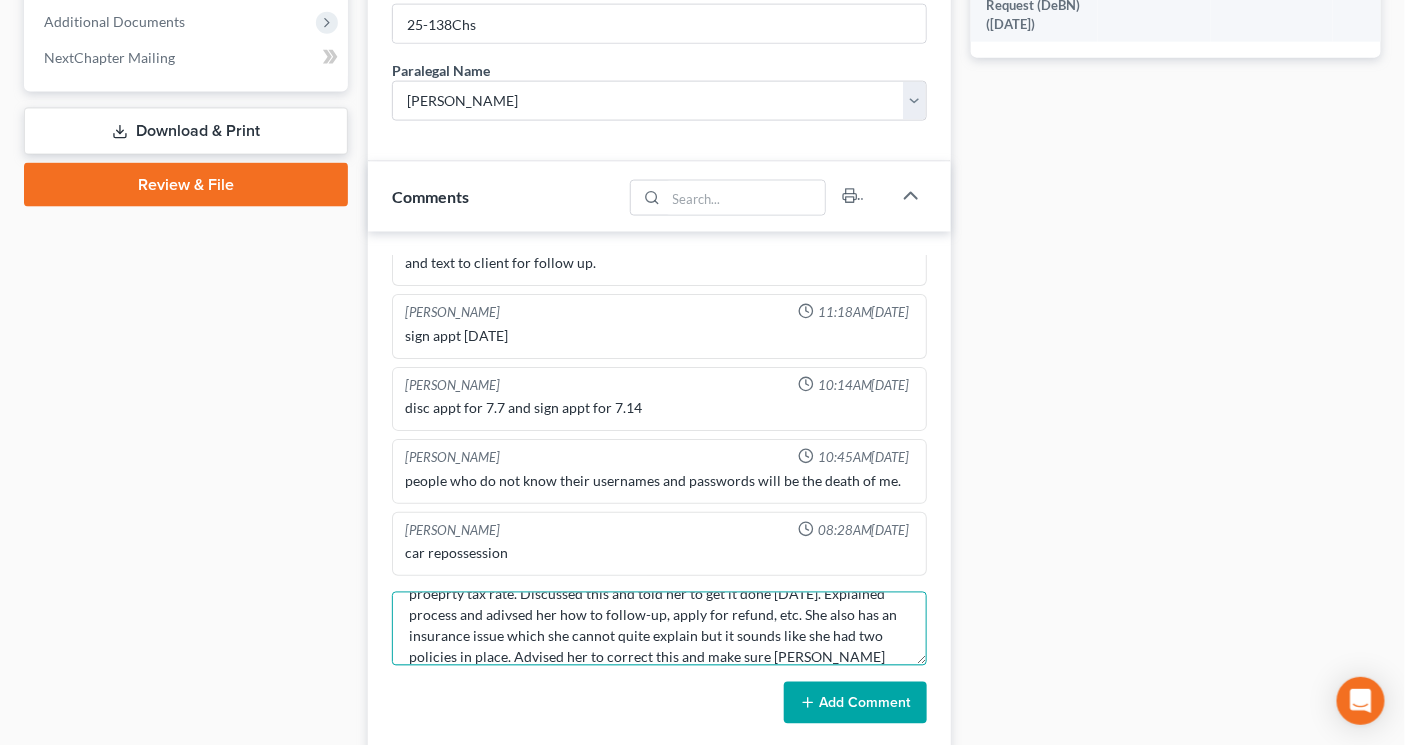 scroll, scrollTop: 65, scrollLeft: 0, axis: vertical 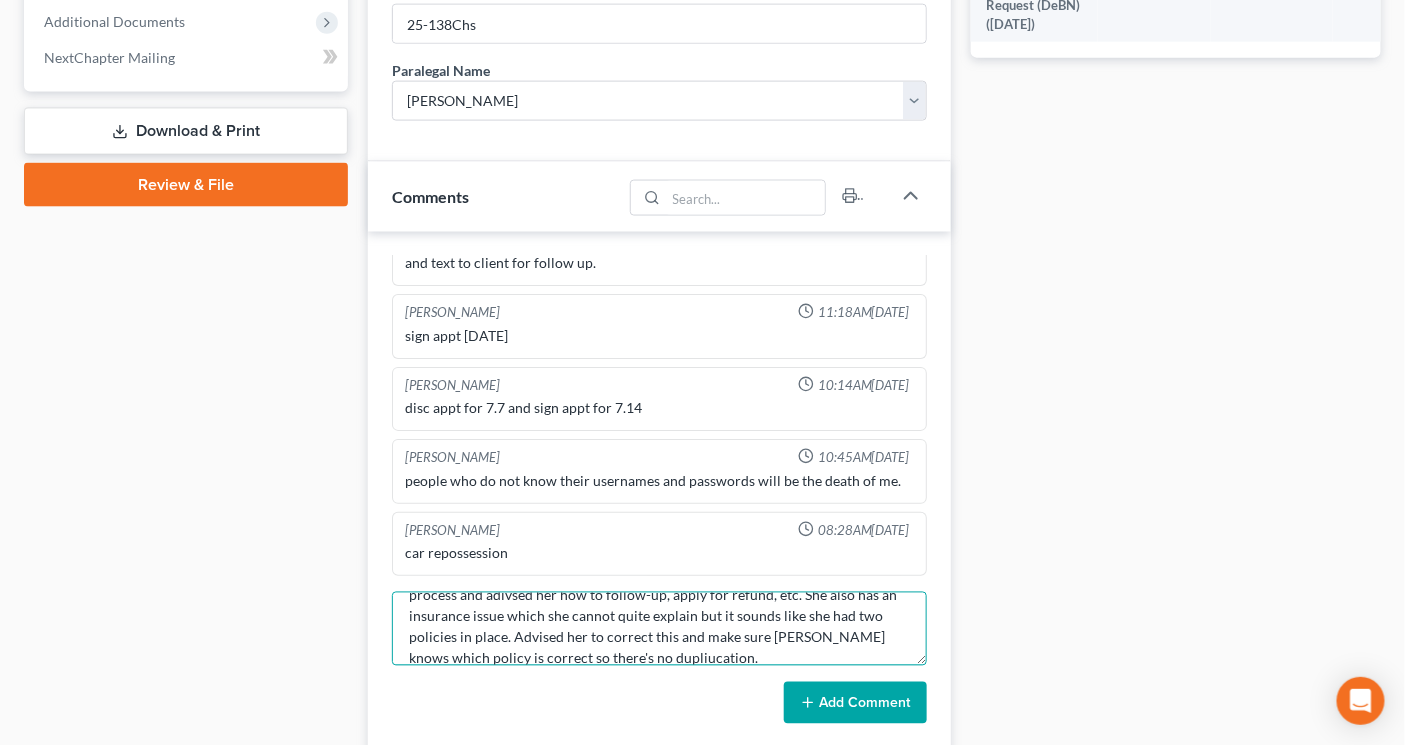 type on "Met w/ debtor for sign. Payment is STEEP. One issue is debtor does not have 4% proeprty tax rate. Discussed this and told her to get it done [DATE]. Explained process and adivsed her how to follow-up, apply for refund, etc. She also has an insurance issue which she cannot quite explain but it sounds like she had two policies in place. Advised her to correct this and make sure [PERSON_NAME] knows which policy is correct so there's no dupliucation." 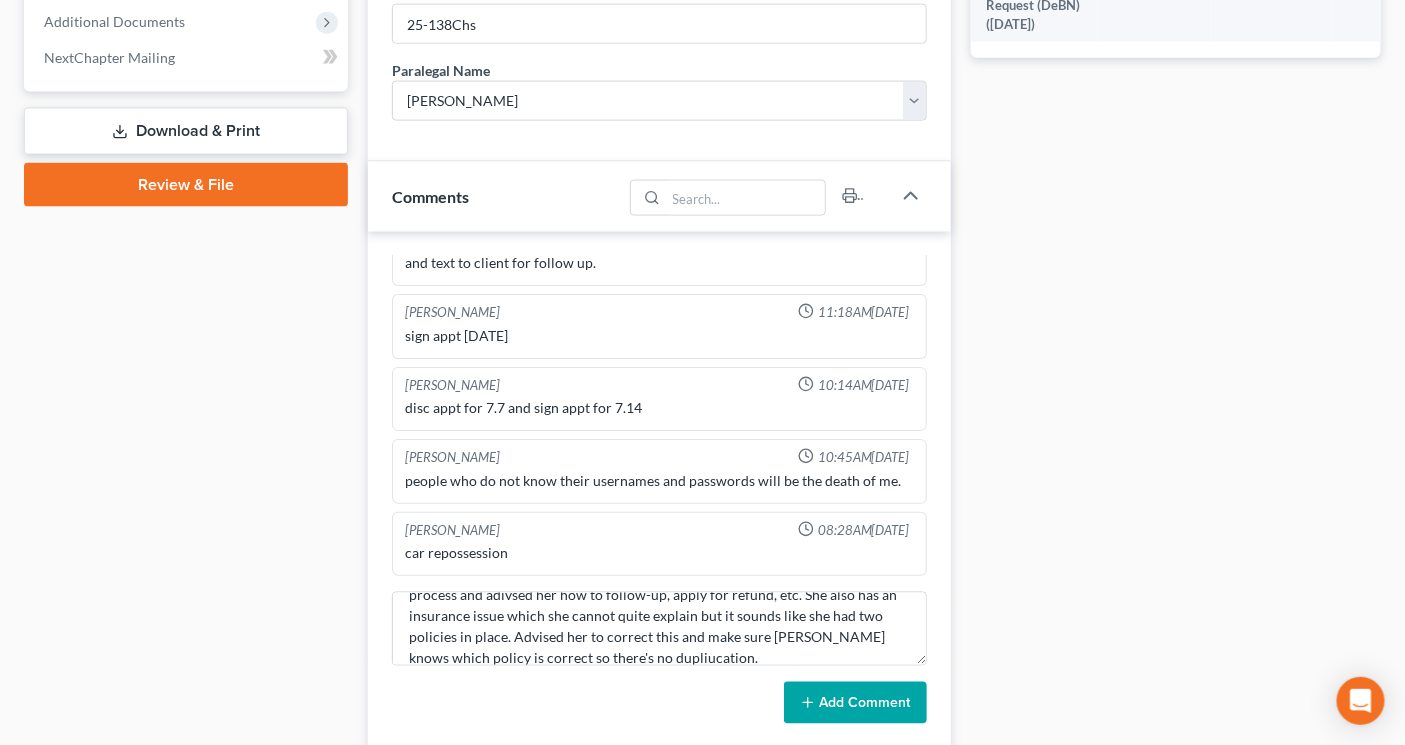 click on "Add Comment" at bounding box center (855, 703) 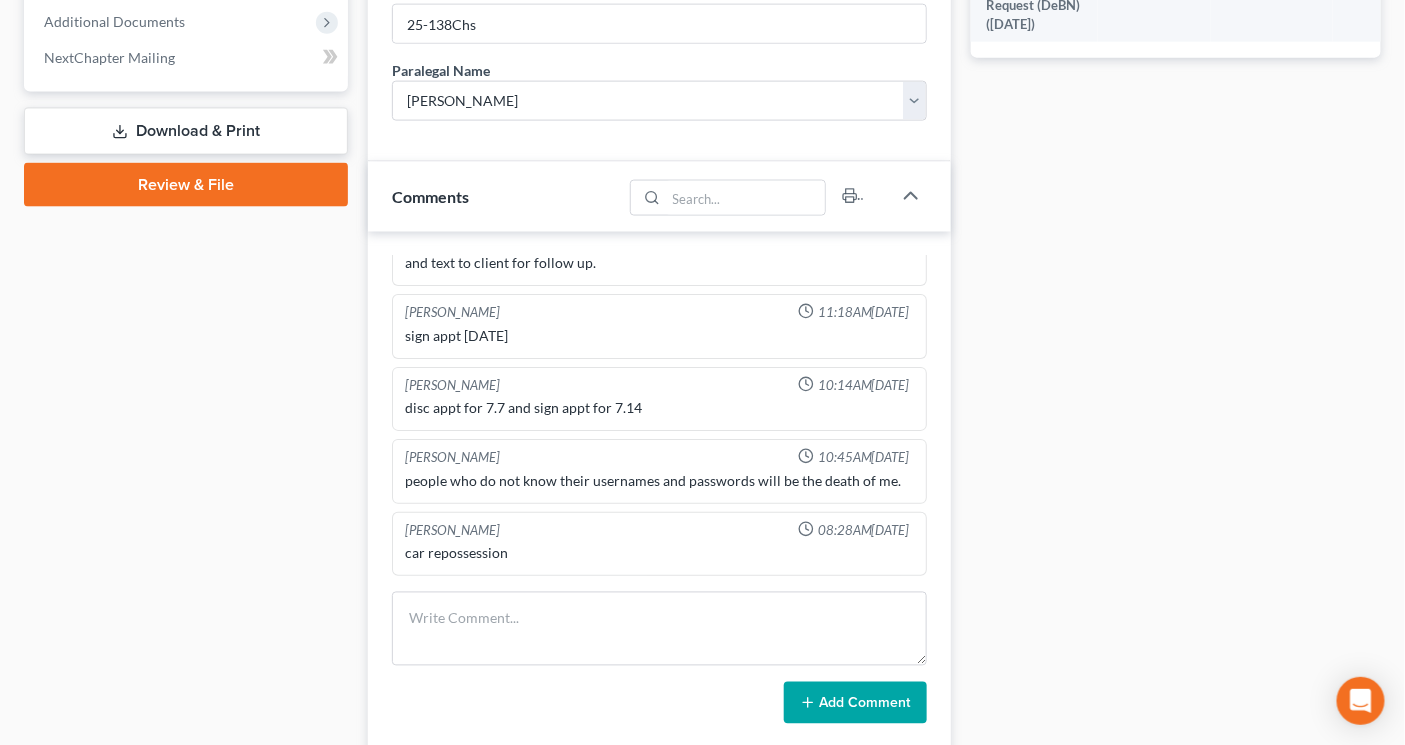 scroll, scrollTop: 0, scrollLeft: 0, axis: both 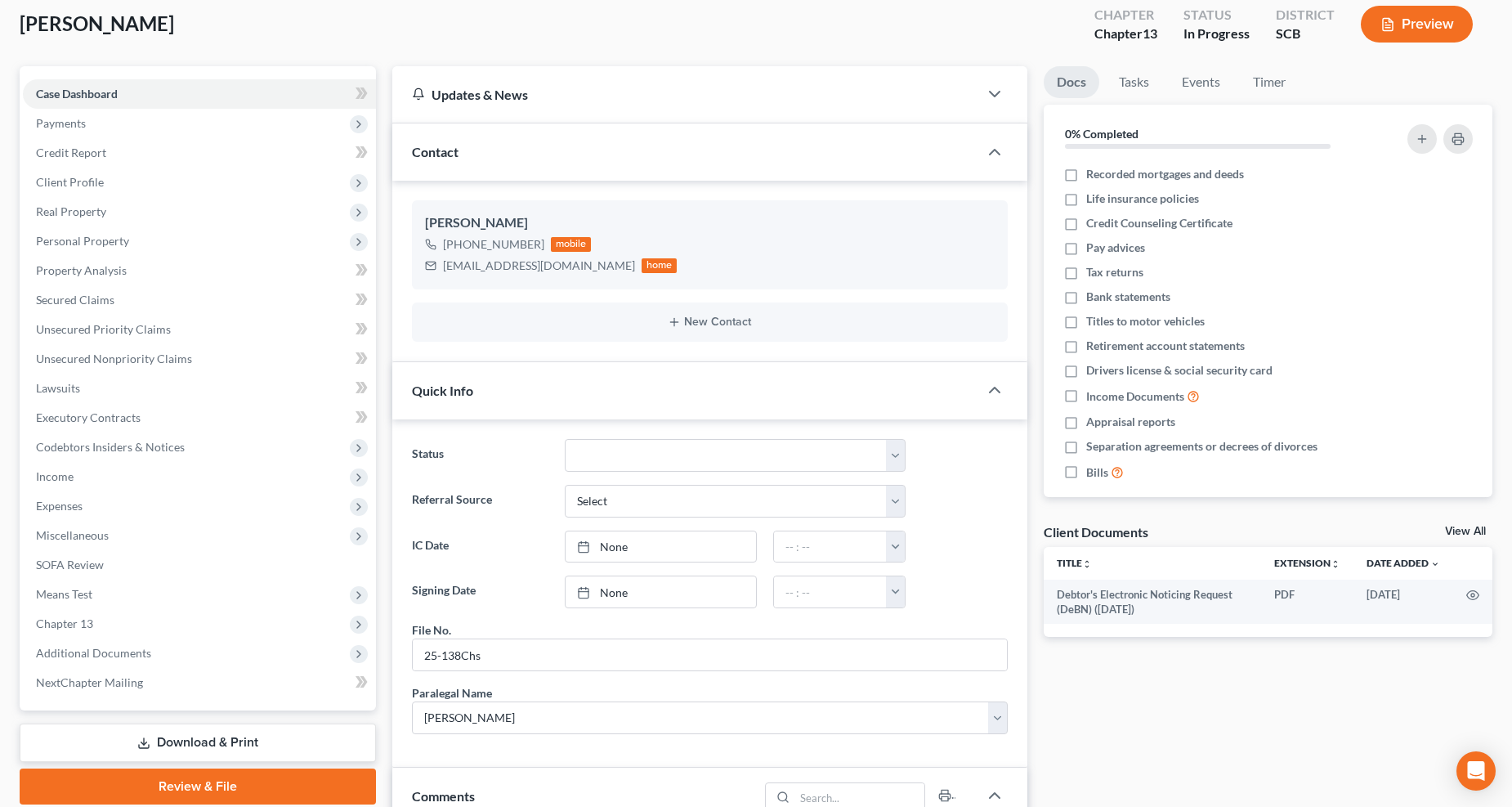 click on "Expenses" at bounding box center (199, 506) 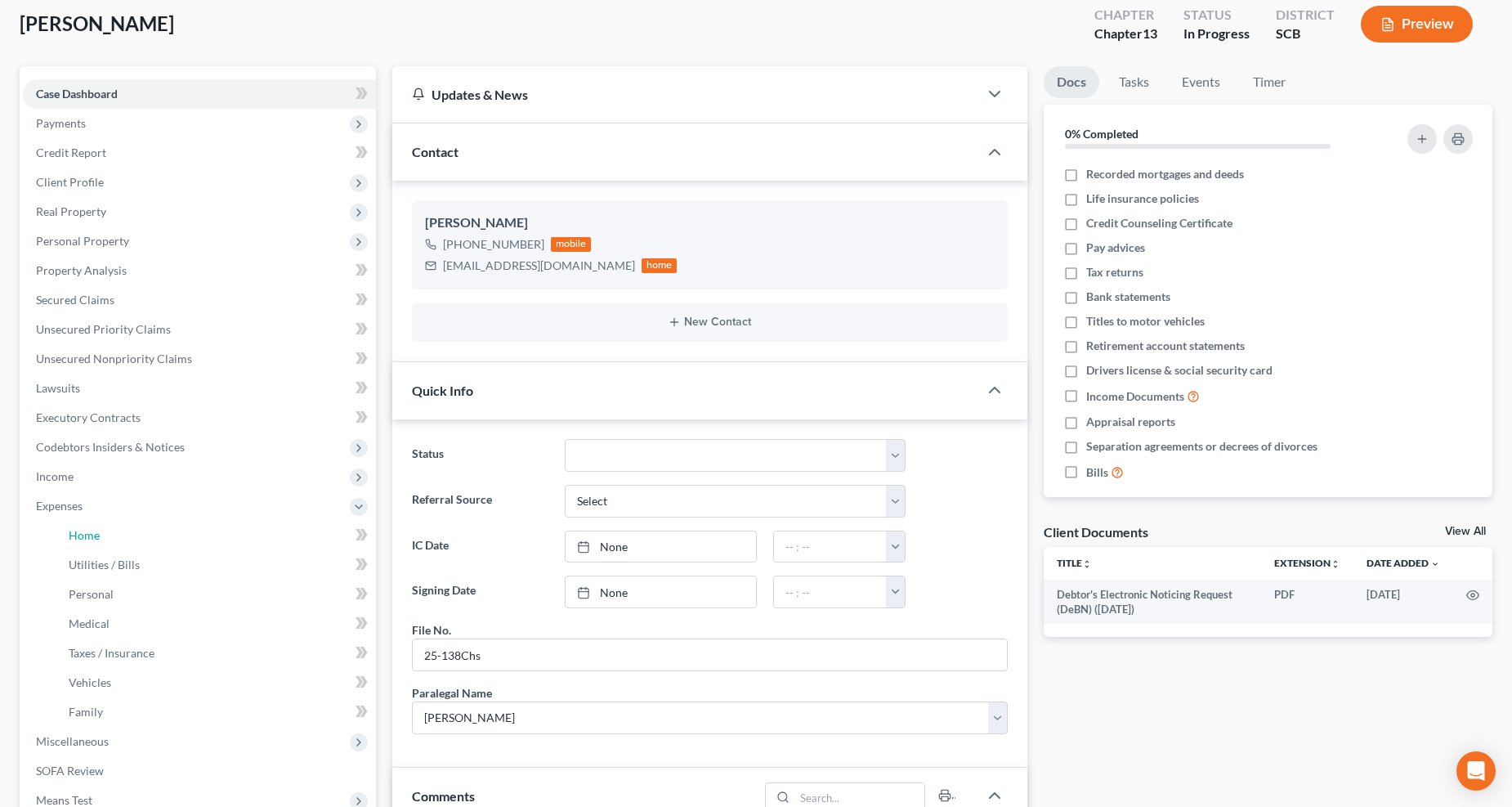 click on "Home" at bounding box center [84, 535] 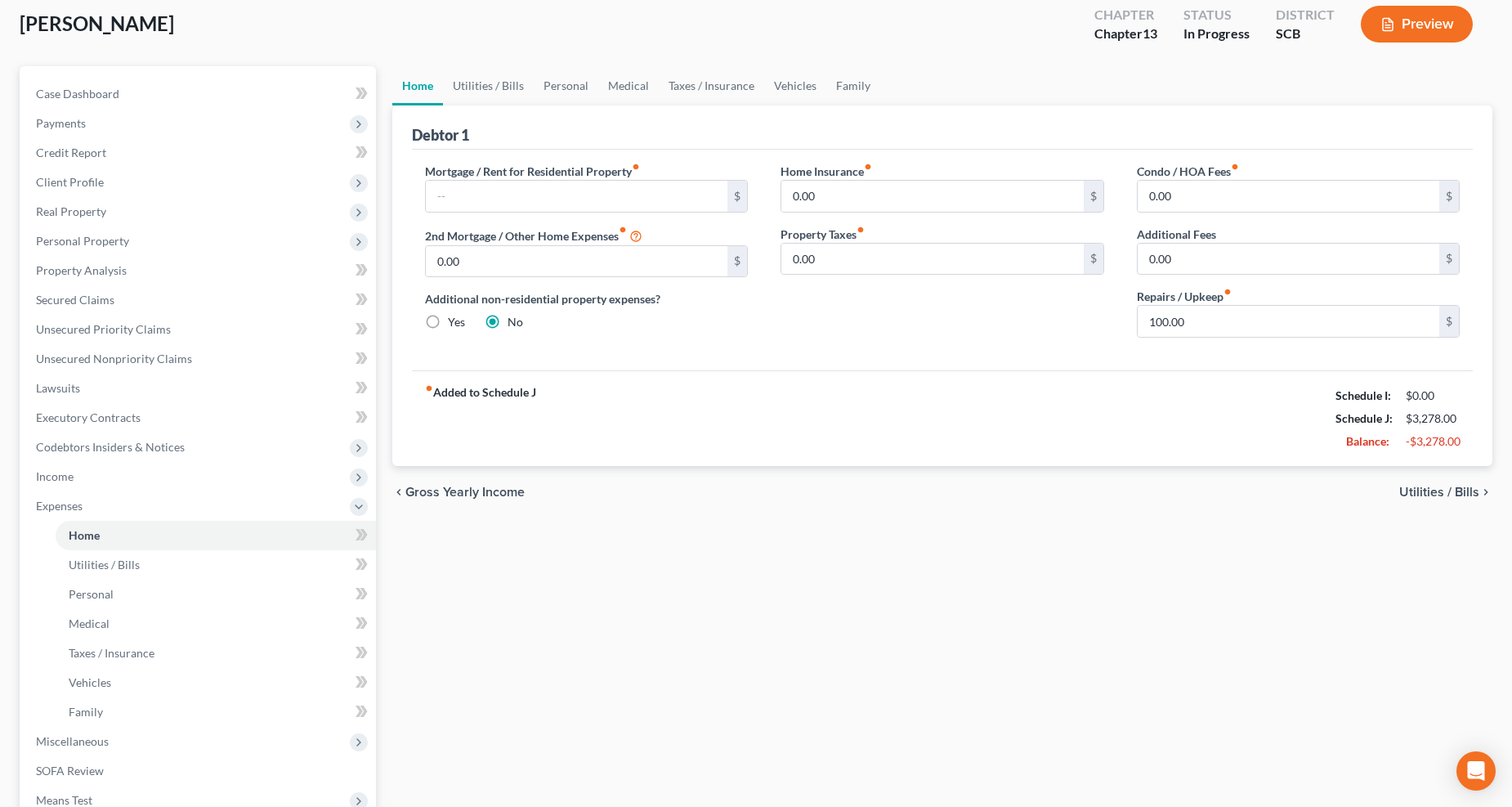 scroll, scrollTop: 0, scrollLeft: 0, axis: both 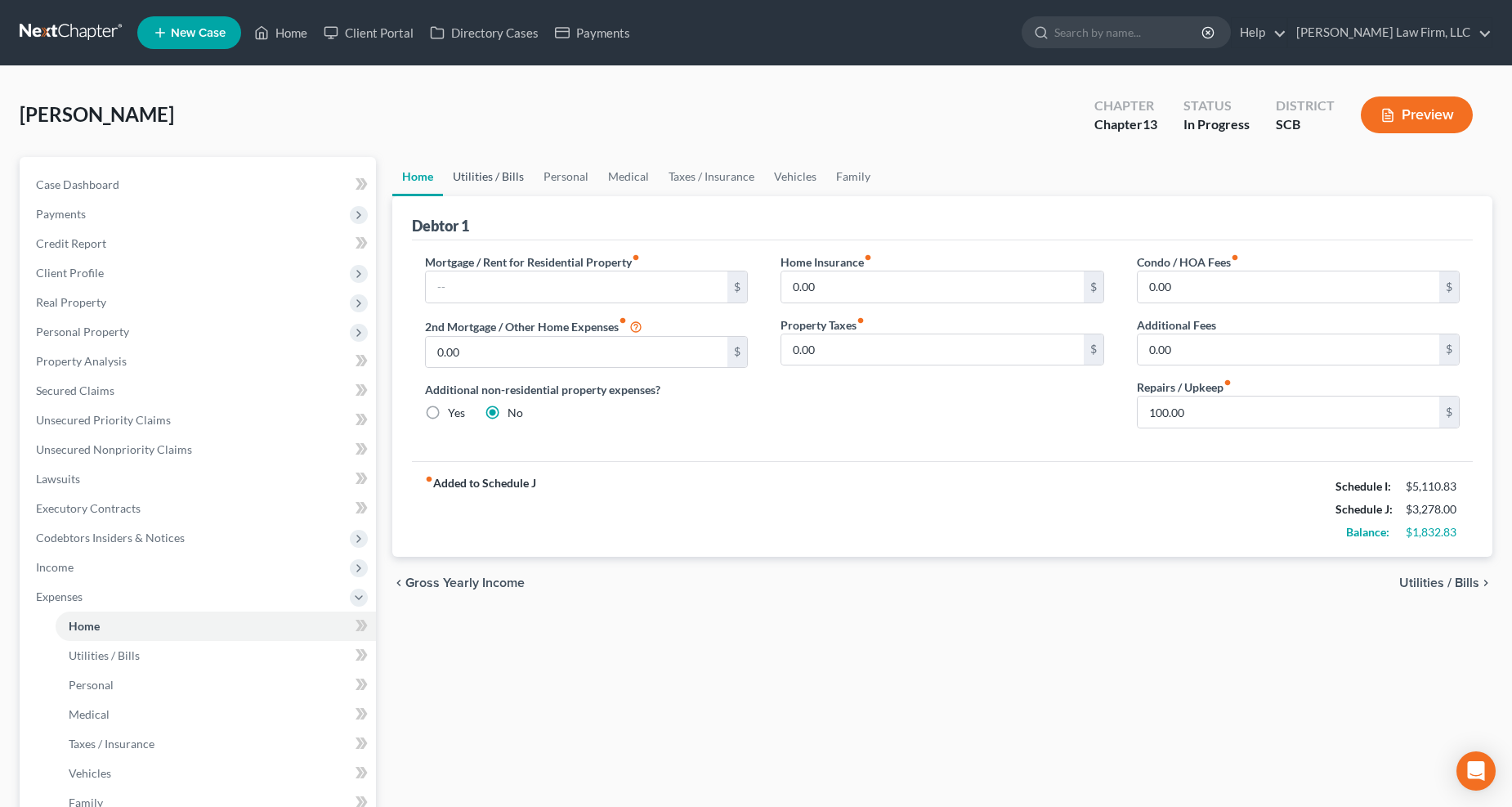 click on "Utilities / Bills" at bounding box center (488, 177) 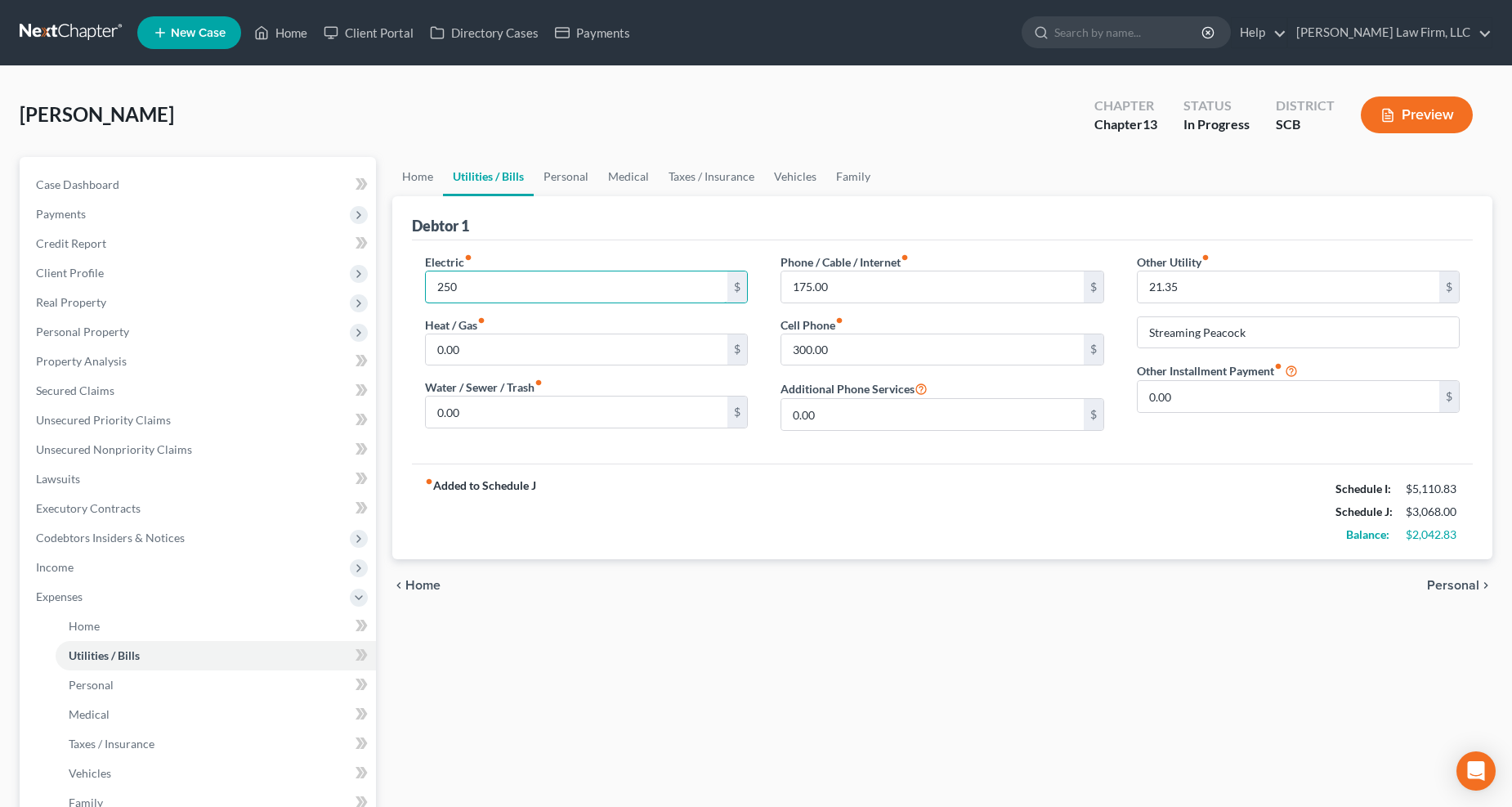 type on "250" 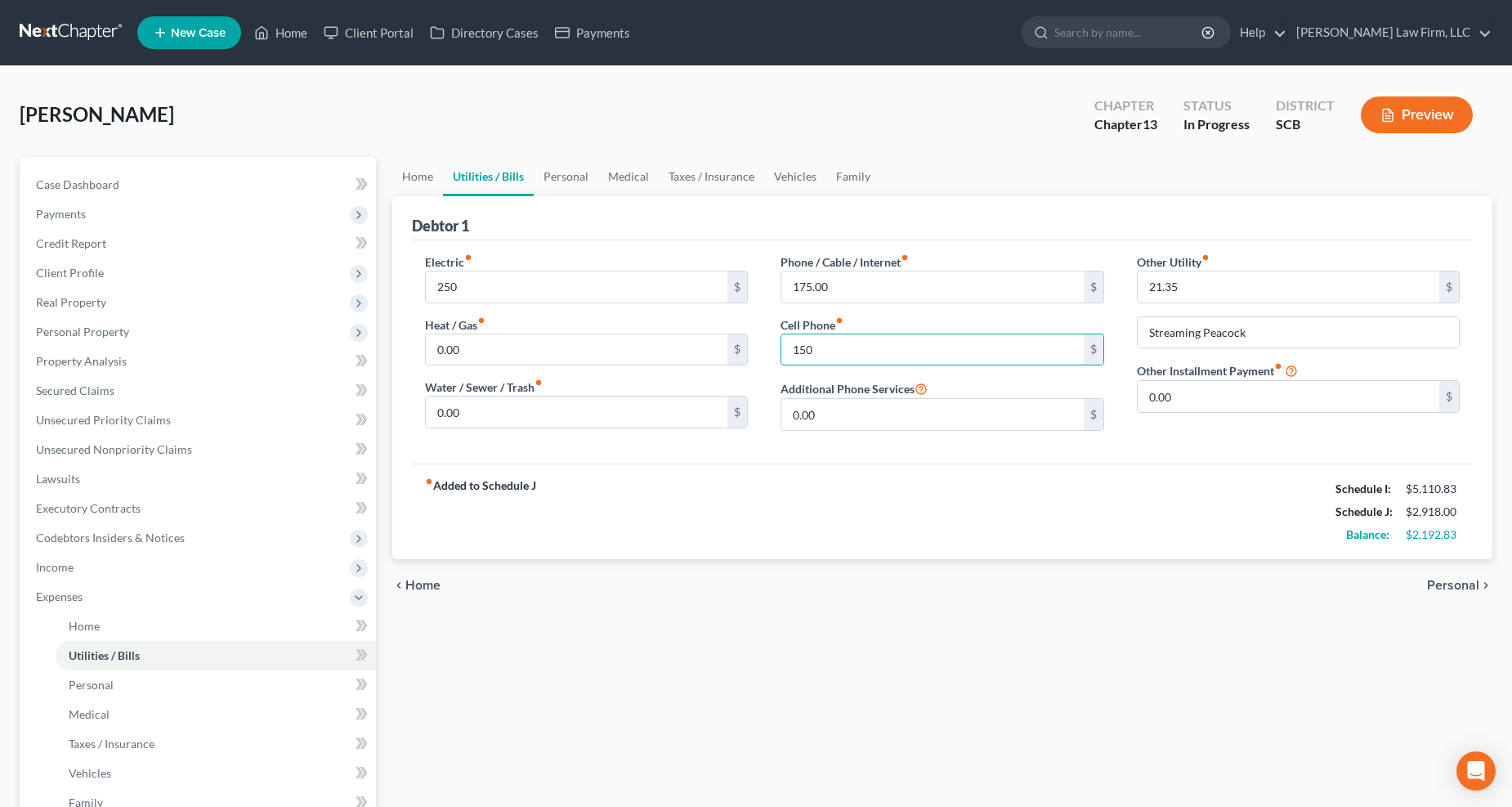type on "150" 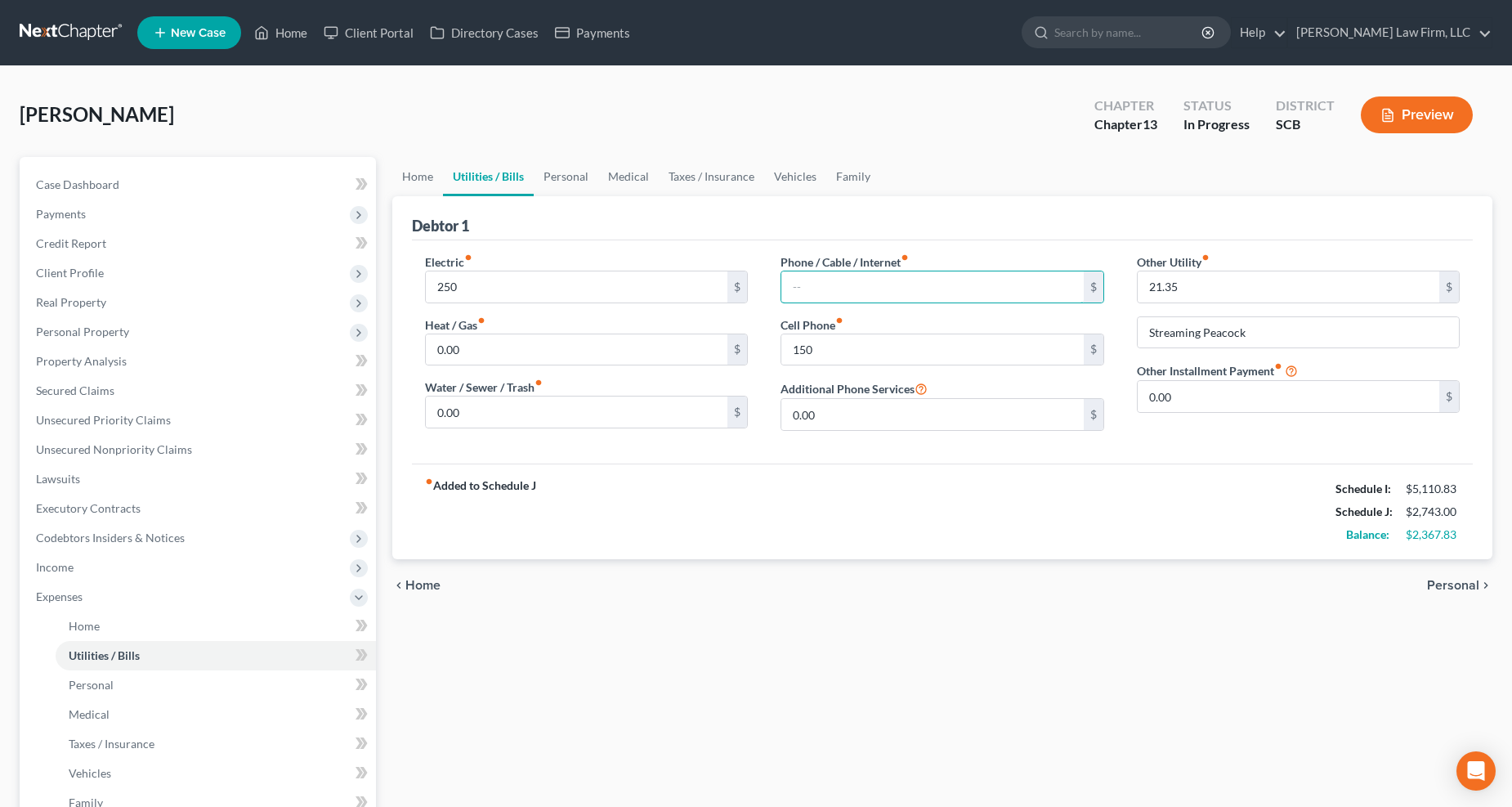 type 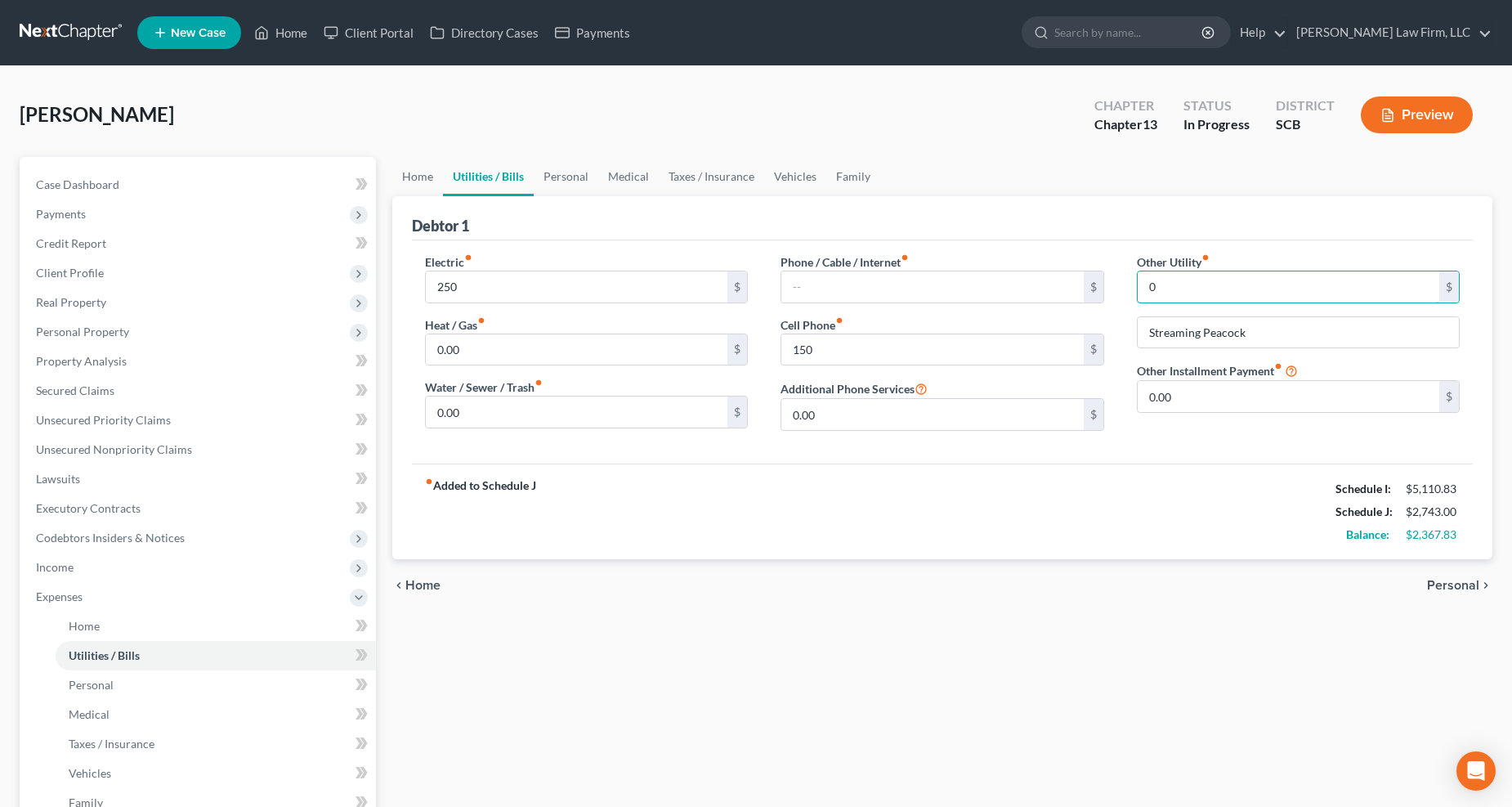 type on "0" 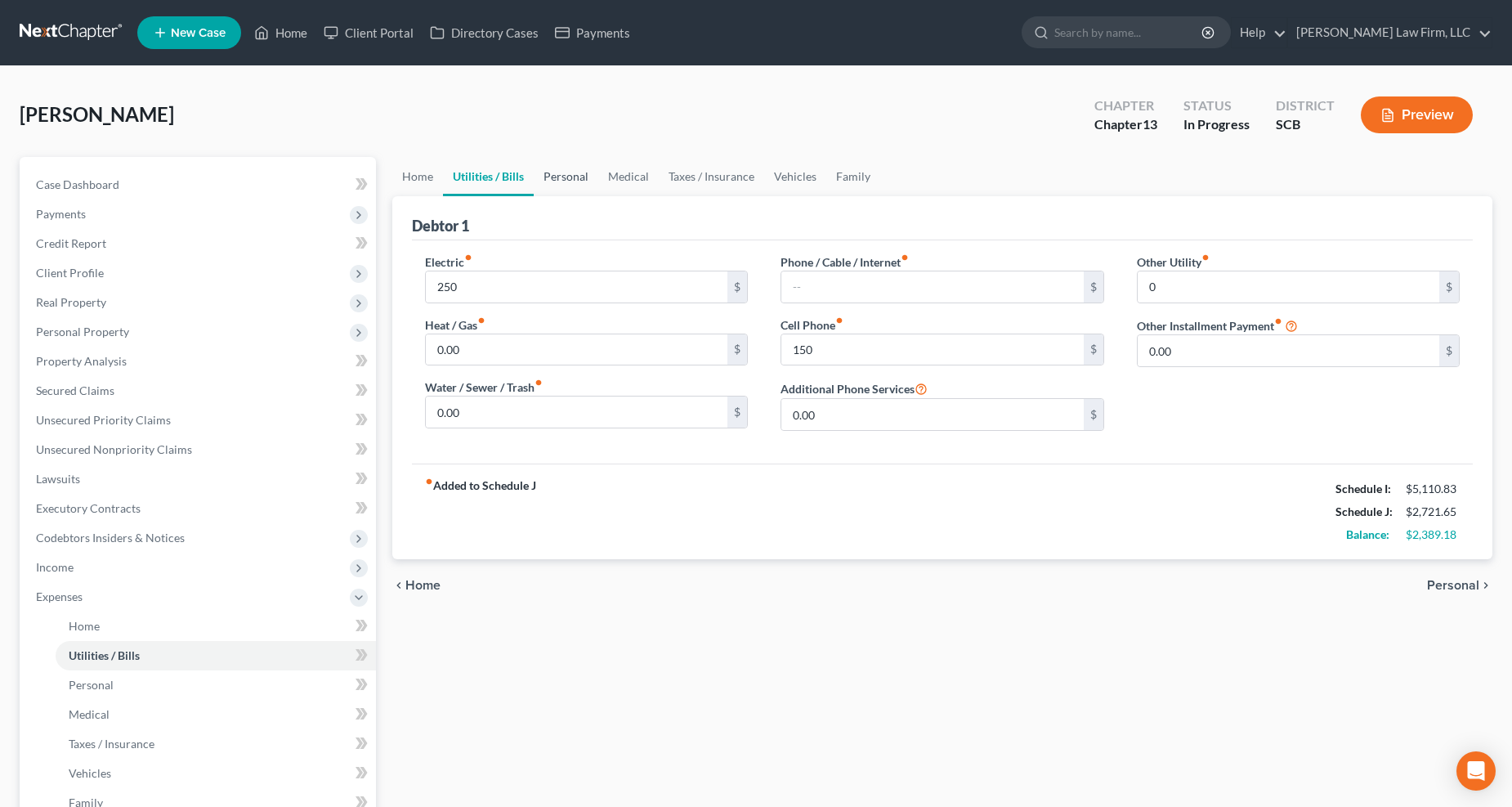 click on "Personal" at bounding box center [566, 177] 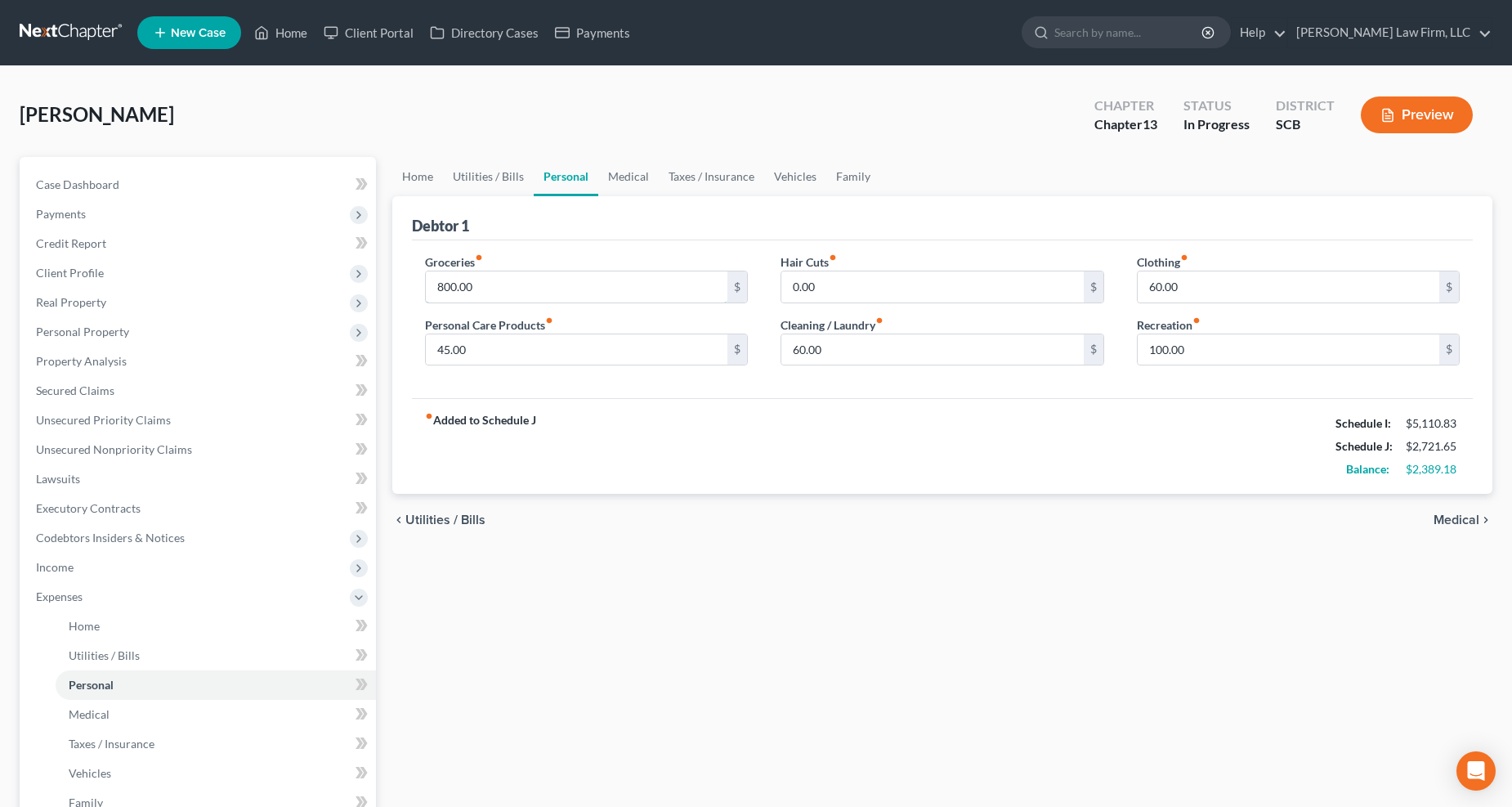 click on "800.00" at bounding box center [577, 287] 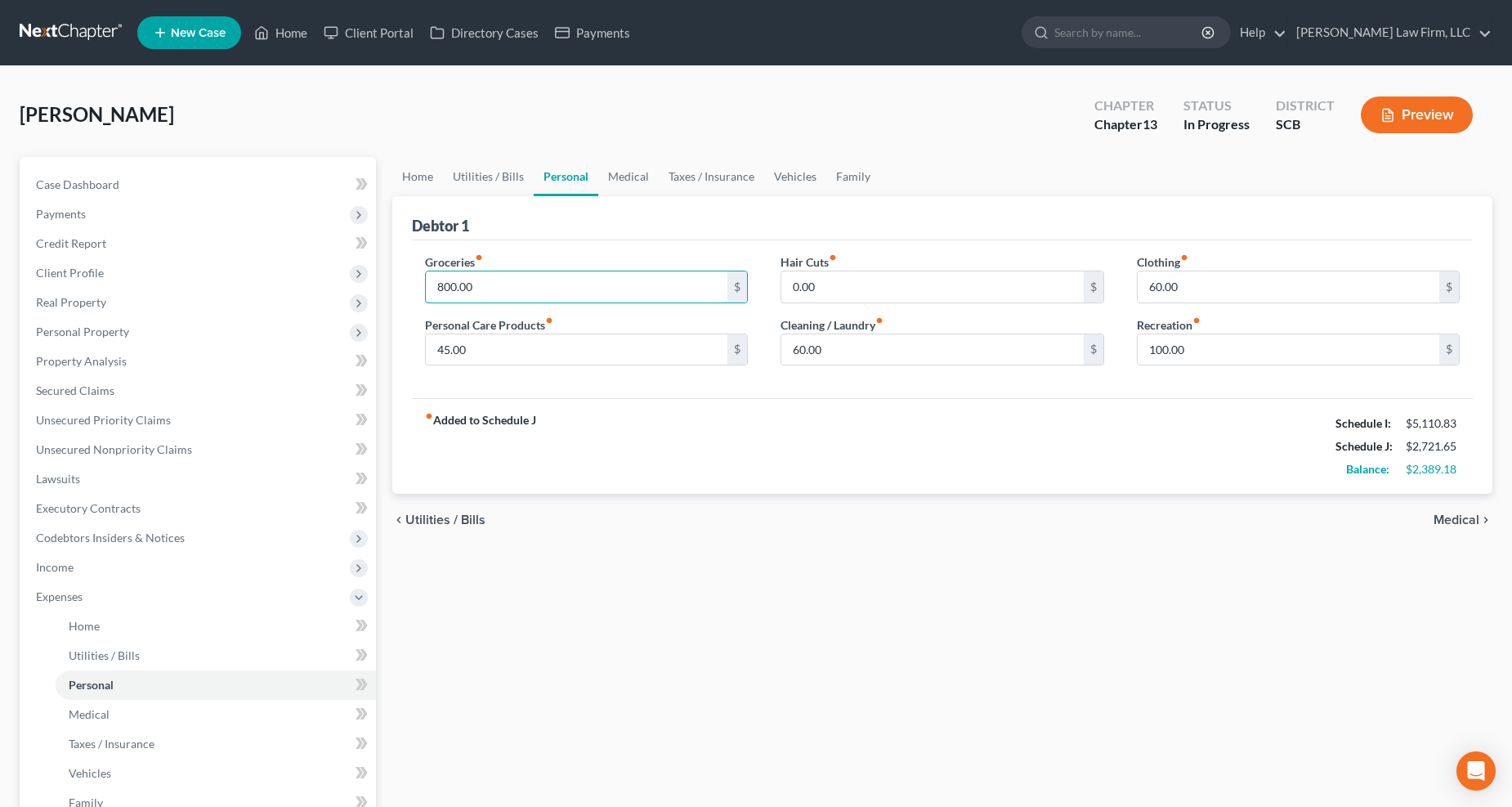 click on "800.00" at bounding box center [577, 287] 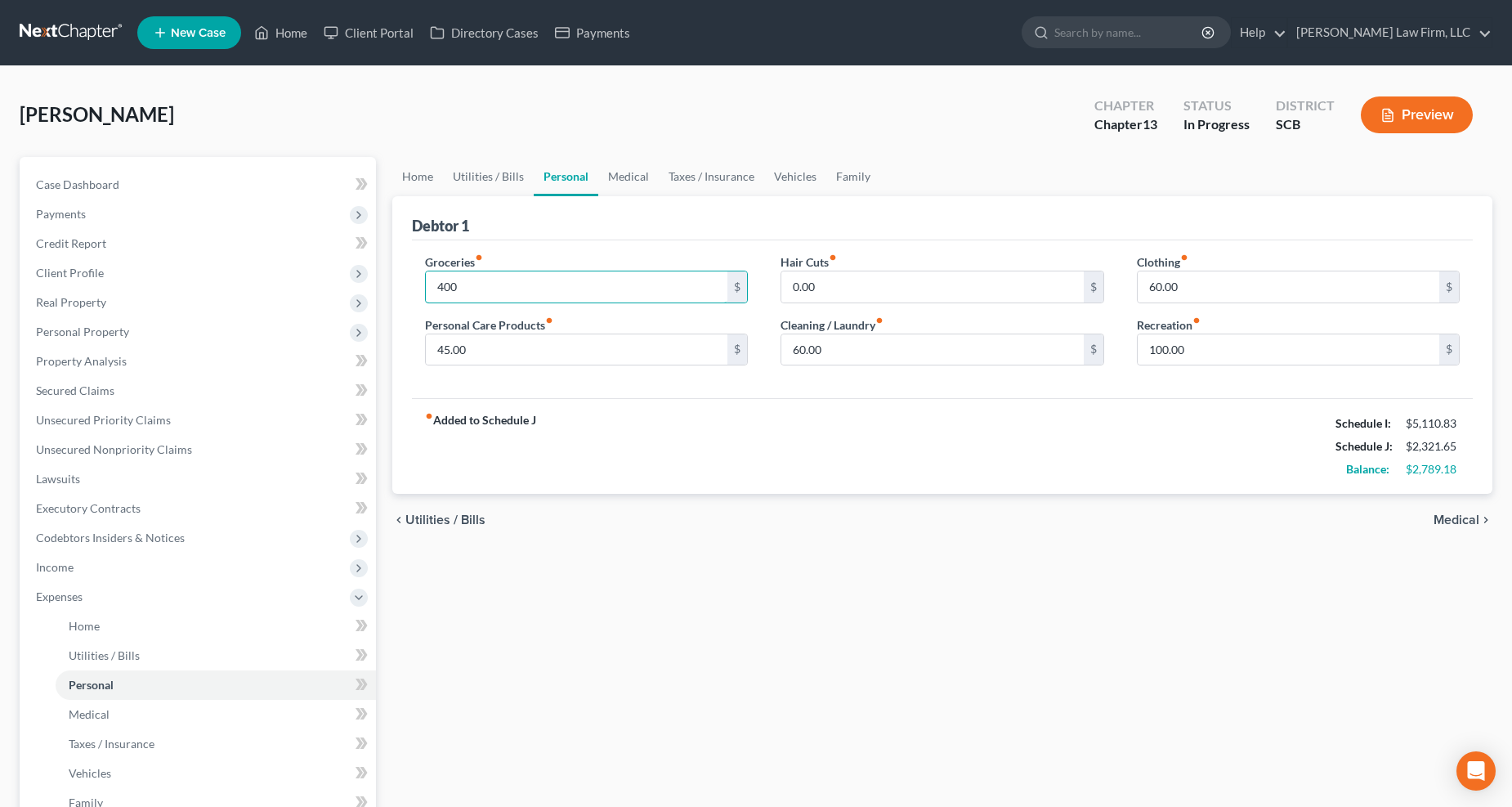 type on "400" 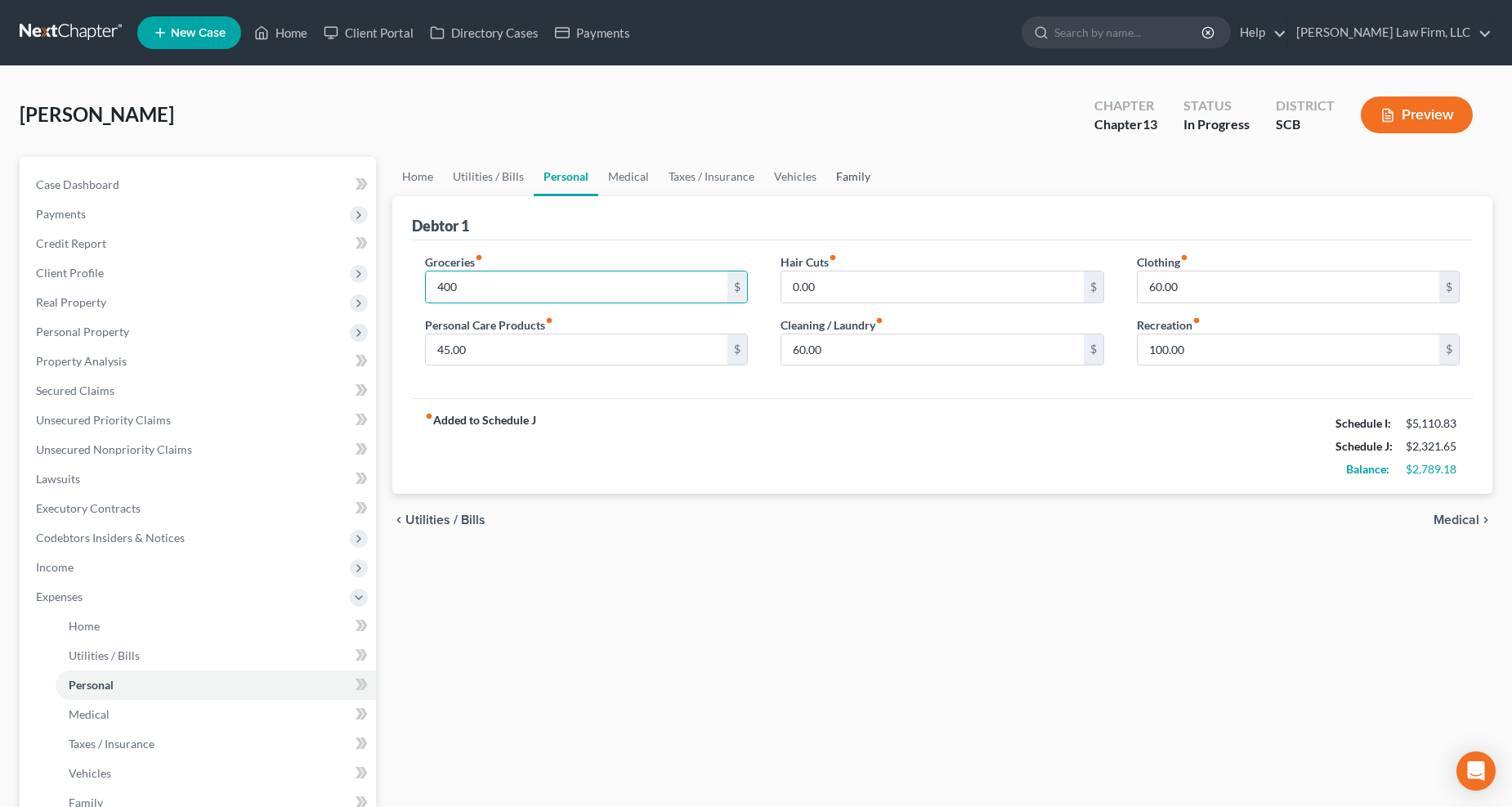 click on "Family" at bounding box center (853, 177) 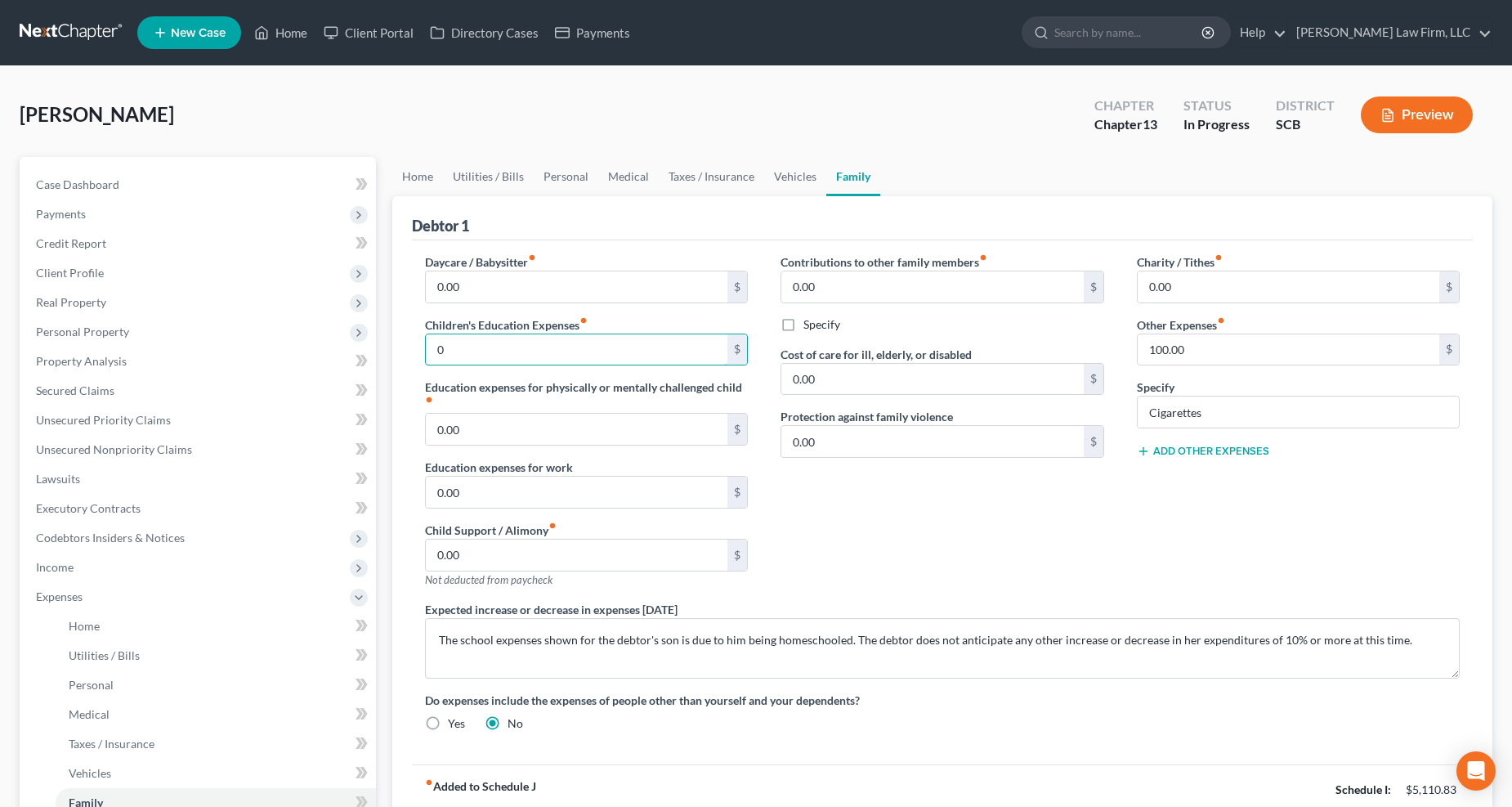 type on "0" 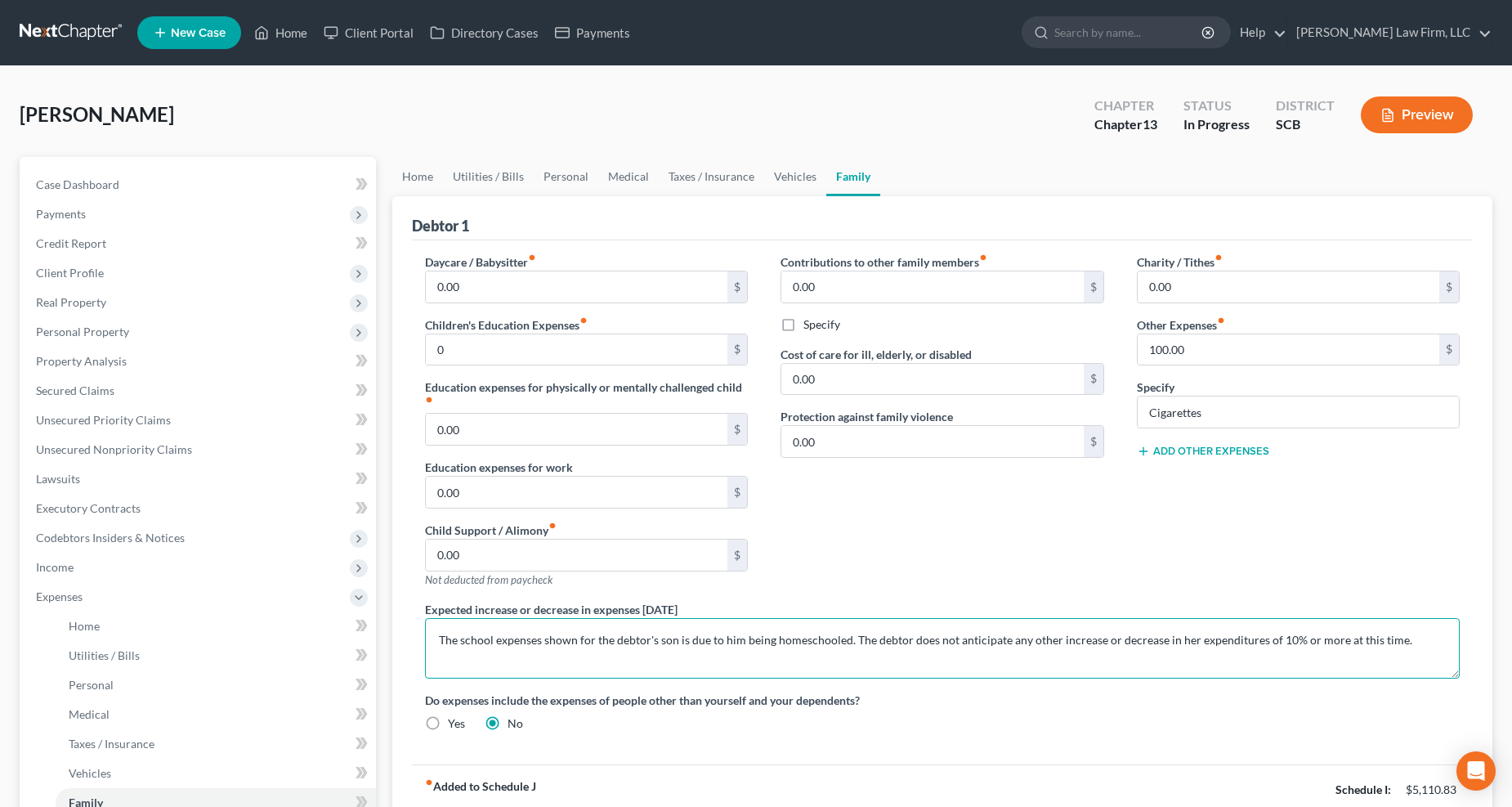 drag, startPoint x: 850, startPoint y: 638, endPoint x: 406, endPoint y: 640, distance: 444.0045 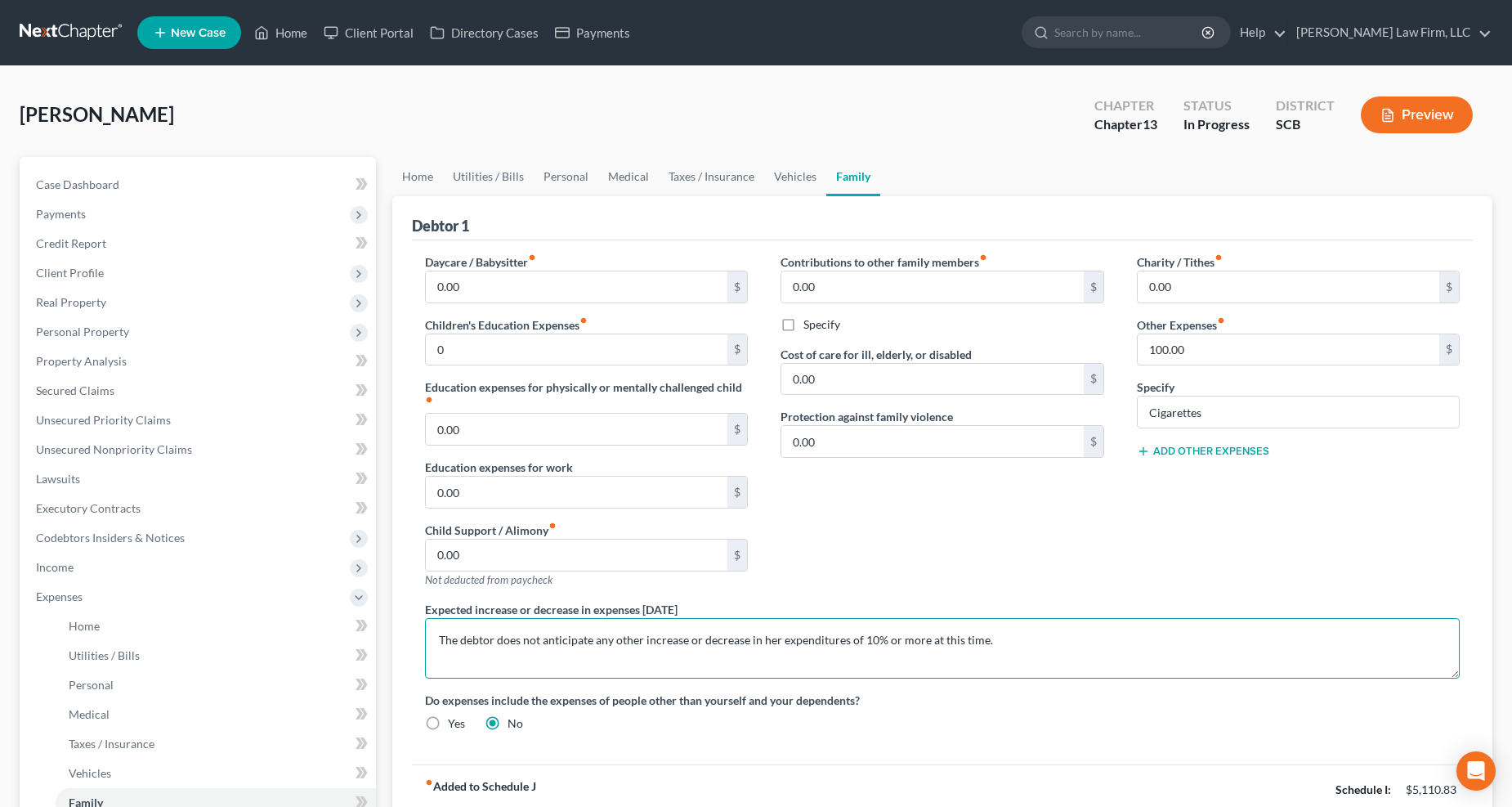 type on "The debtor does not anticipate any other increase or decrease in her expenditures of 10% or more at this time." 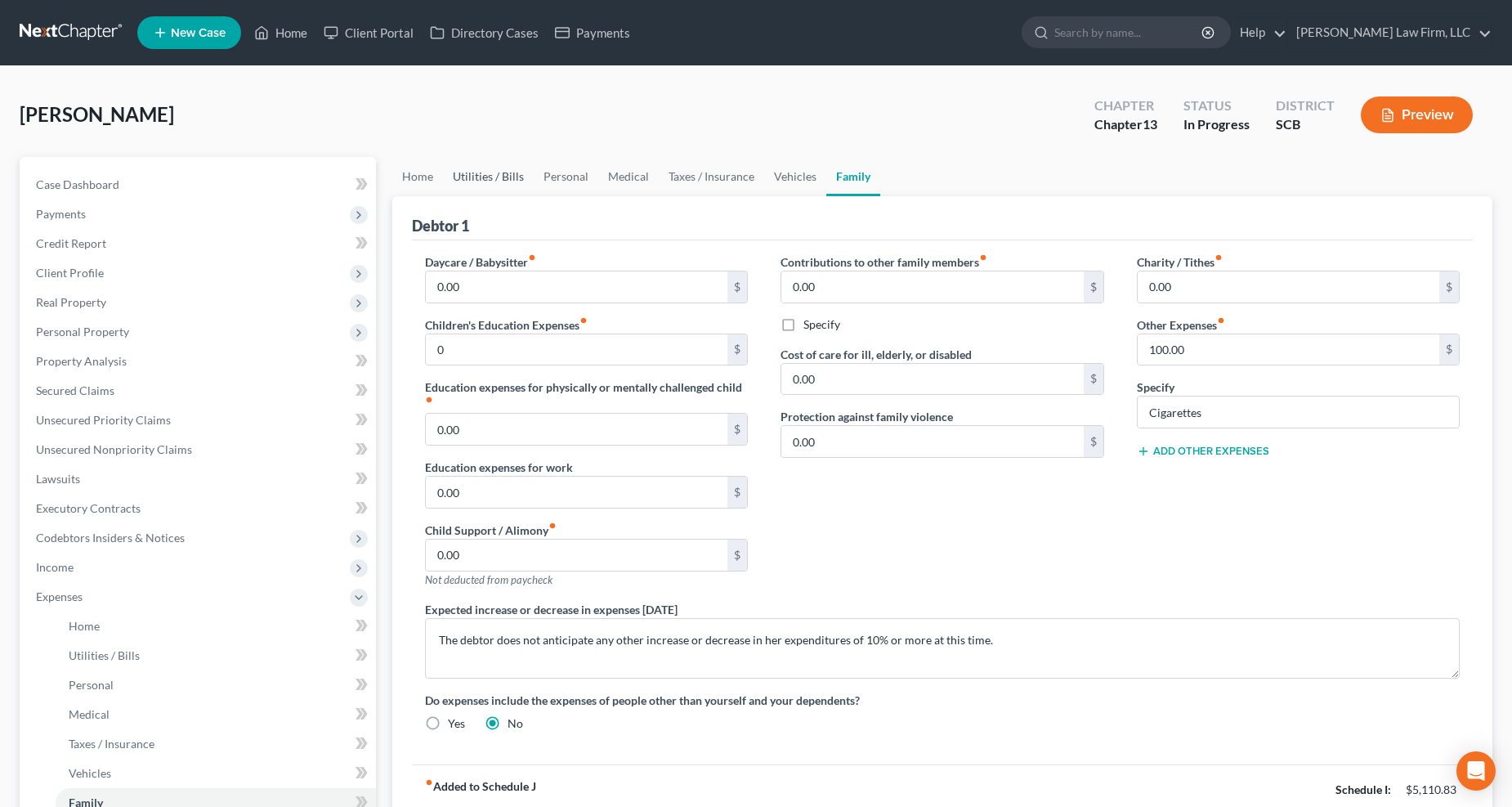 click on "Utilities / Bills" at bounding box center (488, 177) 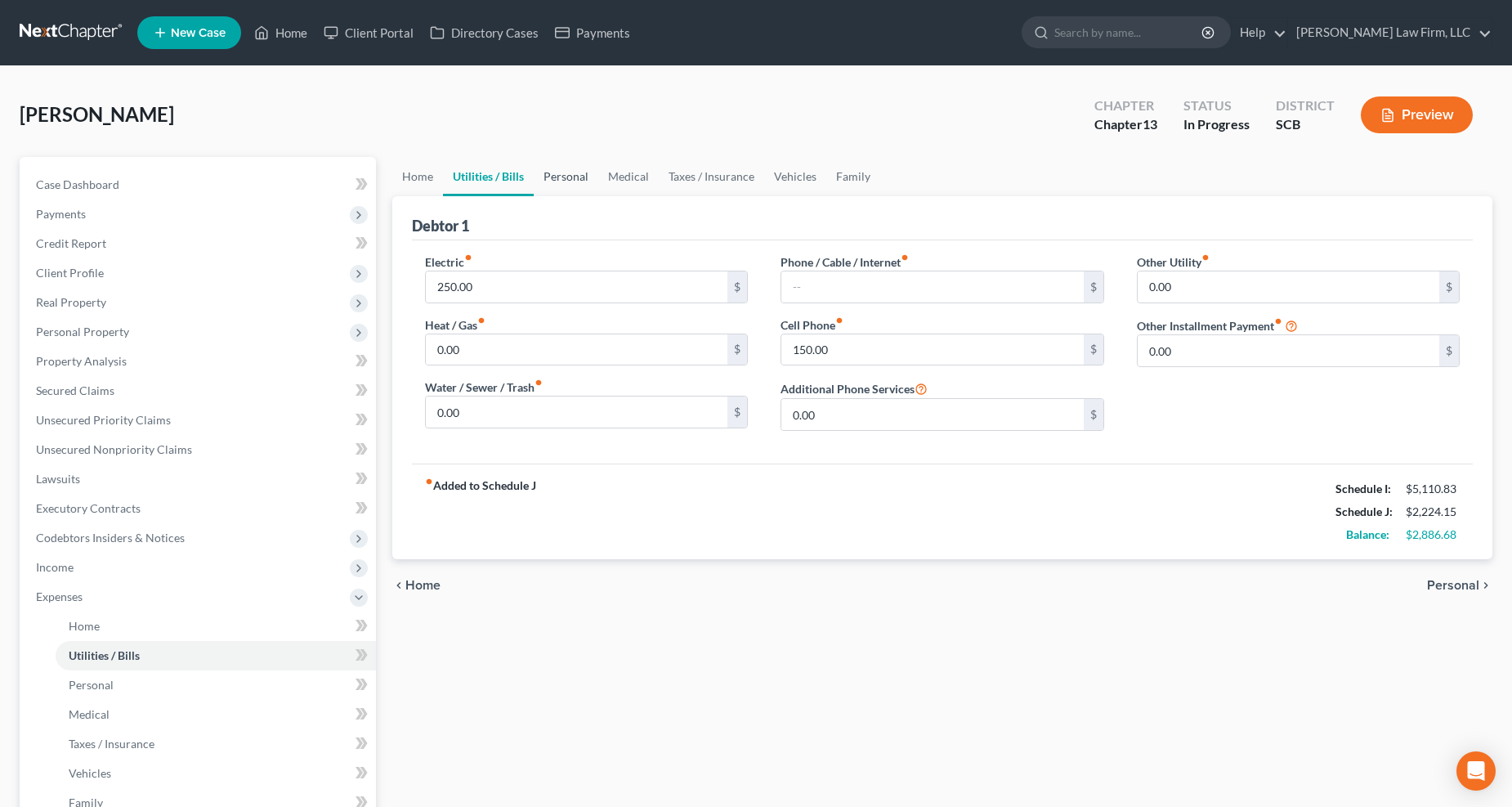 click on "Personal" at bounding box center [566, 177] 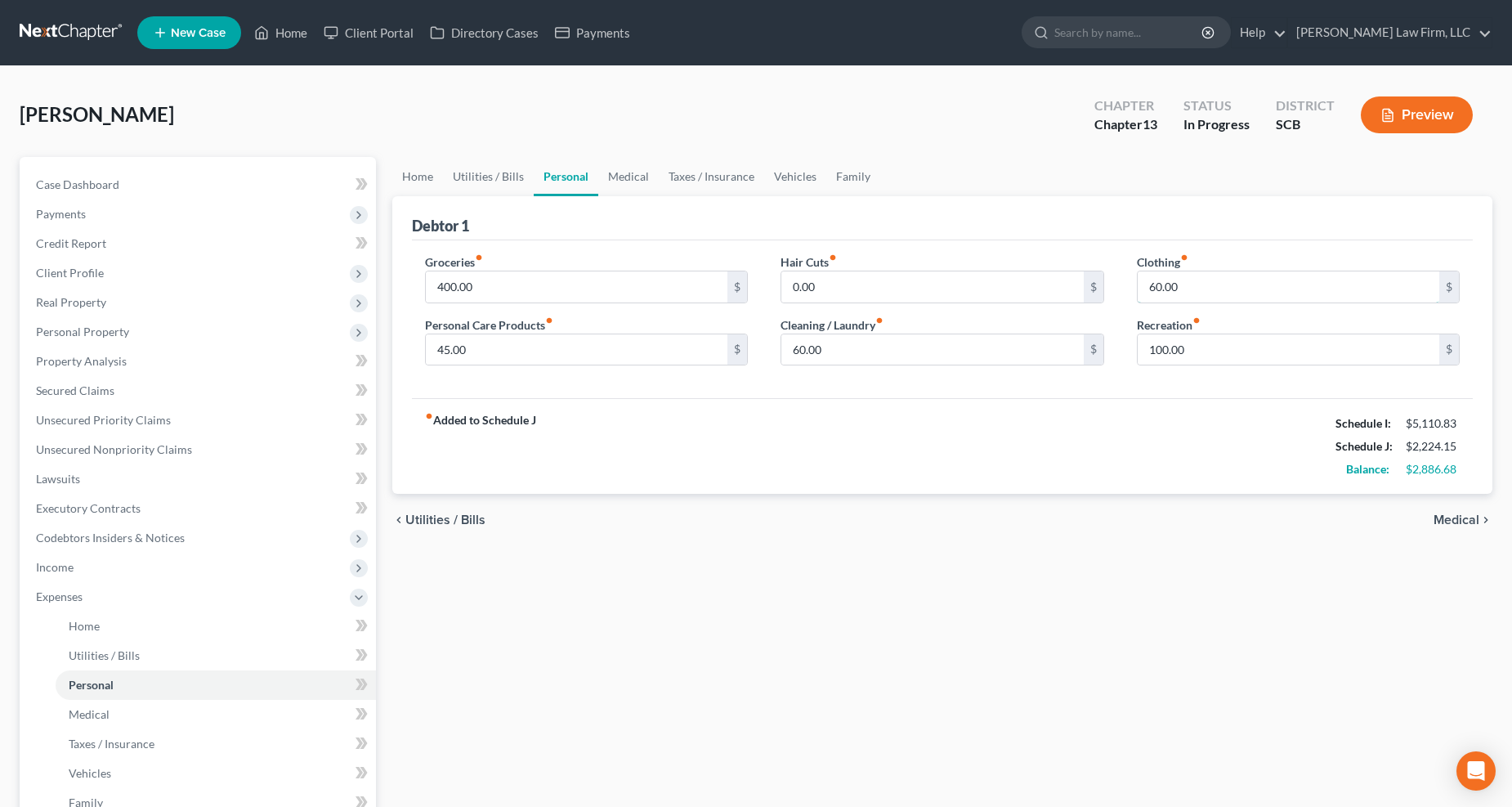 click on "60.00" at bounding box center (1289, 287) 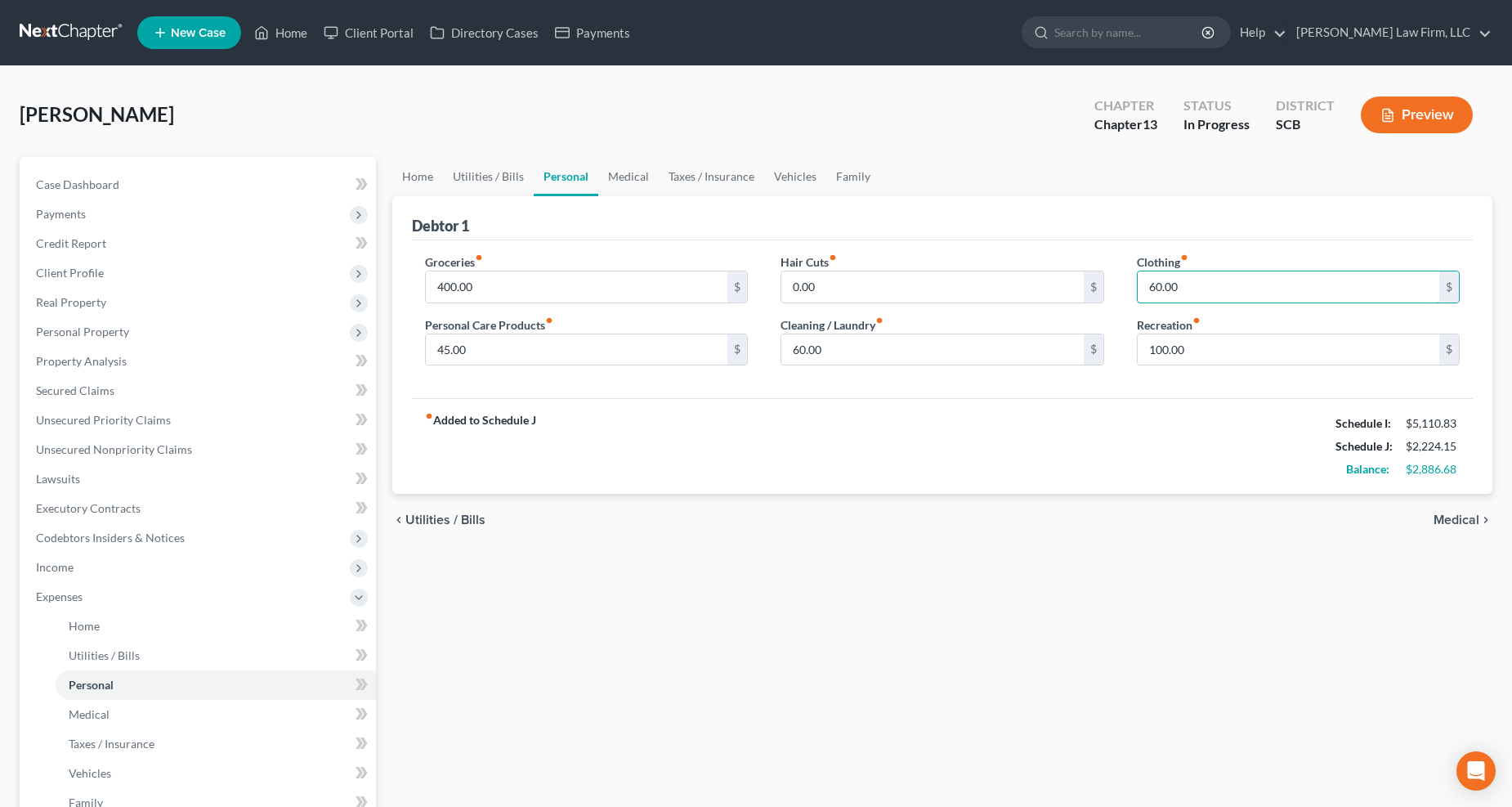 click on "60.00" at bounding box center (1289, 287) 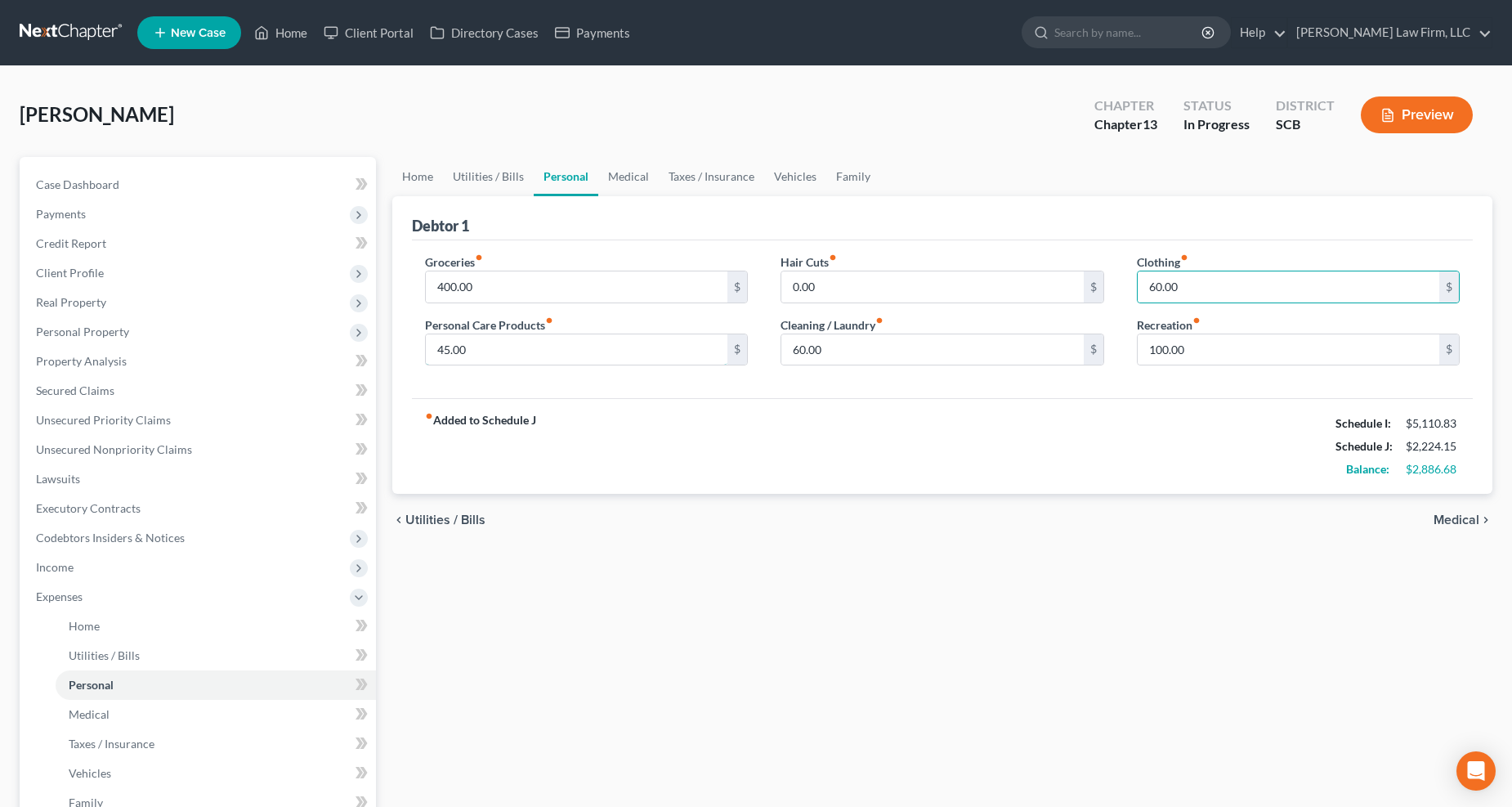 click on "45.00" at bounding box center [577, 350] 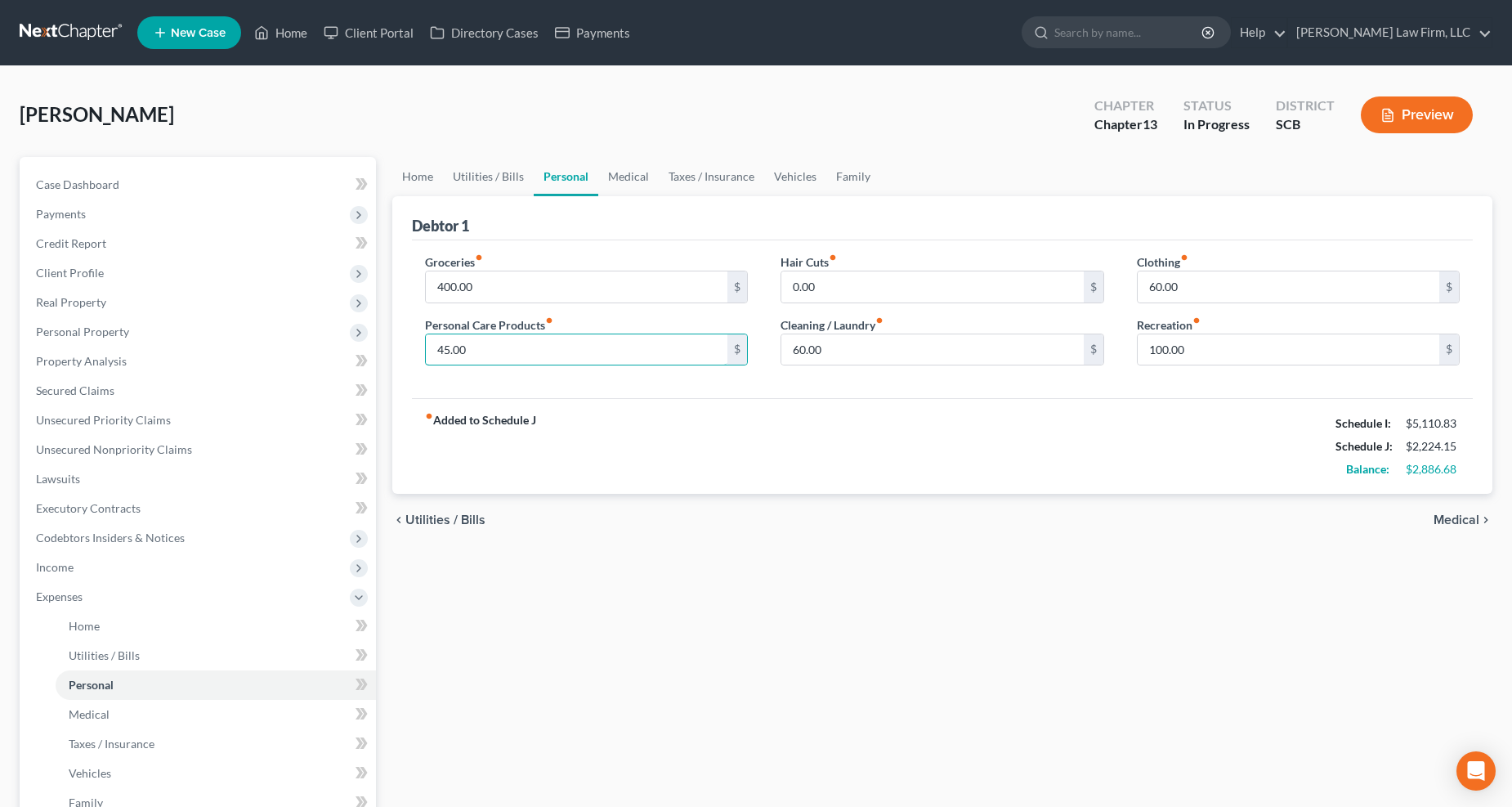 click on "45.00" at bounding box center (577, 350) 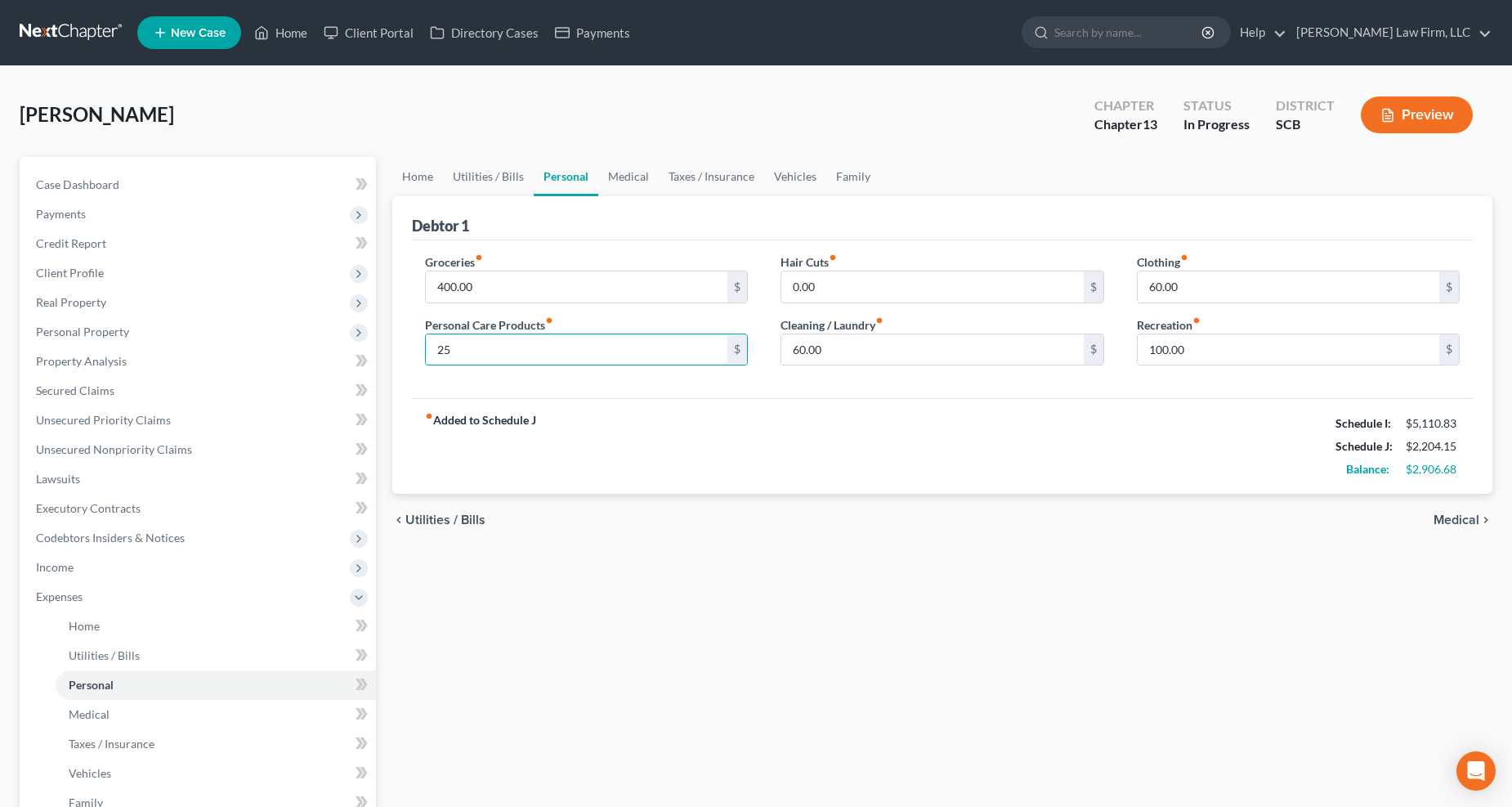 type on "25" 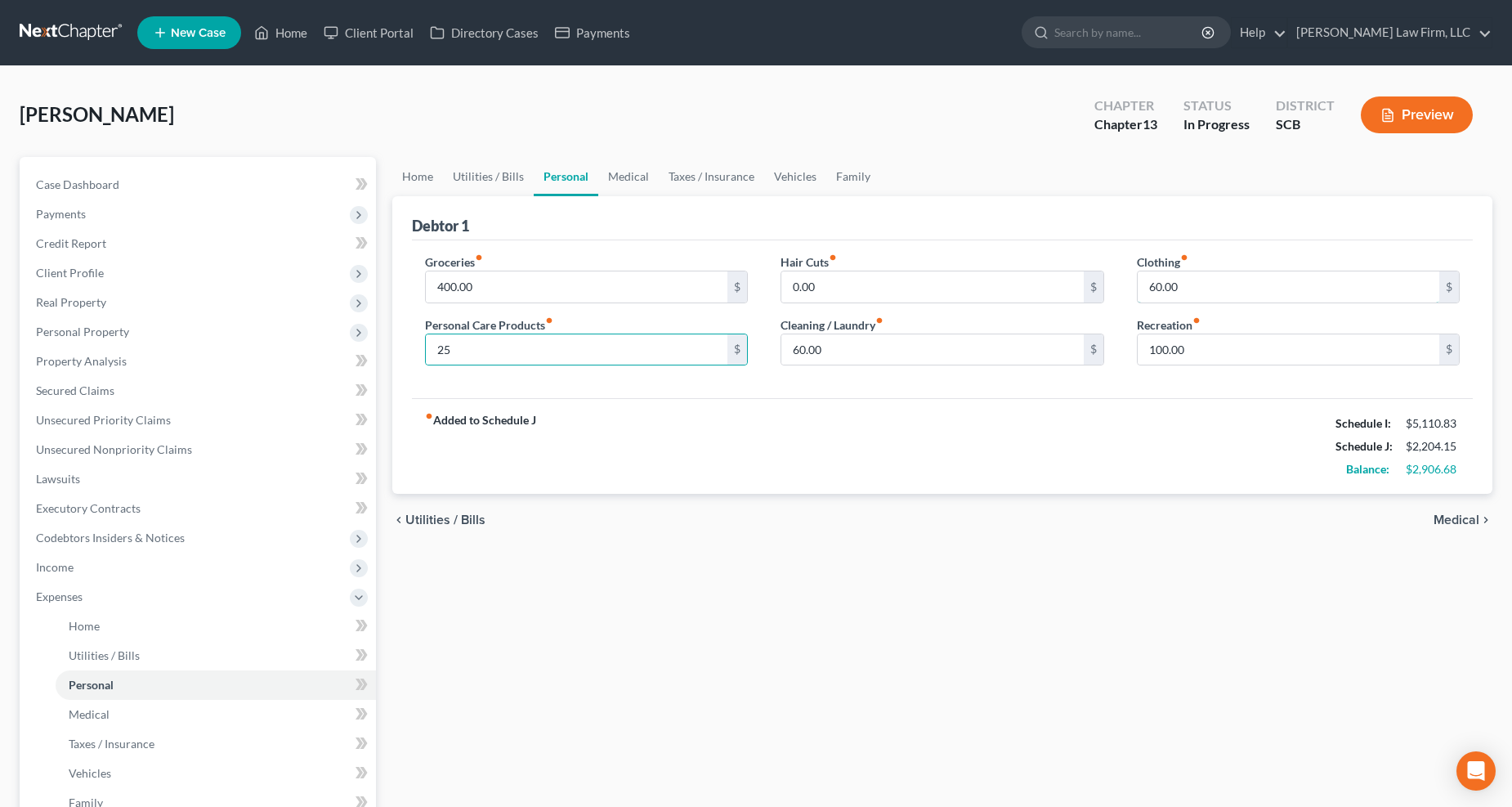 click on "60.00" at bounding box center [1289, 287] 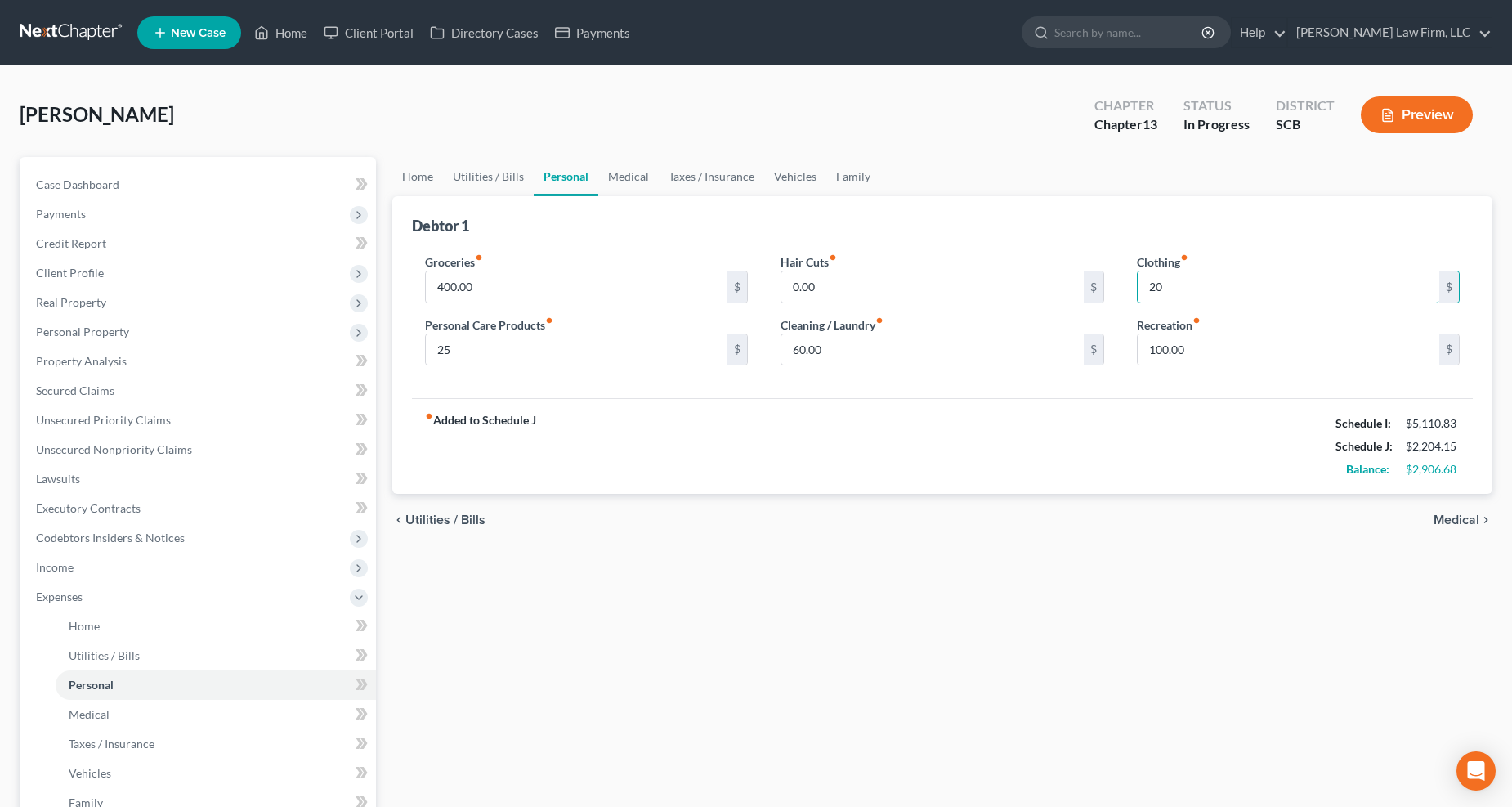 type on "20" 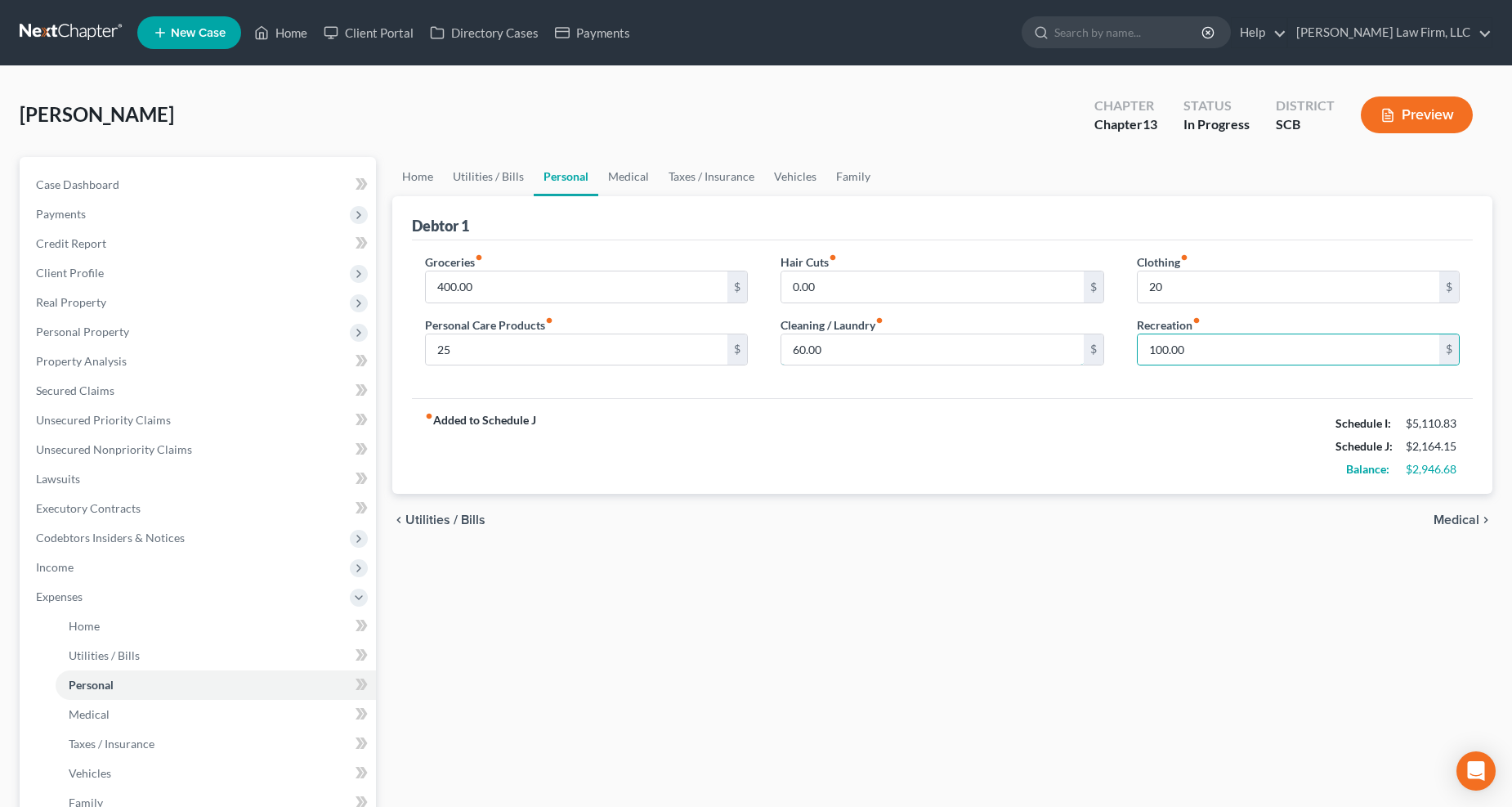 click on "60.00" at bounding box center [933, 350] 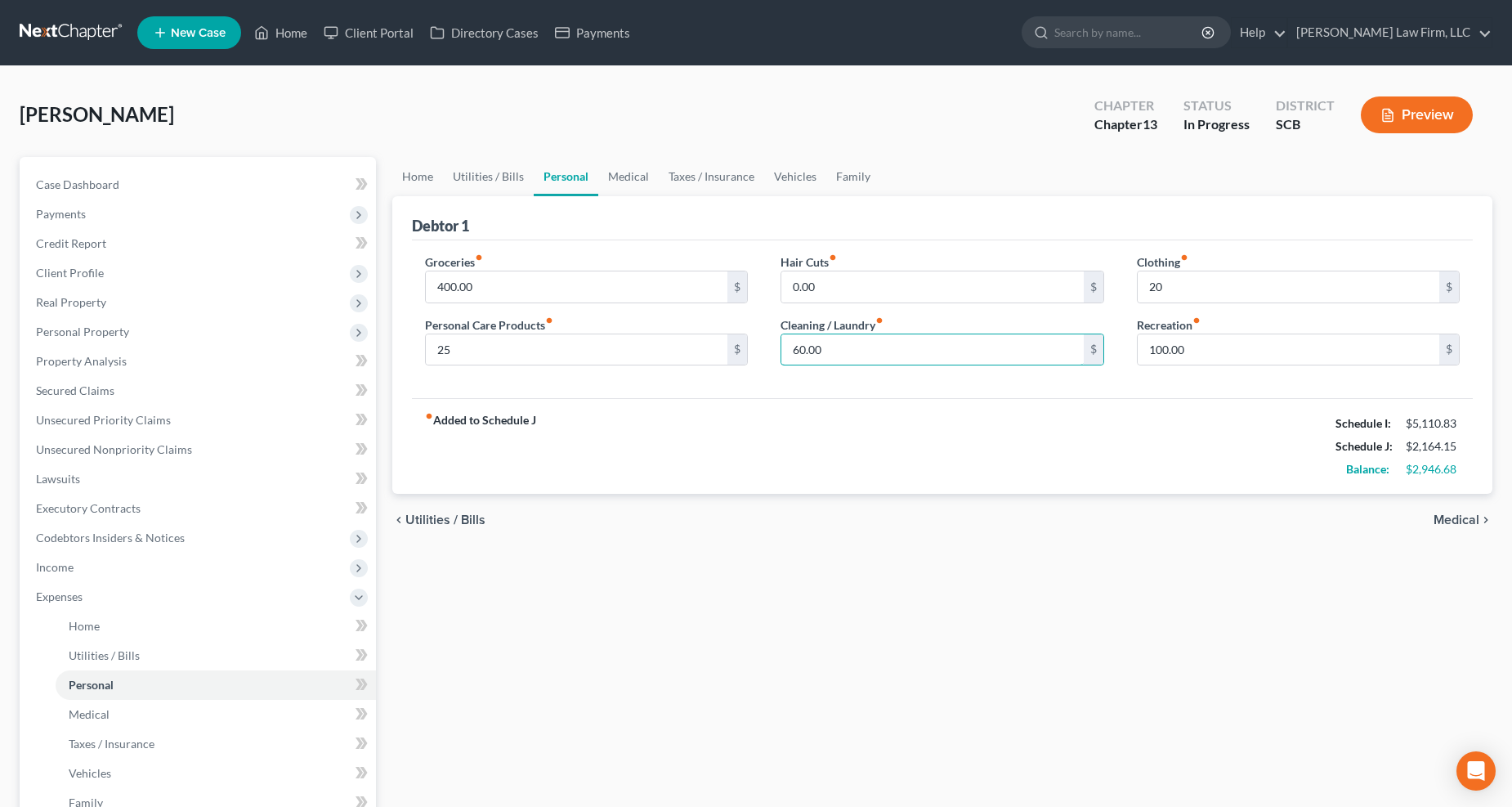 click on "60.00" at bounding box center (933, 350) 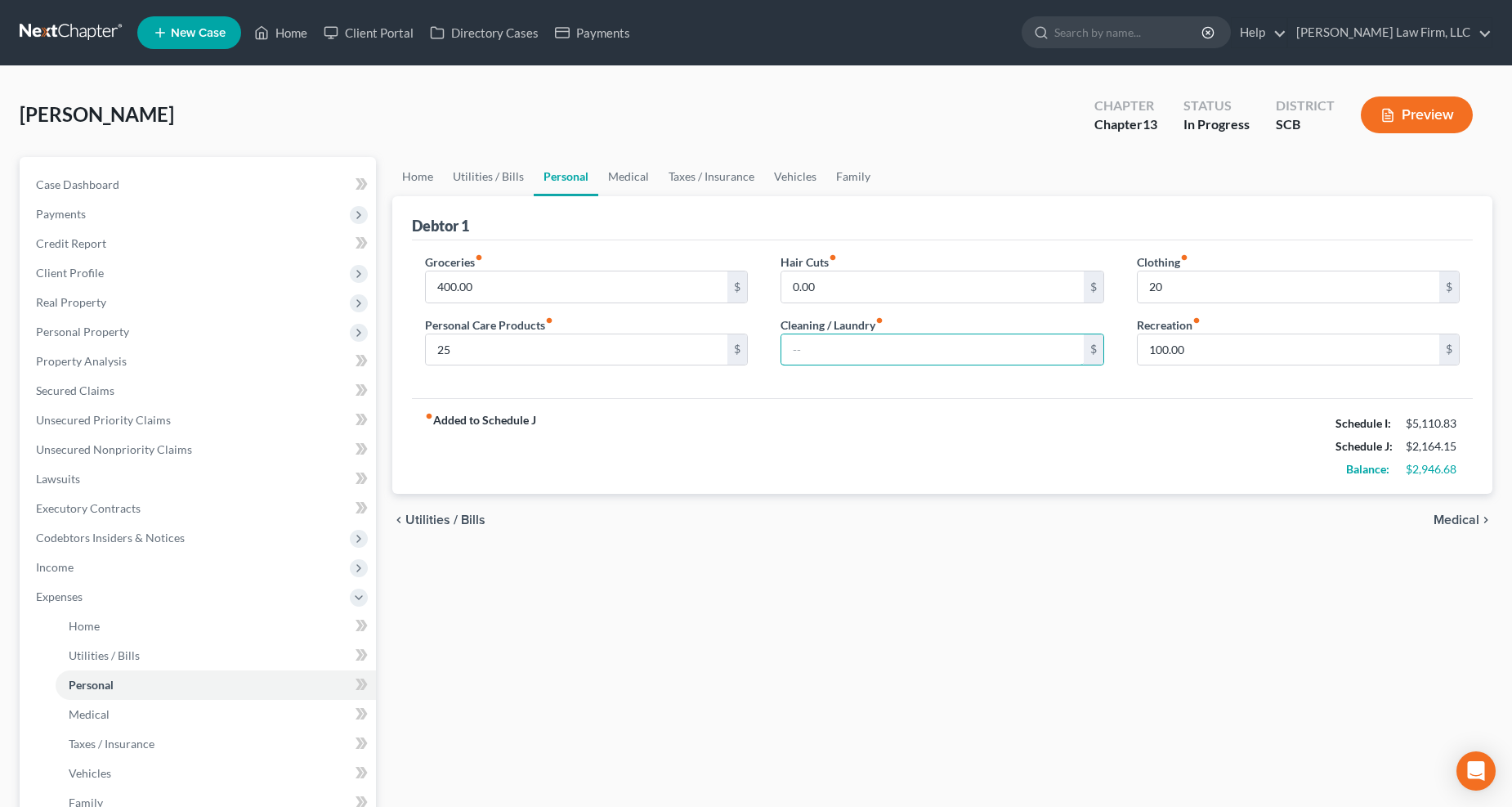 type 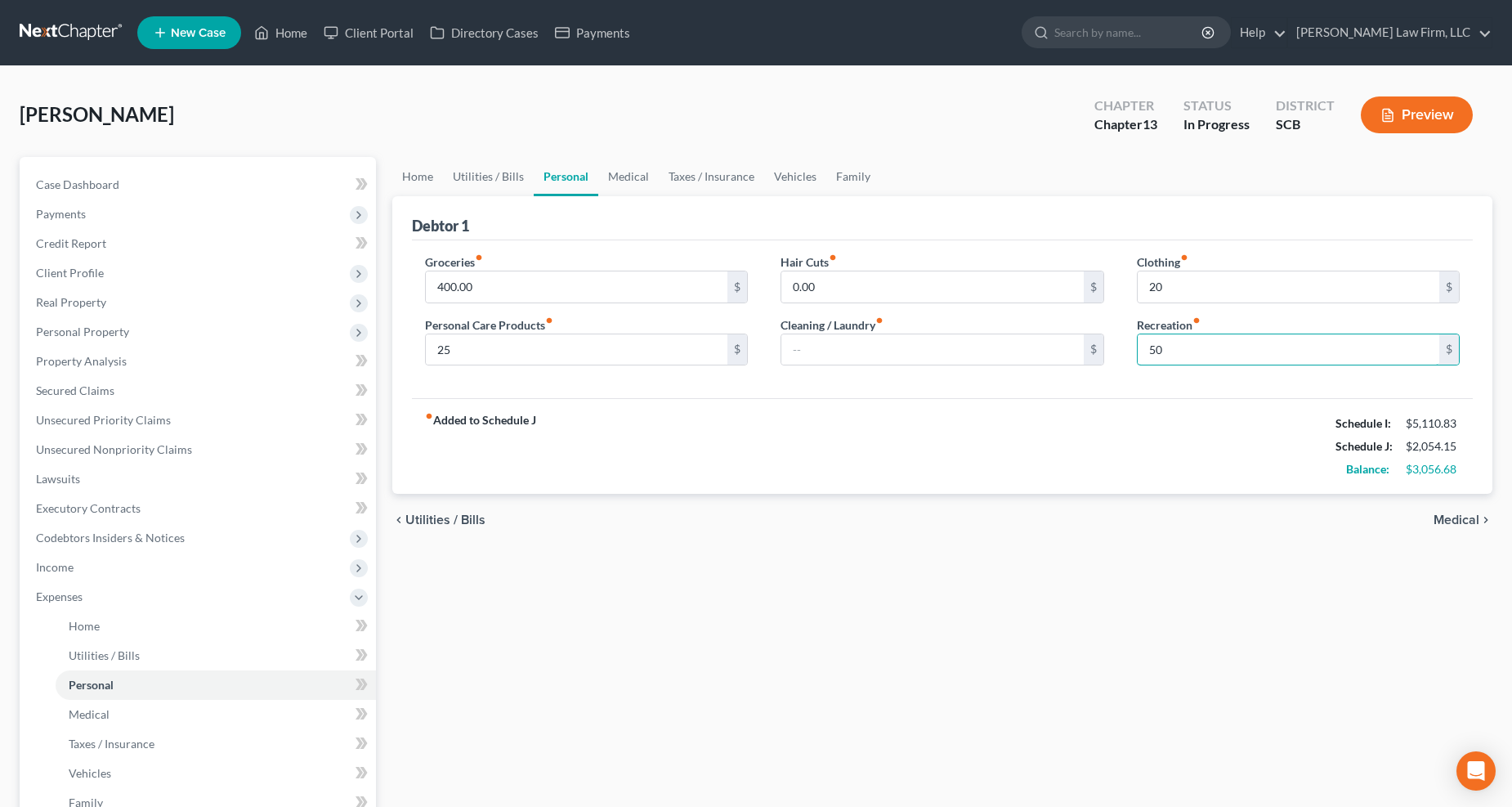type on "50" 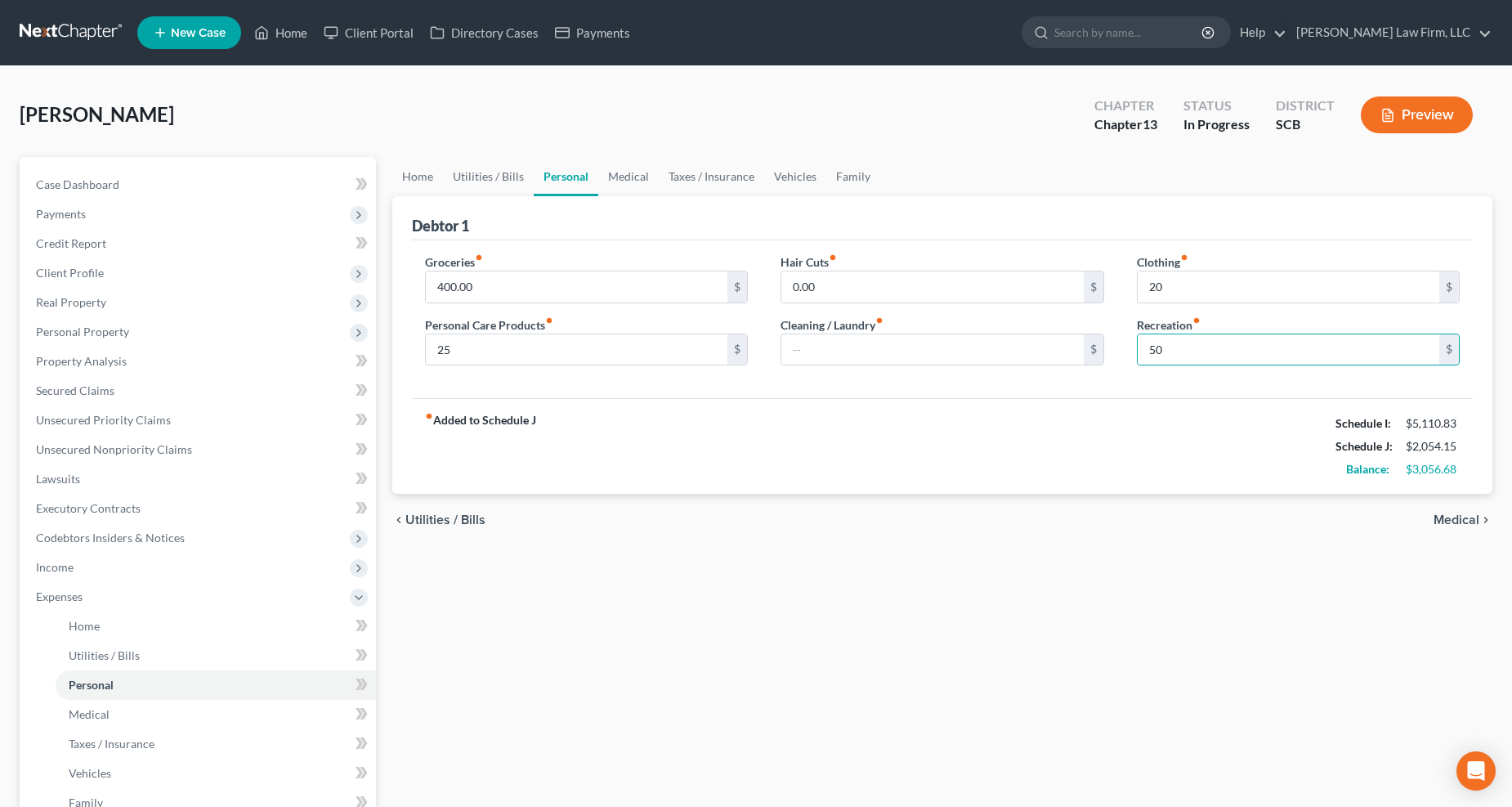 type 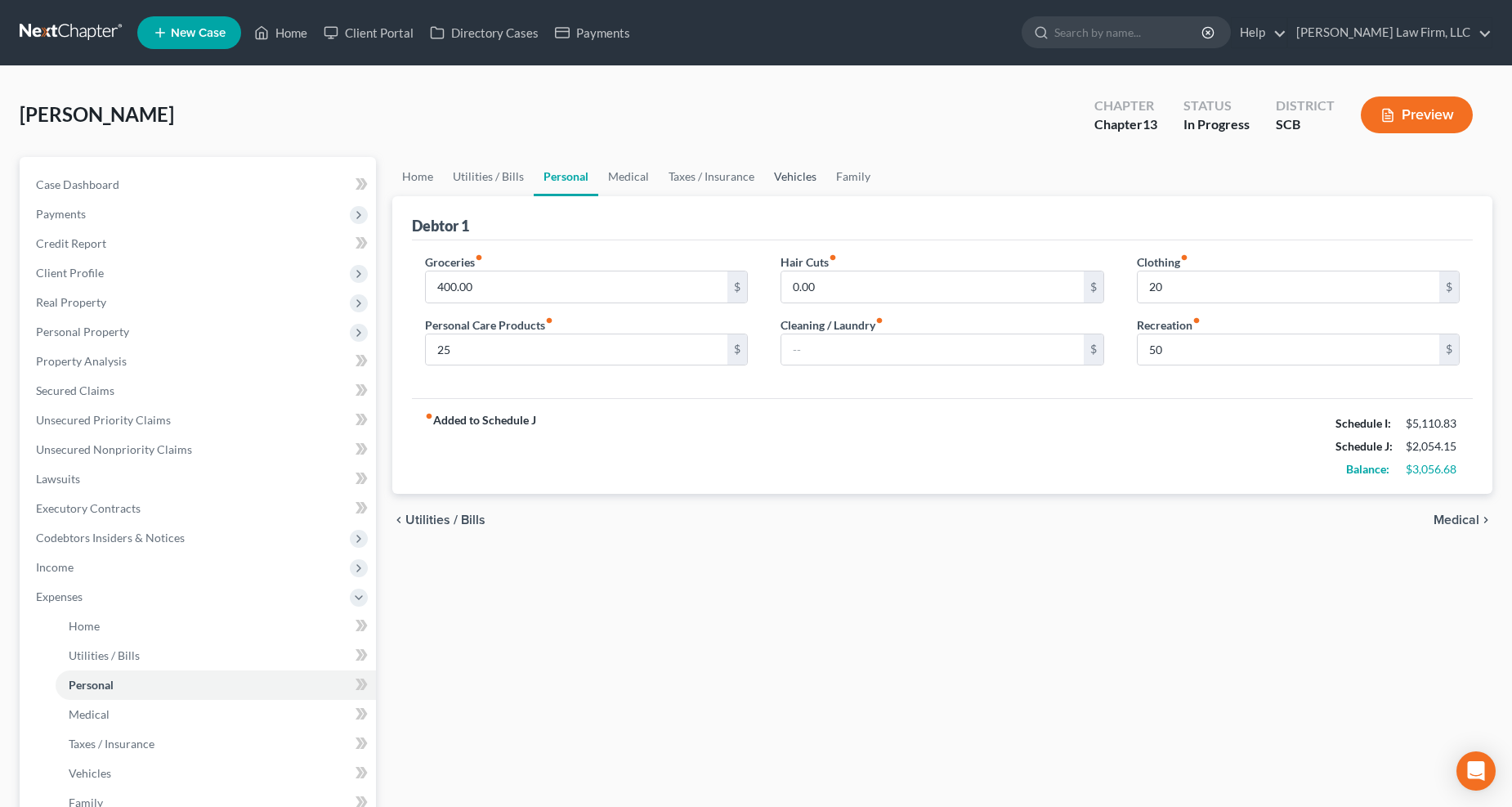 click on "Vehicles" at bounding box center (795, 177) 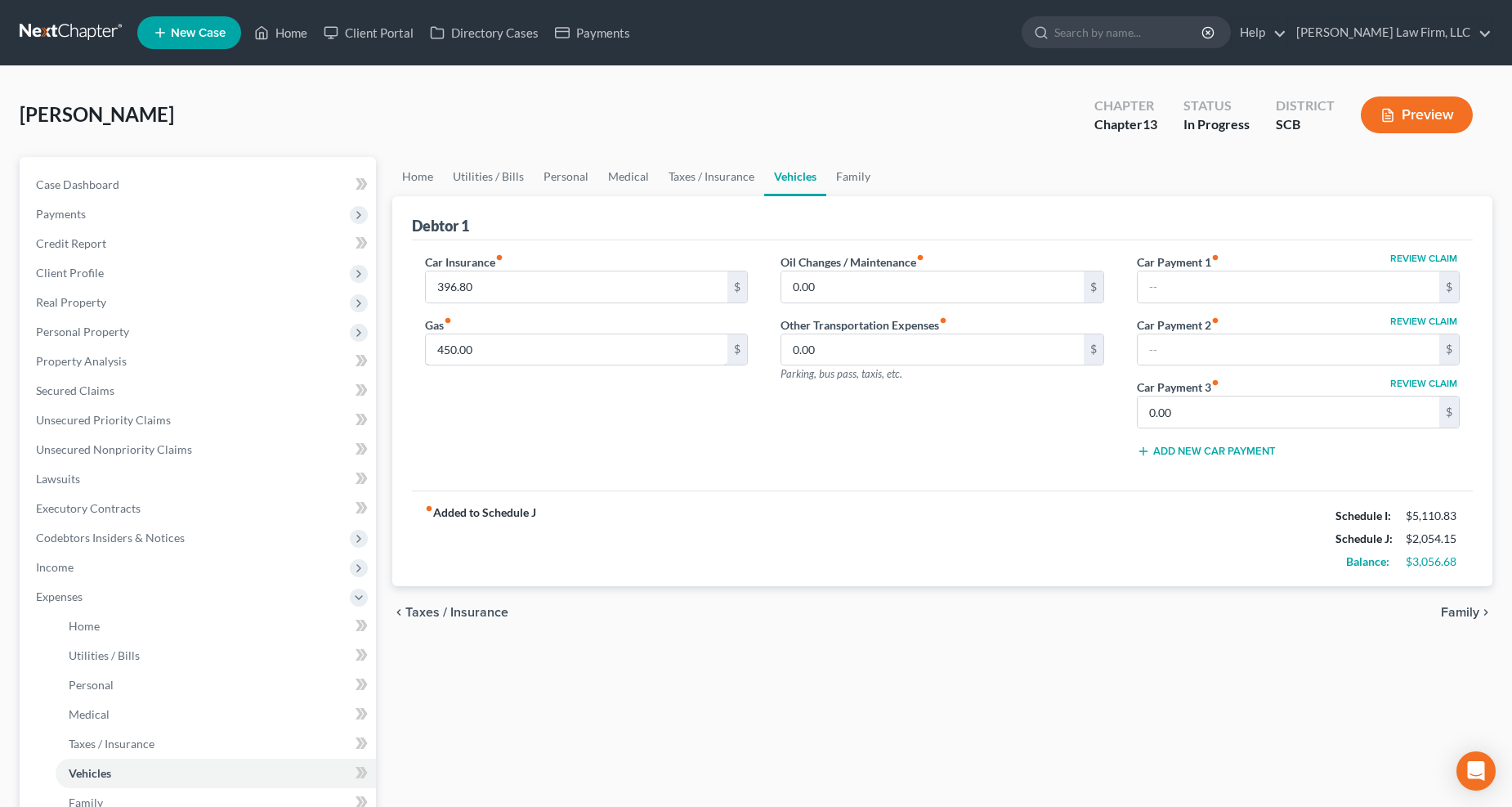 click on "450.00" at bounding box center (577, 350) 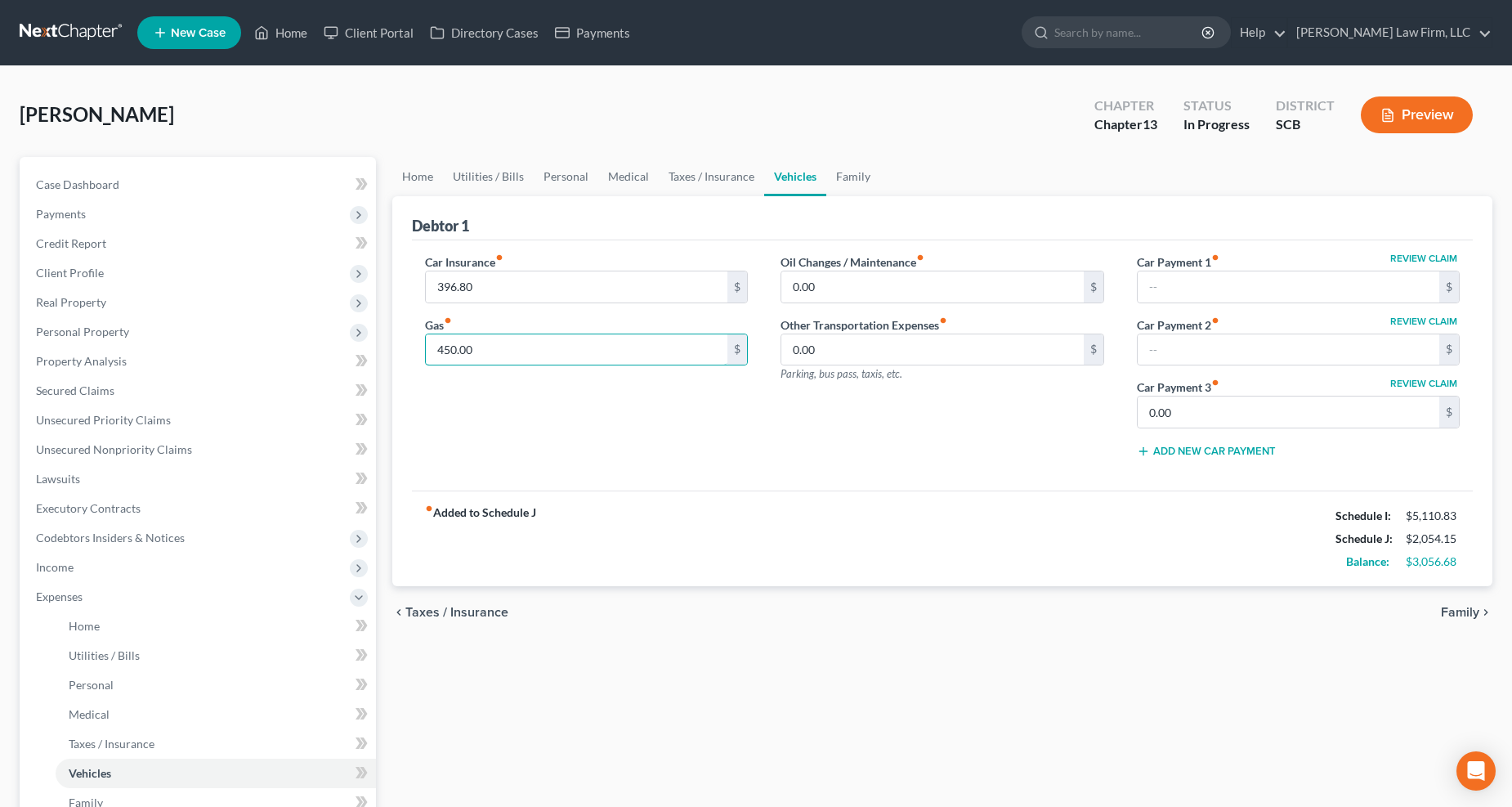 click on "450.00" at bounding box center [577, 350] 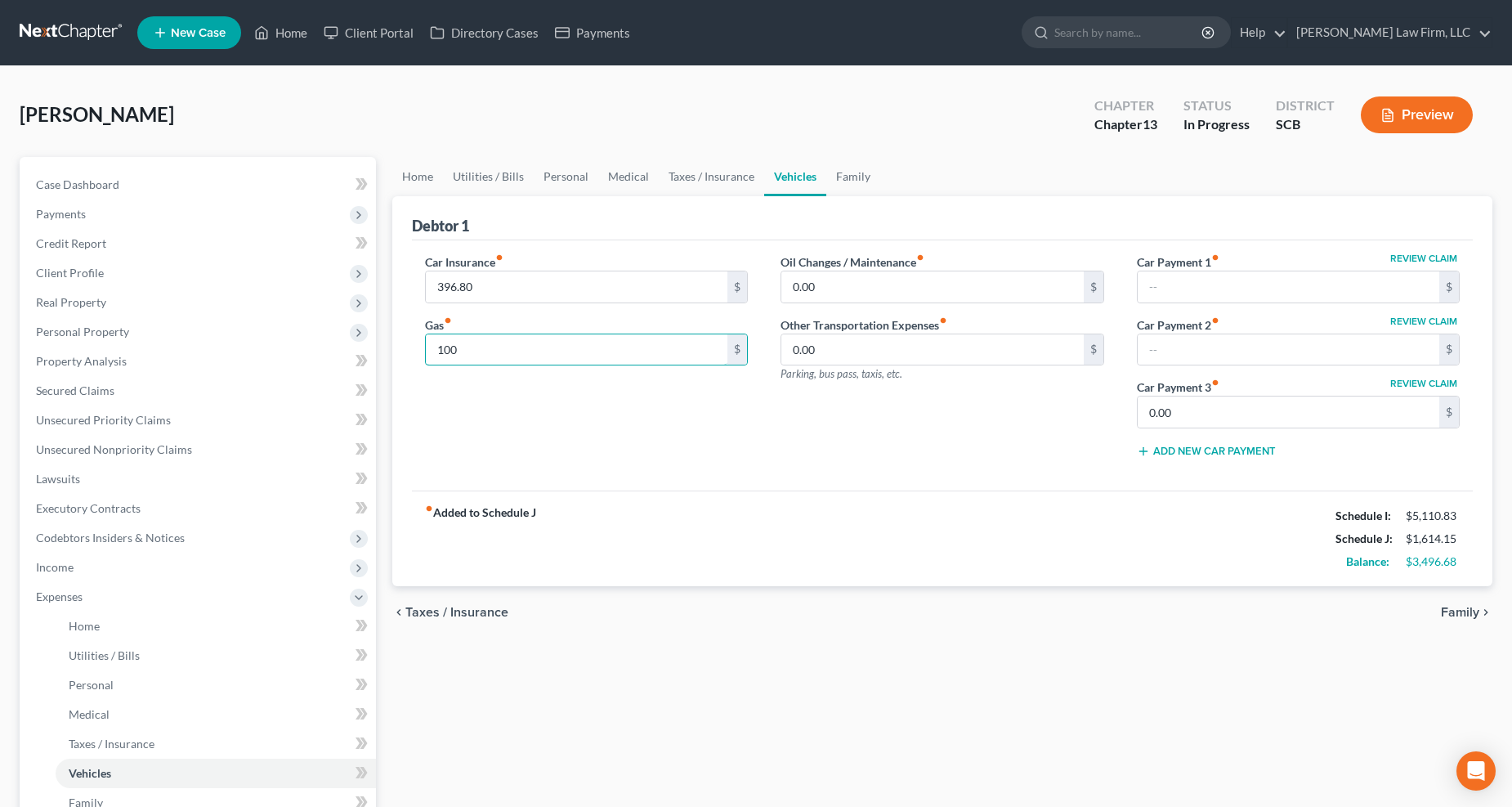 type on "100" 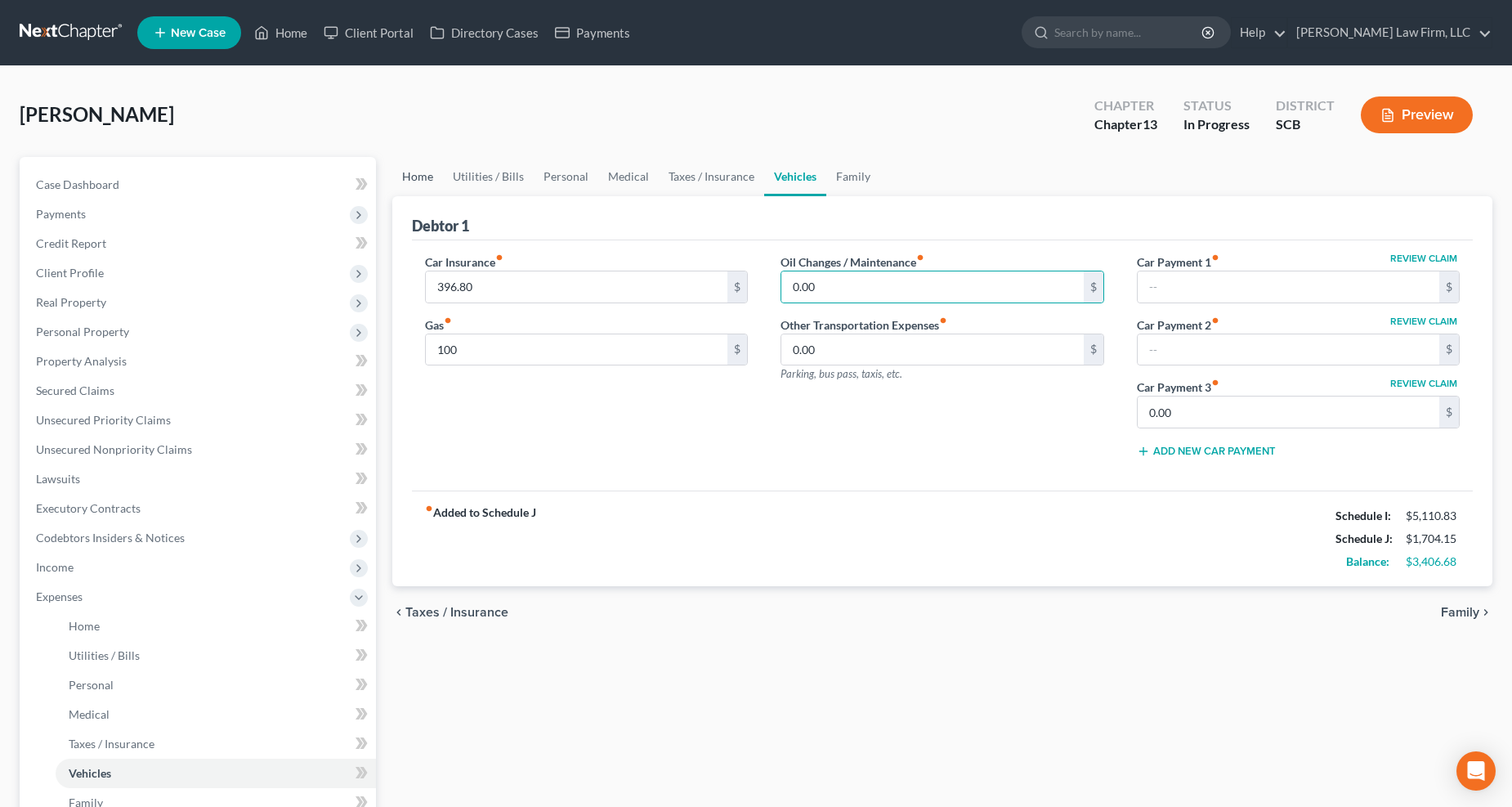 click on "Home" at bounding box center (418, 177) 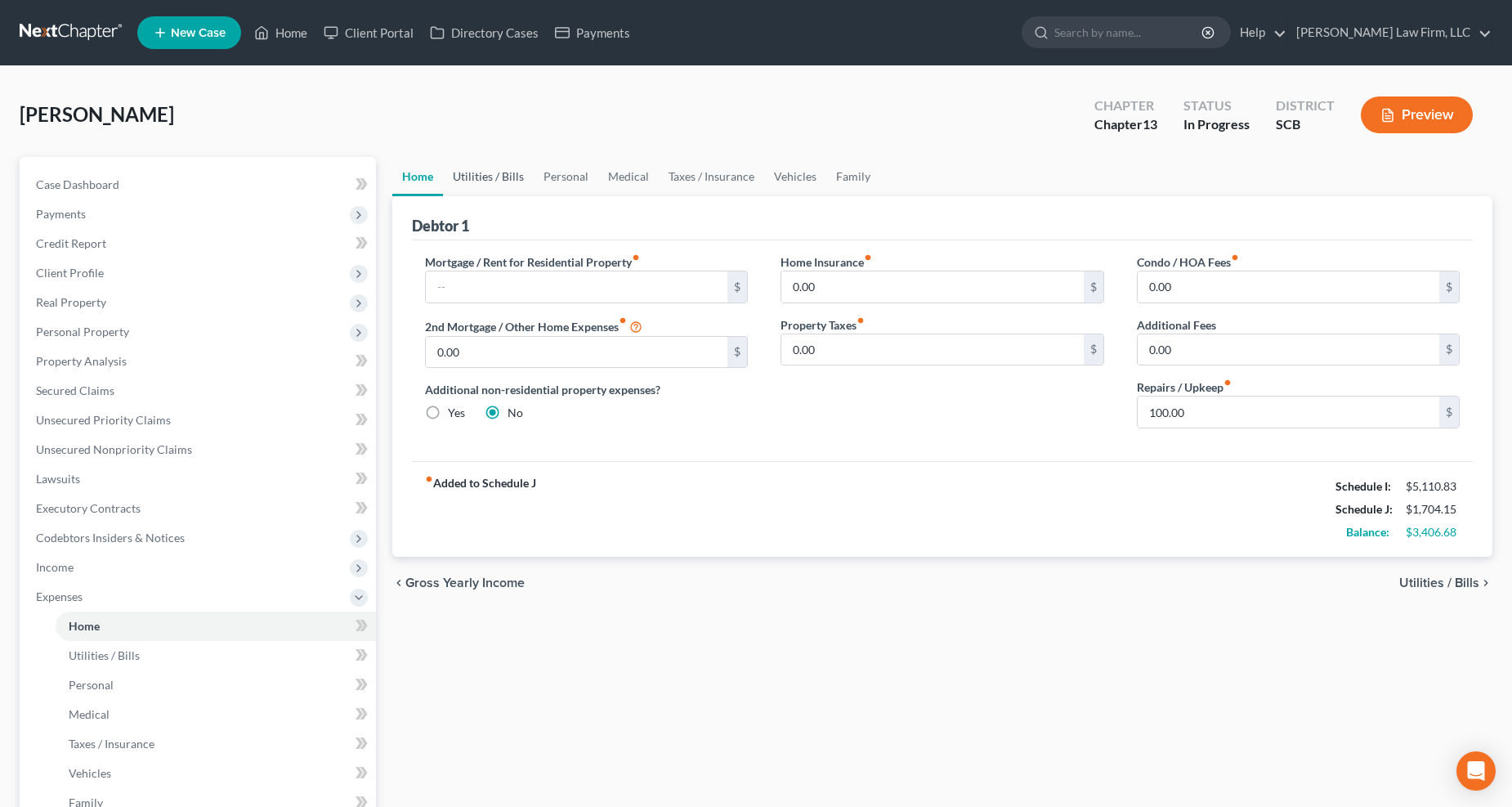 click on "Utilities / Bills" at bounding box center (488, 177) 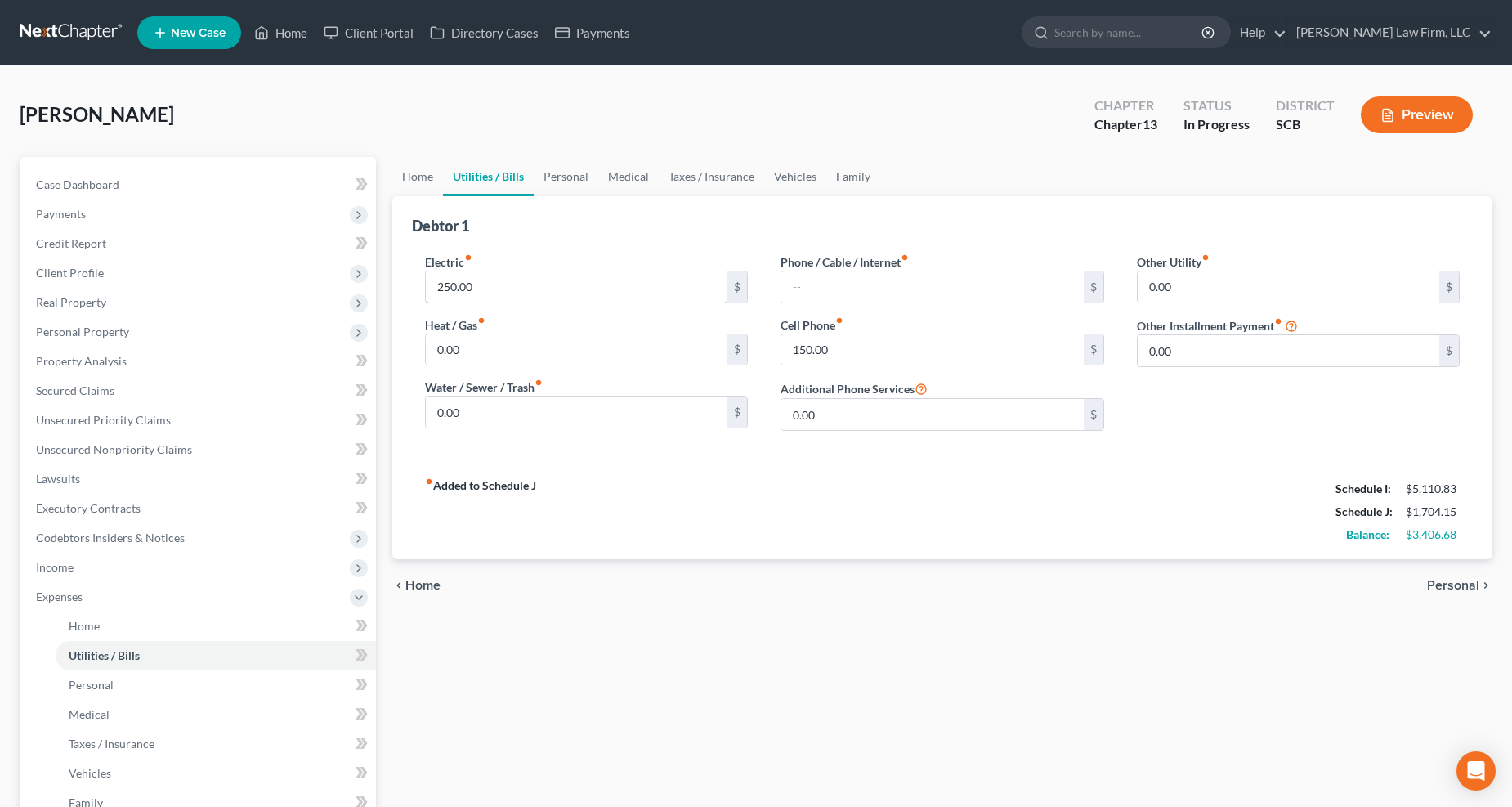 click on "250.00" at bounding box center (577, 287) 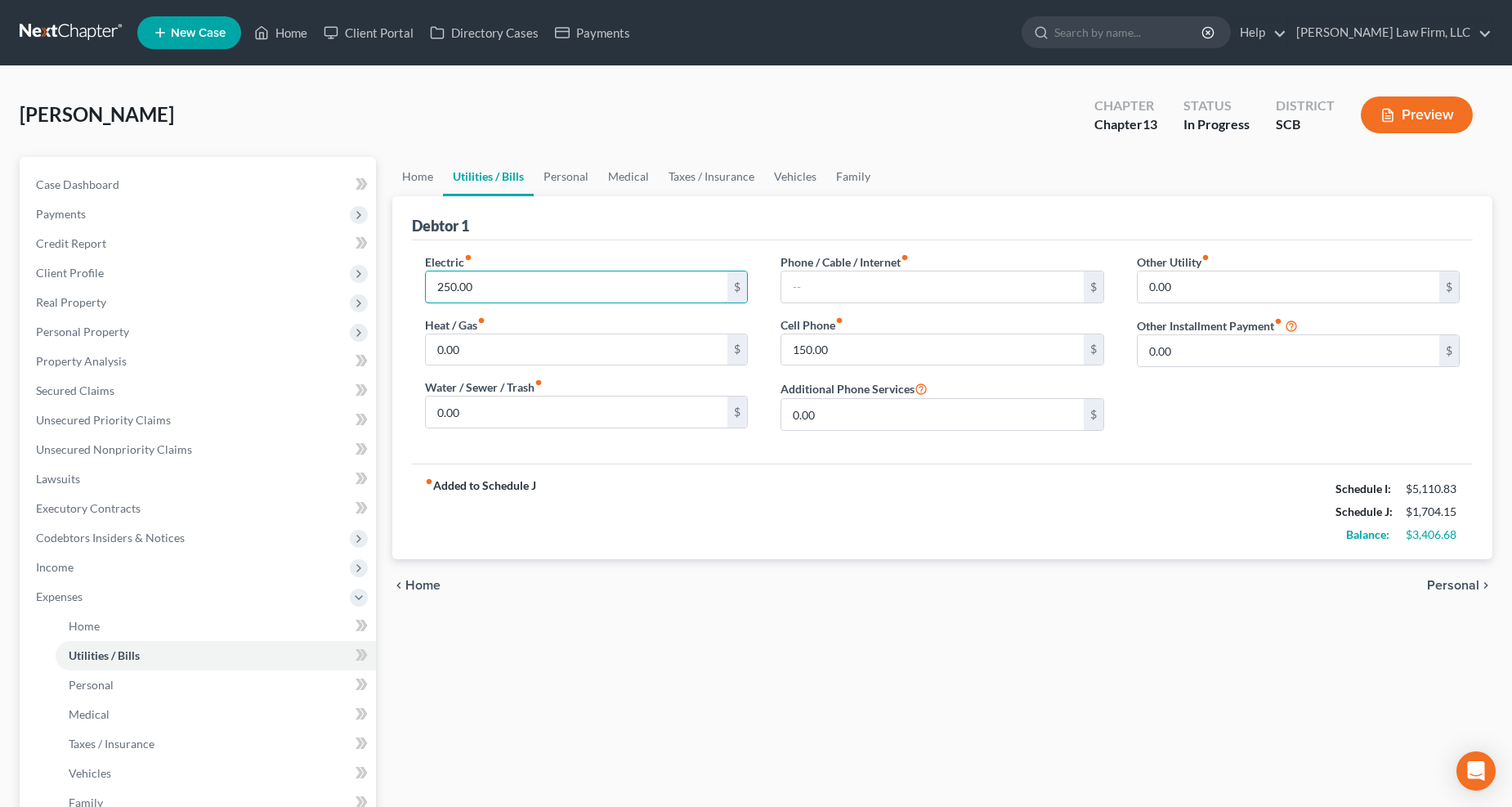 click on "250.00" at bounding box center (577, 287) 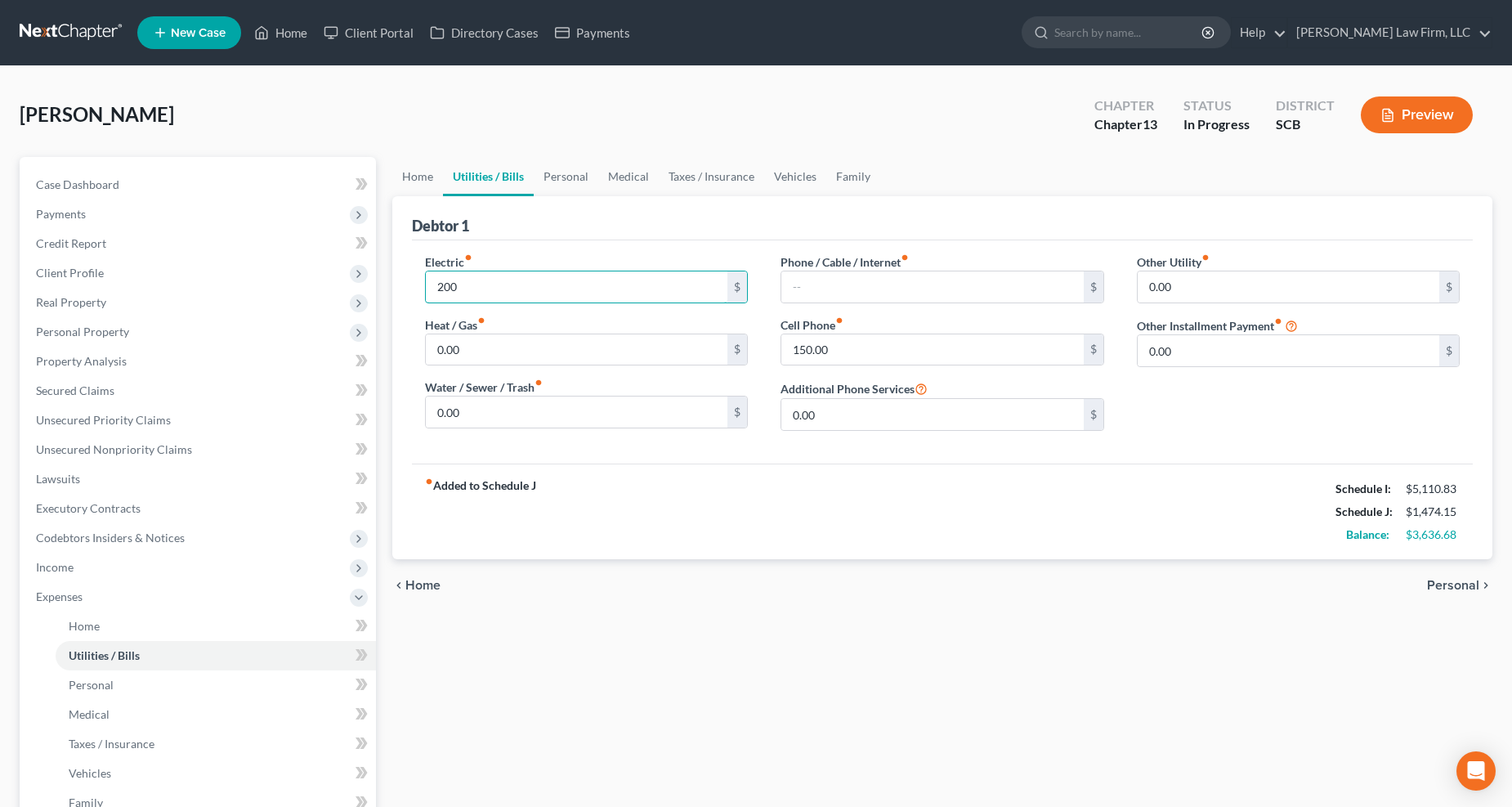 type on "200" 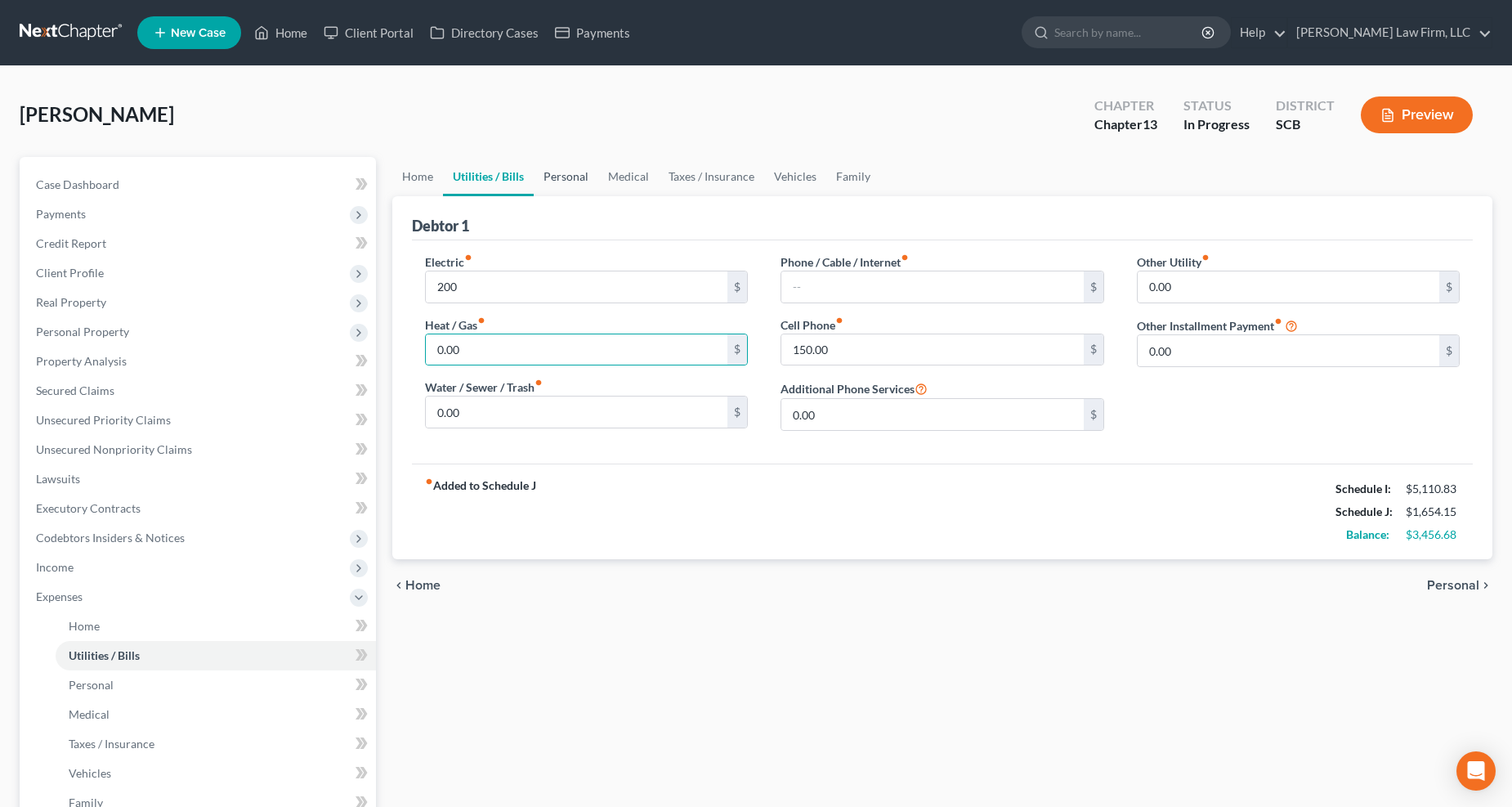 click on "Personal" at bounding box center (566, 177) 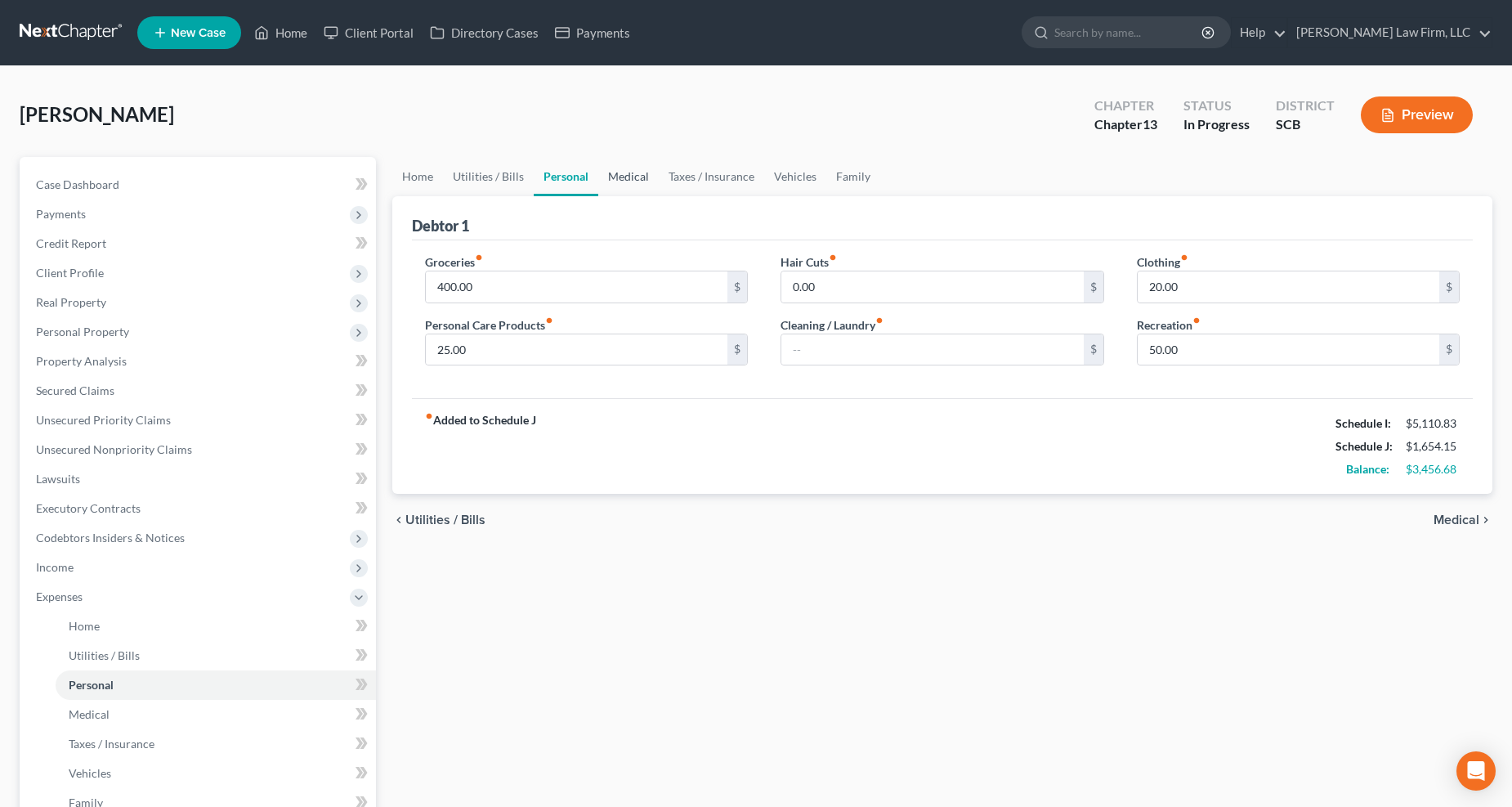 click on "Medical" at bounding box center (629, 177) 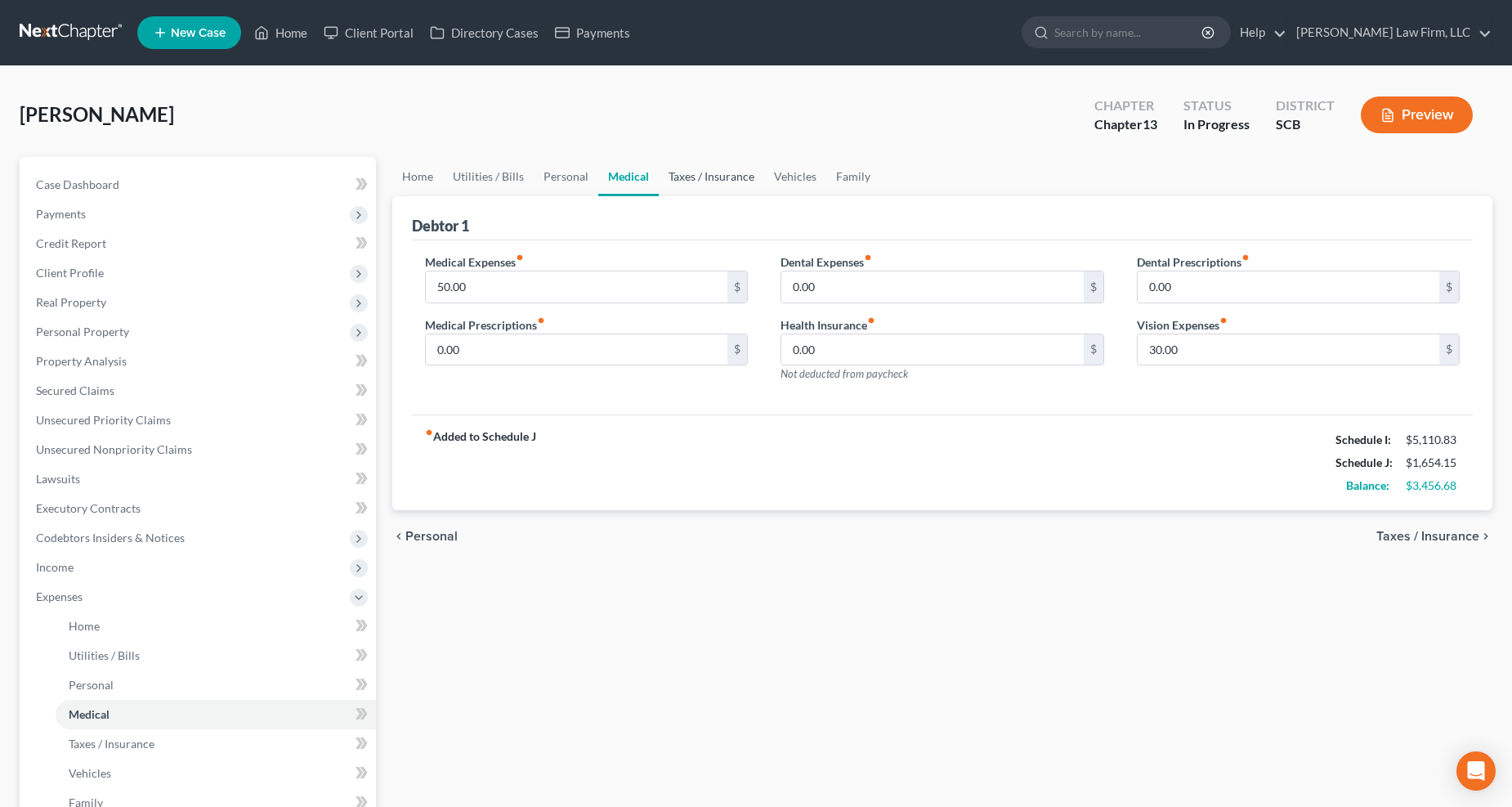 click on "Taxes / Insurance" at bounding box center [711, 177] 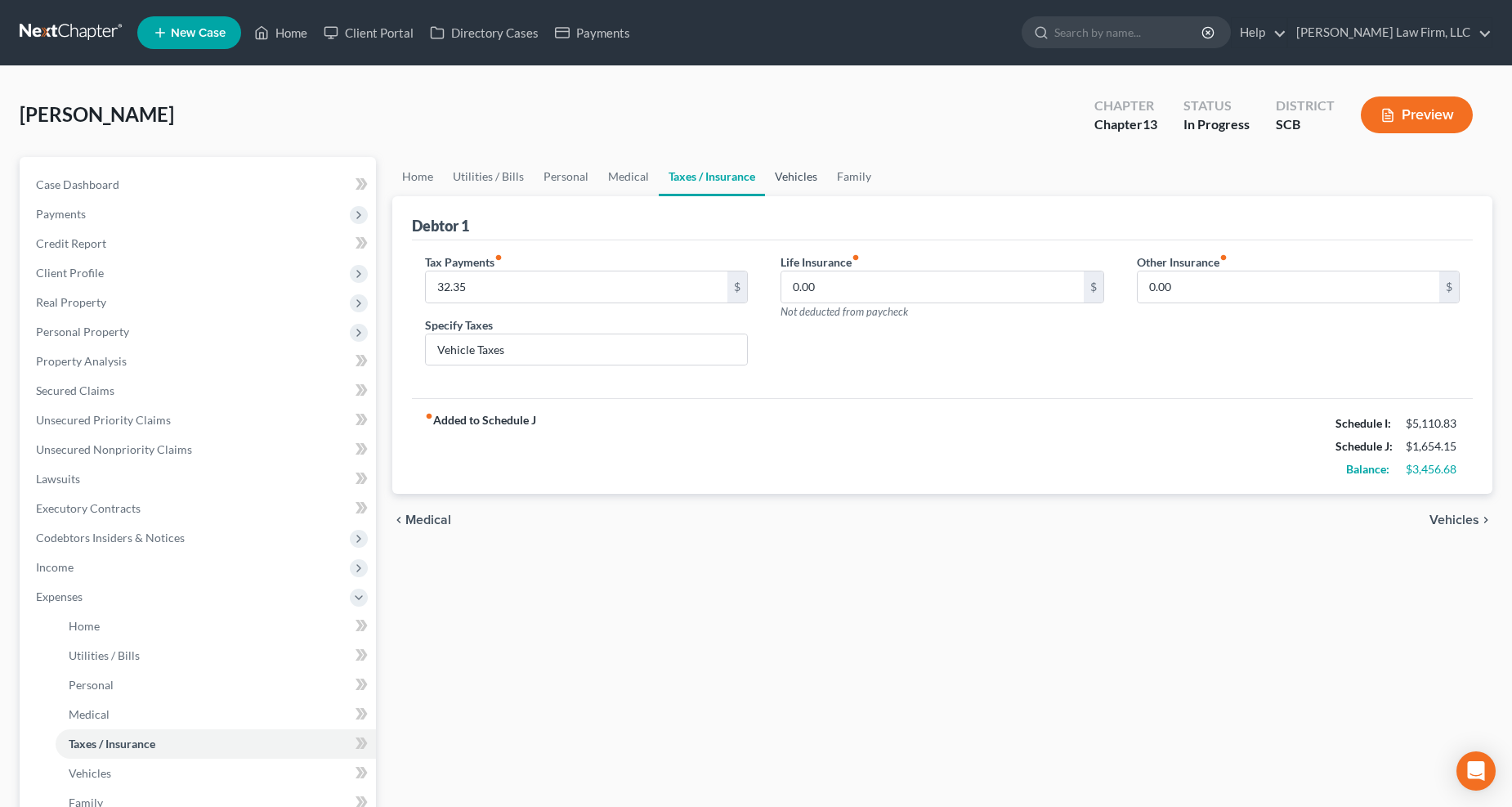 click on "Vehicles" at bounding box center (796, 177) 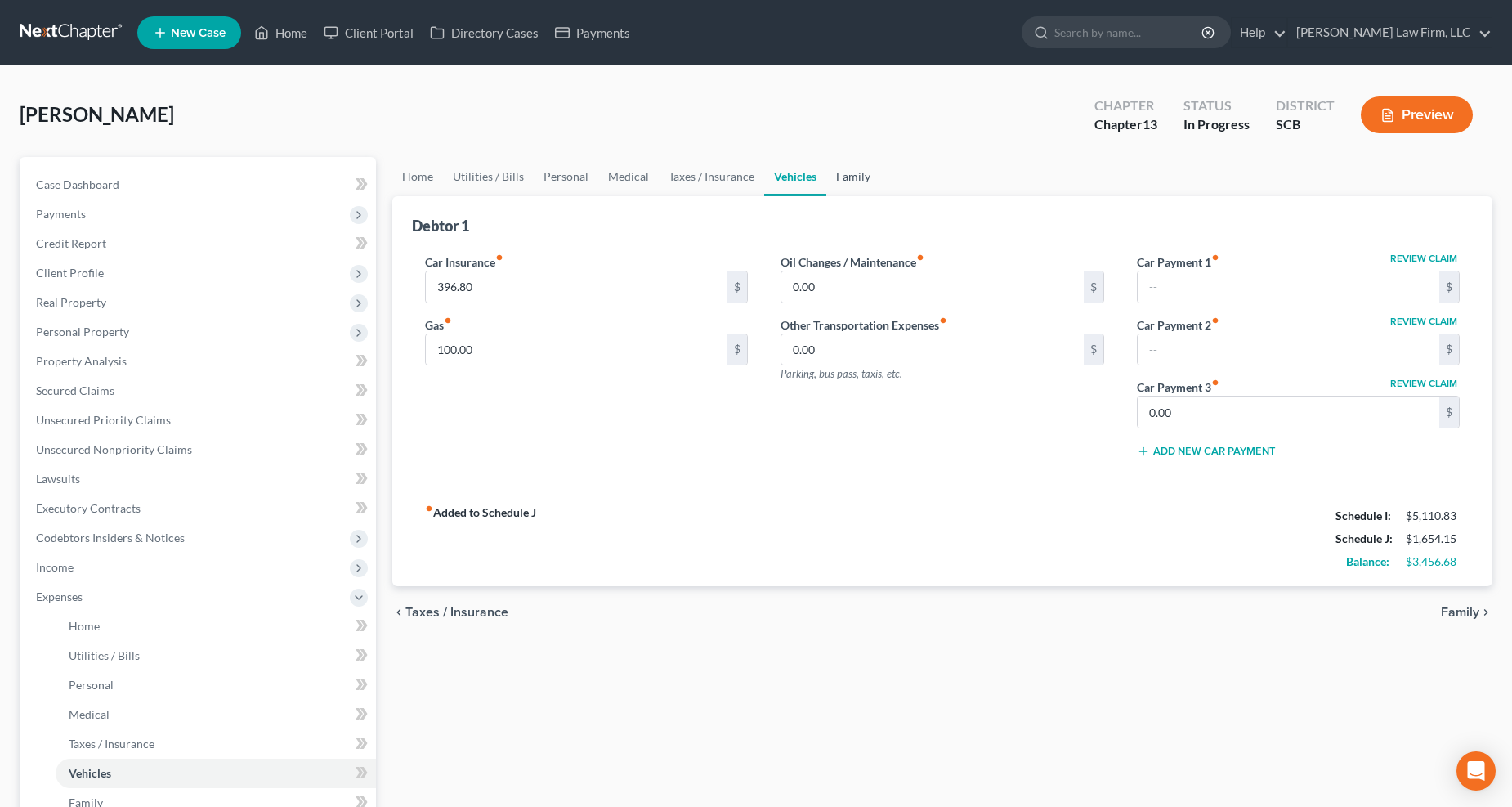 click on "Family" at bounding box center [853, 177] 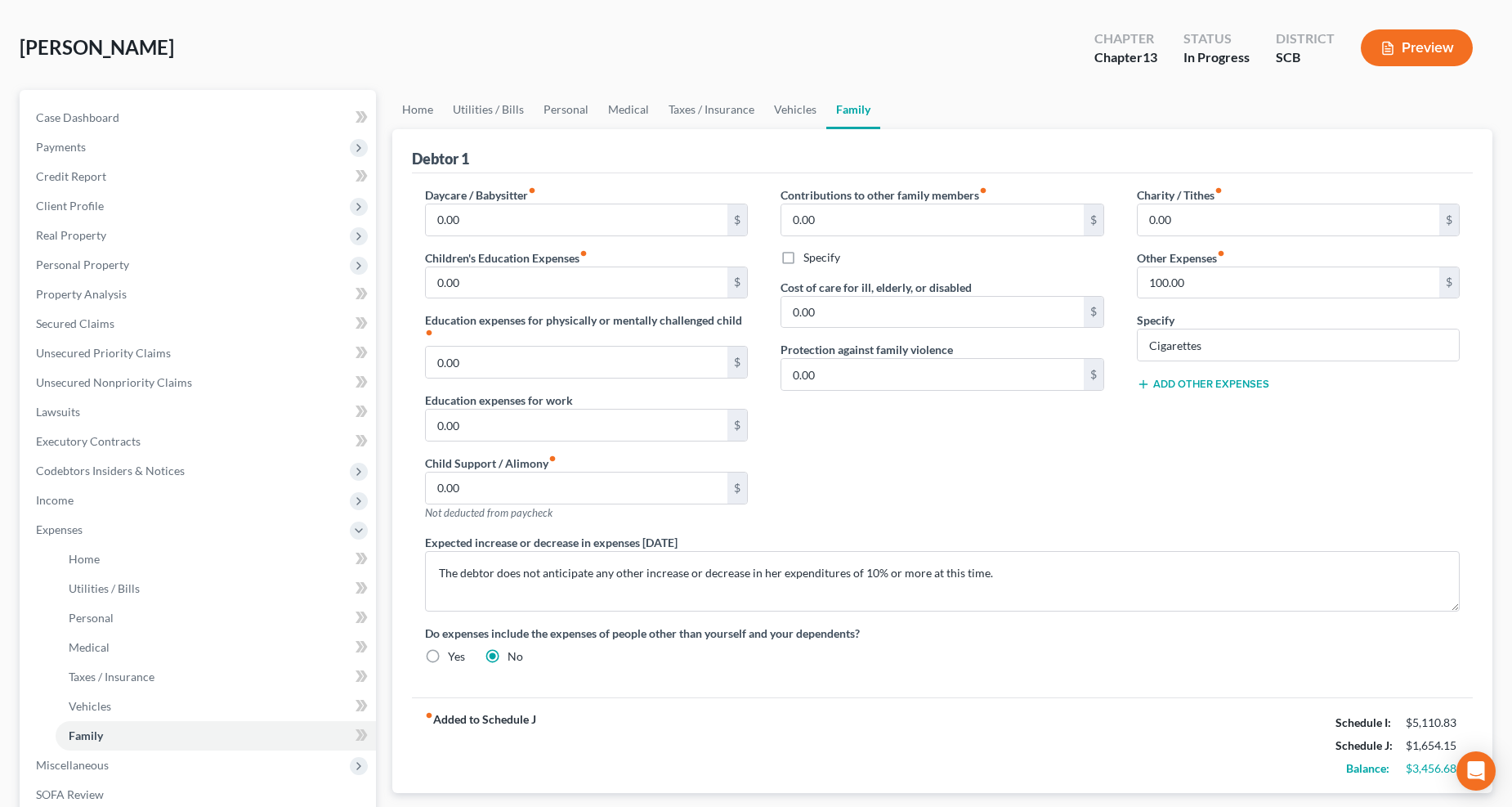scroll, scrollTop: 0, scrollLeft: 0, axis: both 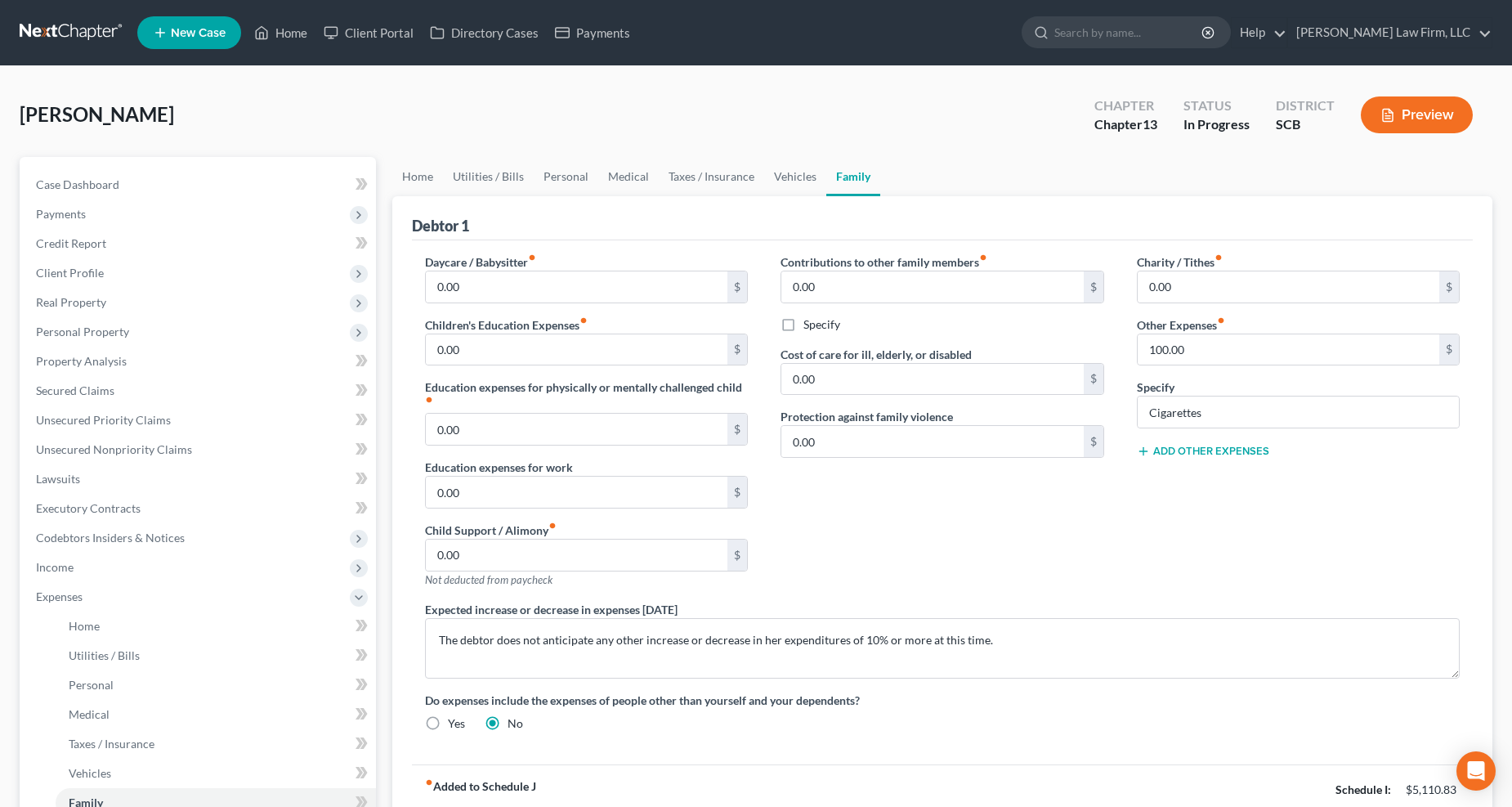 click on "Home
Utilities / Bills
Personal
Medical
Taxes / Insurance
Vehicles
Family
Debtor 1 Daycare / Babysitter  fiber_manual_record 0.00 $ Children's Education Expenses  fiber_manual_record 0.00 $ Education expenses for physically or mentally challenged child  fiber_manual_record 0.00 $ Education expenses for work 0.00 $ Child Support / Alimony  fiber_manual_record 0.00 $ Not deducted from paycheck Contributions to other family members  fiber_manual_record 0.00 $ Specify Cost of care for ill, elderly, or disabled 0.00 $ Protection against family violence 0.00 $ Charity / Tithes  fiber_manual_record 0.00 $ Other Expenses  fiber_manual_record 100.00 $ Specify Cigarettes Add Other Expenses Expected increase or decrease in expenses [DATE] The debtor does not anticipate any other increase or decrease in her expenditures of 10% or more at this time. Do expenses include the expenses of people other than yourself and your dependents? Yes No" at bounding box center (942, 629) 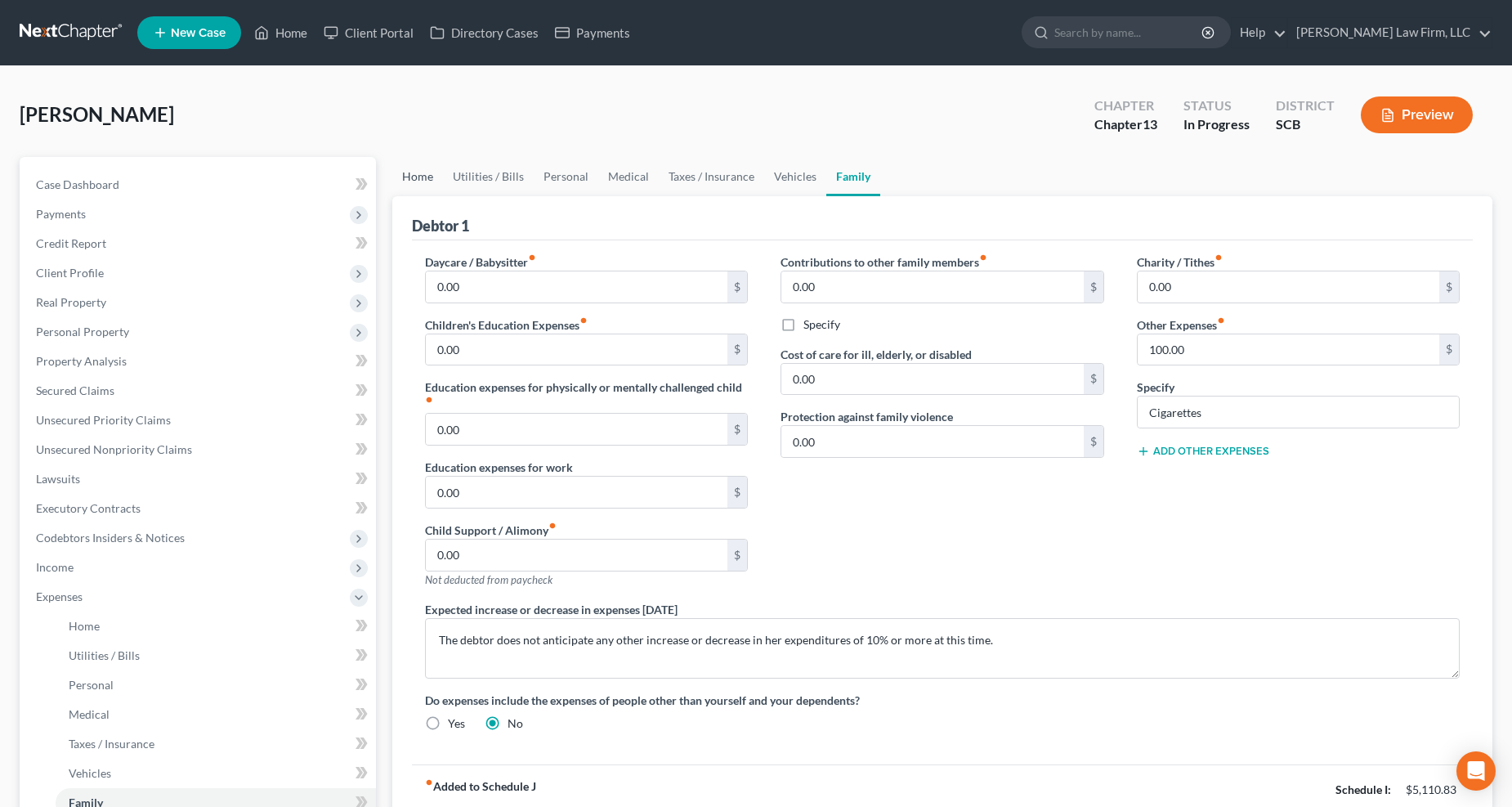click on "Home" at bounding box center (418, 177) 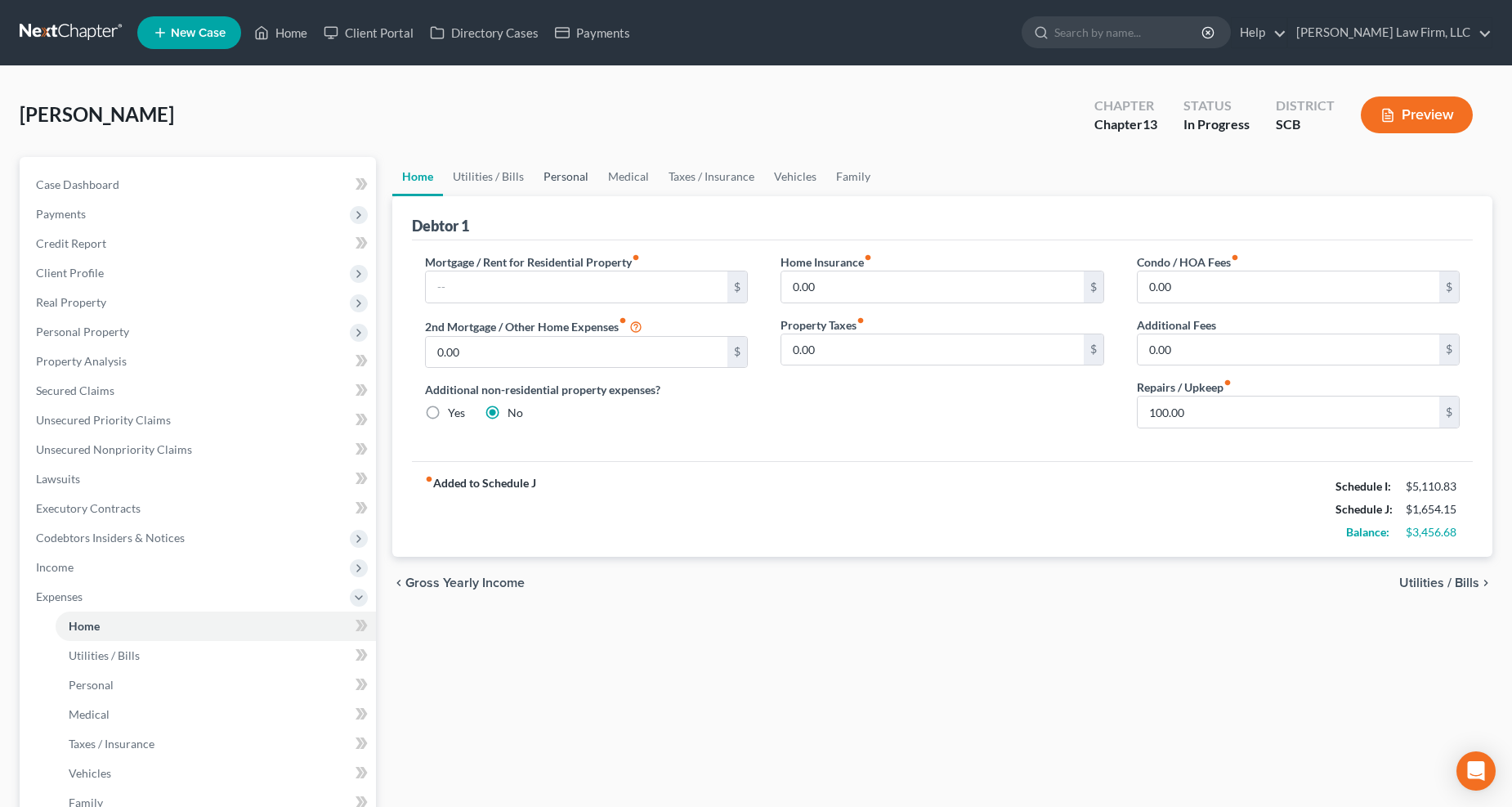 click on "Personal" at bounding box center (566, 177) 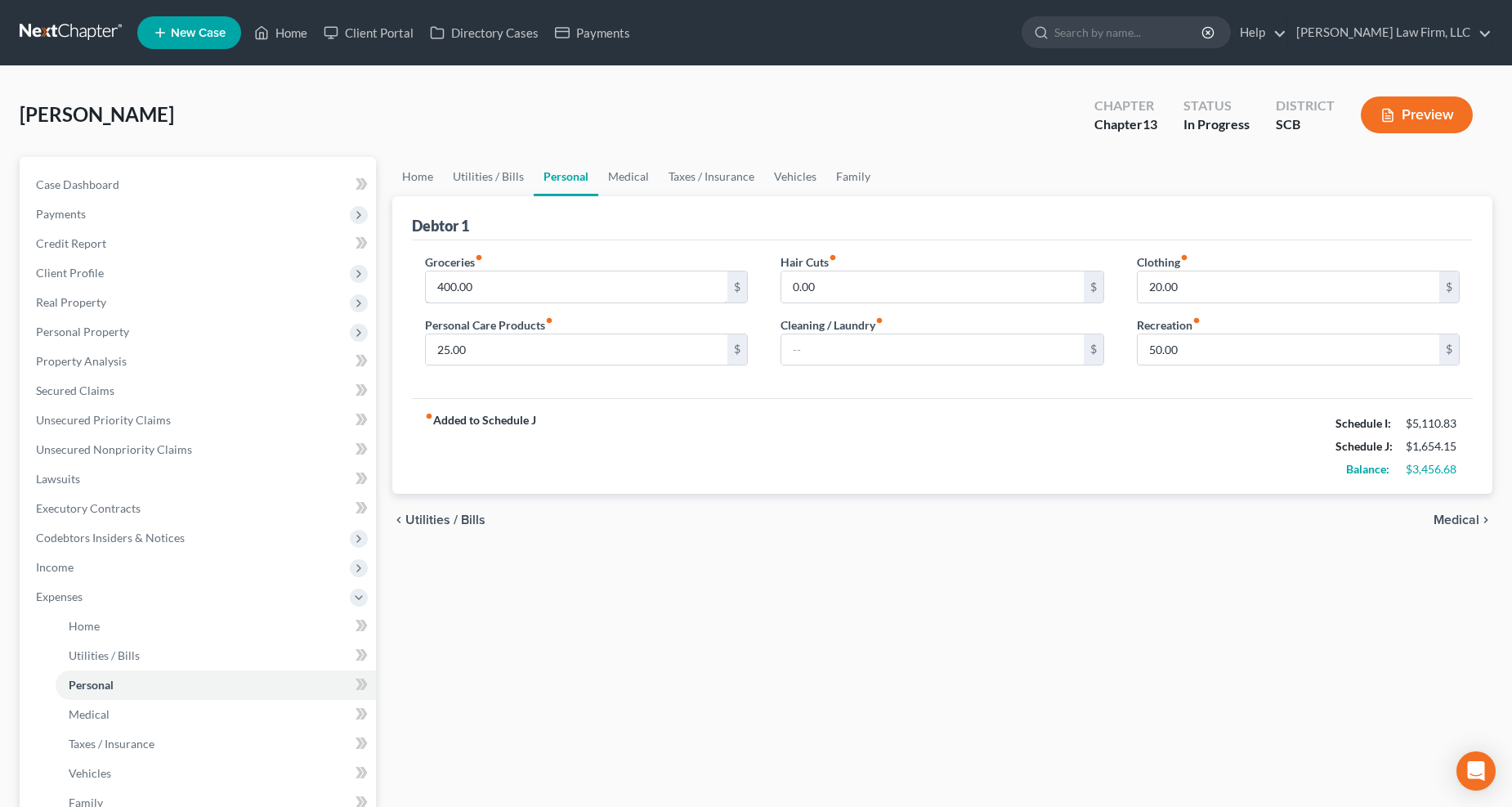 click on "400.00" at bounding box center (577, 287) 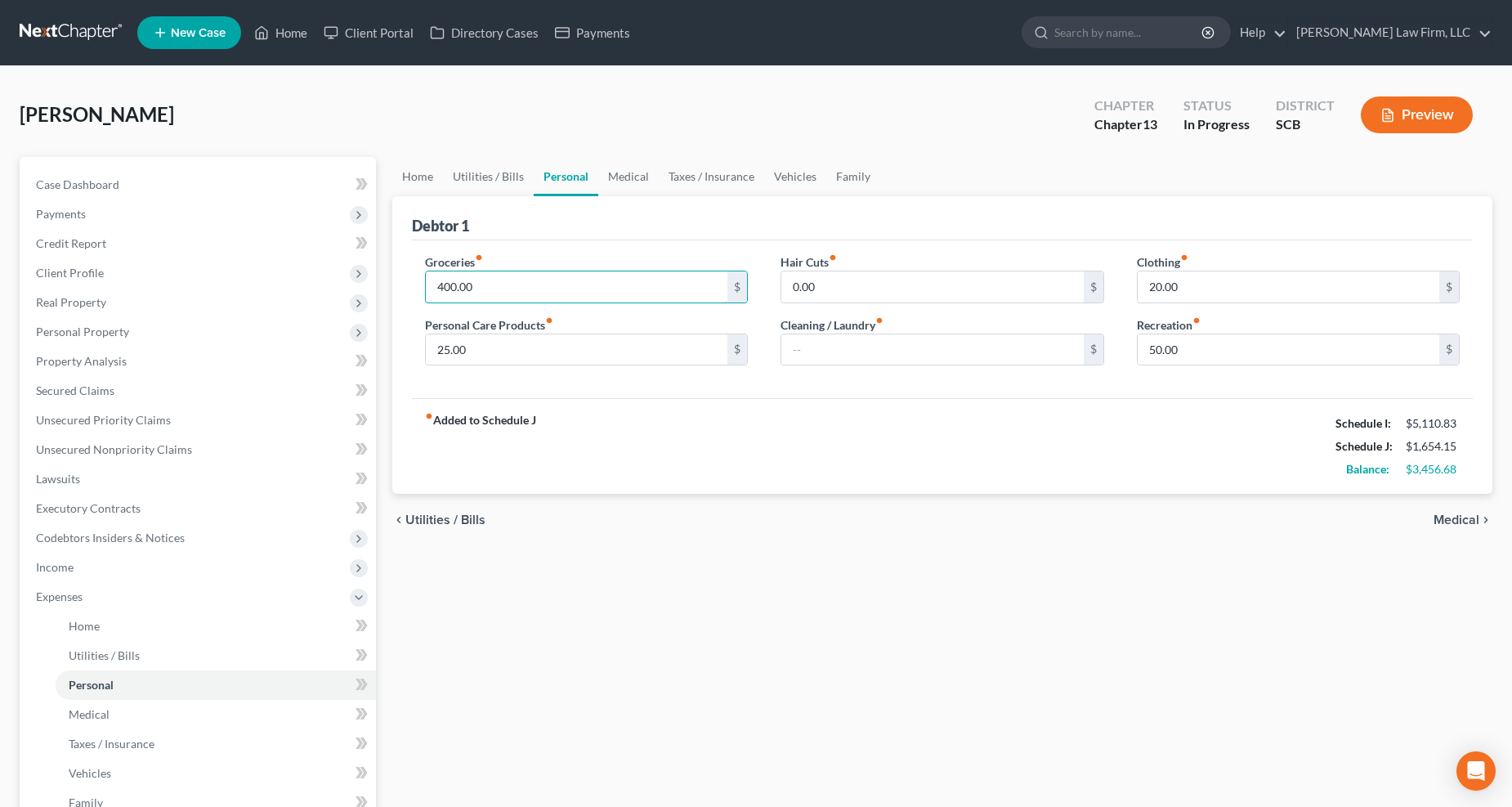 click on "400.00" at bounding box center [577, 287] 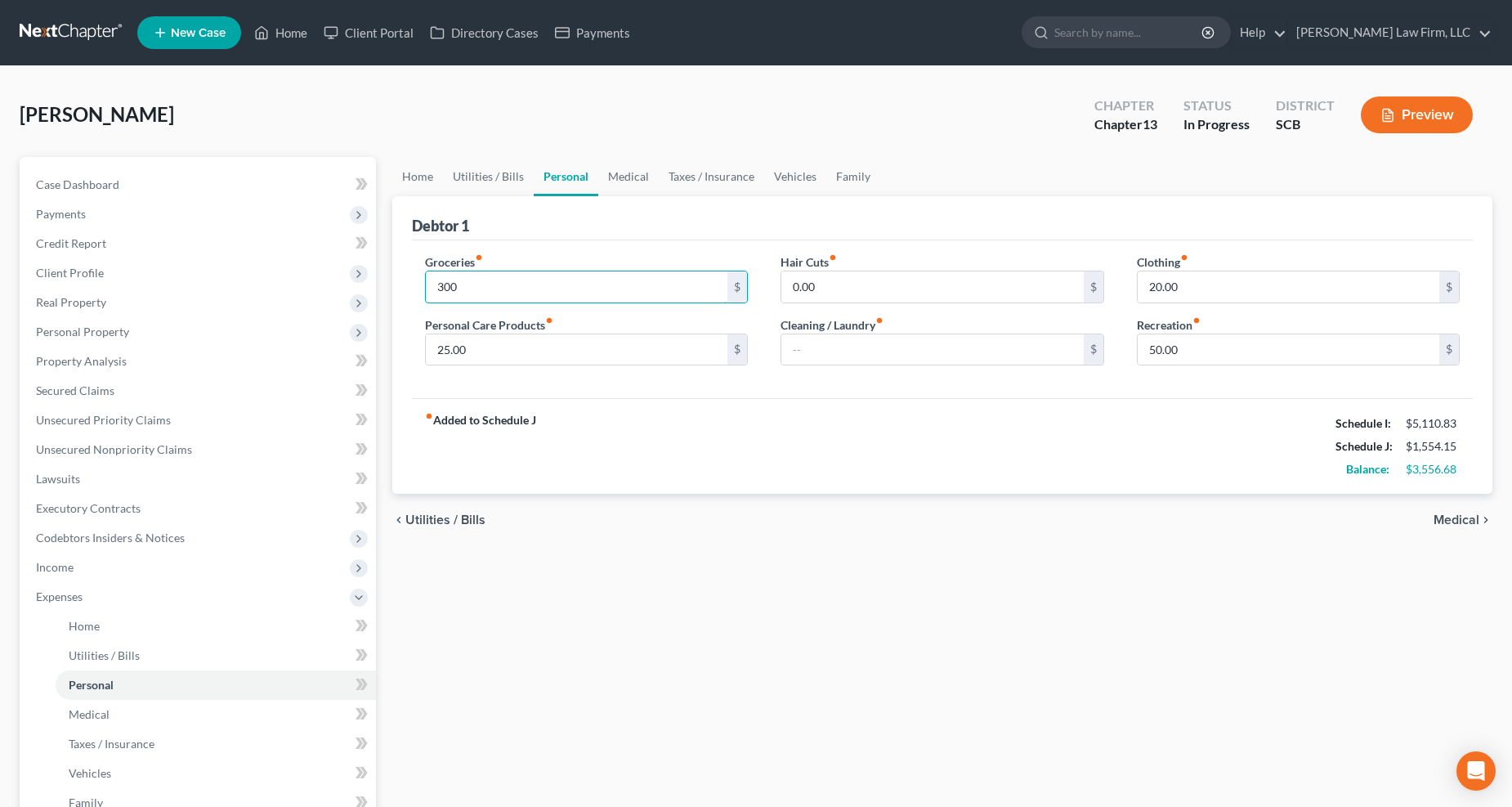 type on "300" 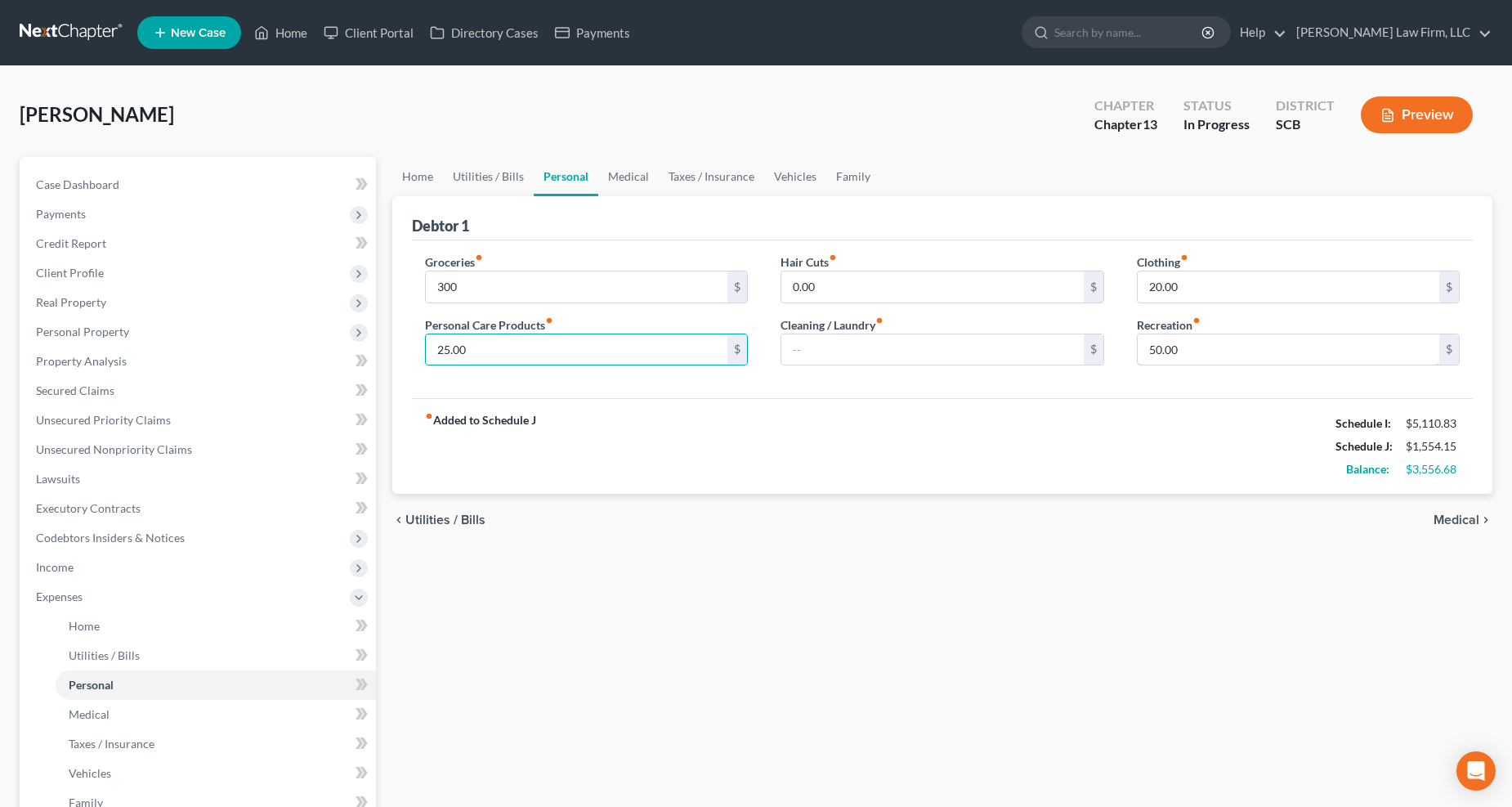 click on "50.00" at bounding box center [1289, 350] 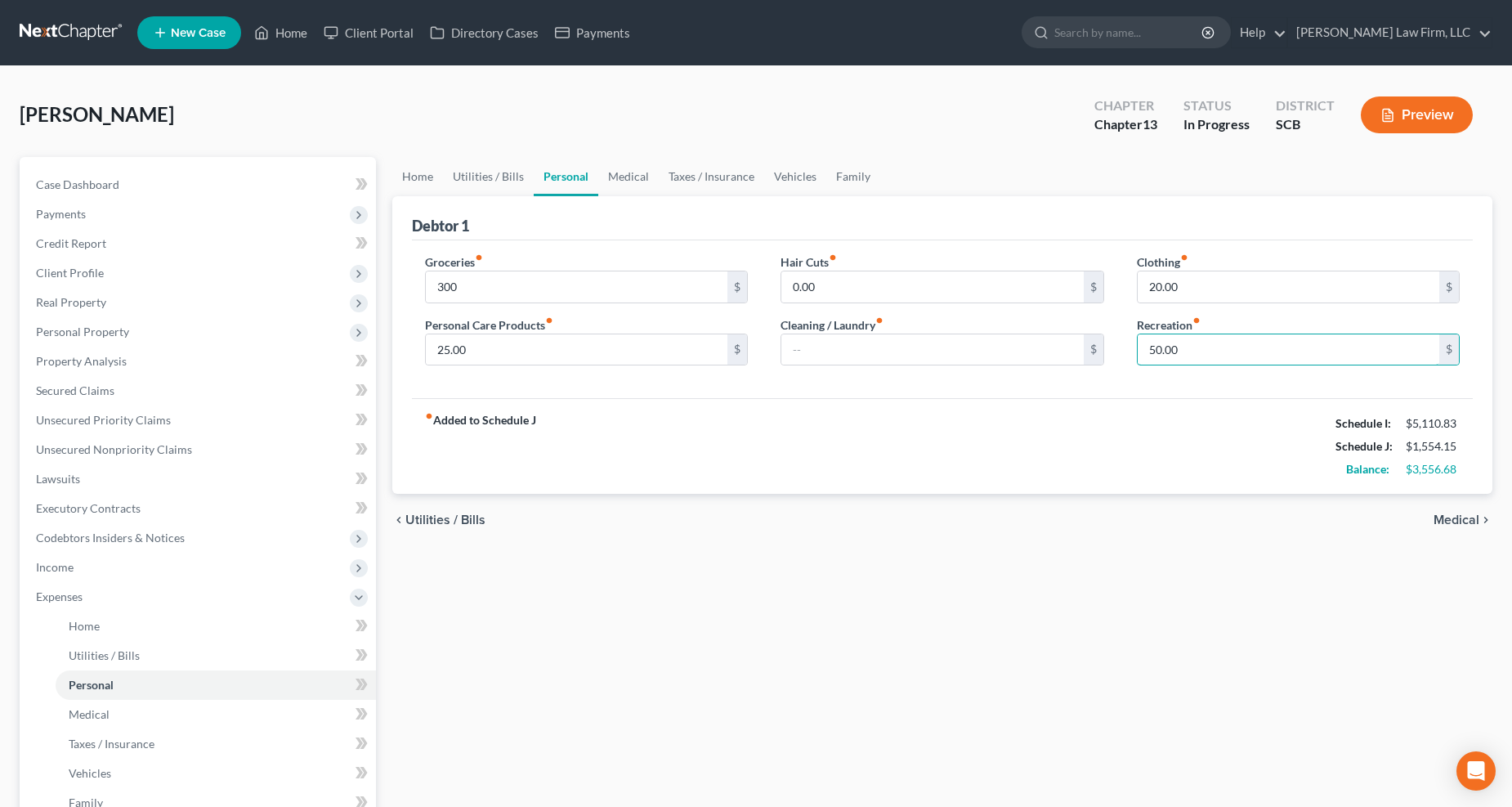 drag, startPoint x: 1156, startPoint y: 347, endPoint x: 1147, endPoint y: 352, distance: 10.29563 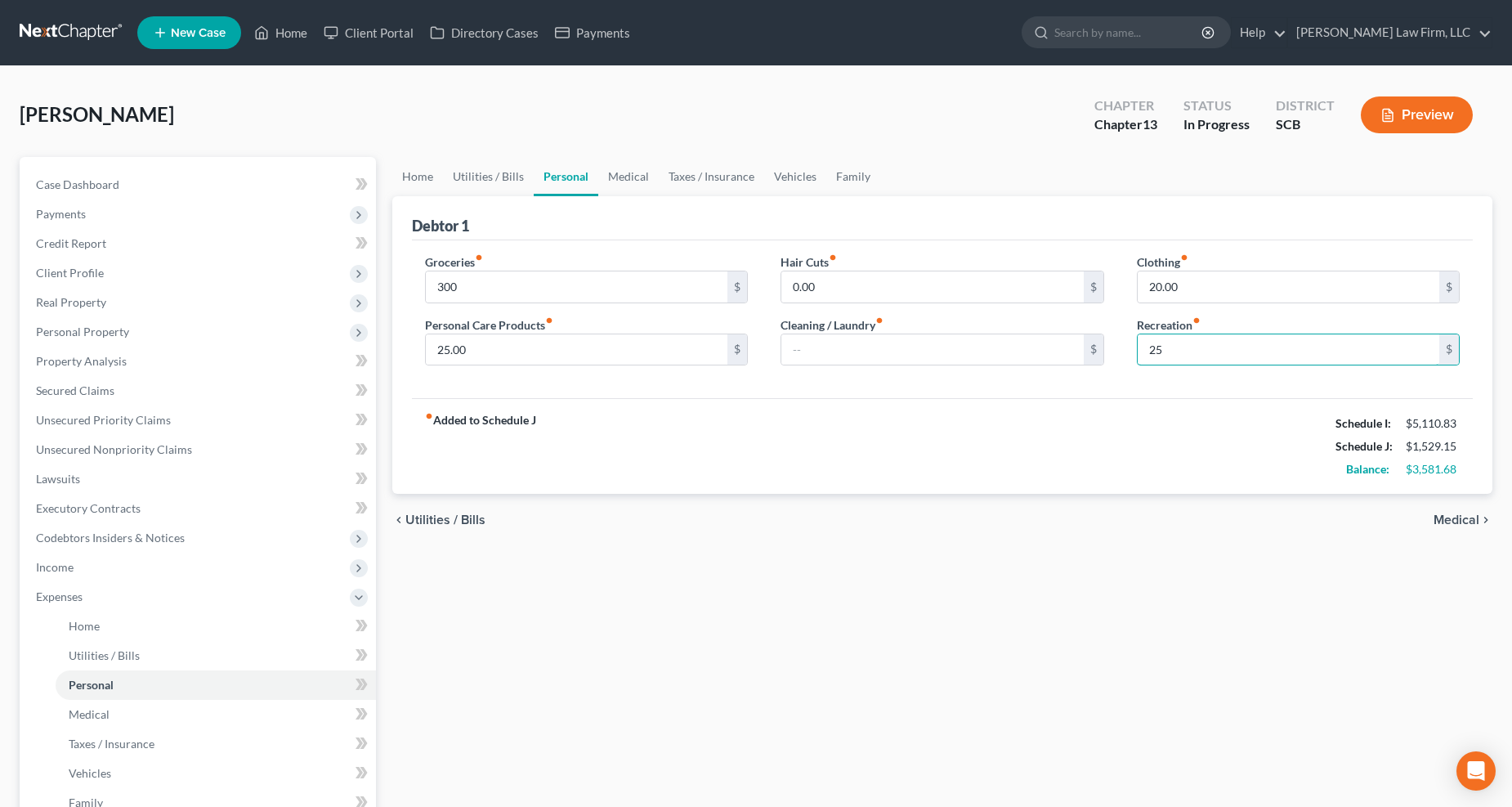 type on "25" 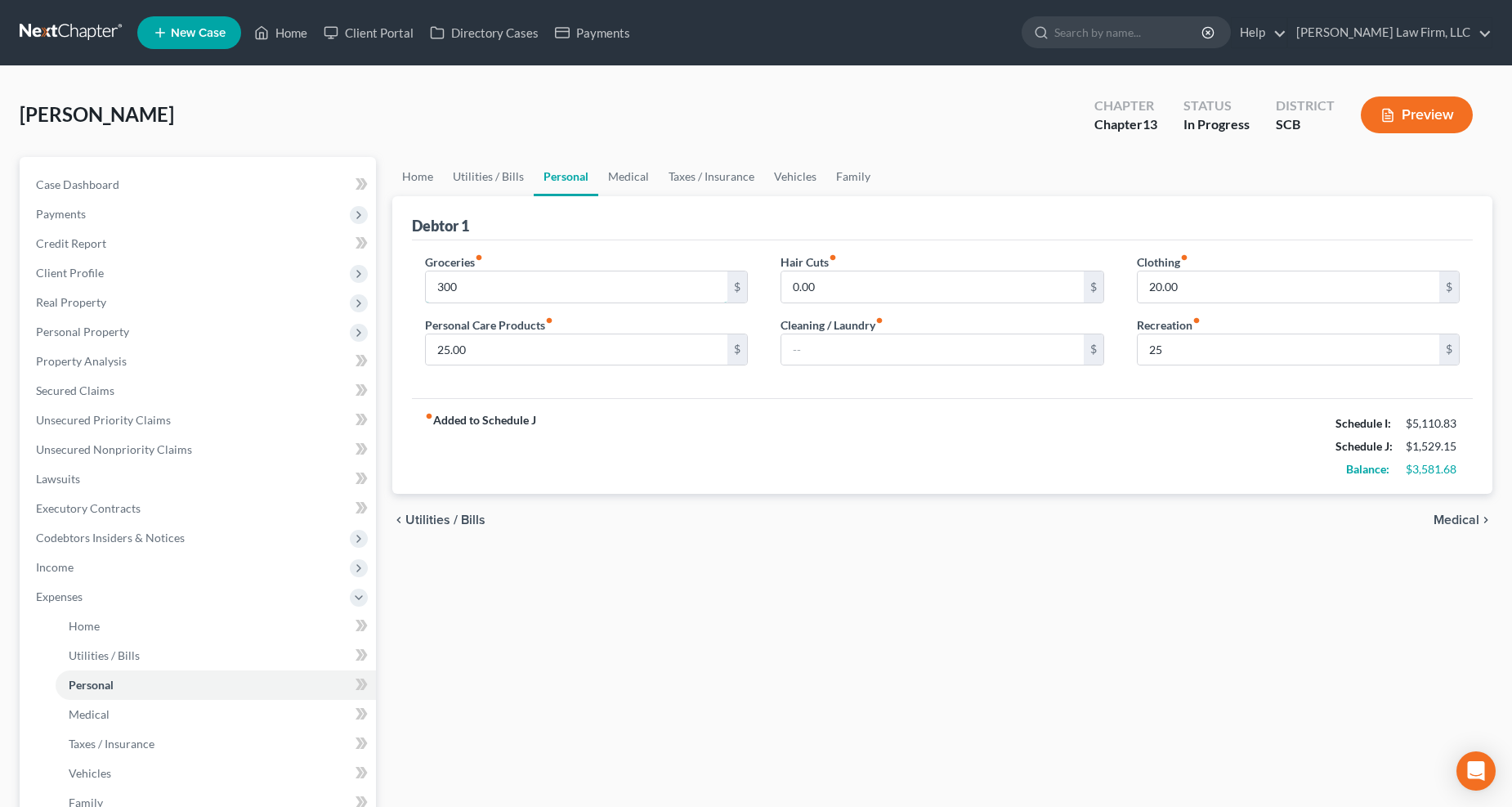 click on "300" at bounding box center (577, 287) 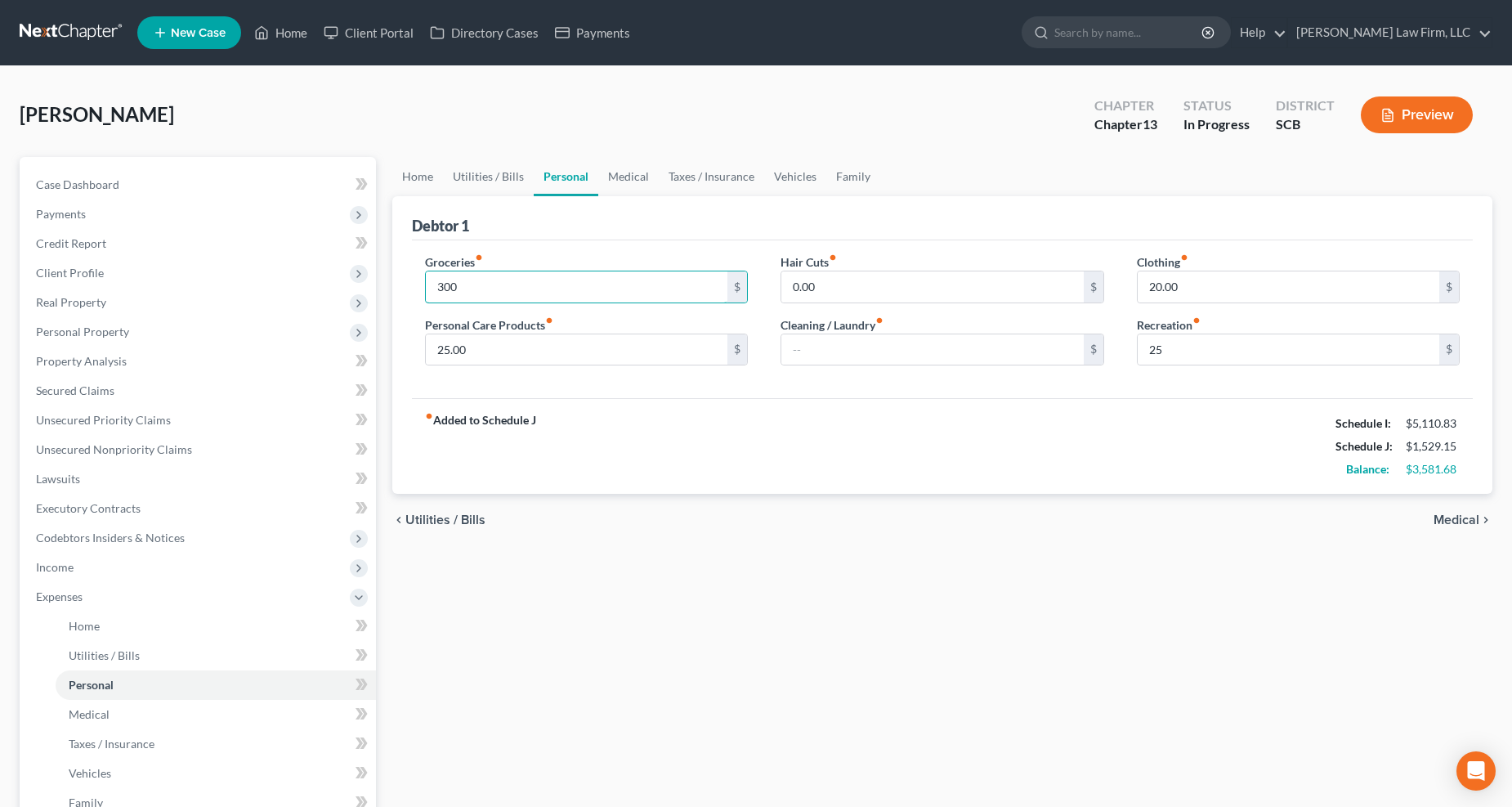 click on "300" at bounding box center (577, 287) 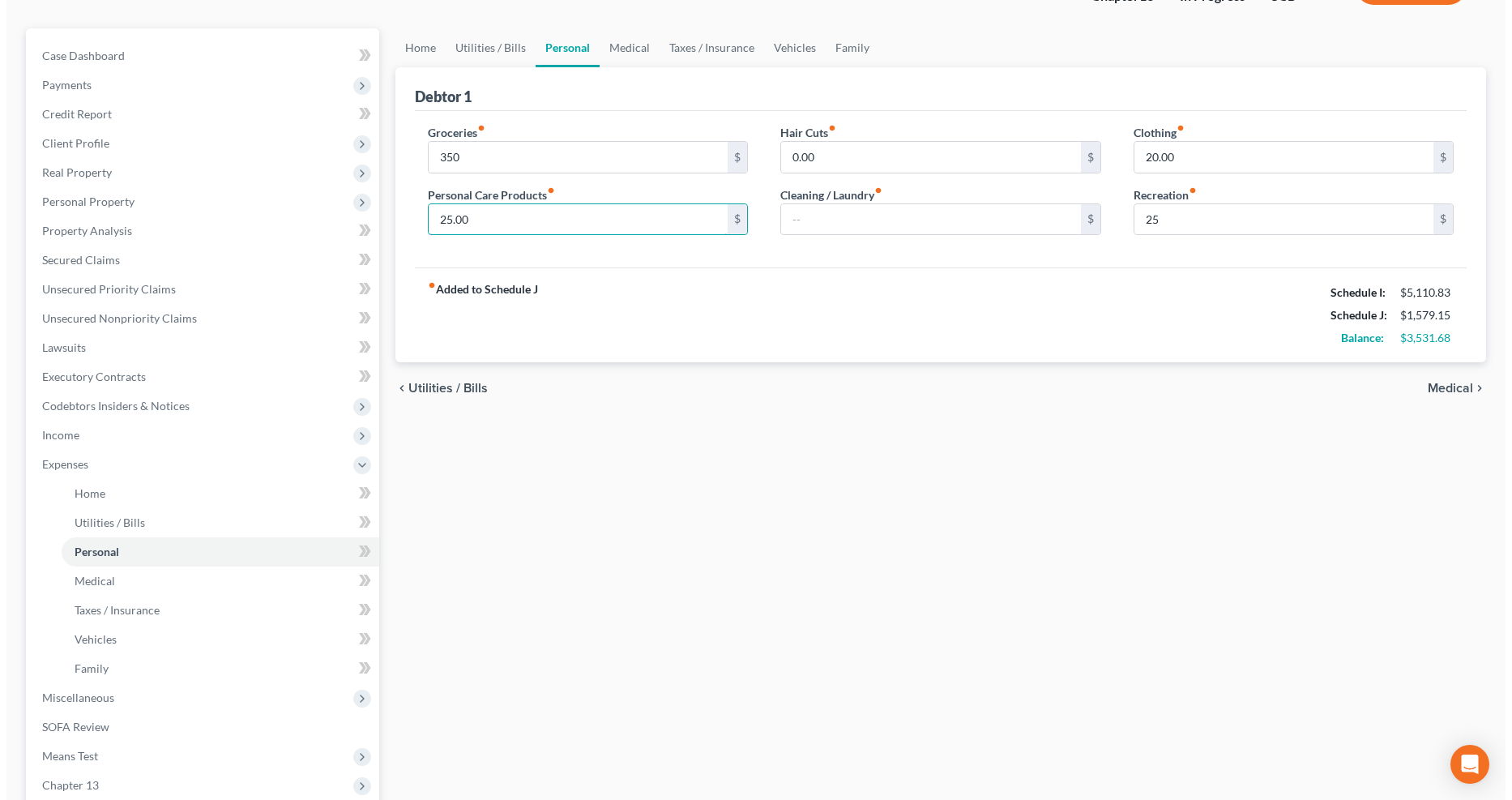 scroll, scrollTop: 351, scrollLeft: 0, axis: vertical 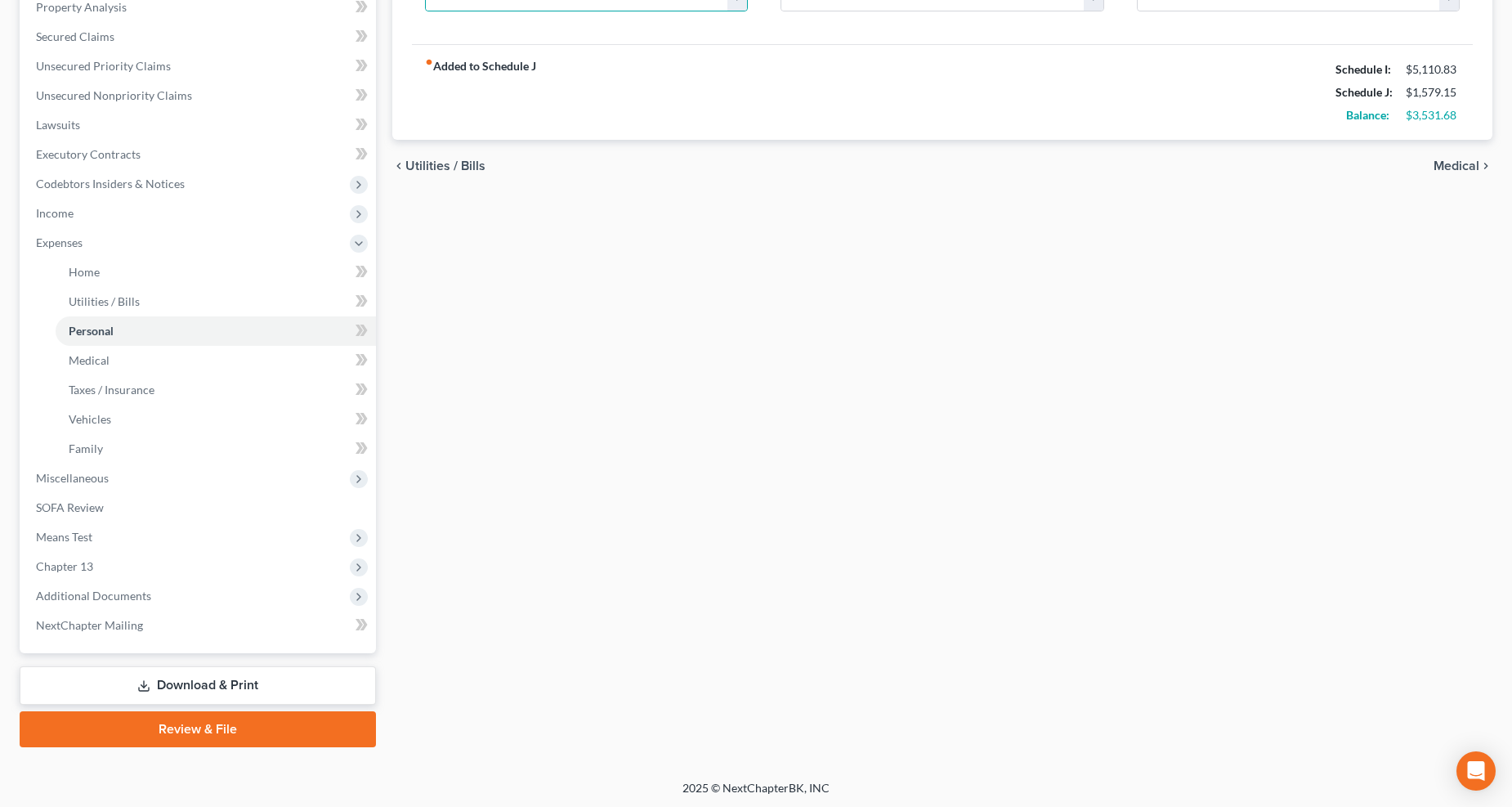 click on "Download & Print" at bounding box center [198, 685] 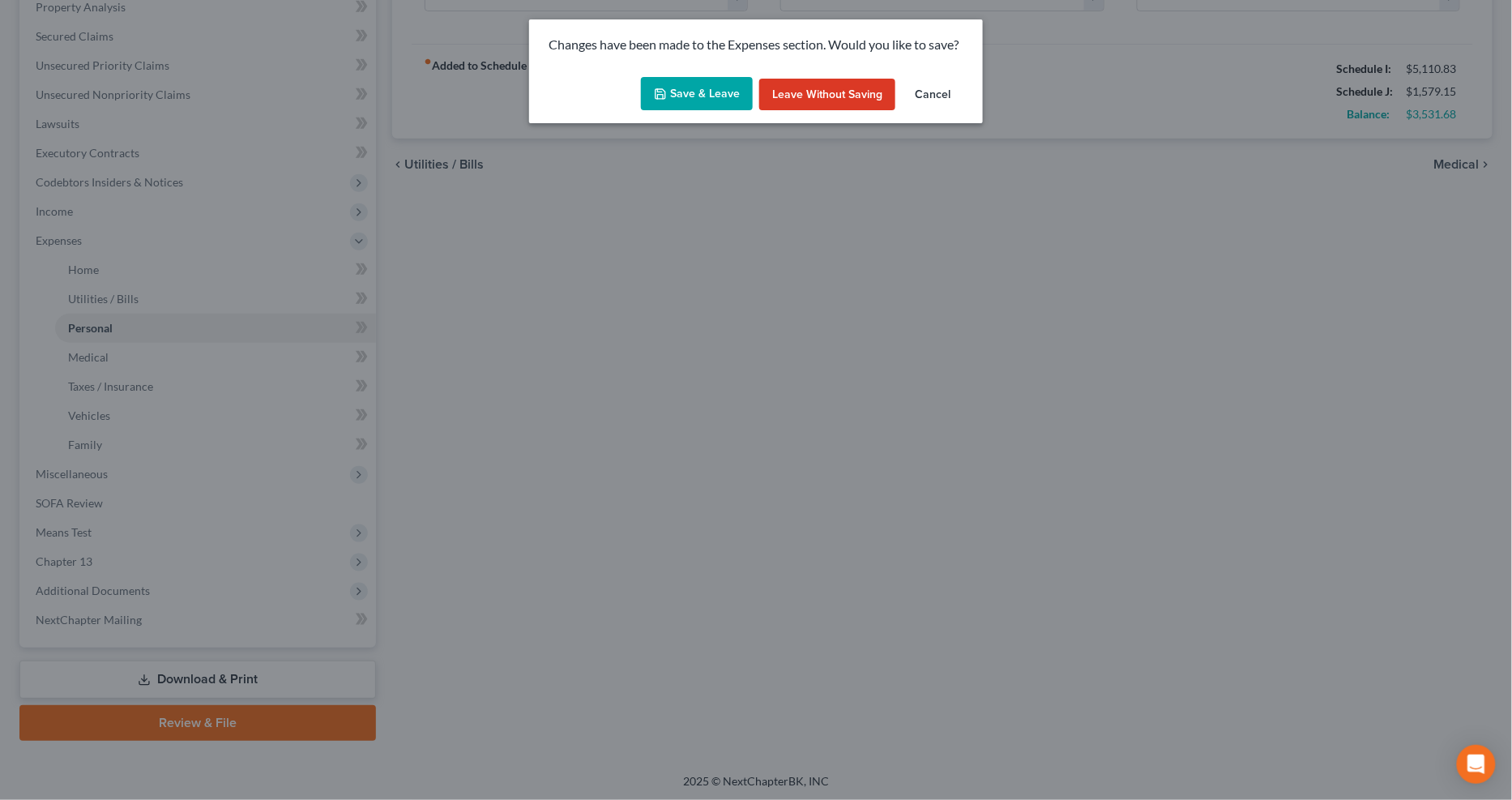 click on "Save & Leave" at bounding box center (697, 94) 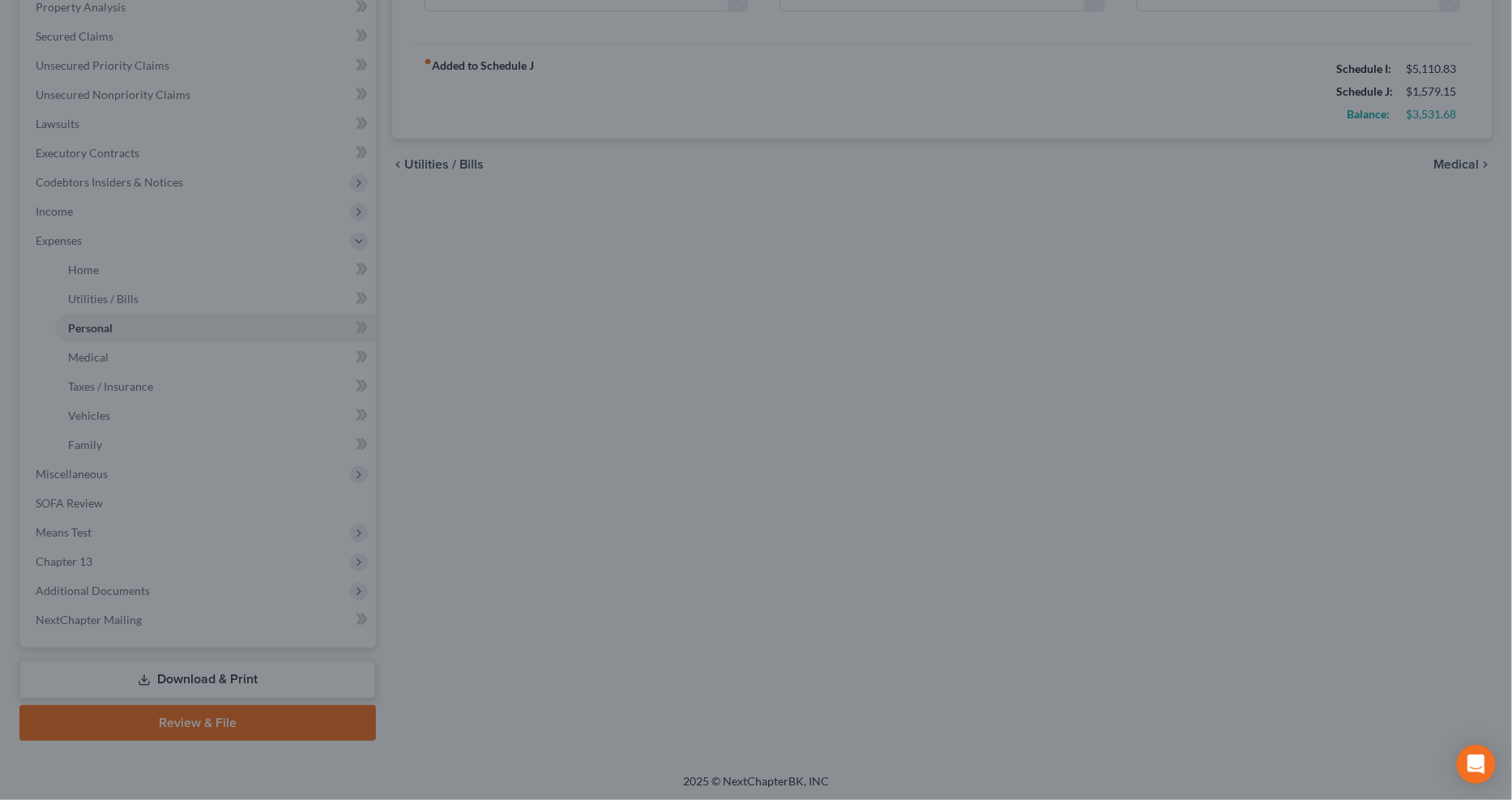 type on "350.00" 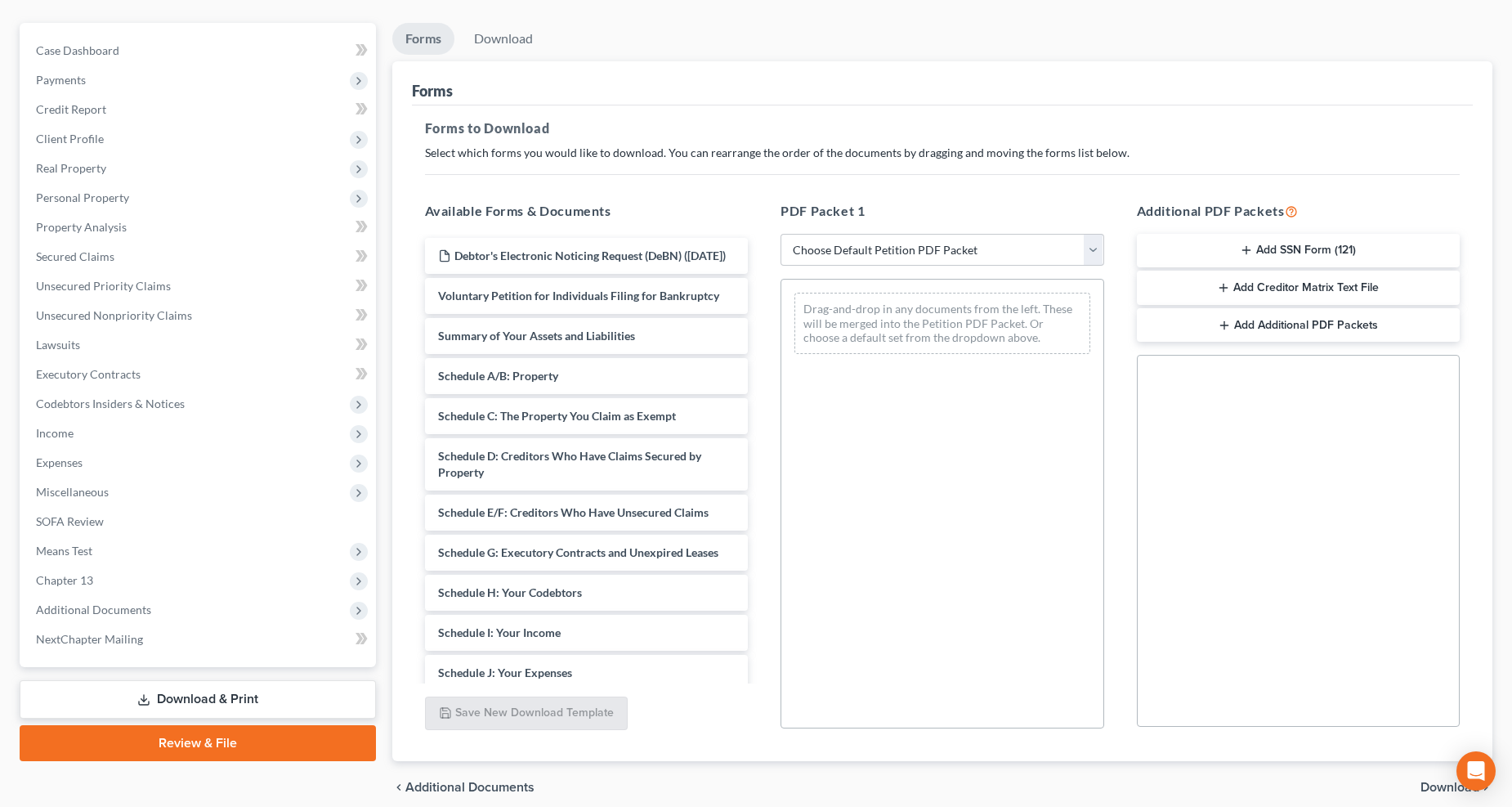 scroll, scrollTop: 0, scrollLeft: 0, axis: both 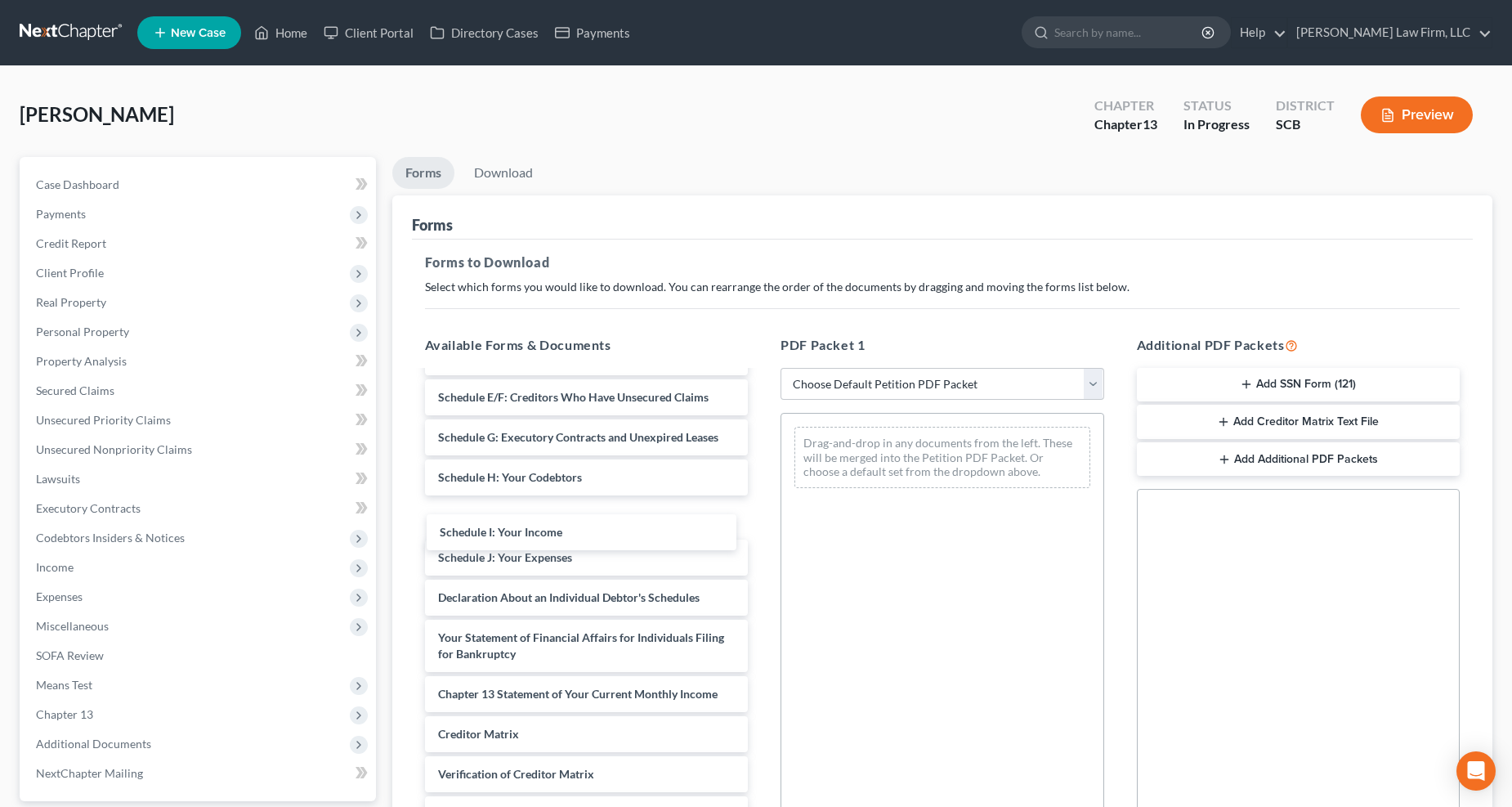 drag, startPoint x: 575, startPoint y: 531, endPoint x: 835, endPoint y: 480, distance: 264.9547 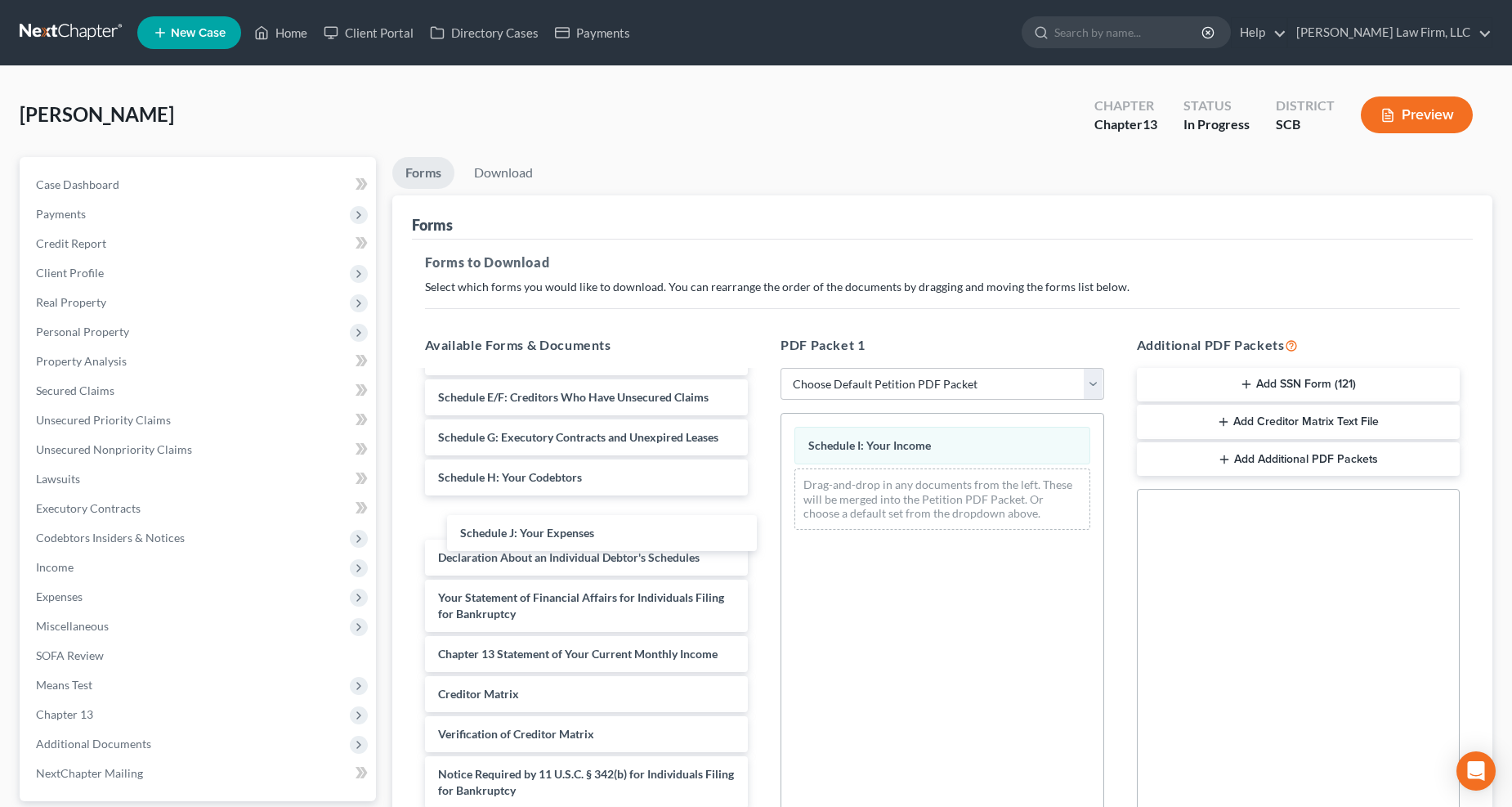 drag, startPoint x: 670, startPoint y: 529, endPoint x: 872, endPoint y: 496, distance: 204.6778 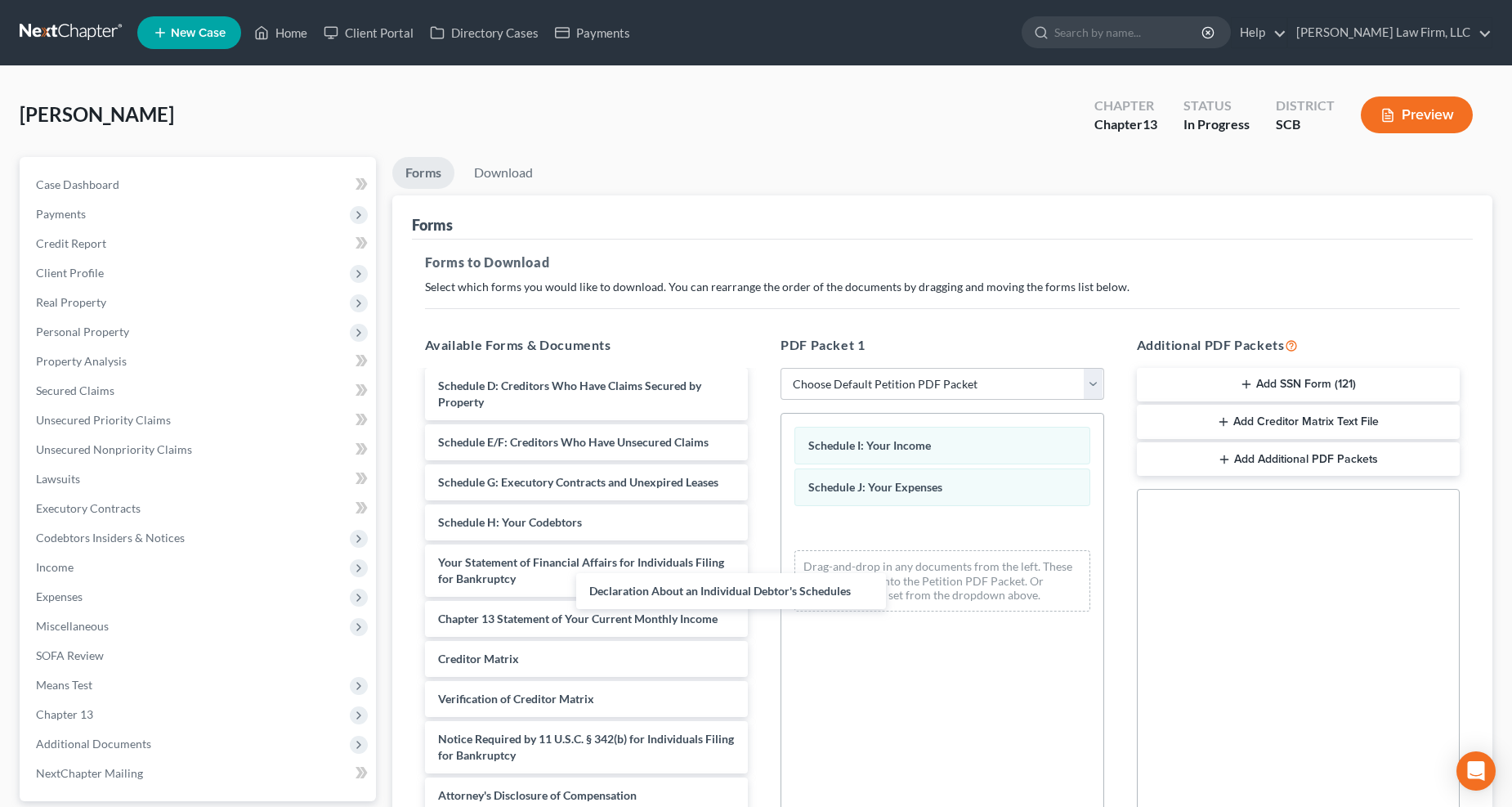 click on "Declaration About an Individual Debtor's Schedules Debtor's Electronic Noticing Request (DeBN) ([DATE]) Voluntary Petition for Individuals Filing for Bankruptcy Summary of Your Assets and Liabilities Schedule A/B: Property Schedule C: The Property You Claim as Exempt Schedule D: Creditors Who Have Claims Secured by Property Schedule E/F: Creditors Who Have Unsecured Claims Schedule G: Executory Contracts and Unexpired Leases Schedule H: Your Codebtors Declaration About an Individual Debtor's Schedules Your Statement of Financial Affairs for Individuals Filing for Bankruptcy Chapter 13 Statement of Your Current Monthly Income Creditor Matrix Verification of Creditor Matrix Notice Required by 11 U.S.C. § 342(b) for Individuals Filing for Bankruptcy Attorney's Disclosure of Compensation" at bounding box center (587, 491) 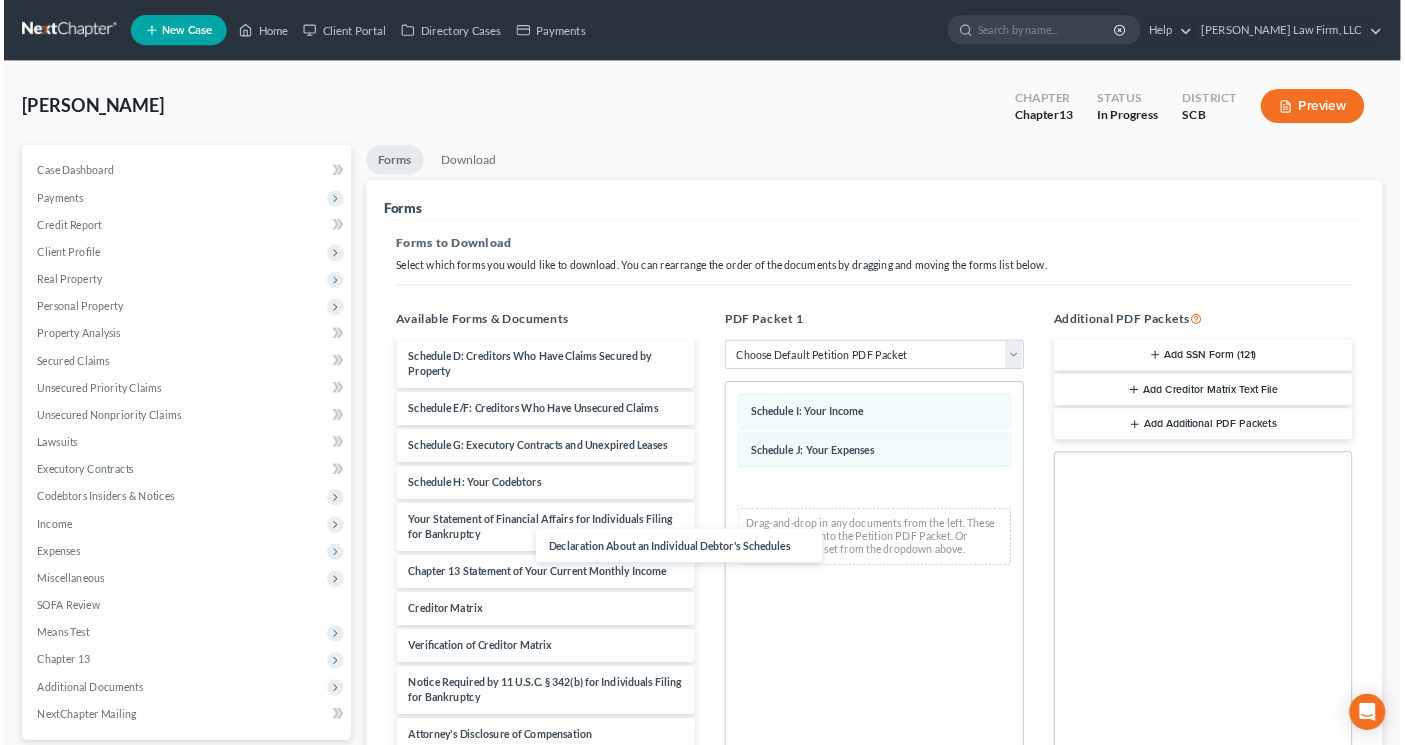 scroll, scrollTop: 270, scrollLeft: 0, axis: vertical 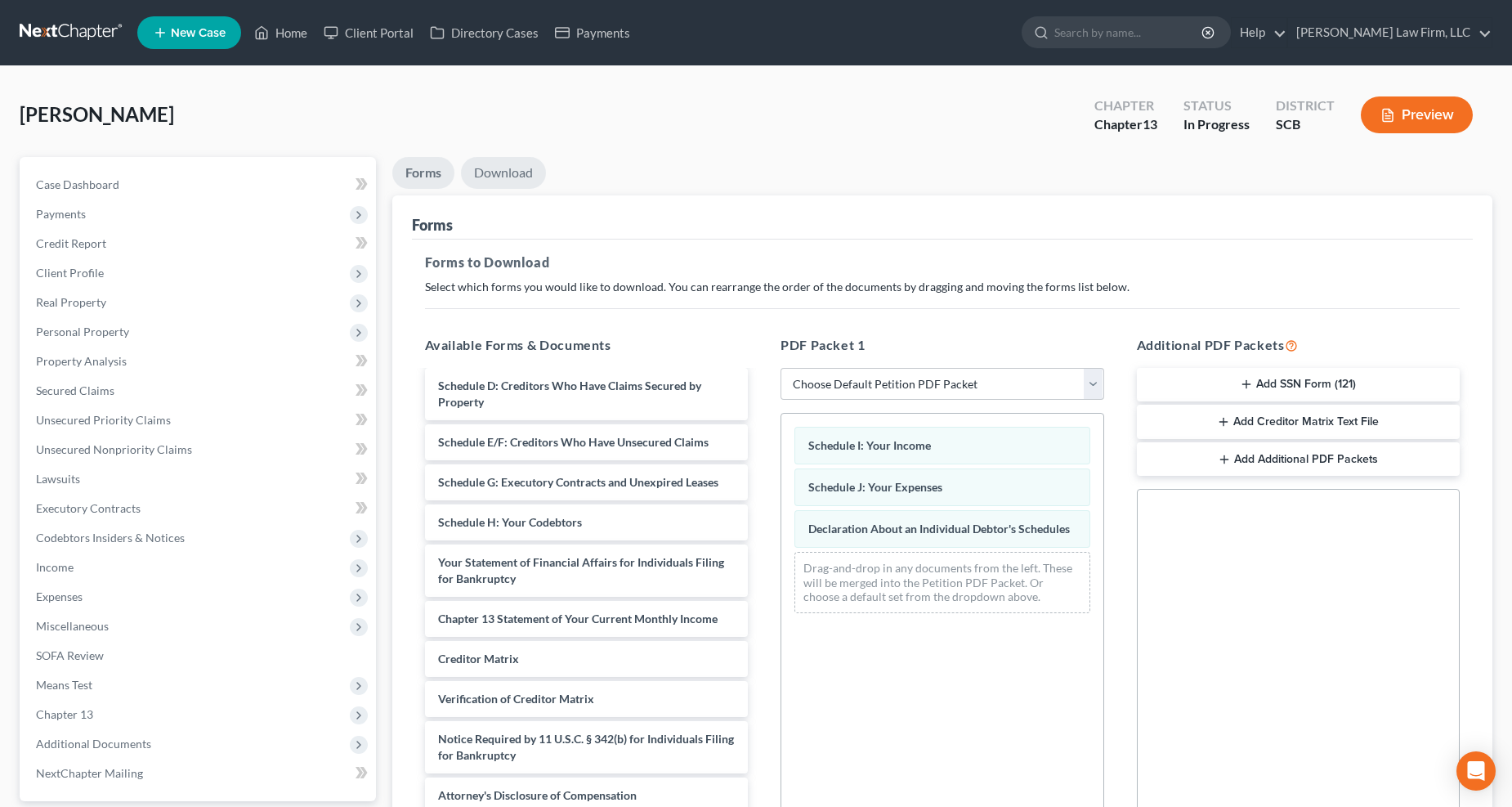 click on "Download" at bounding box center (503, 173) 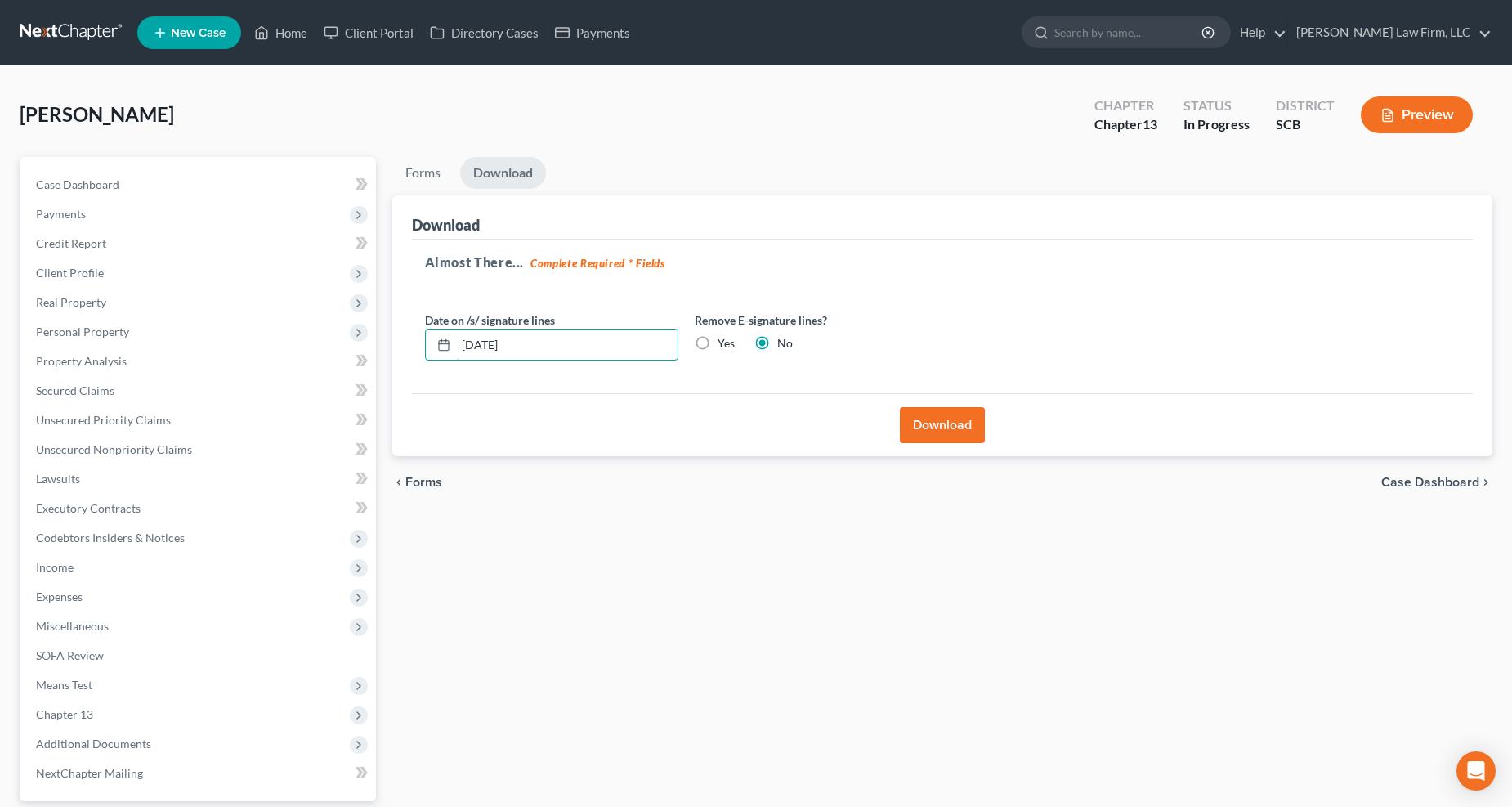 drag, startPoint x: 494, startPoint y: 346, endPoint x: 453, endPoint y: 363, distance: 44.384682 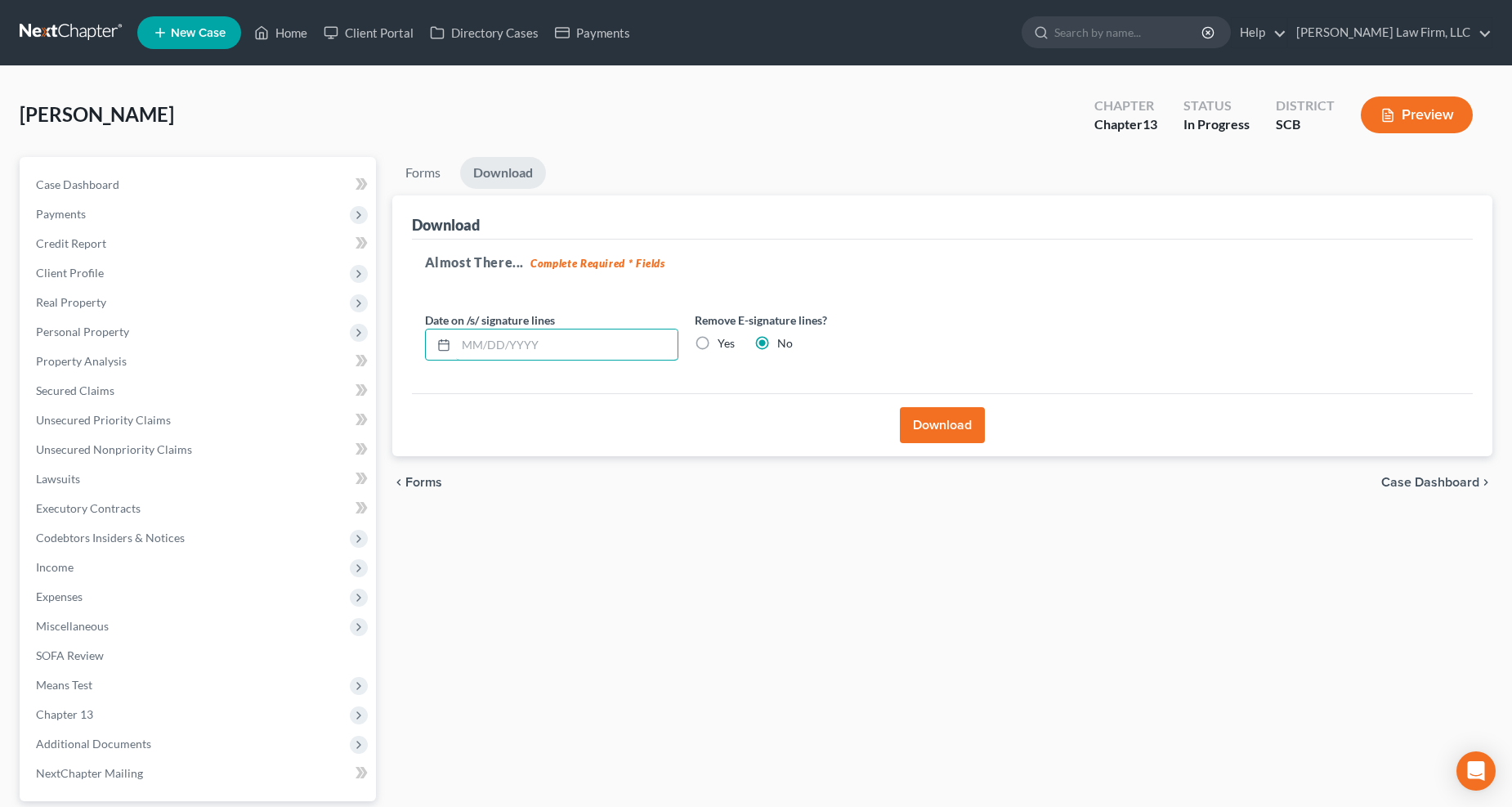 type 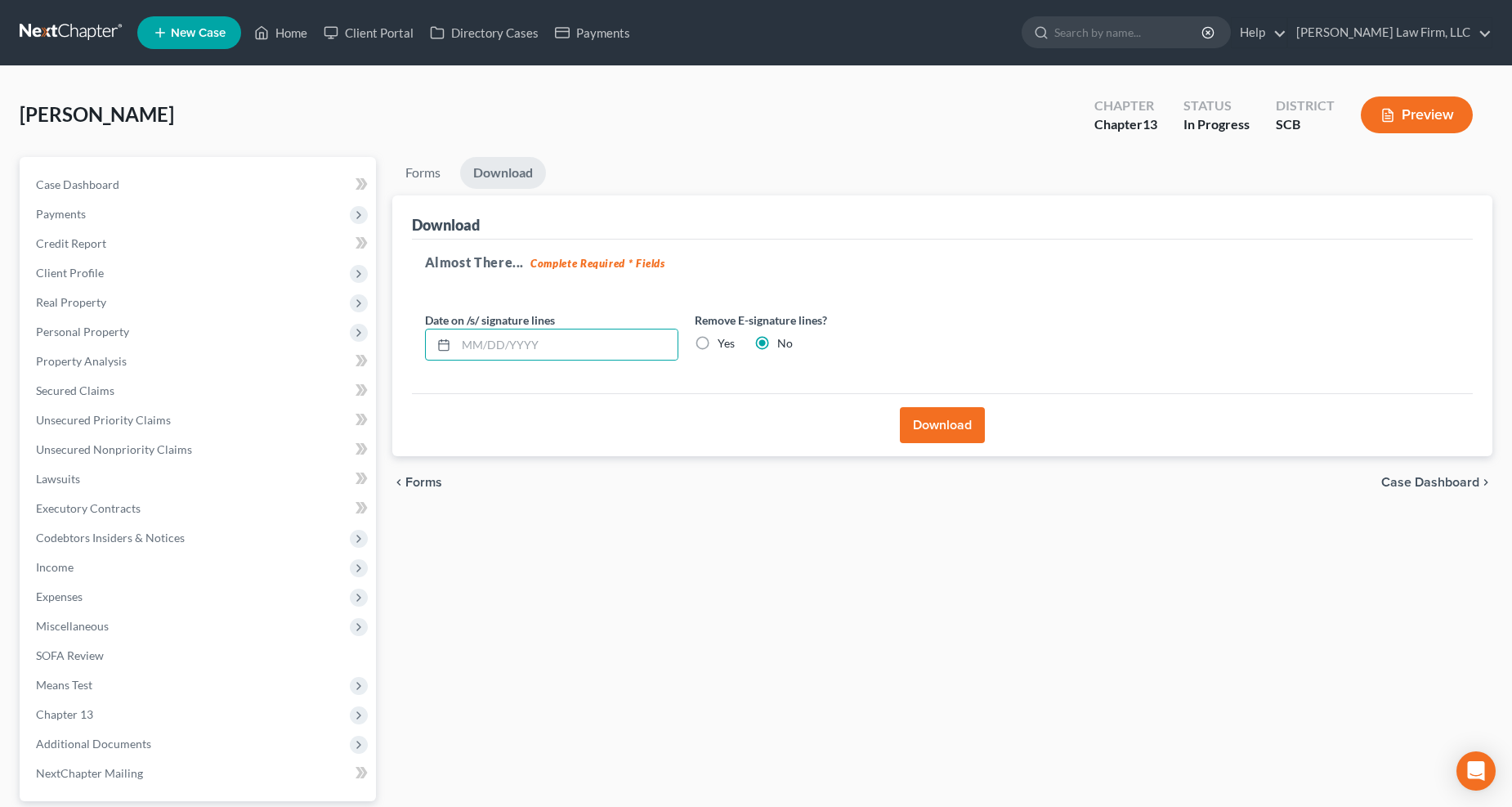 click on "Yes" at bounding box center (726, 343) 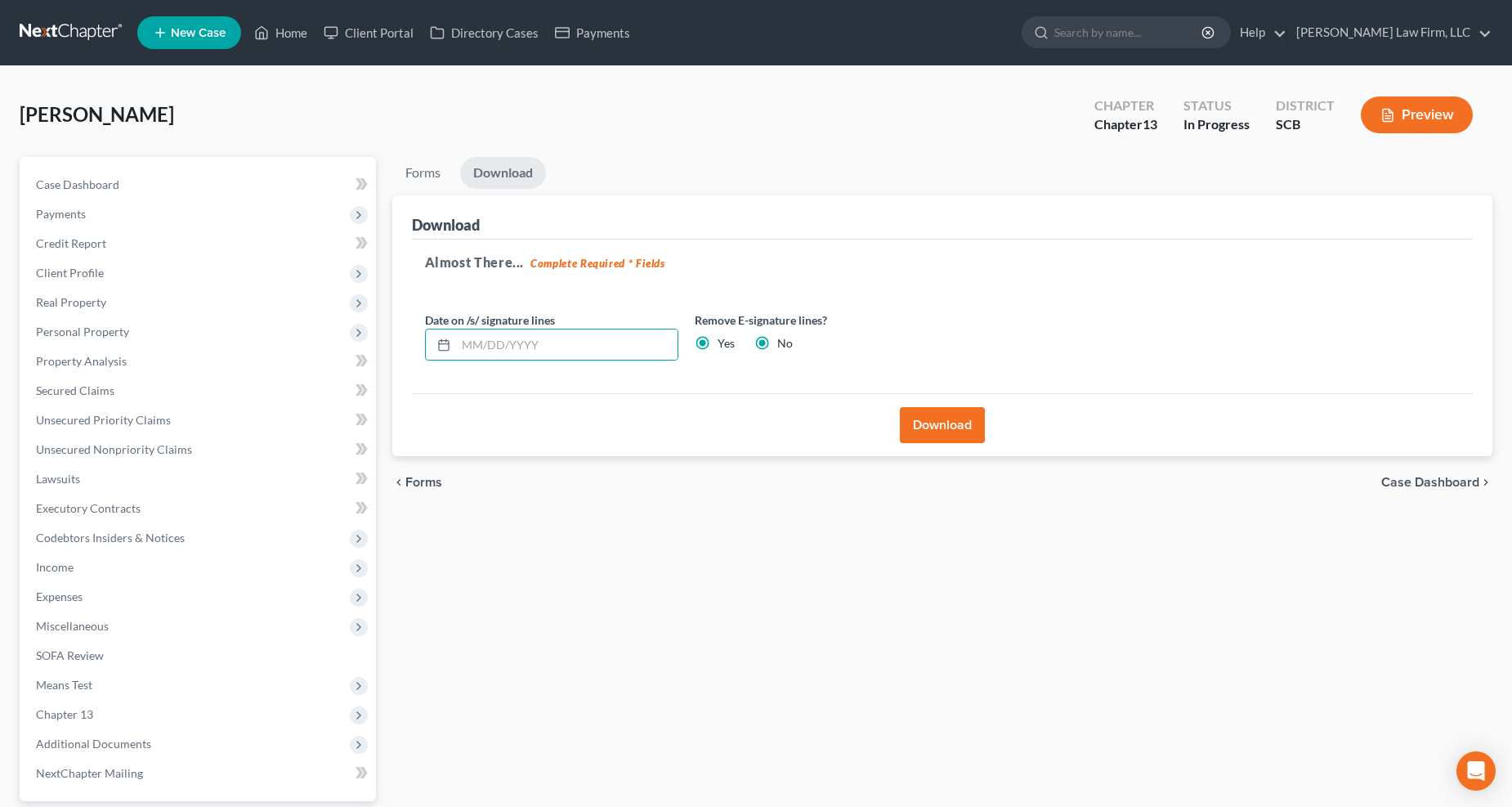 radio on "false" 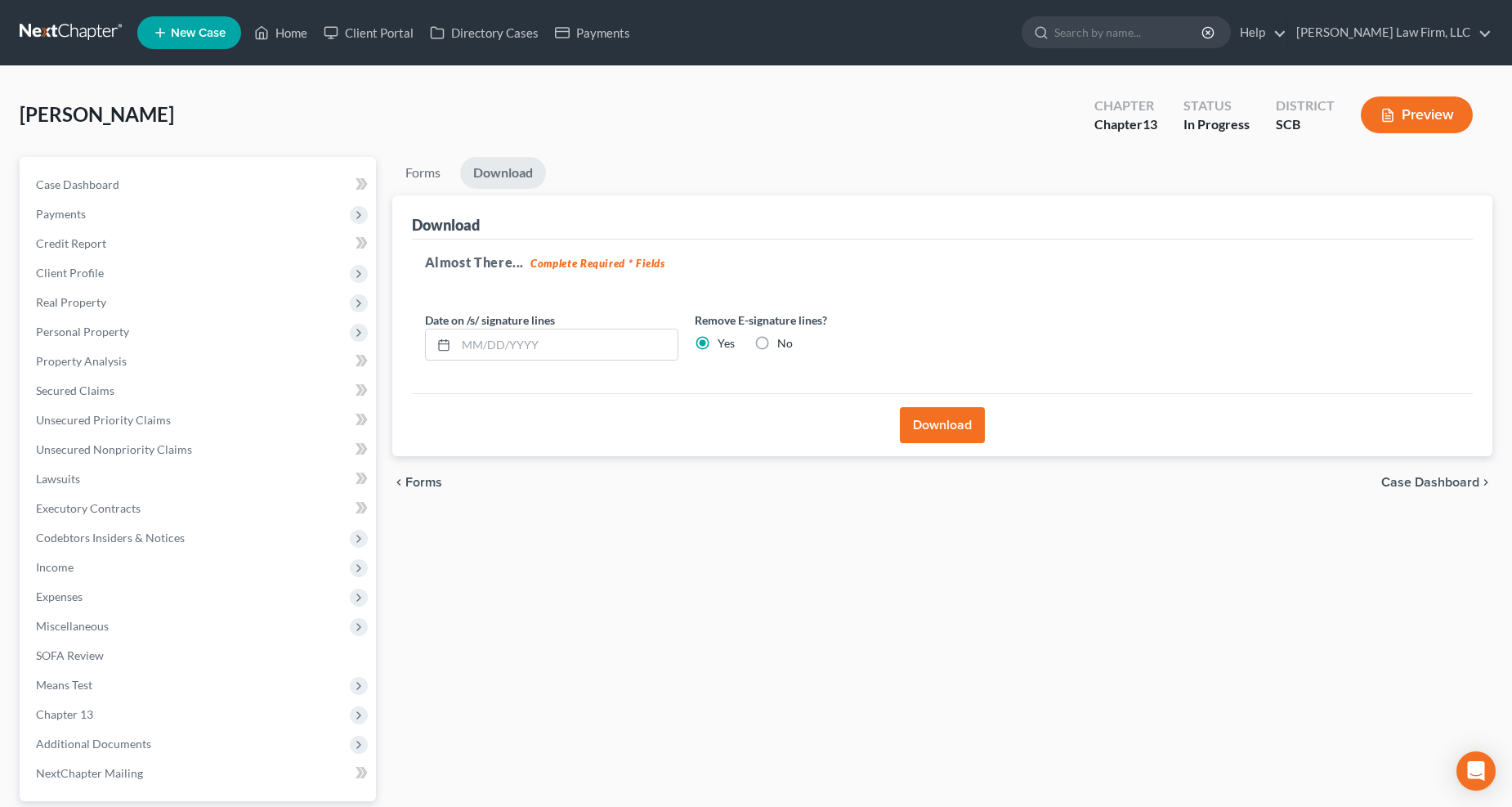 click on "Download" at bounding box center [942, 425] 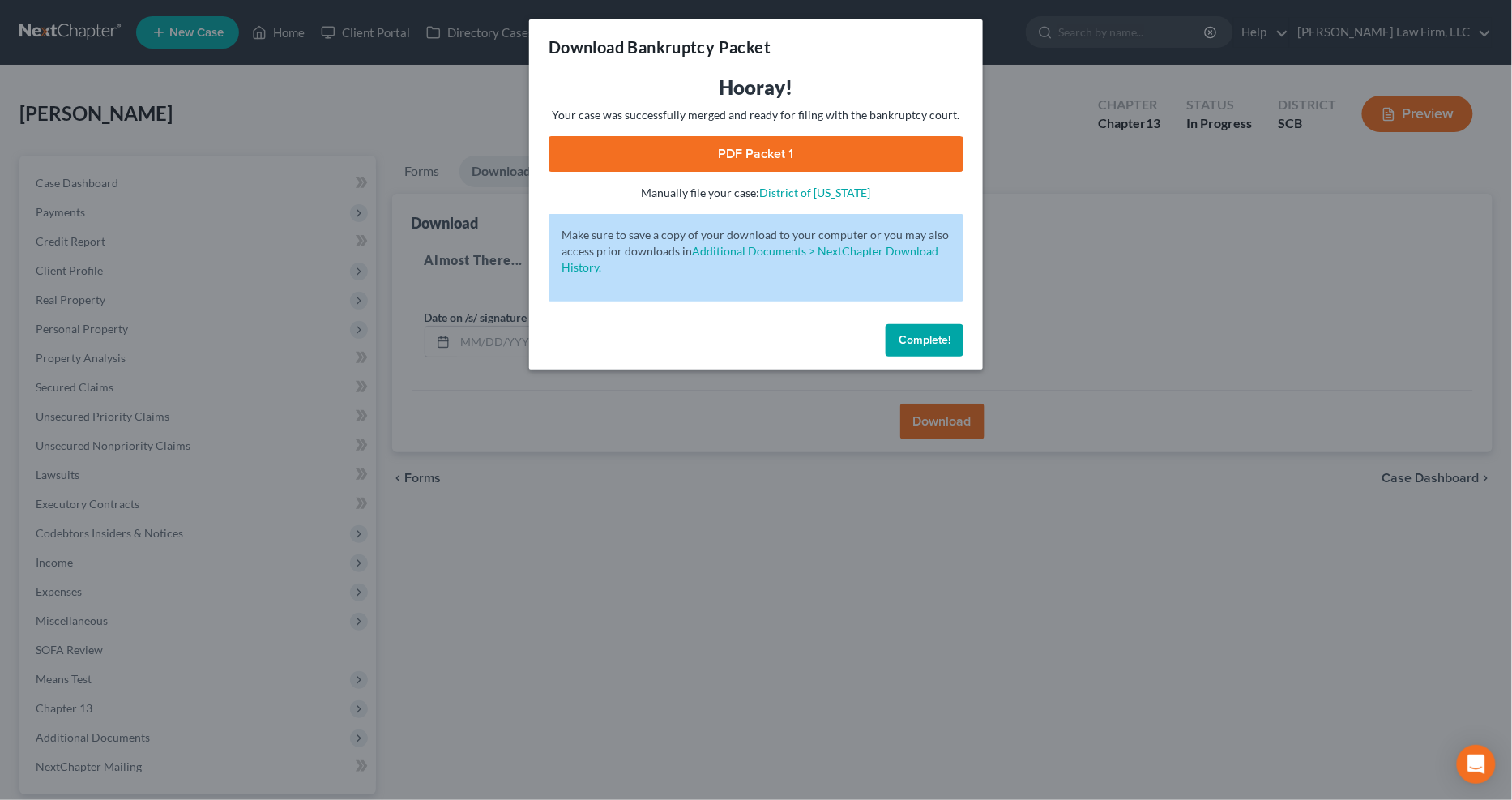 drag, startPoint x: 799, startPoint y: 156, endPoint x: 1478, endPoint y: 363, distance: 709.8521 